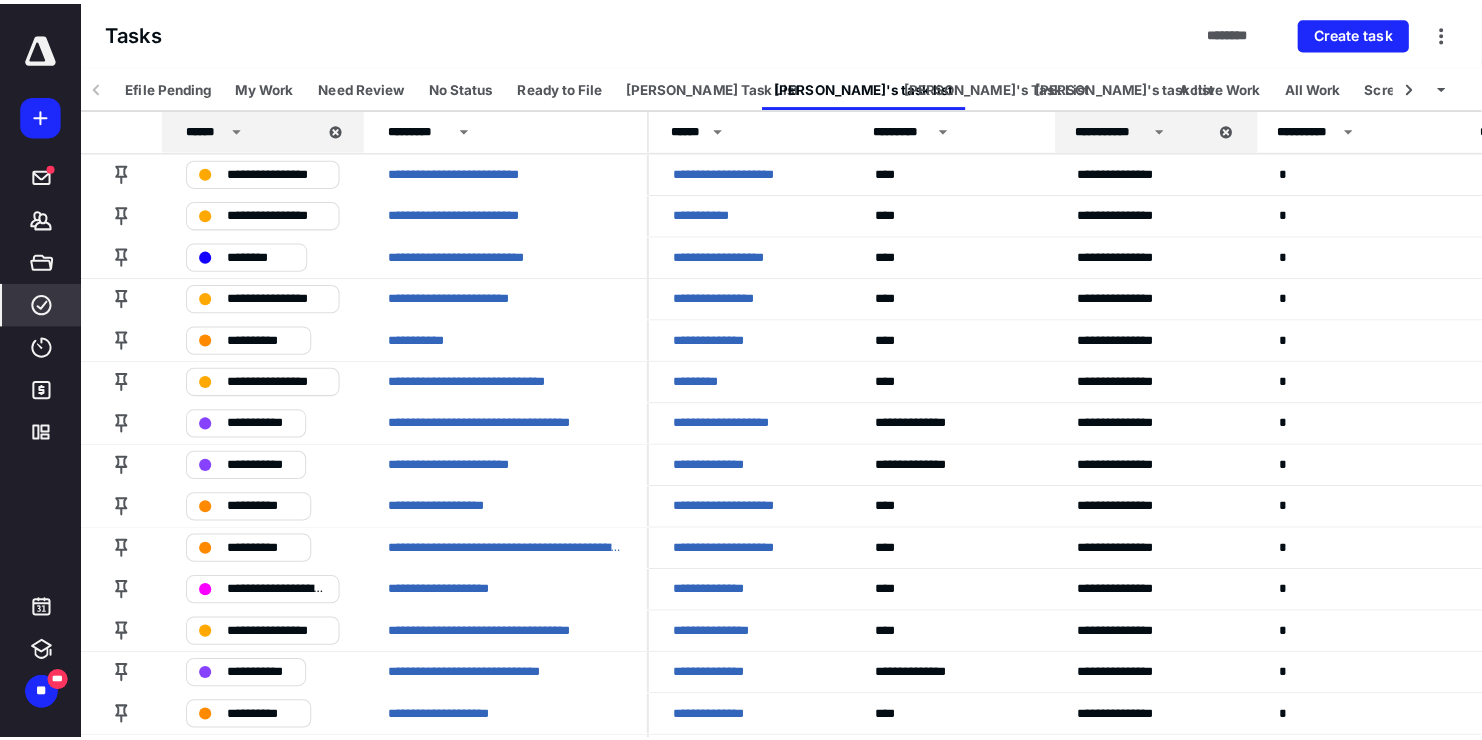 scroll, scrollTop: 0, scrollLeft: 0, axis: both 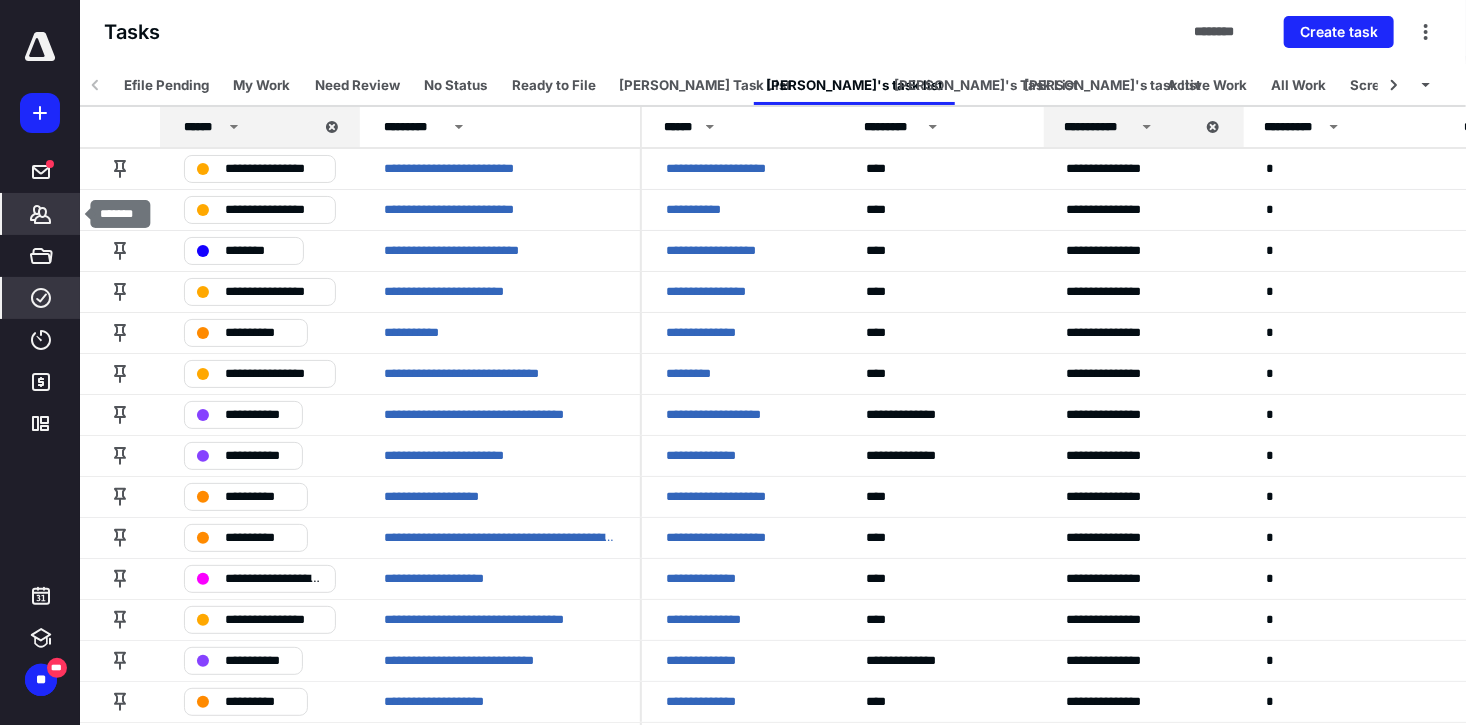 click on "*******" at bounding box center (41, 214) 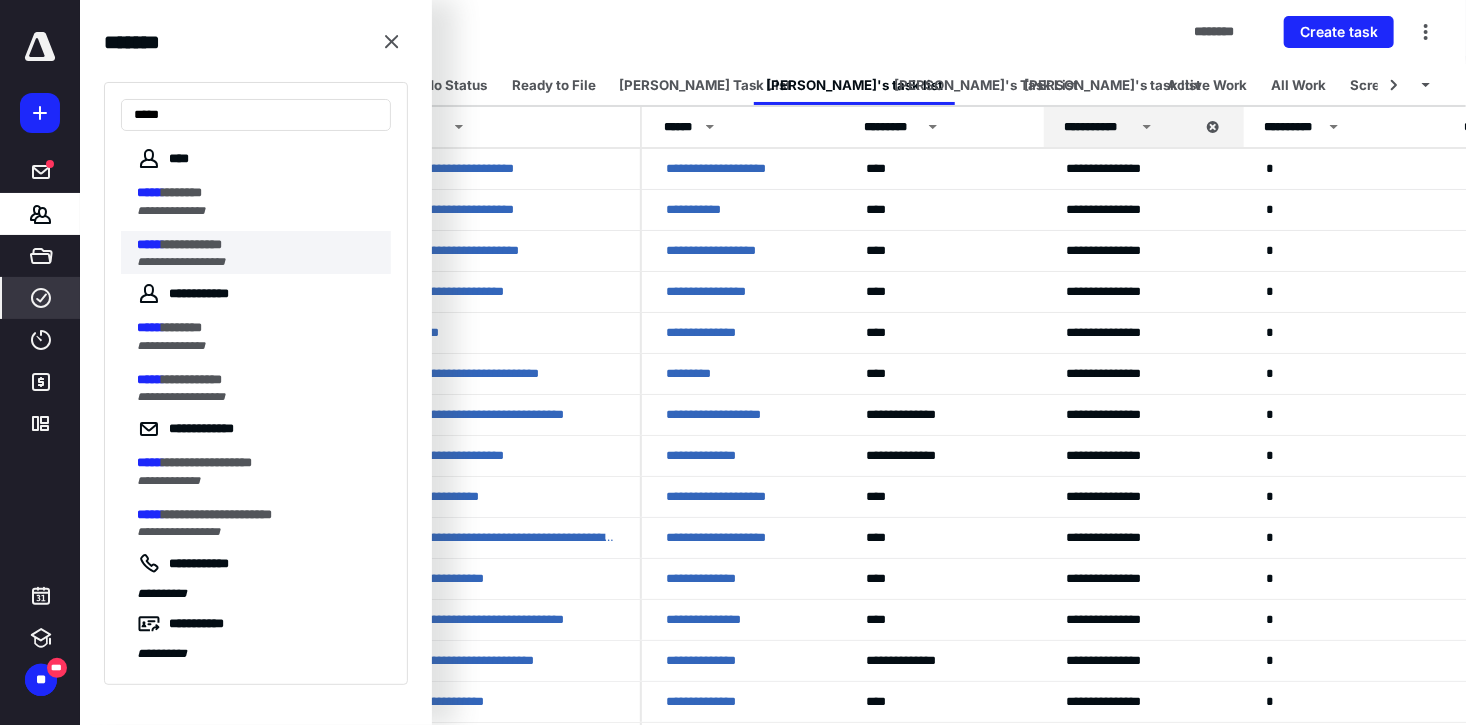 type on "*****" 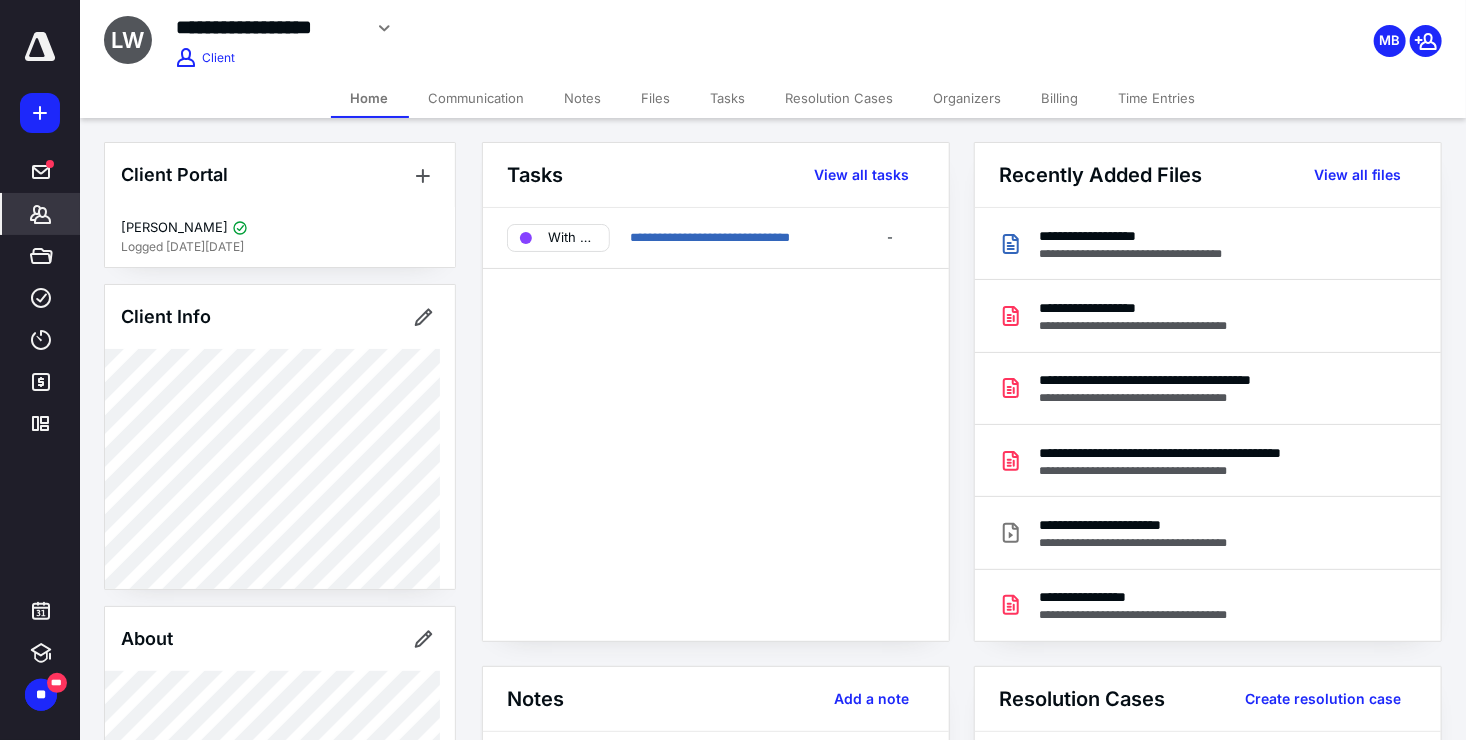 click on "Files" at bounding box center [656, 98] 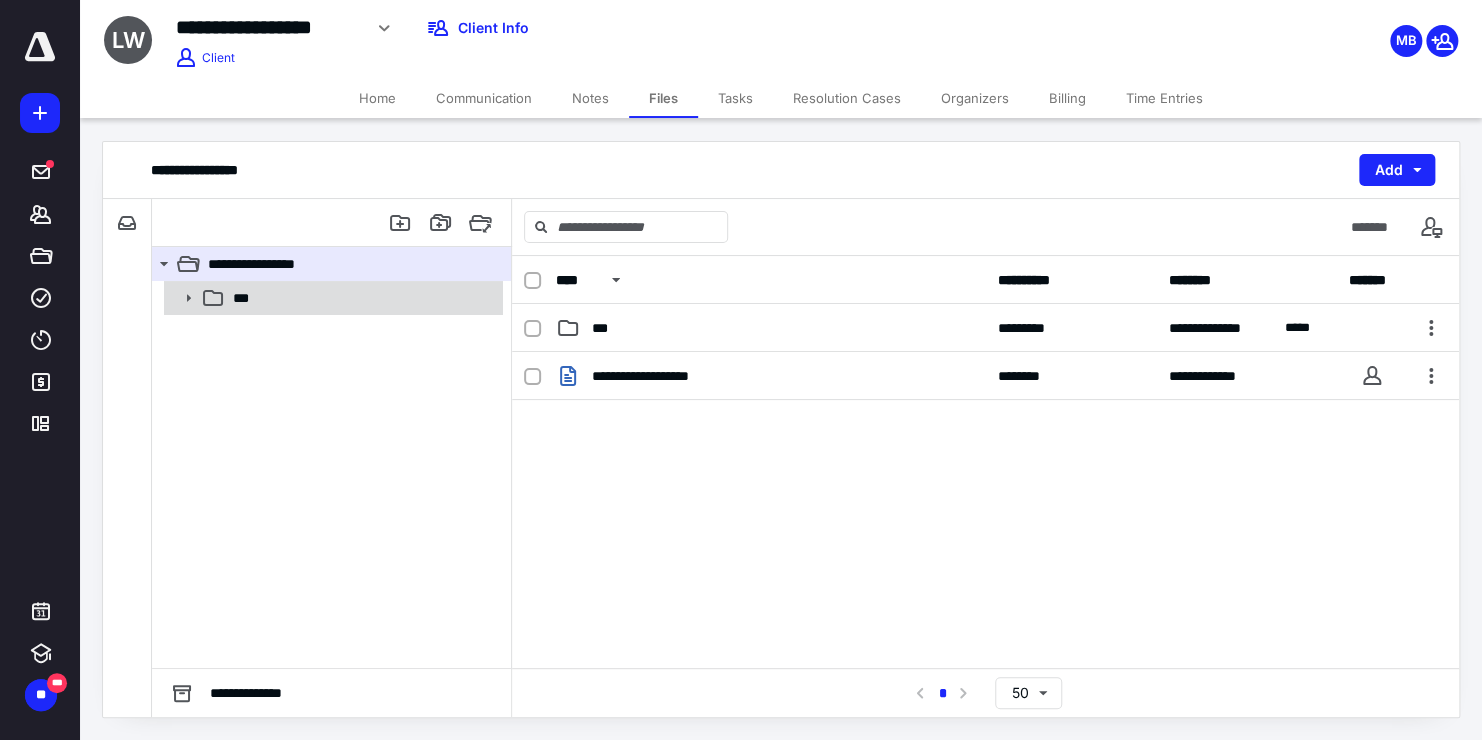 click 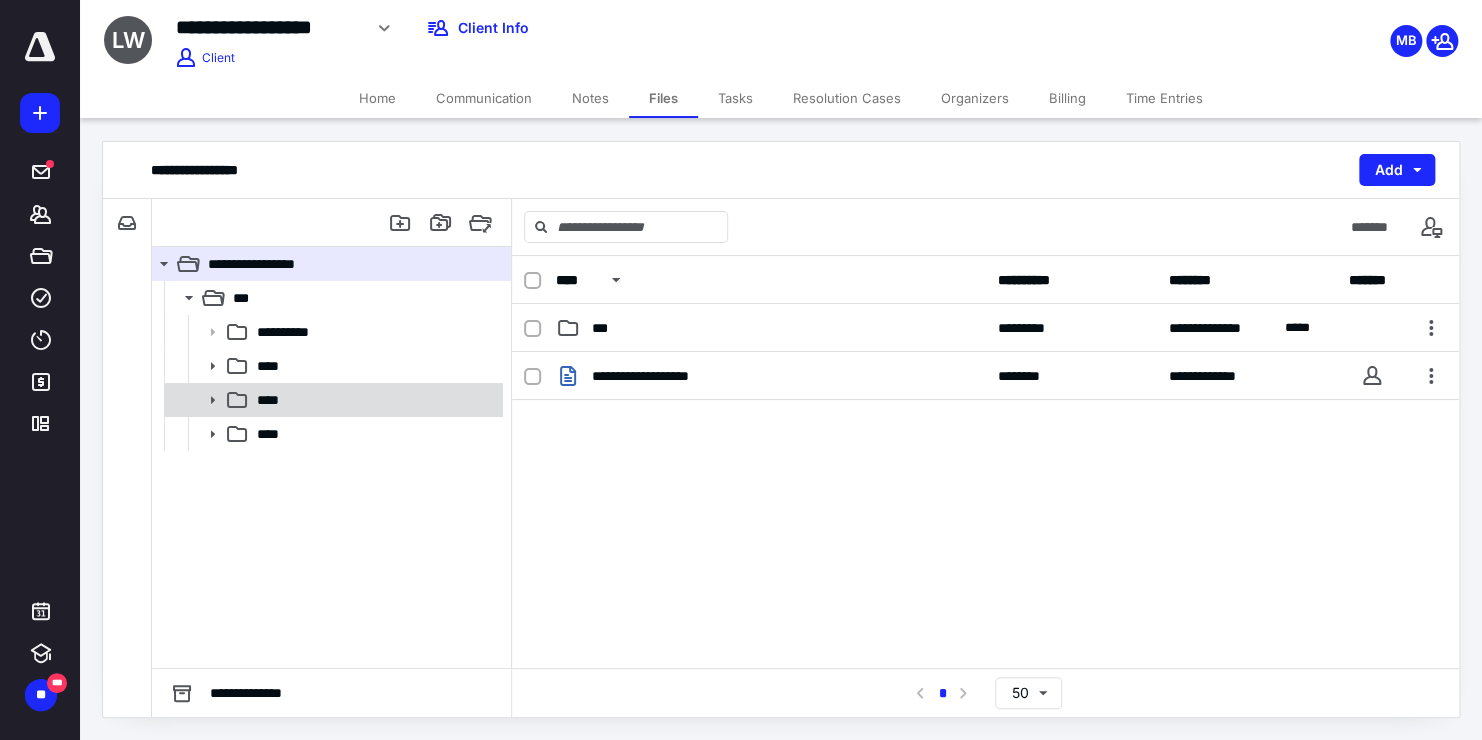 click 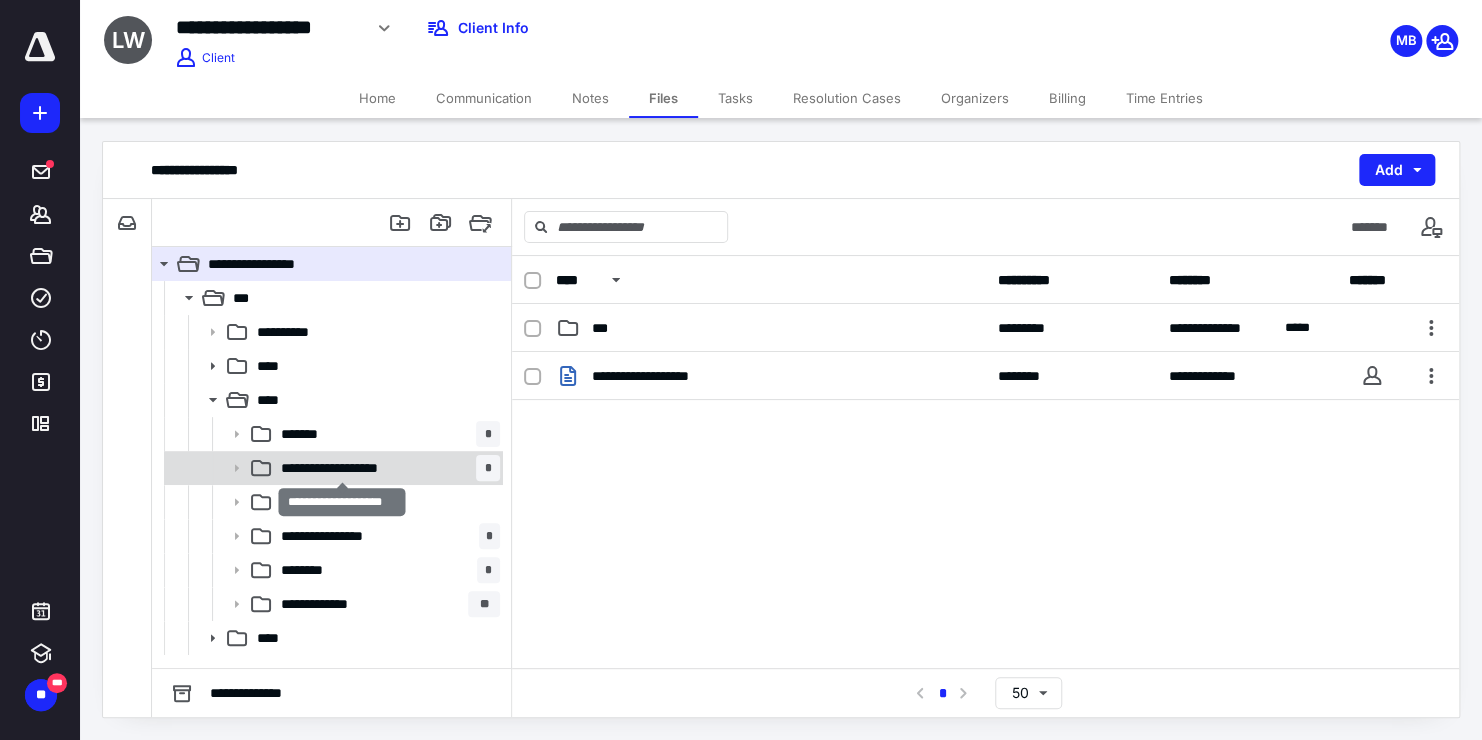click on "**********" at bounding box center [342, 468] 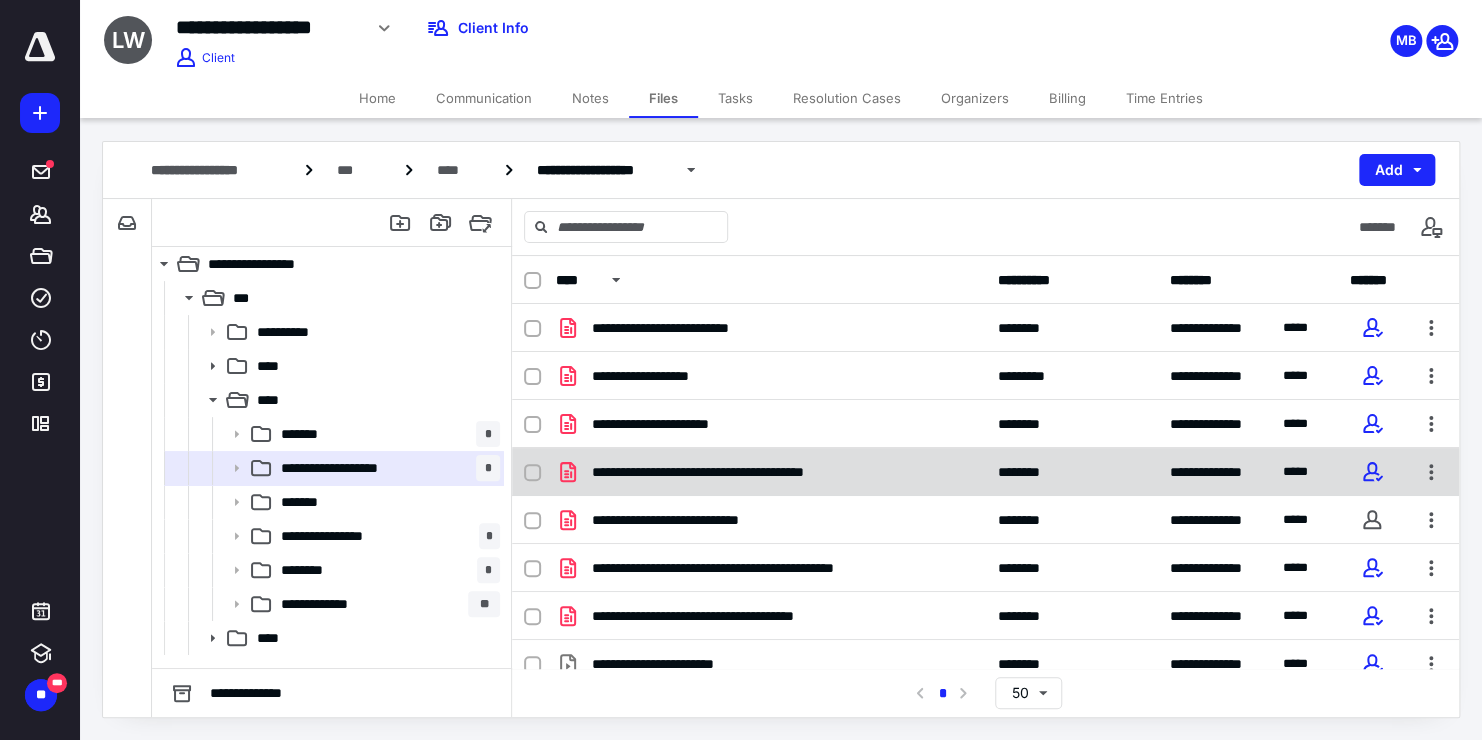 scroll, scrollTop: 17, scrollLeft: 0, axis: vertical 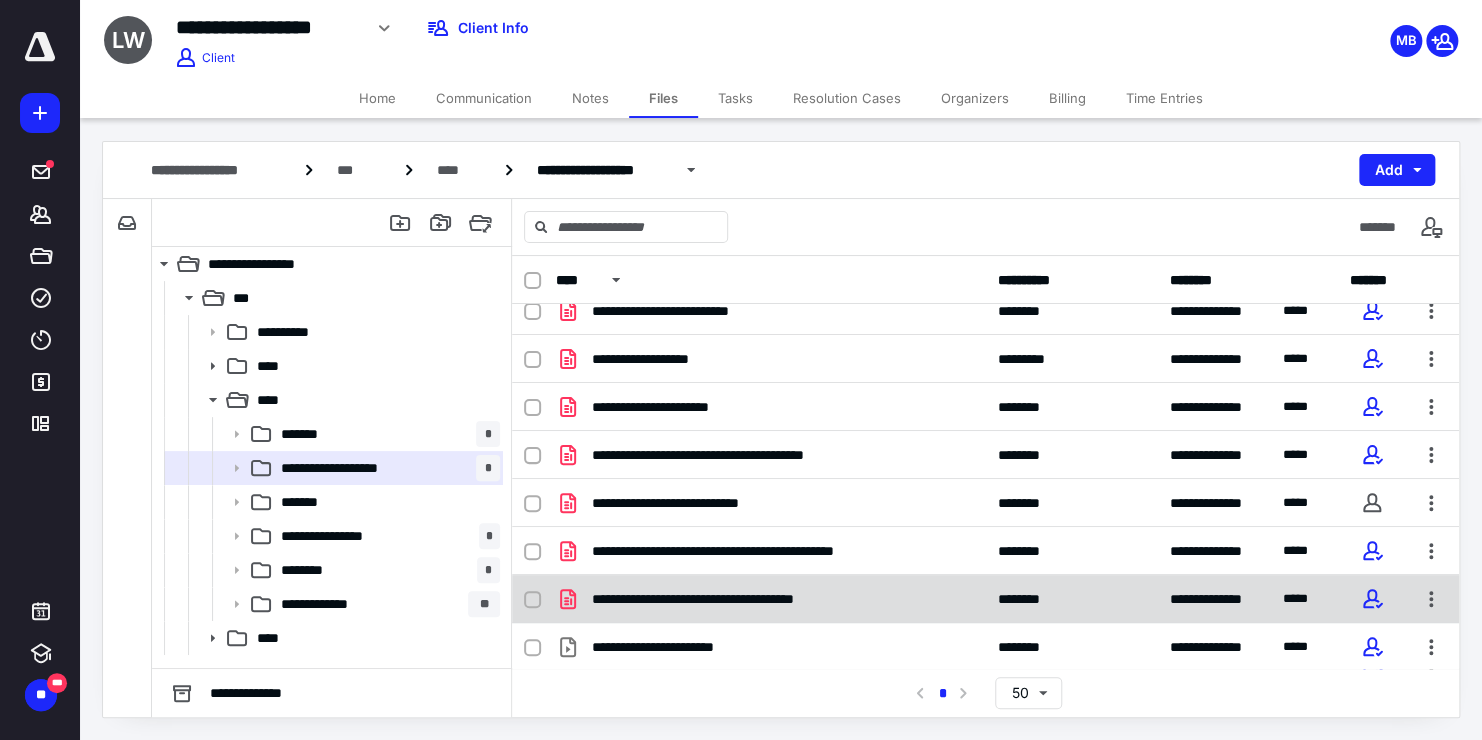 click on "**********" at bounding box center (985, 599) 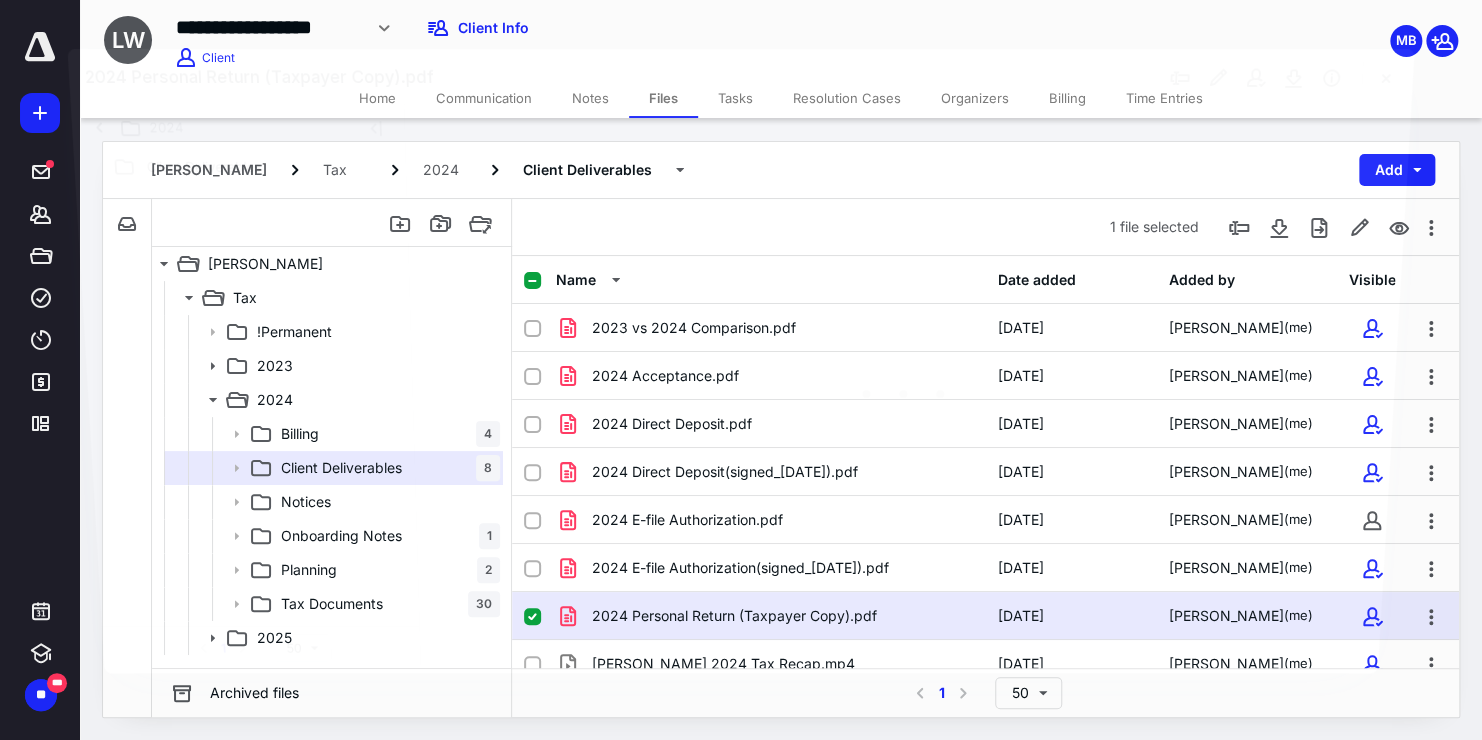 scroll, scrollTop: 17, scrollLeft: 0, axis: vertical 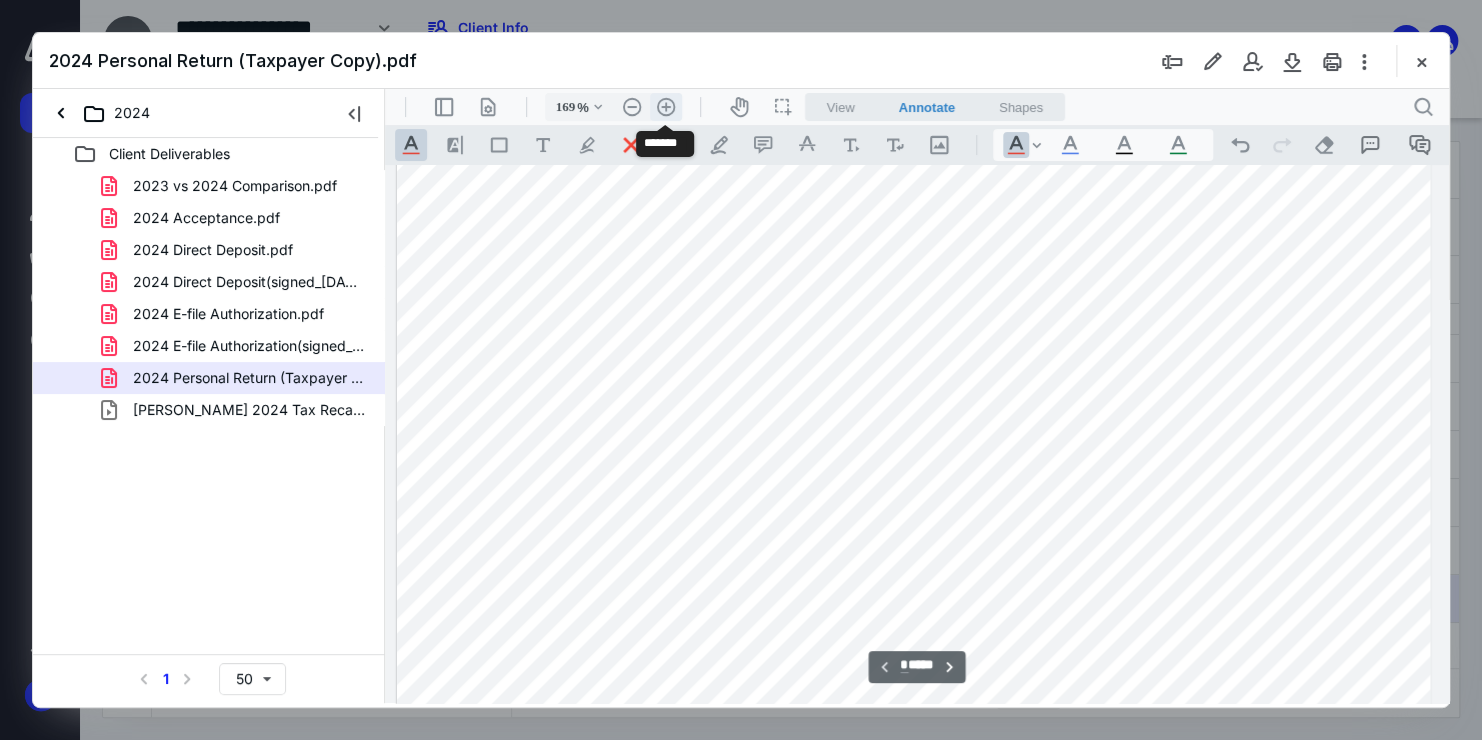 click on ".cls-1{fill:#abb0c4;} icon - header - zoom - in - line" at bounding box center [666, 107] 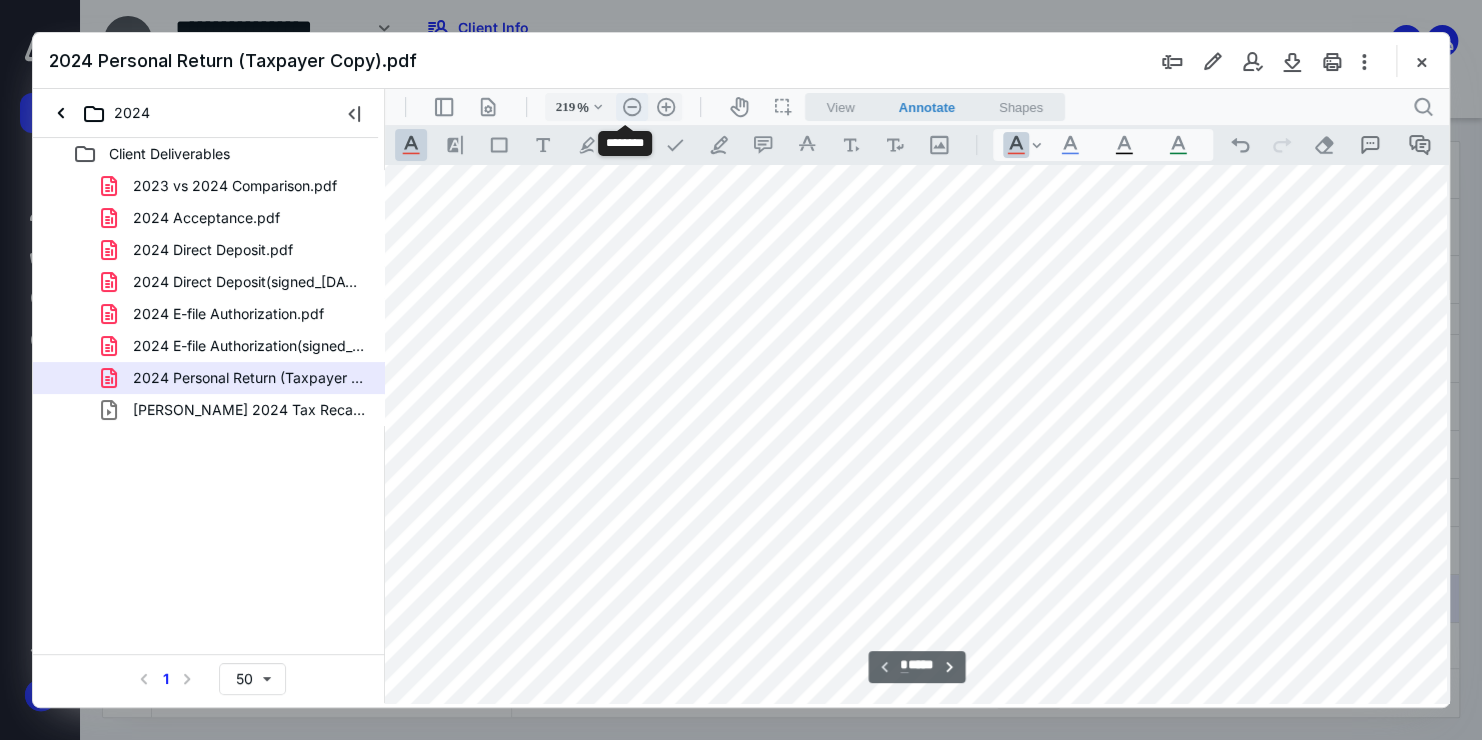 click on ".cls-1{fill:#abb0c4;} icon - header - zoom - out - line" at bounding box center (632, 107) 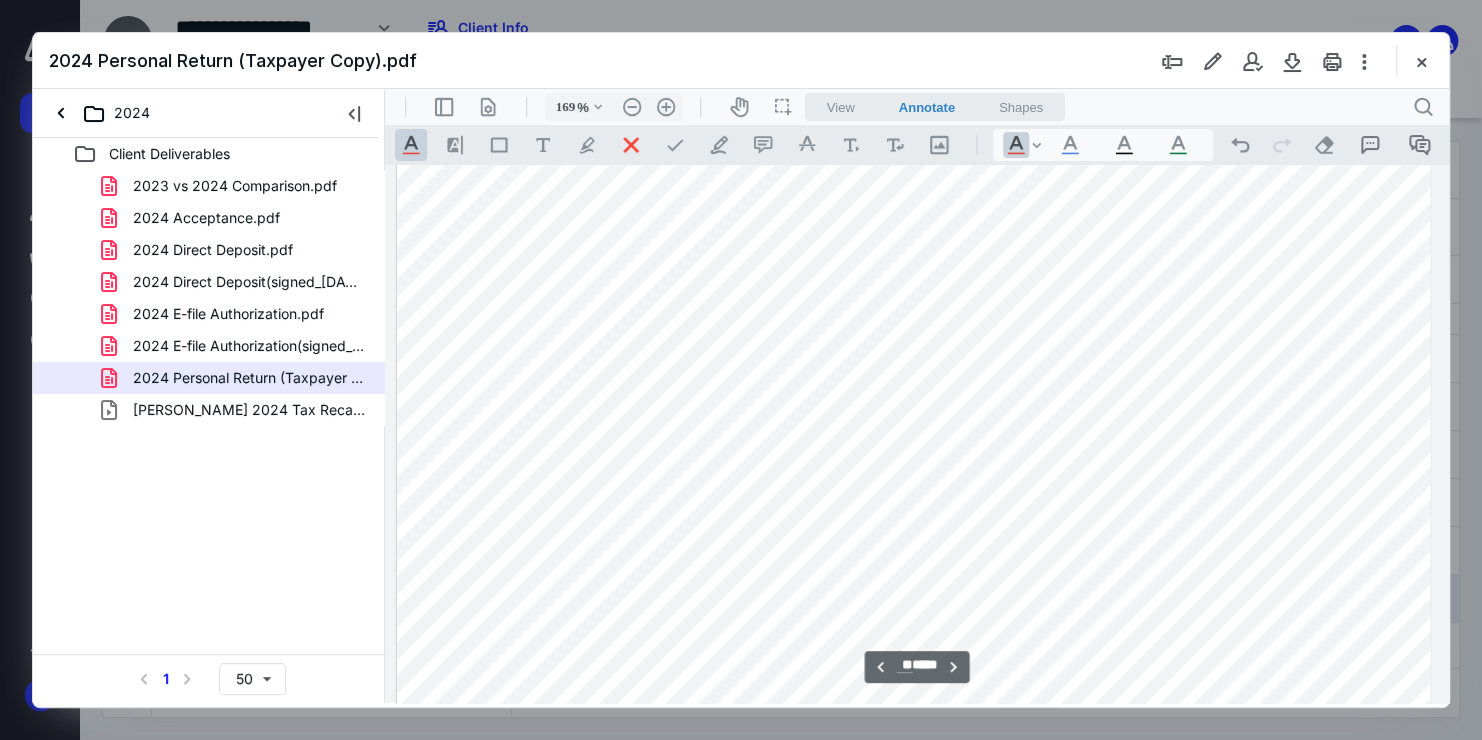 scroll, scrollTop: 23809, scrollLeft: 147, axis: both 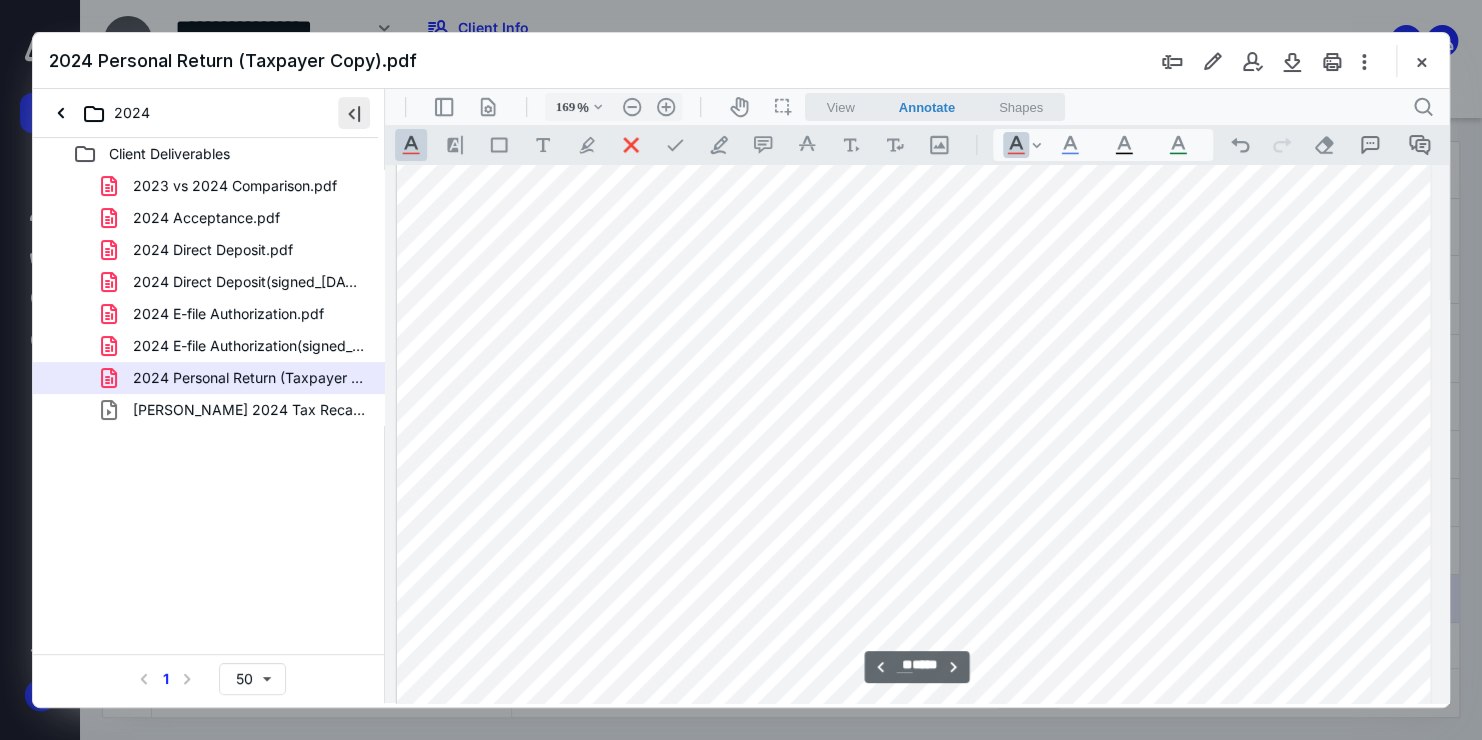 click at bounding box center [354, 113] 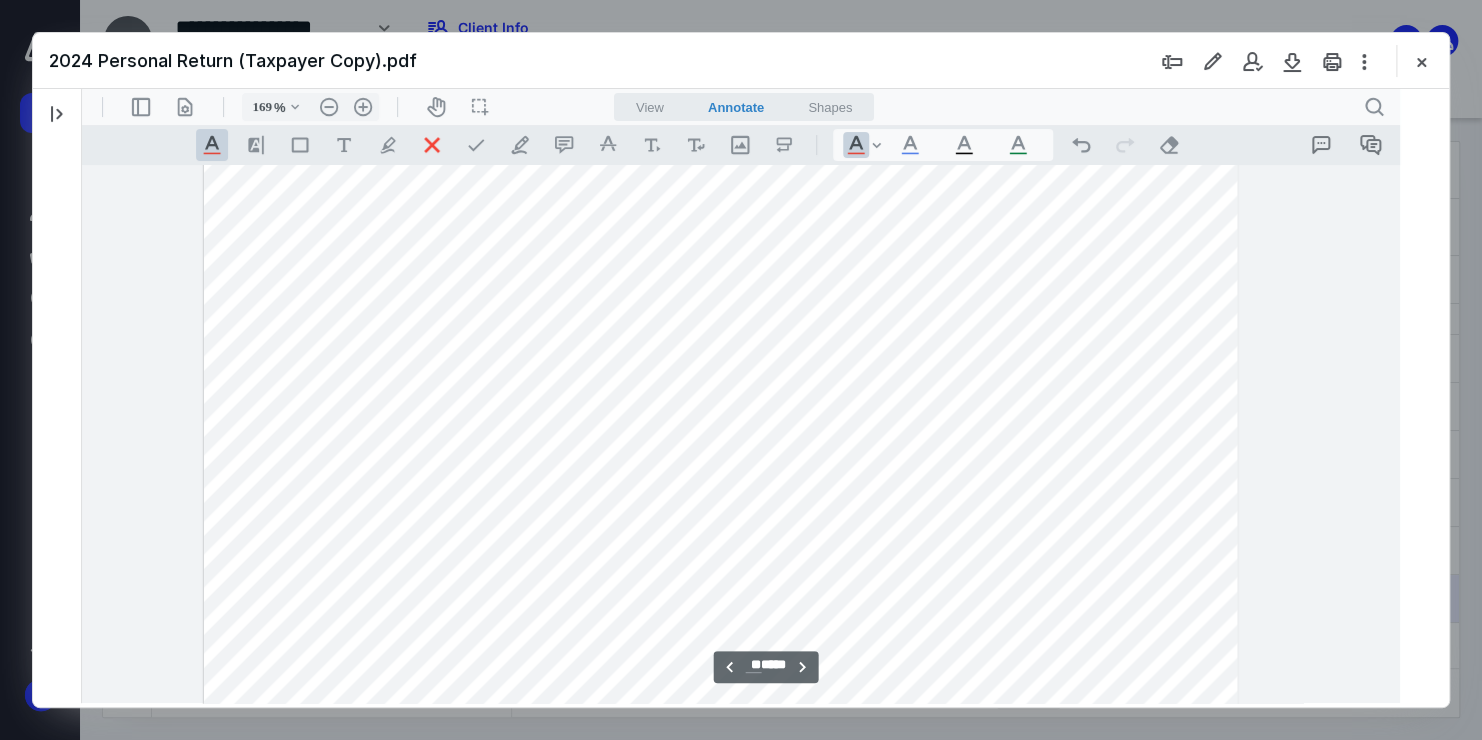 scroll, scrollTop: 23809, scrollLeft: 0, axis: vertical 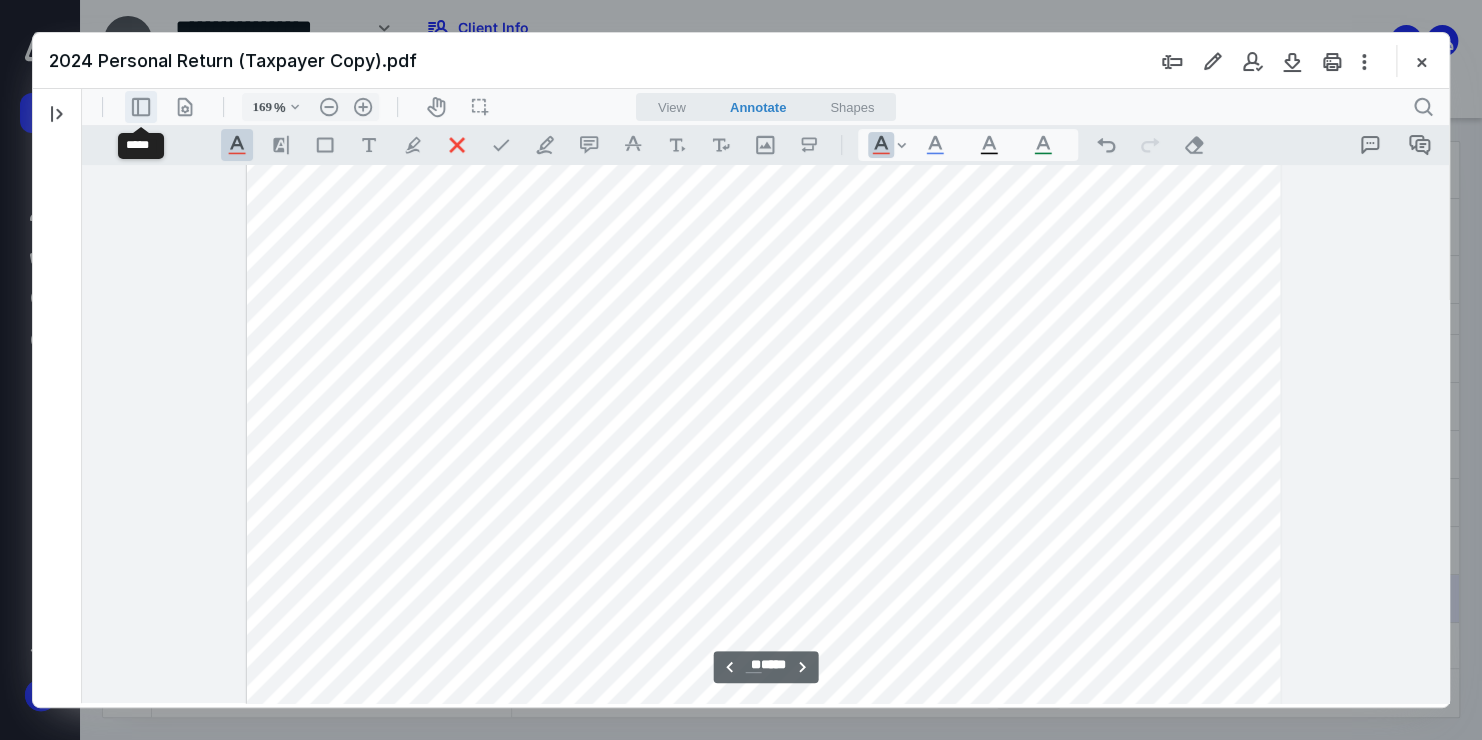 click on ".cls-1{fill:#abb0c4;} icon - header - sidebar - line" at bounding box center (141, 107) 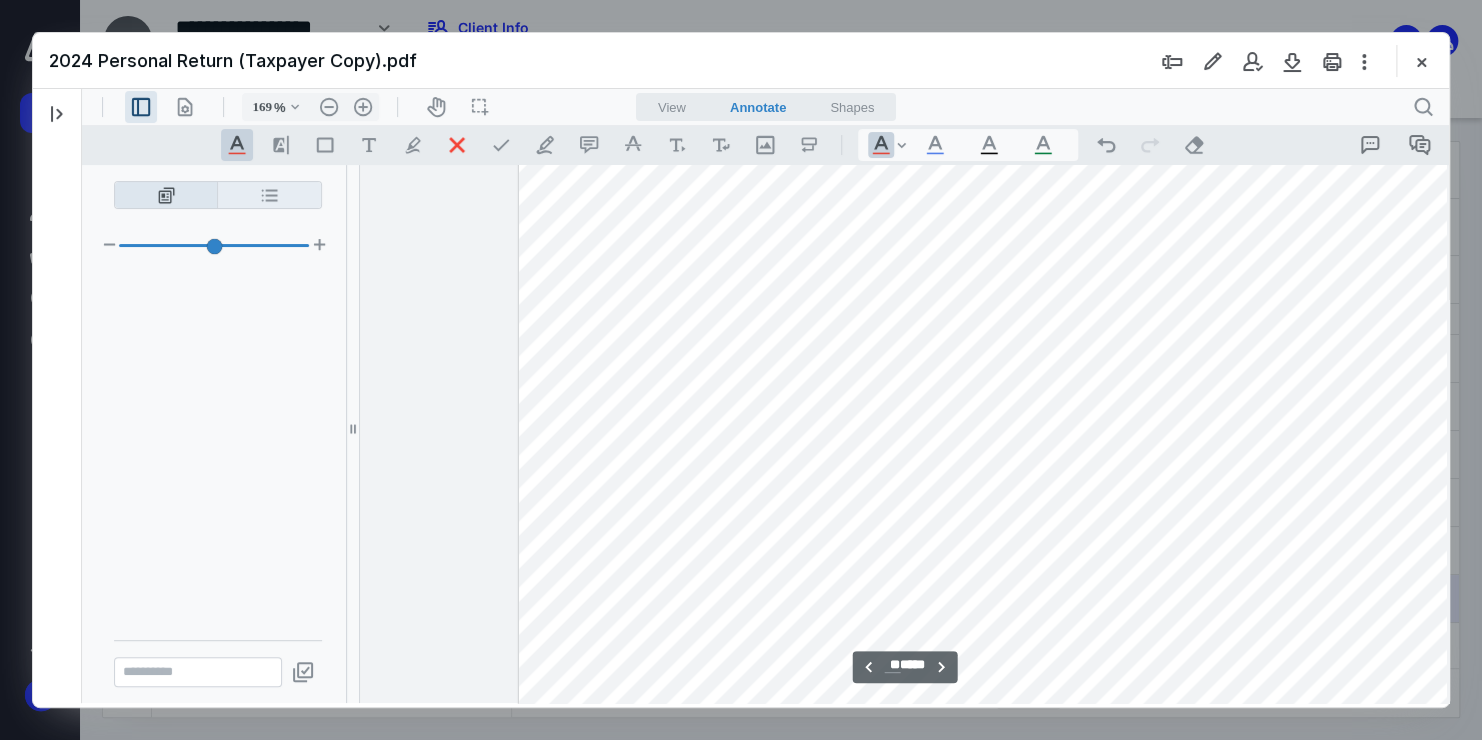 scroll, scrollTop: 4010, scrollLeft: 0, axis: vertical 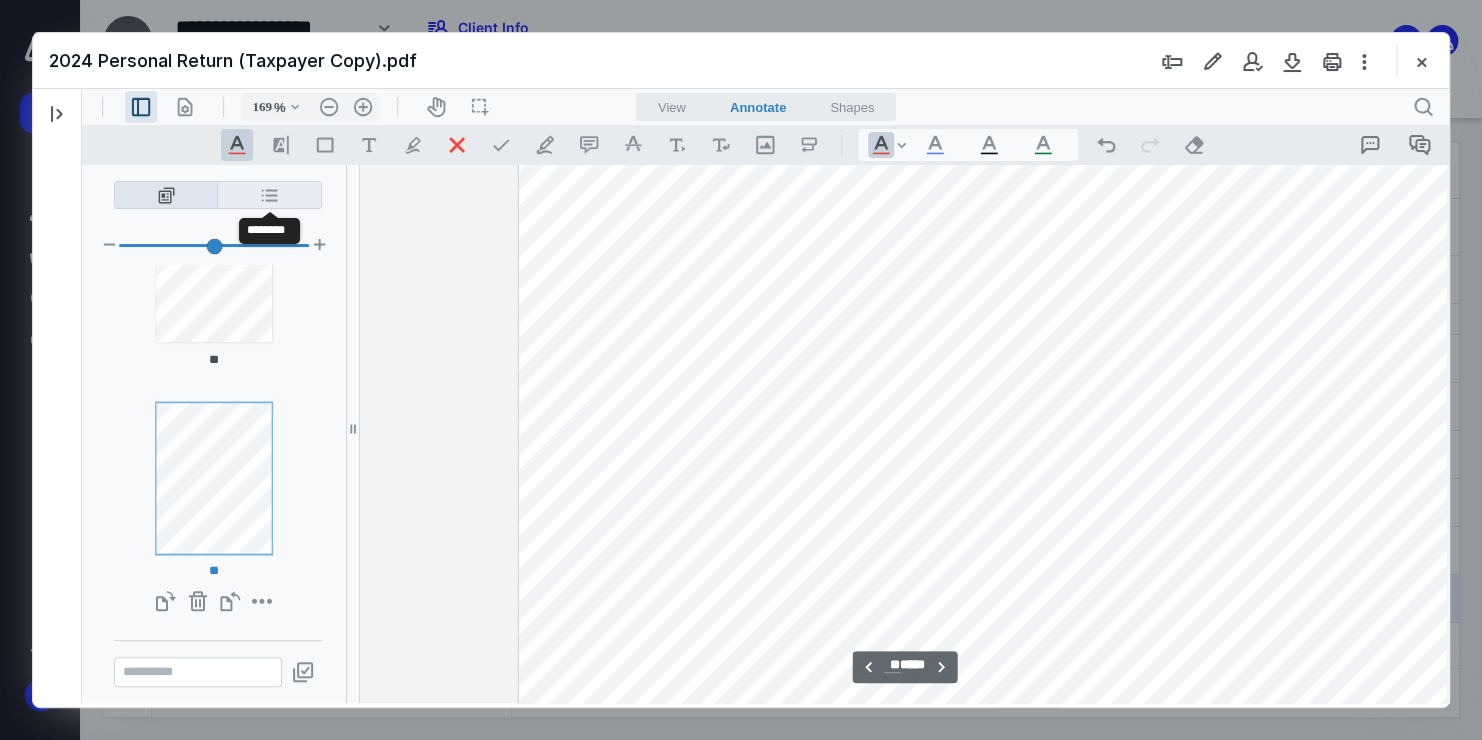 click on "**********" at bounding box center [269, 195] 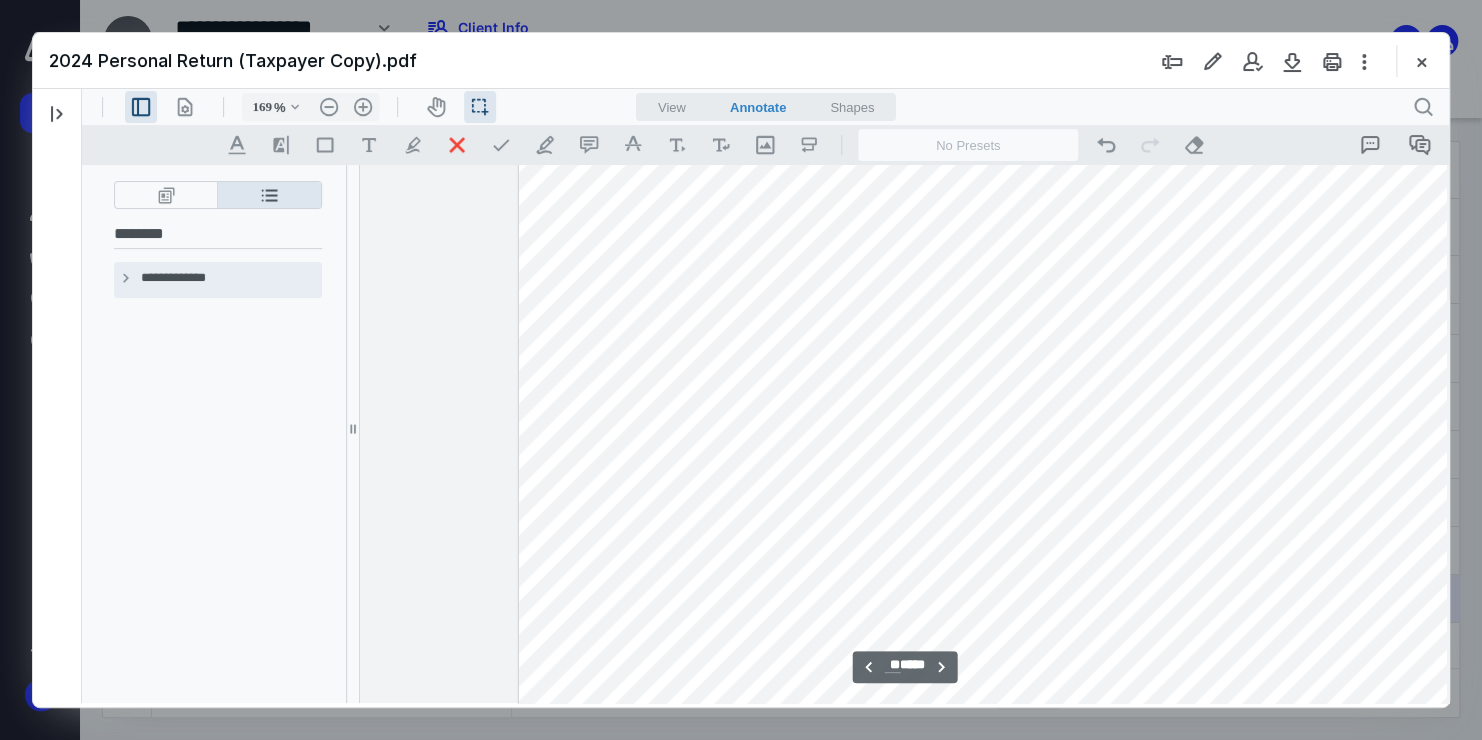 click on "**********" at bounding box center (126, 280) 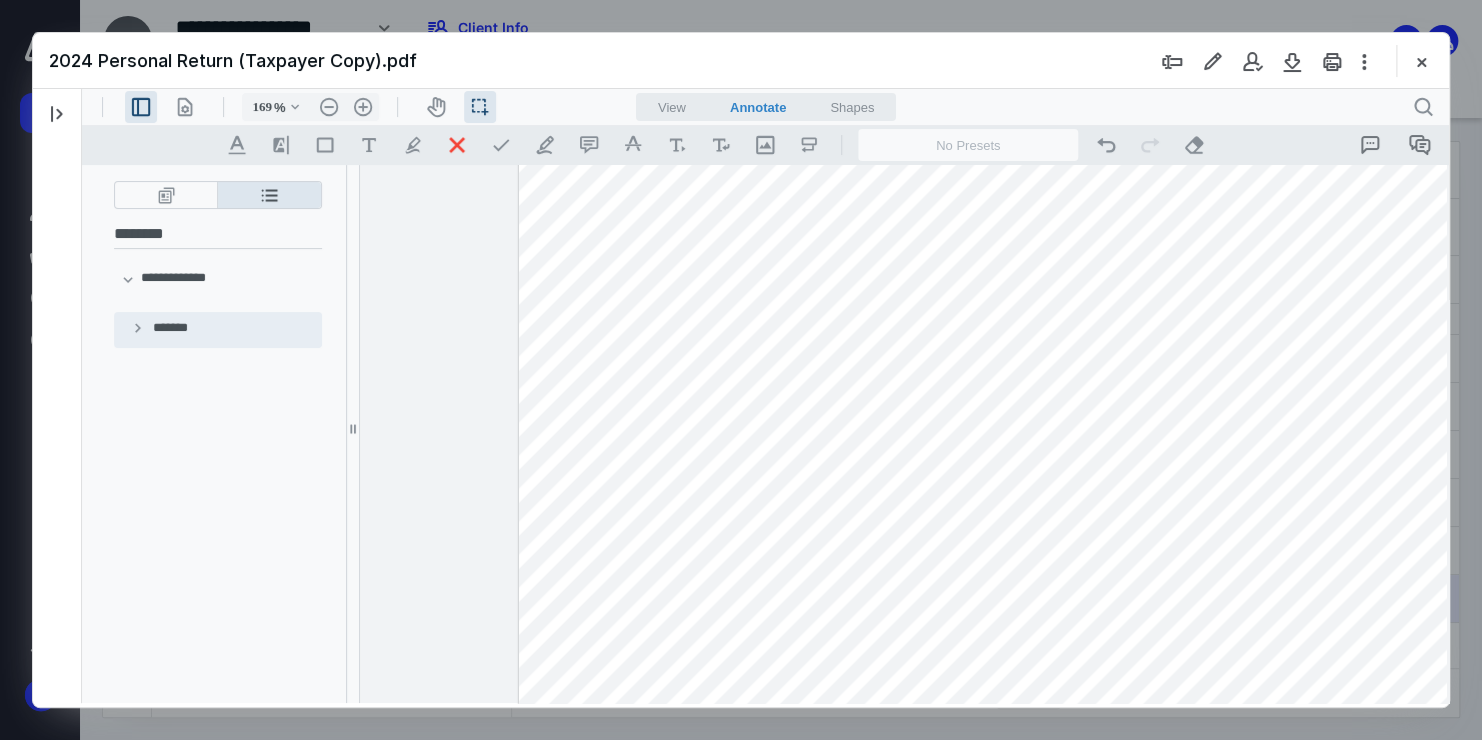 click on "**********" at bounding box center [138, 330] 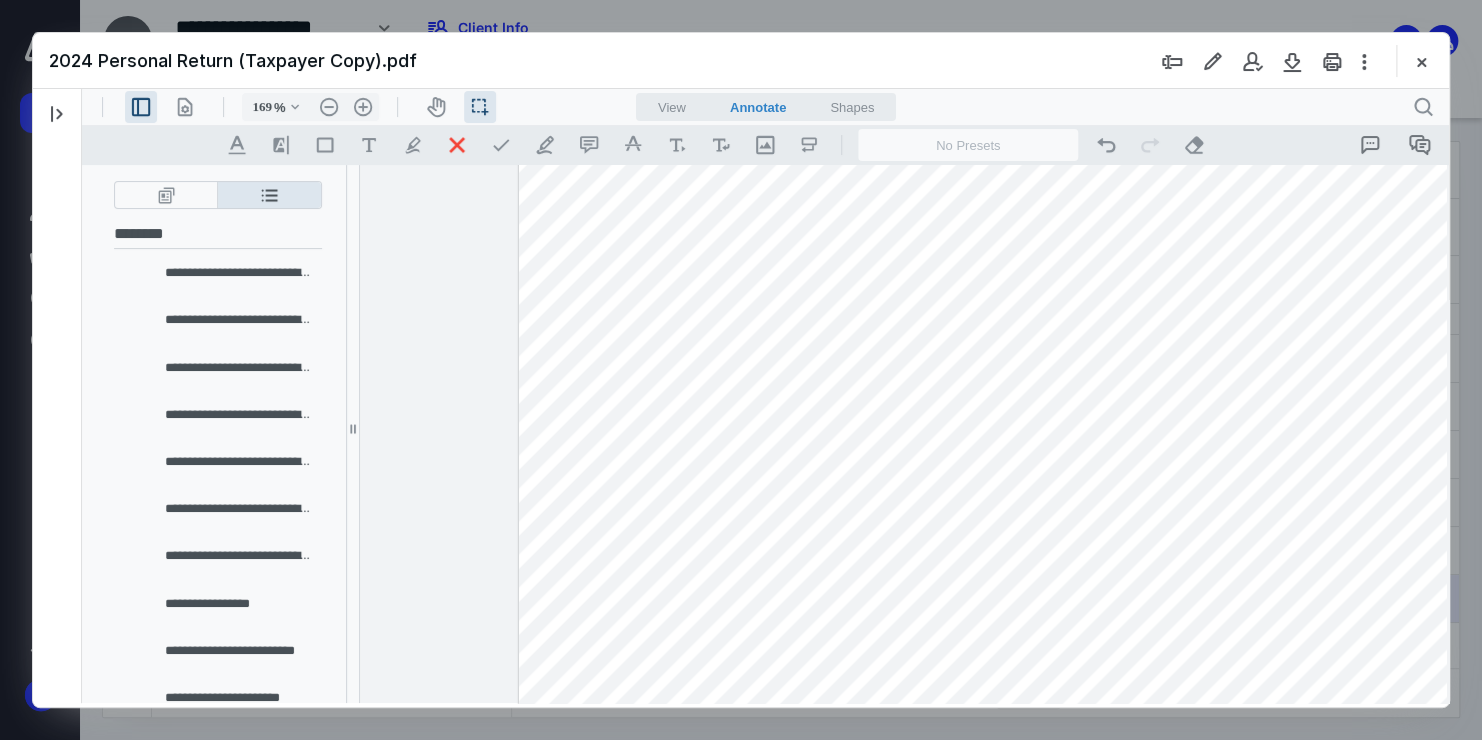 scroll, scrollTop: 1504, scrollLeft: 0, axis: vertical 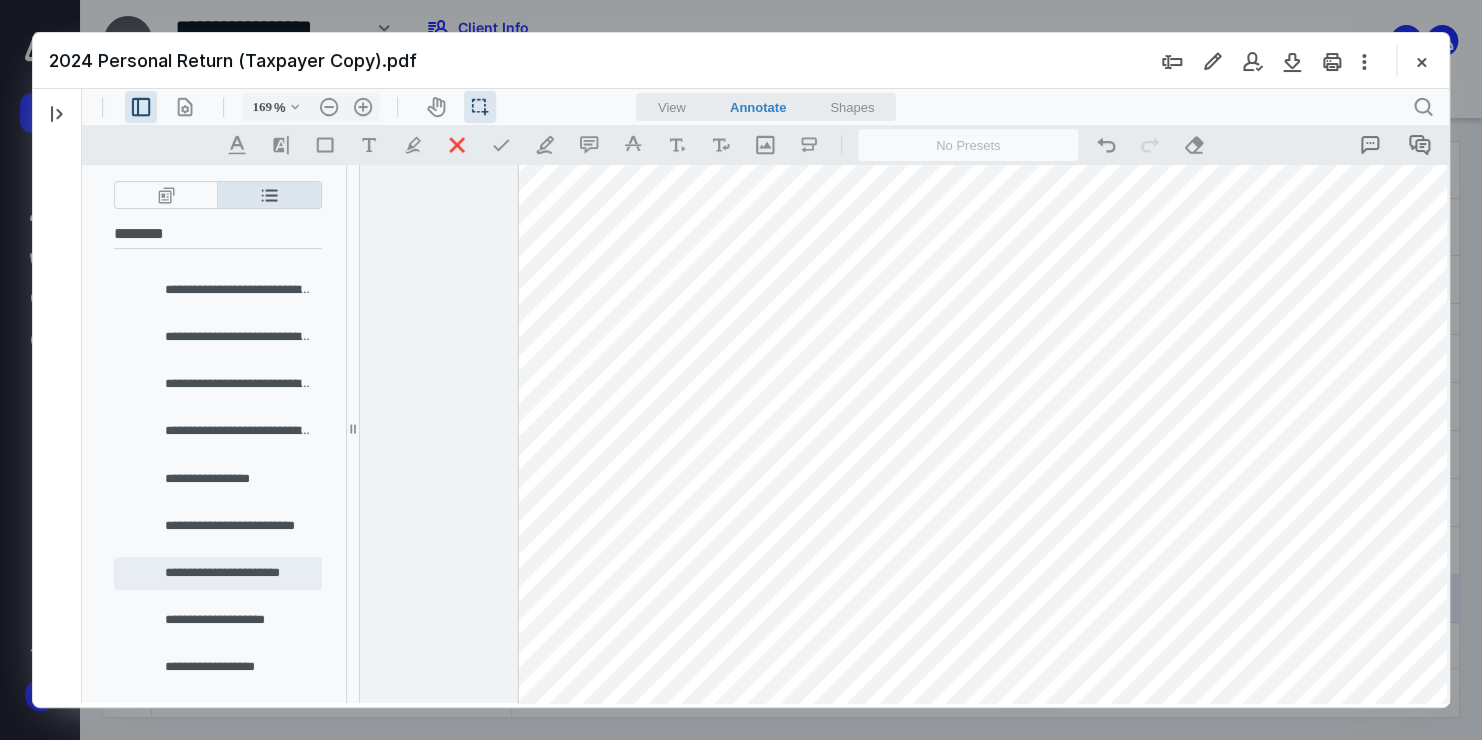 click on "**********" at bounding box center (218, 573) 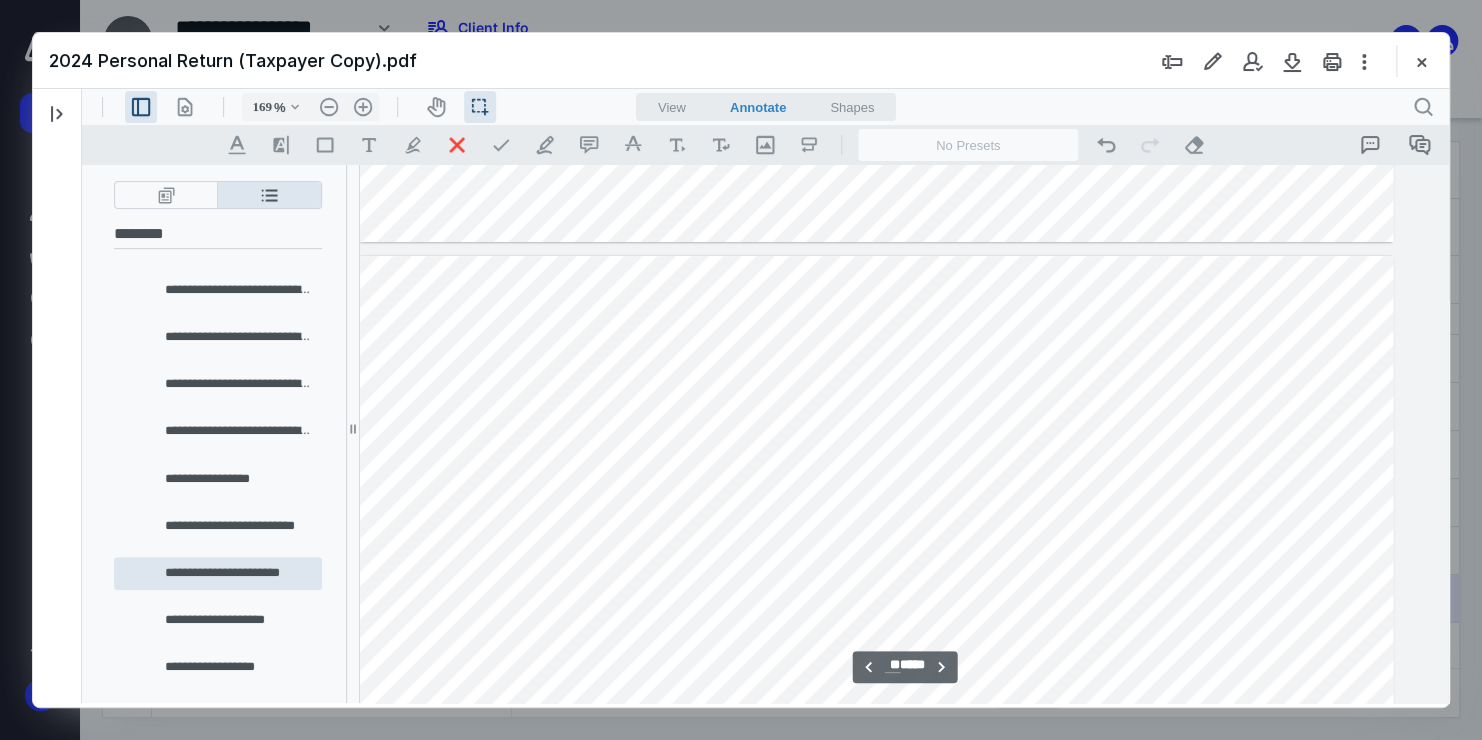 scroll, scrollTop: 48115, scrollLeft: 159, axis: both 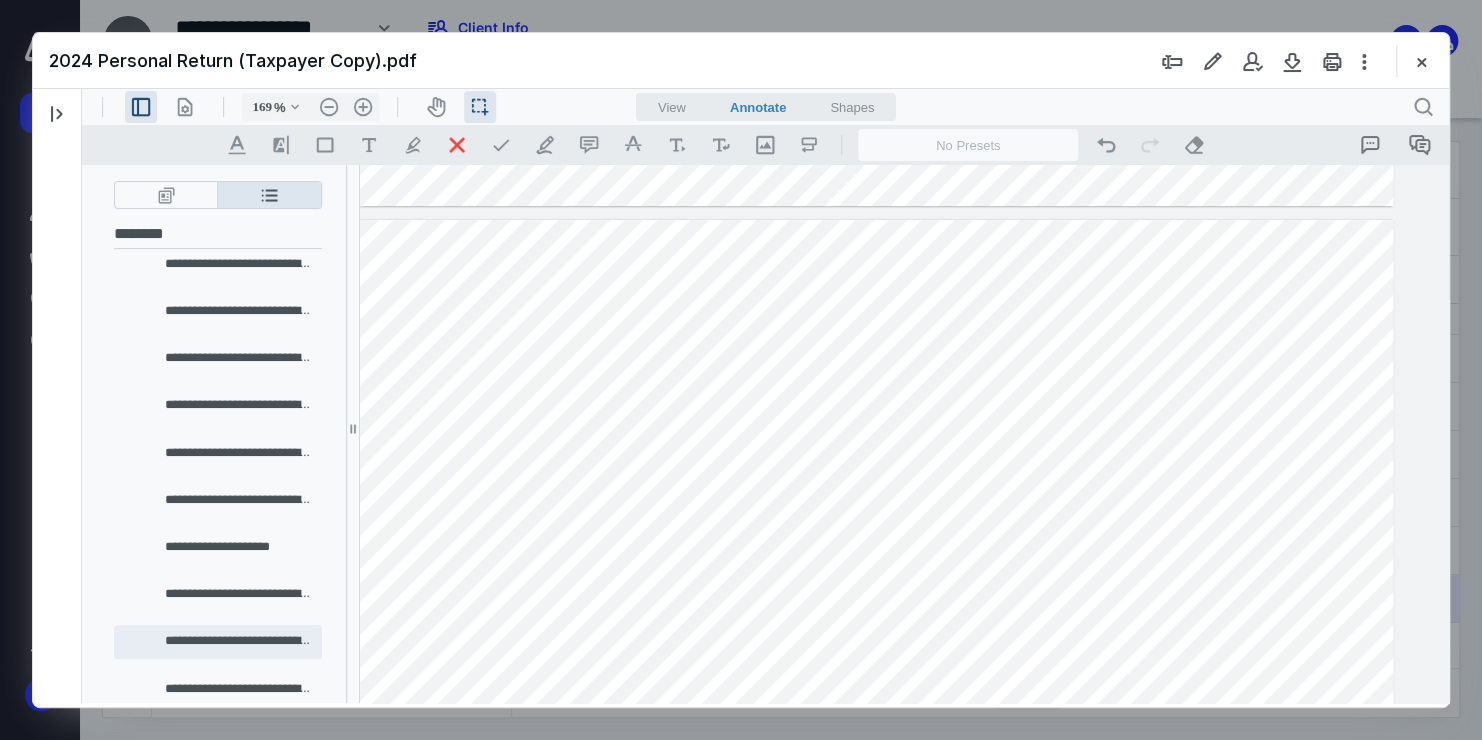 click on "**********" at bounding box center [238, 641] 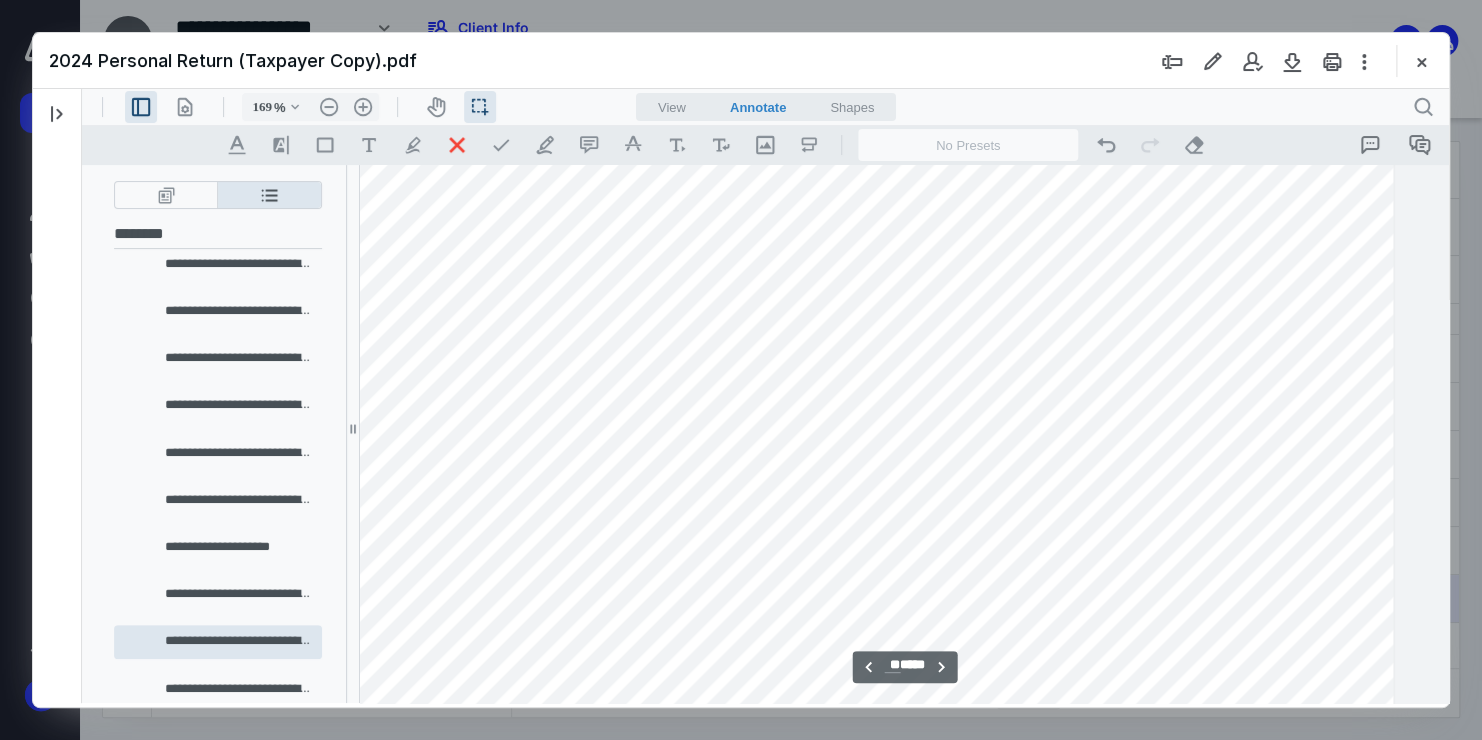 scroll, scrollTop: 23034, scrollLeft: 159, axis: both 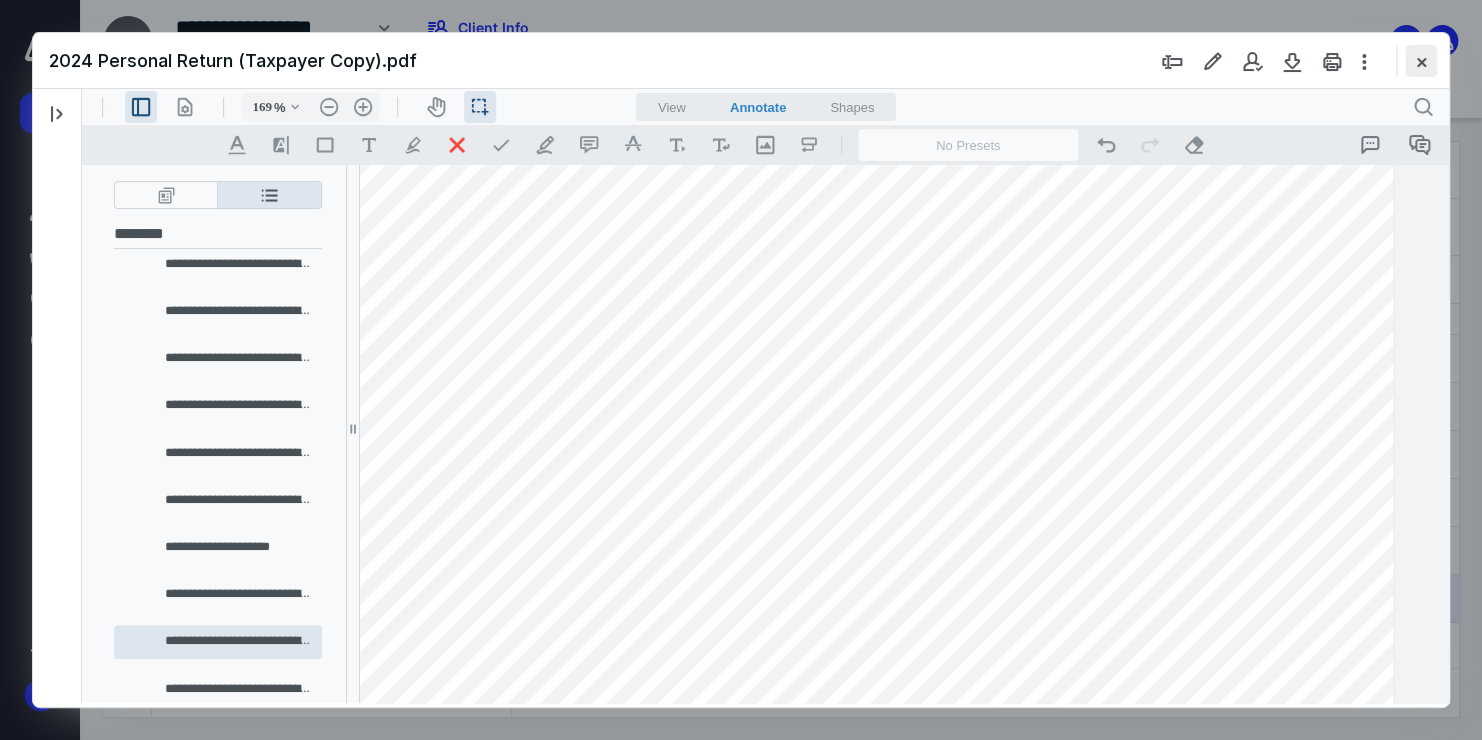 click at bounding box center [1421, 61] 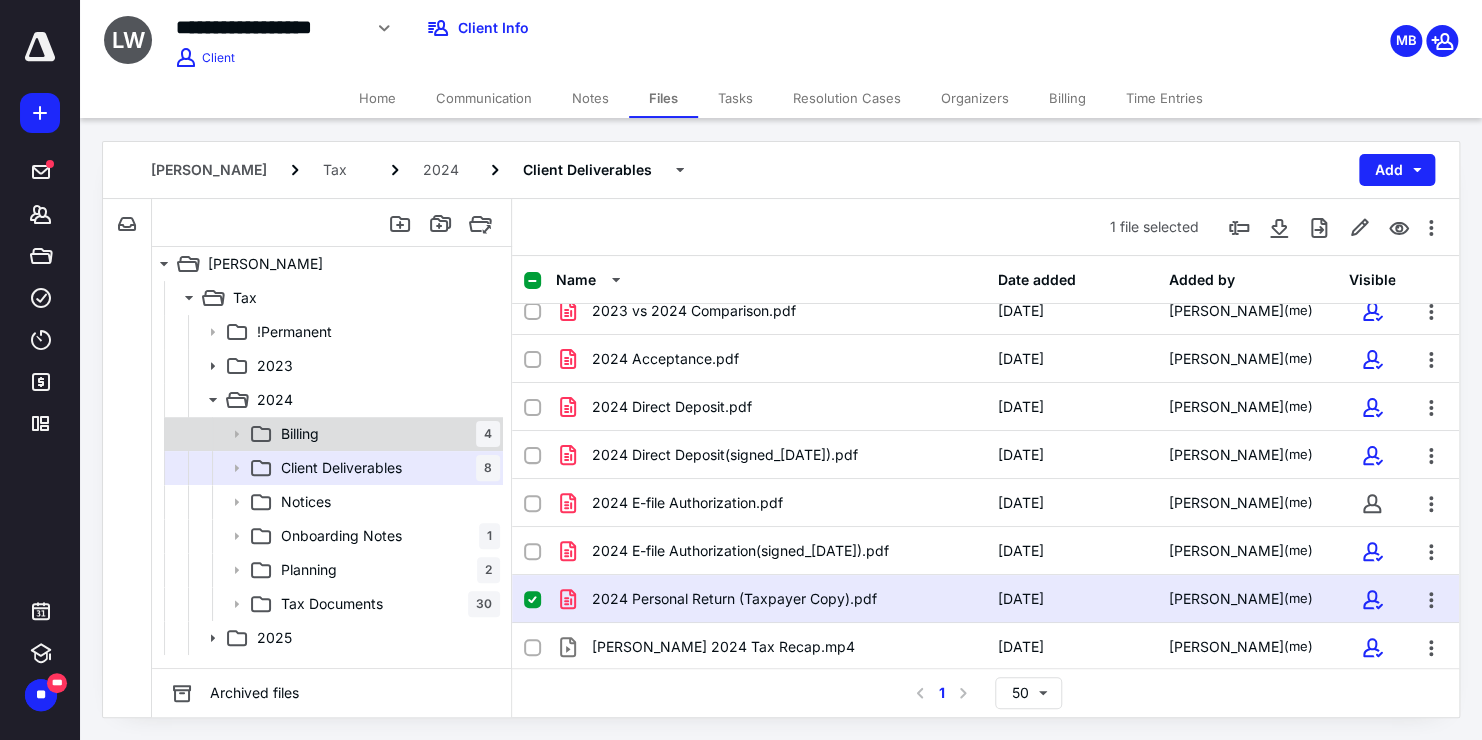 click on "Billing 4" at bounding box center [386, 434] 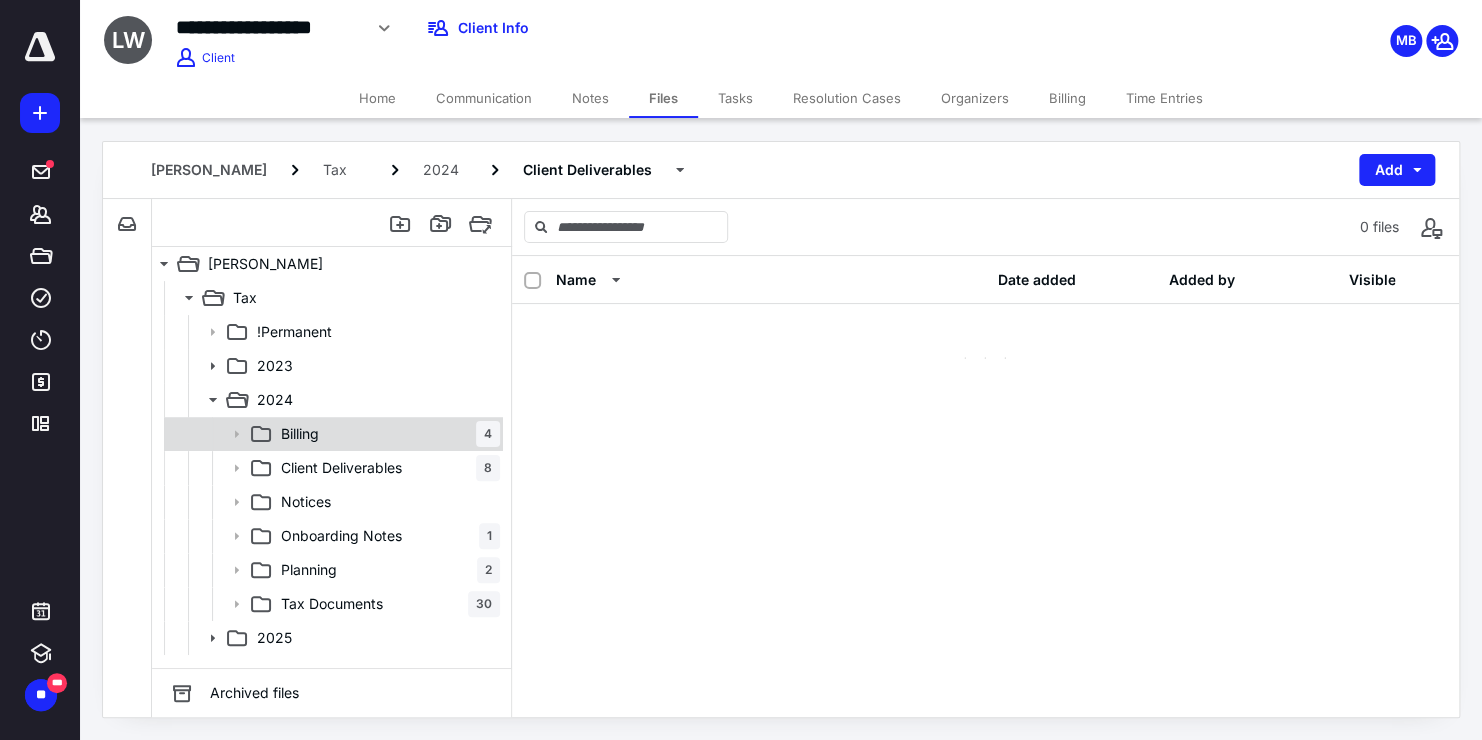 scroll, scrollTop: 0, scrollLeft: 0, axis: both 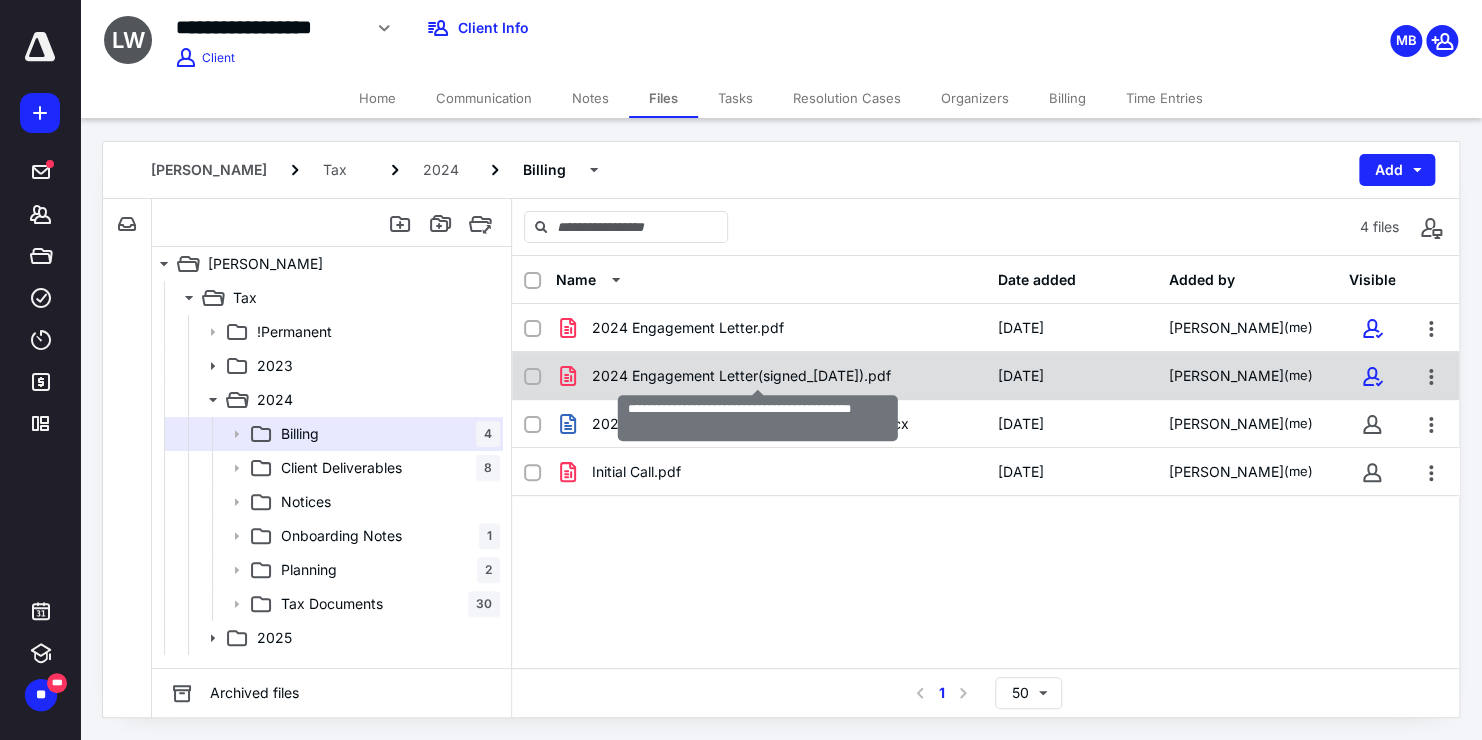 click on "2024 Engagement Letter(signed_[DATE]).pdf" at bounding box center (741, 376) 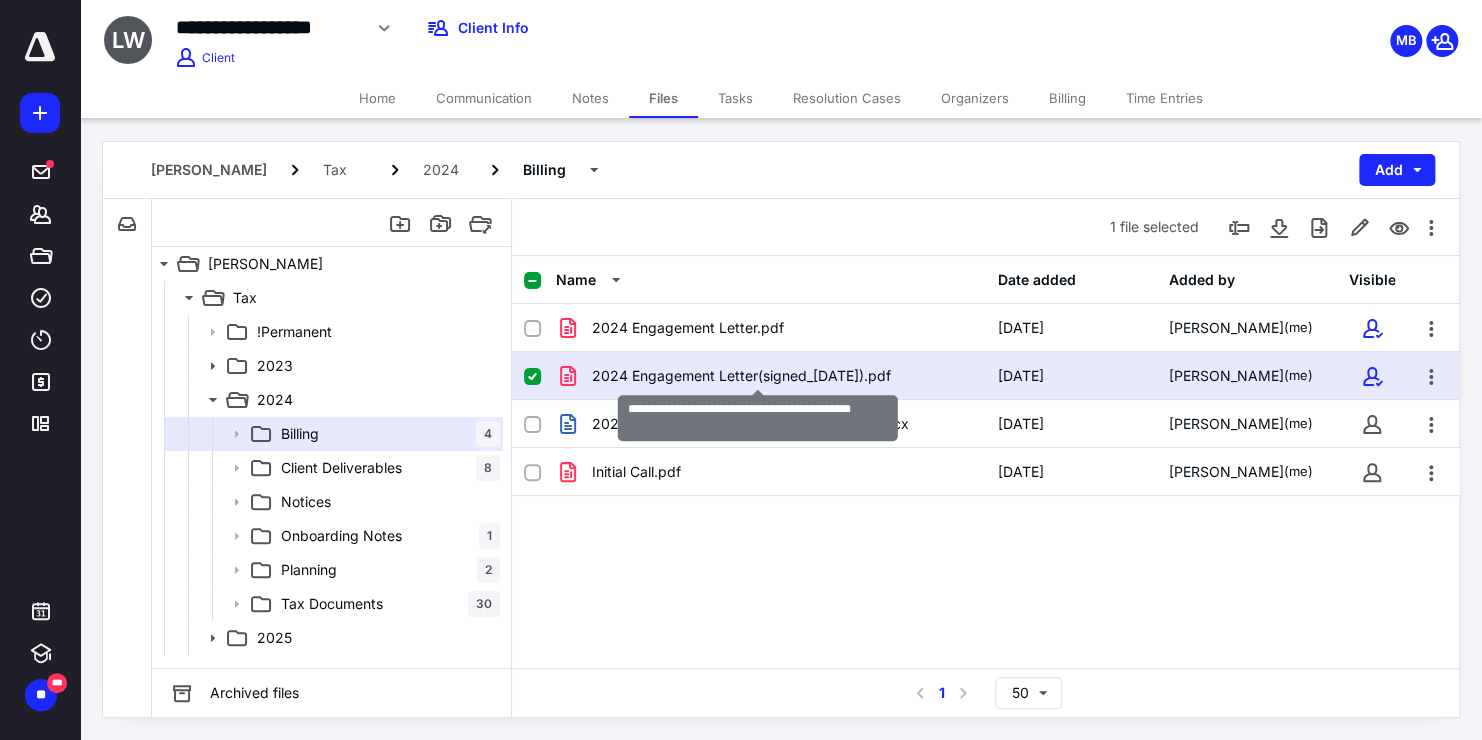 click on "2024 Engagement Letter(signed_[DATE]).pdf" at bounding box center [741, 376] 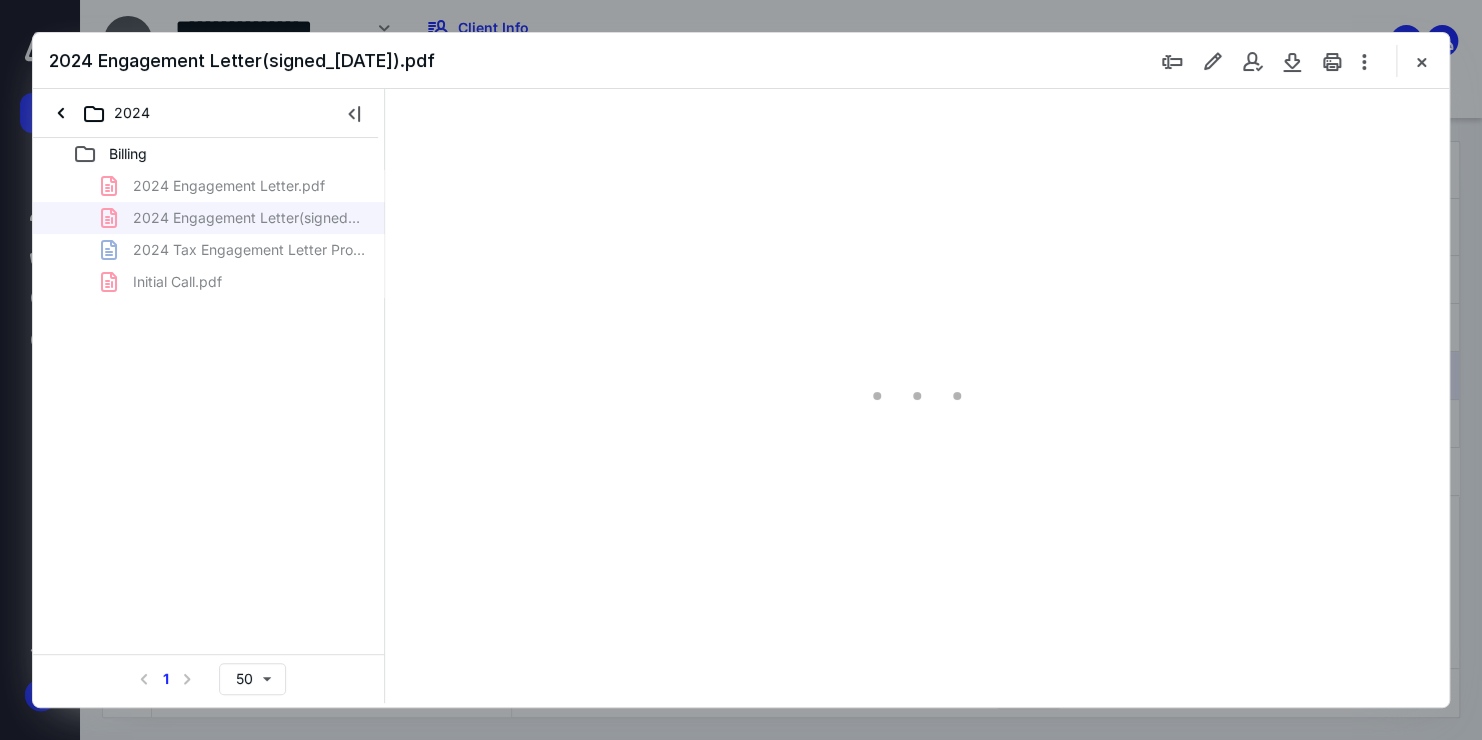 scroll, scrollTop: 0, scrollLeft: 0, axis: both 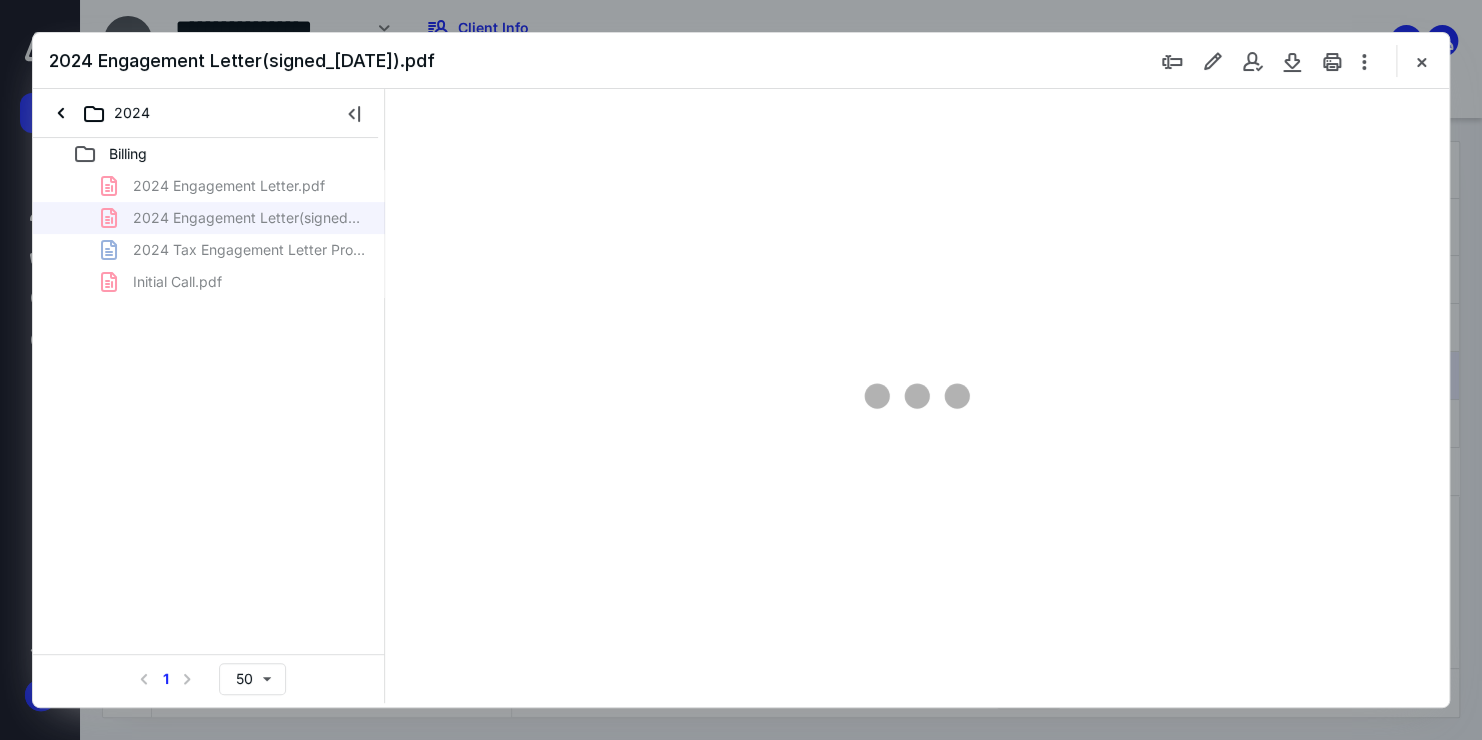 type on "171" 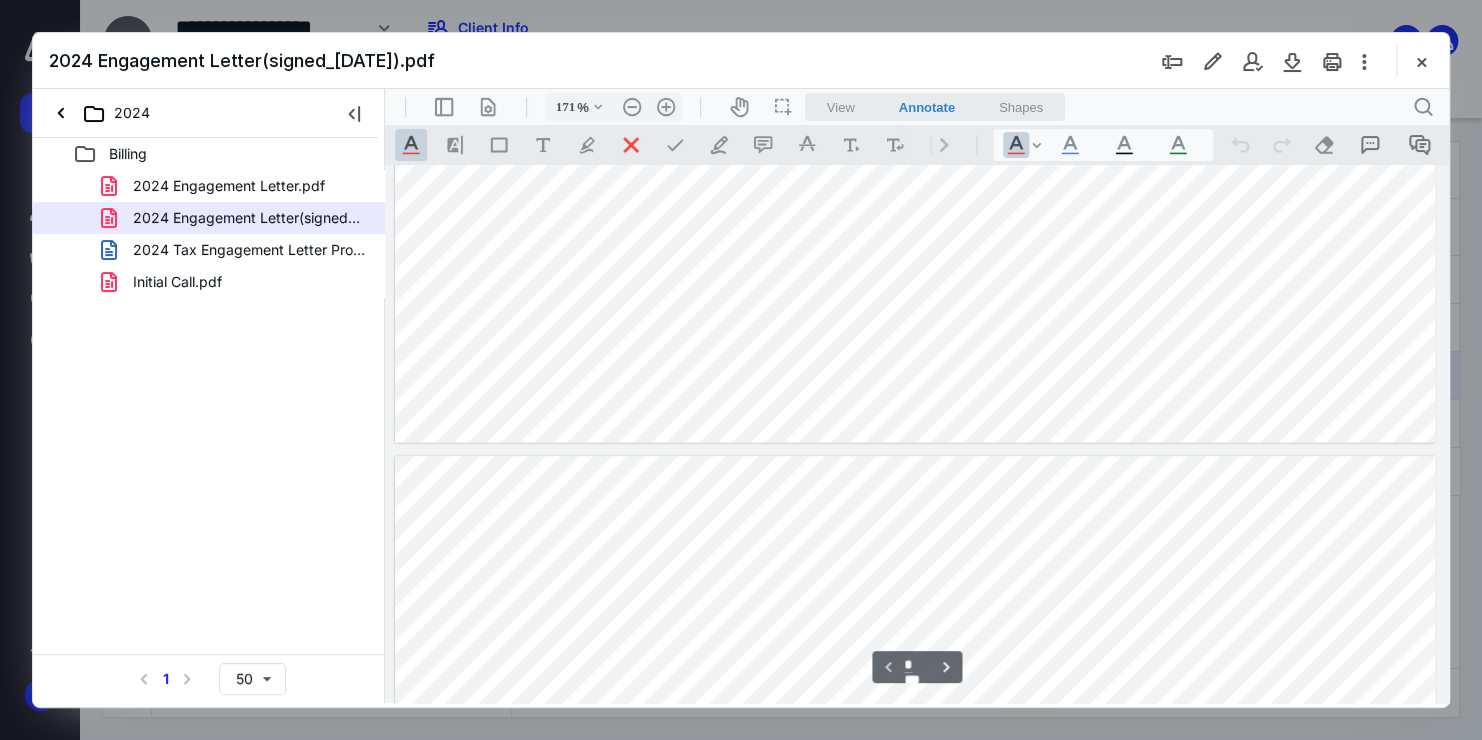 type on "*" 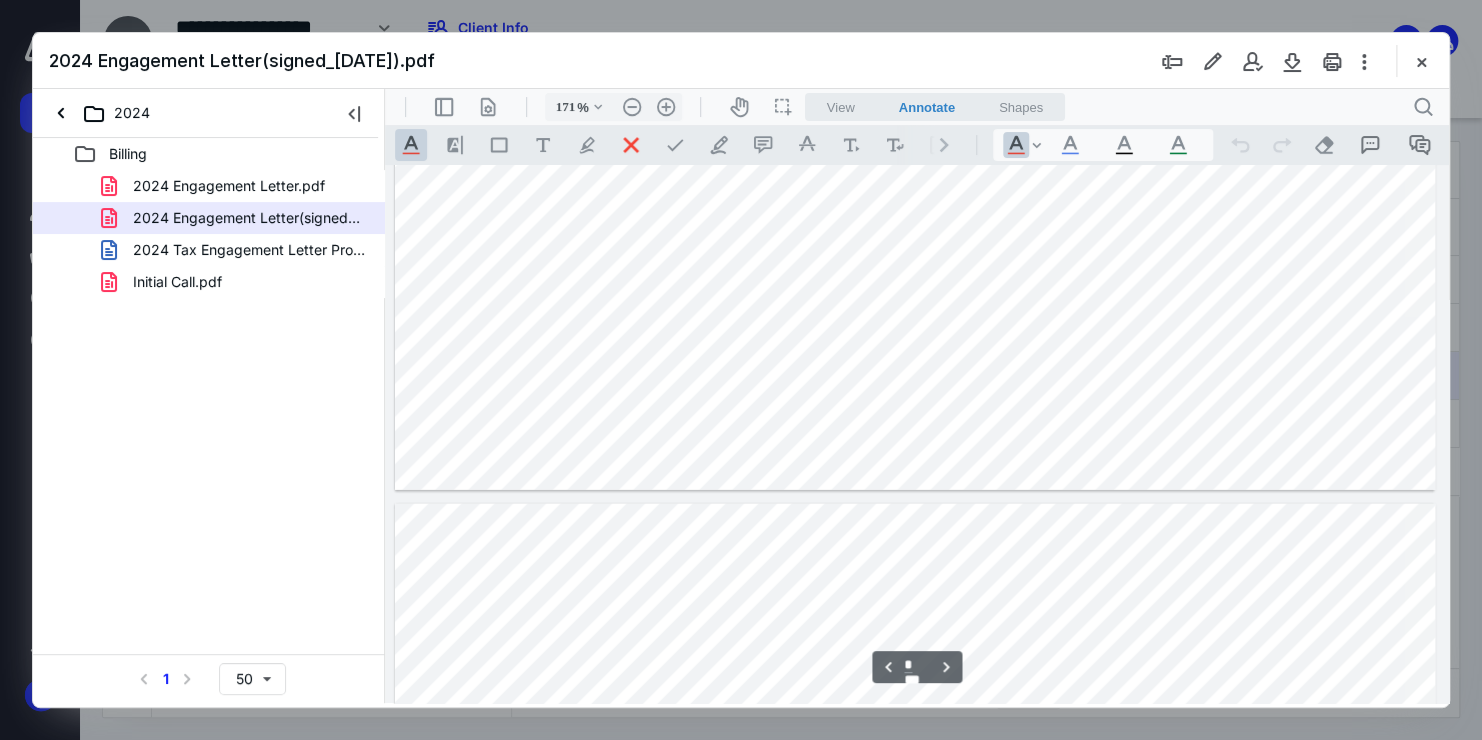 scroll, scrollTop: 2395, scrollLeft: 0, axis: vertical 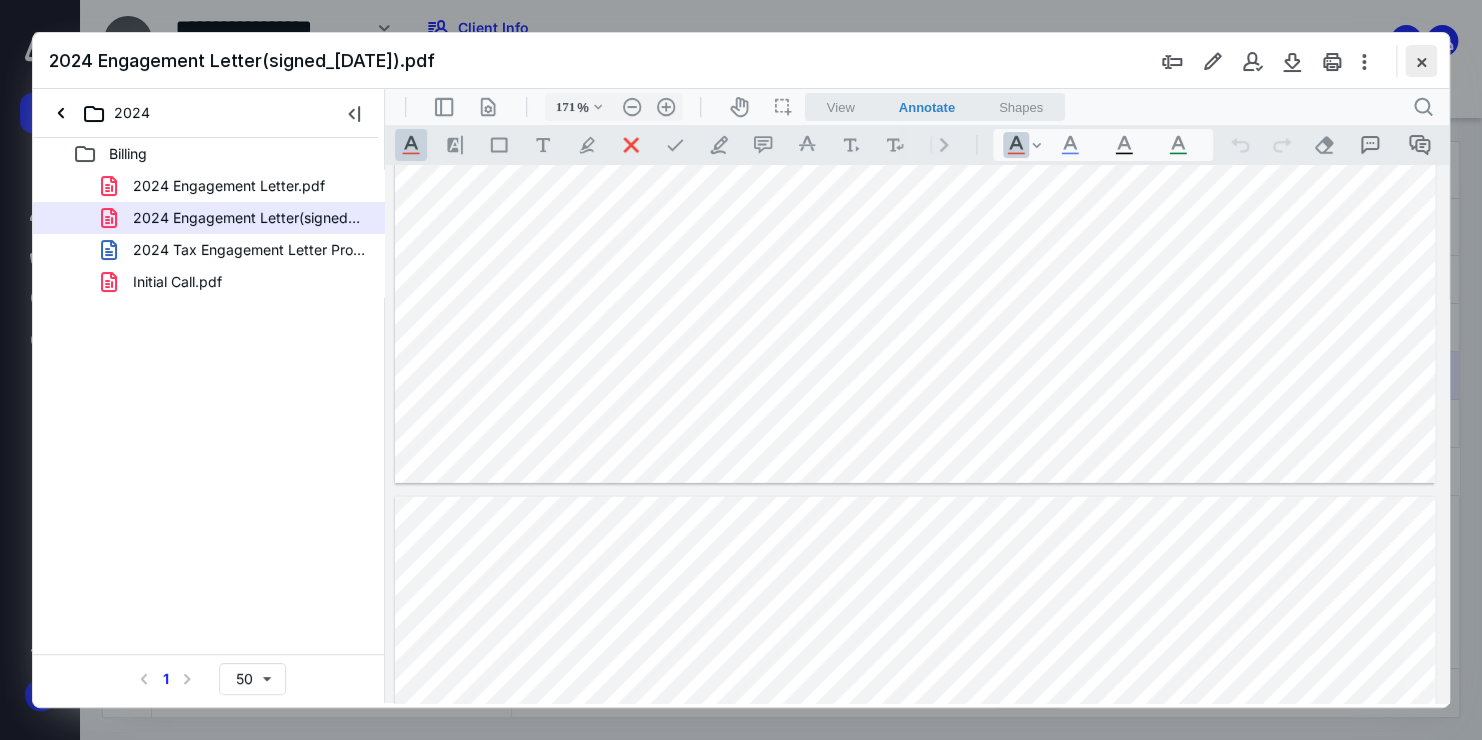 click at bounding box center [1421, 61] 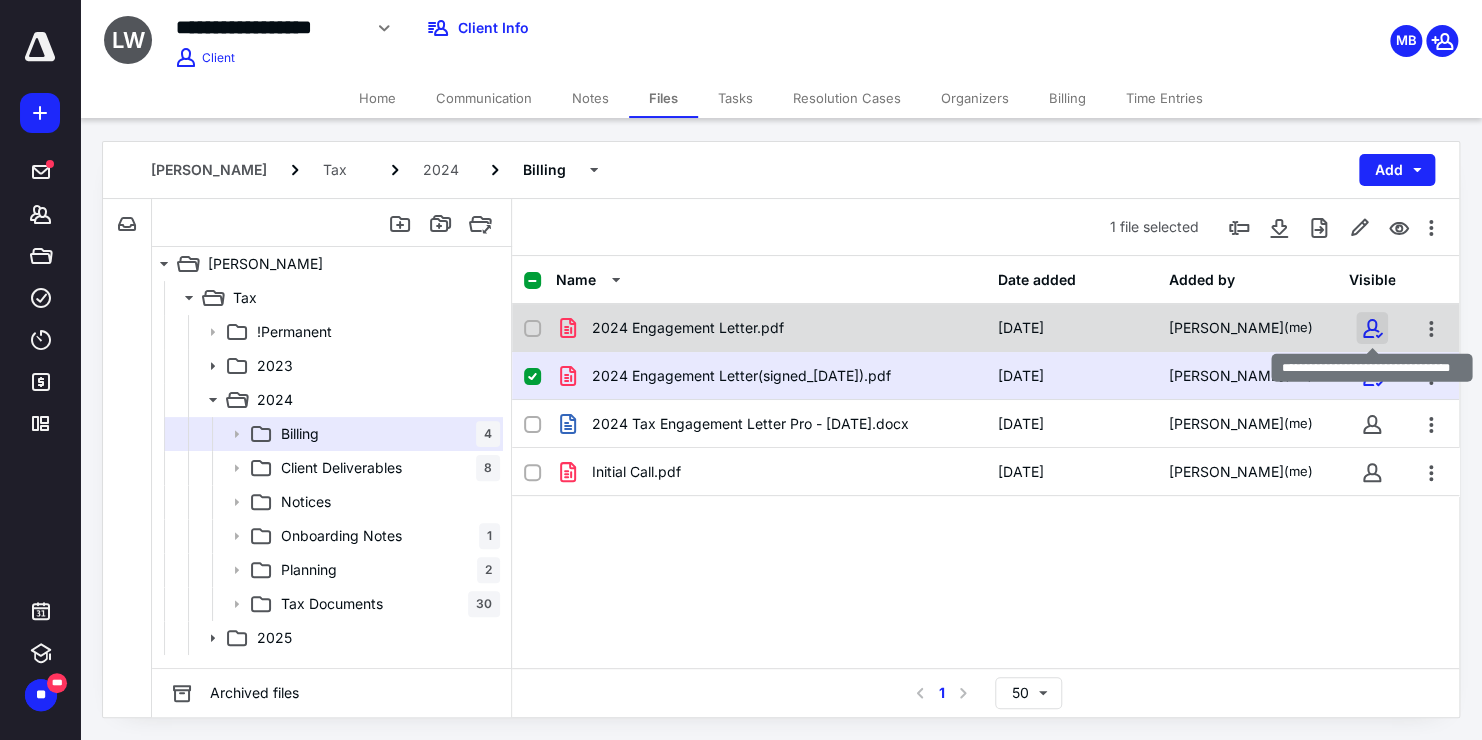 click at bounding box center [1372, 328] 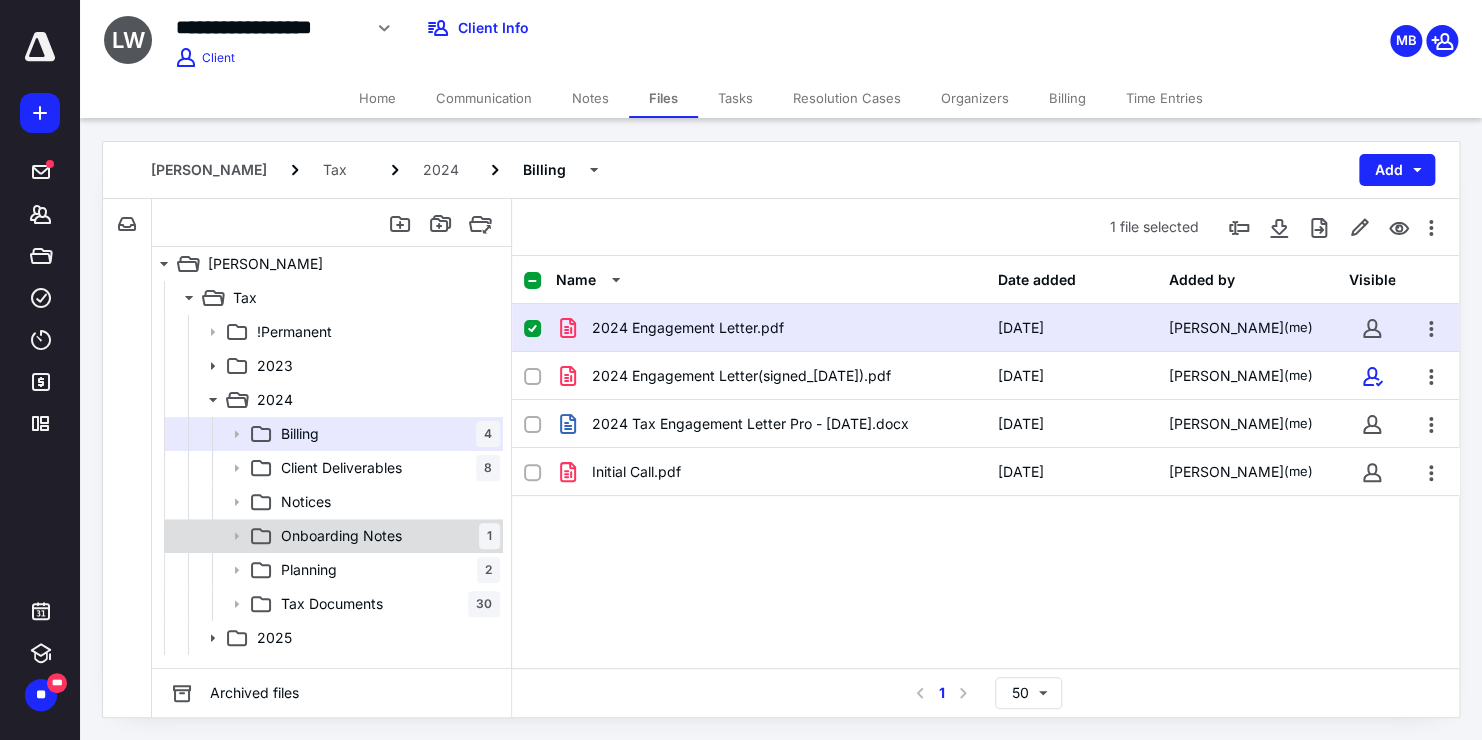click on "Onboarding Notes 1" at bounding box center [332, 536] 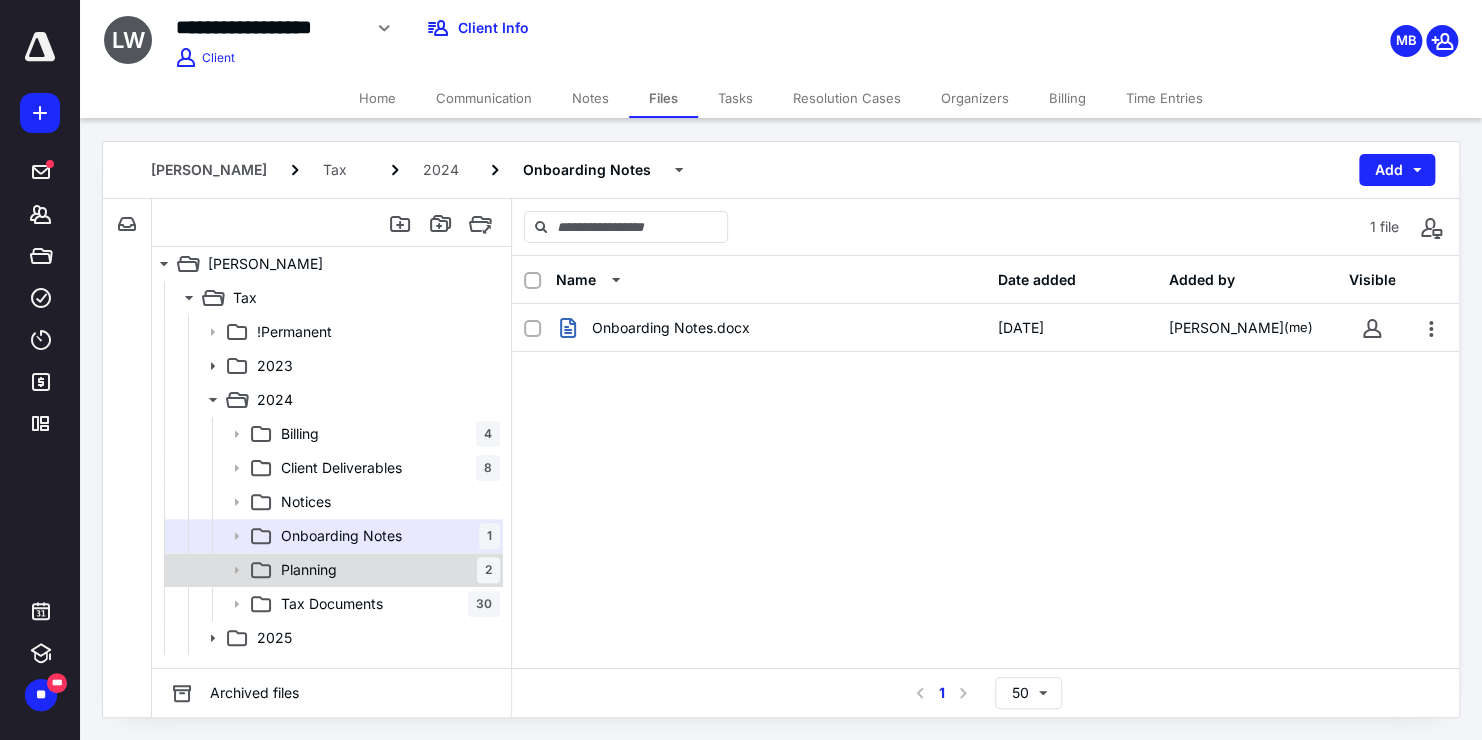 click on "Planning 2" at bounding box center (386, 570) 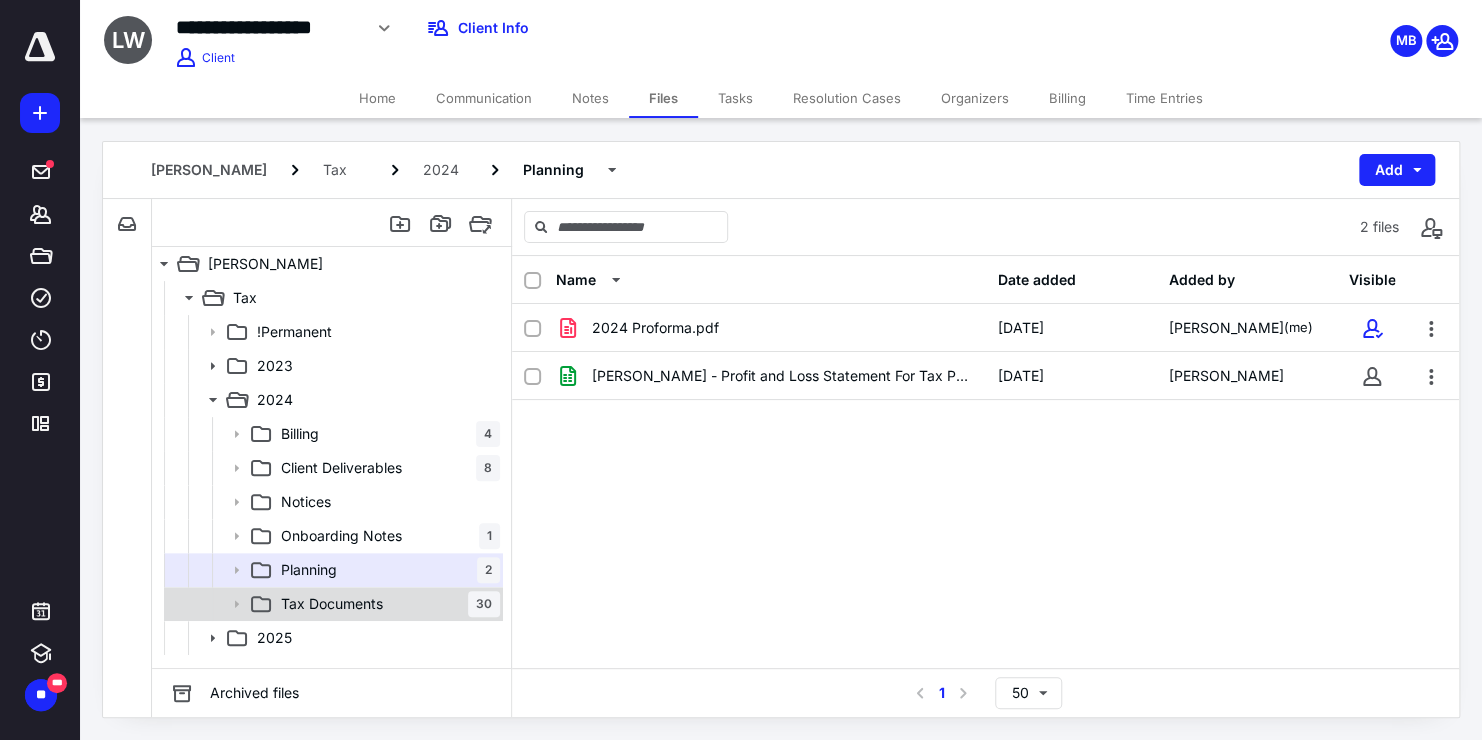 click on "Tax Documents" at bounding box center (332, 604) 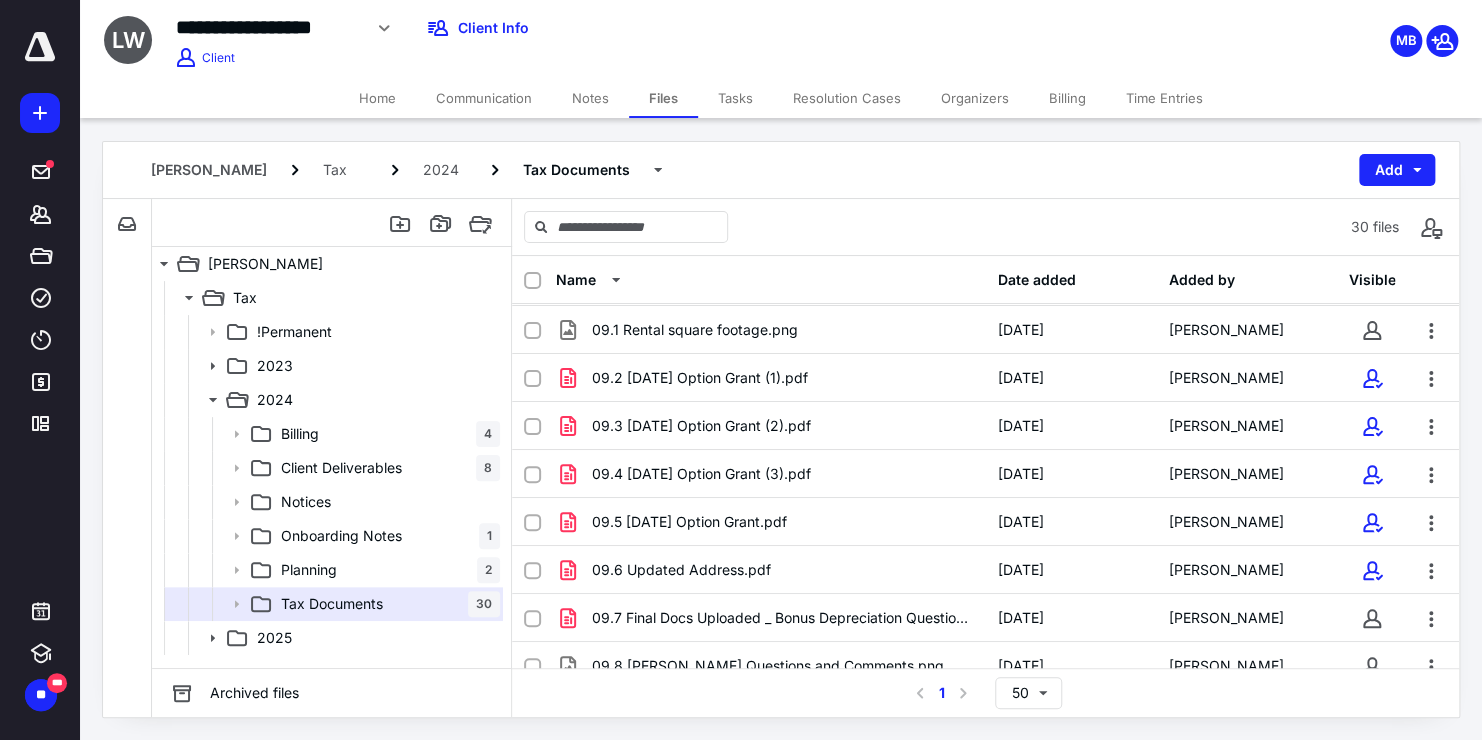 scroll, scrollTop: 1069, scrollLeft: 0, axis: vertical 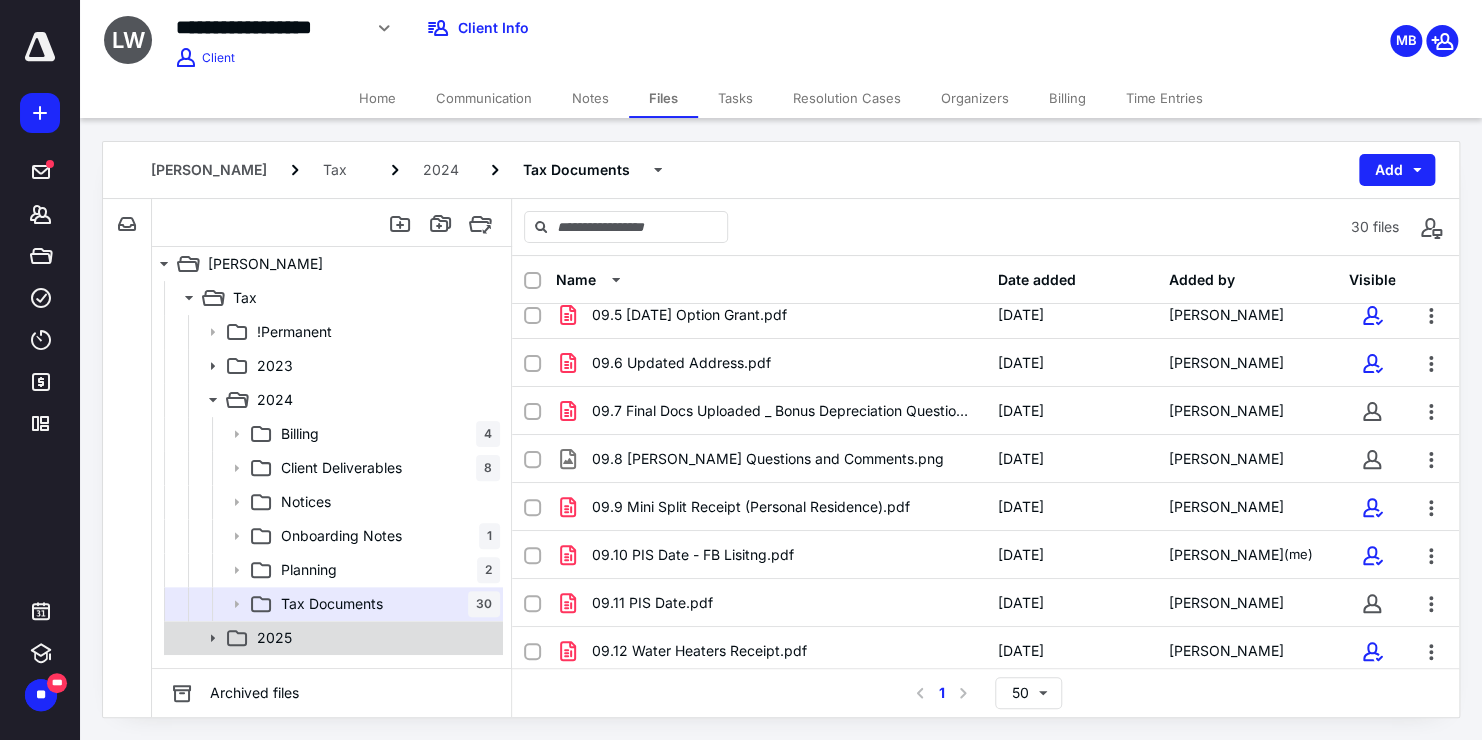 click 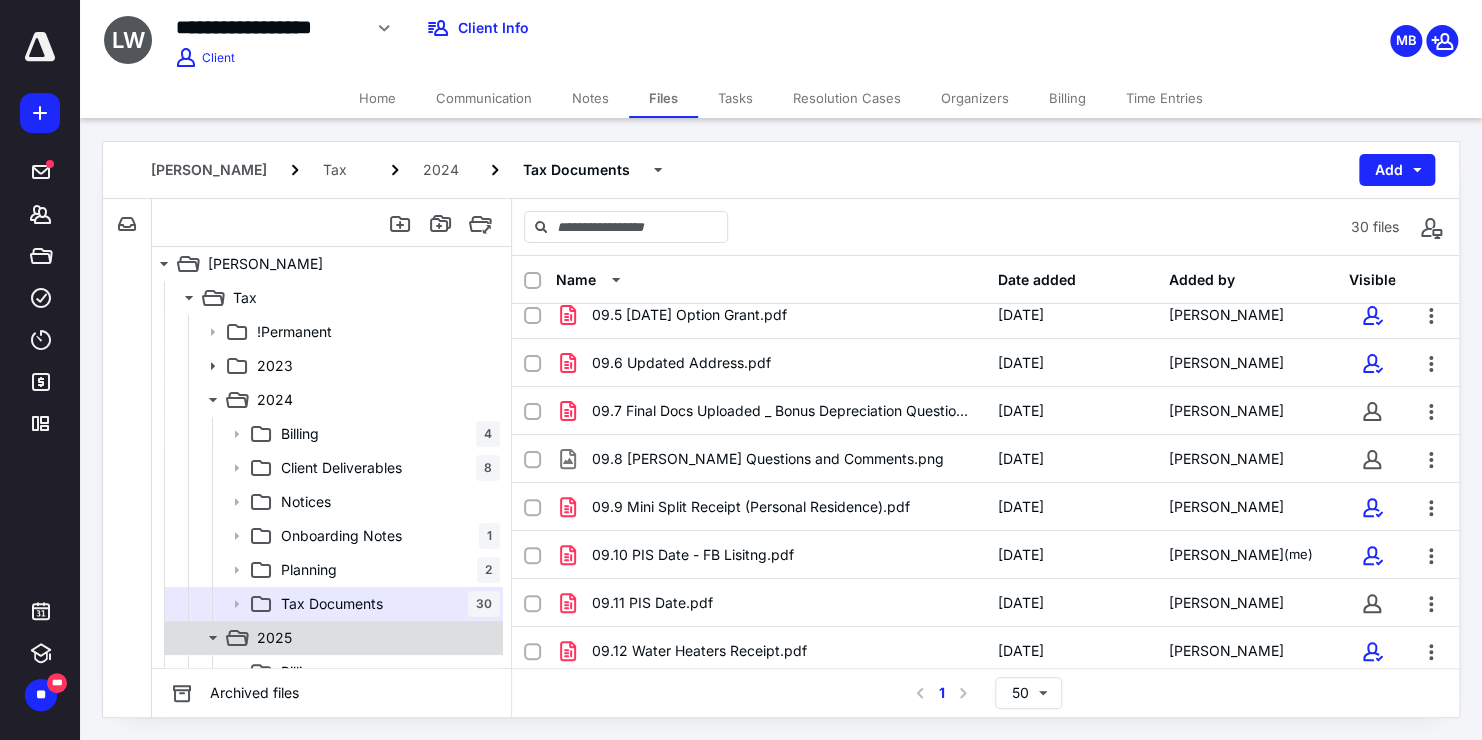 scroll, scrollTop: 156, scrollLeft: 0, axis: vertical 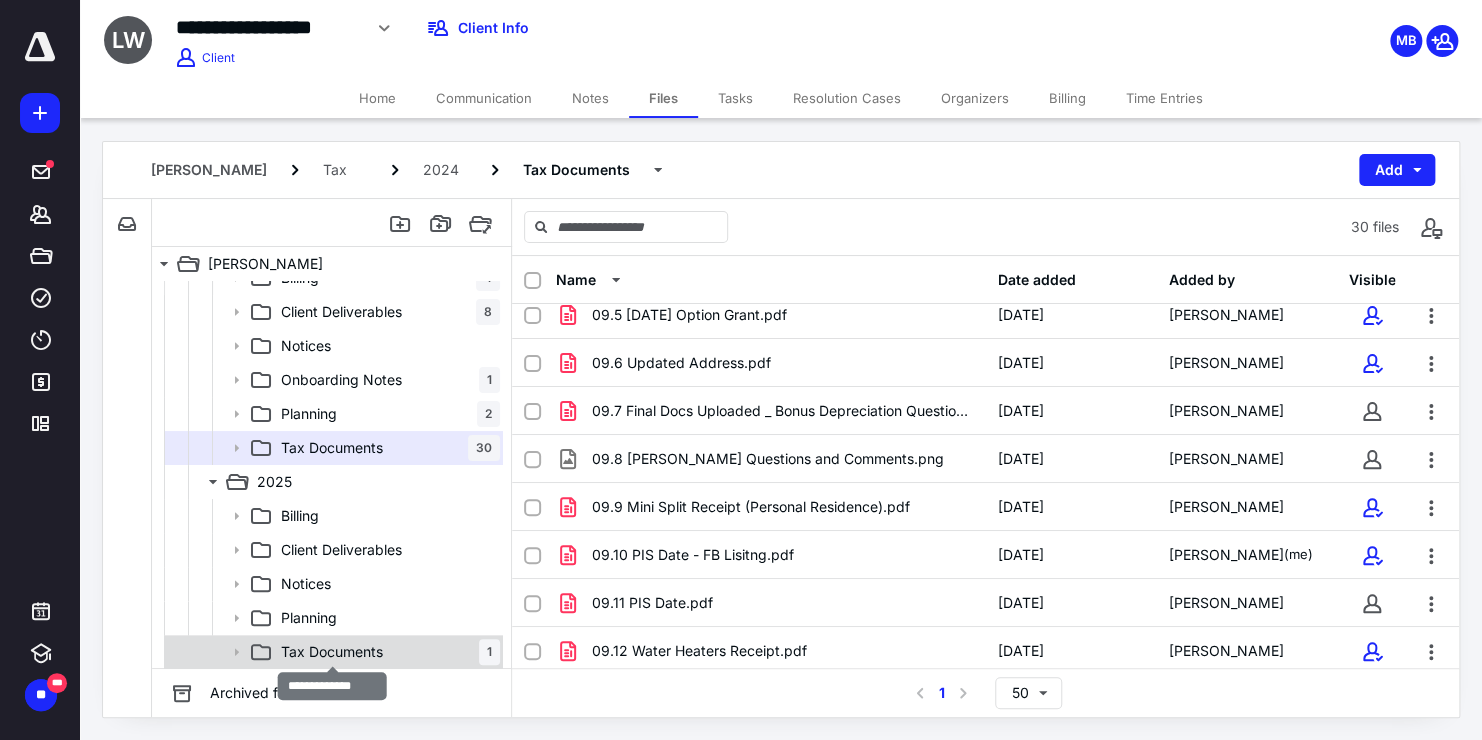 click on "Tax Documents" at bounding box center (332, 652) 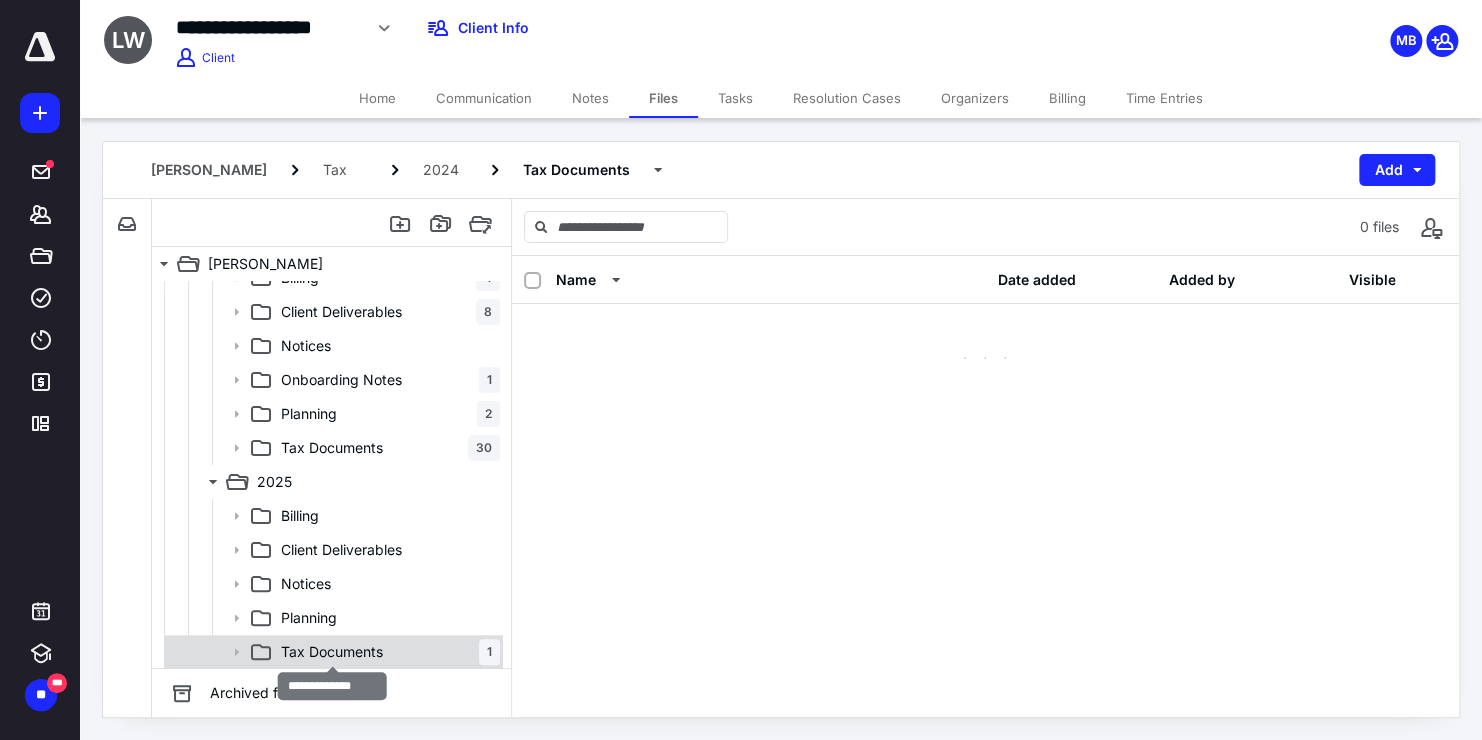 scroll, scrollTop: 0, scrollLeft: 0, axis: both 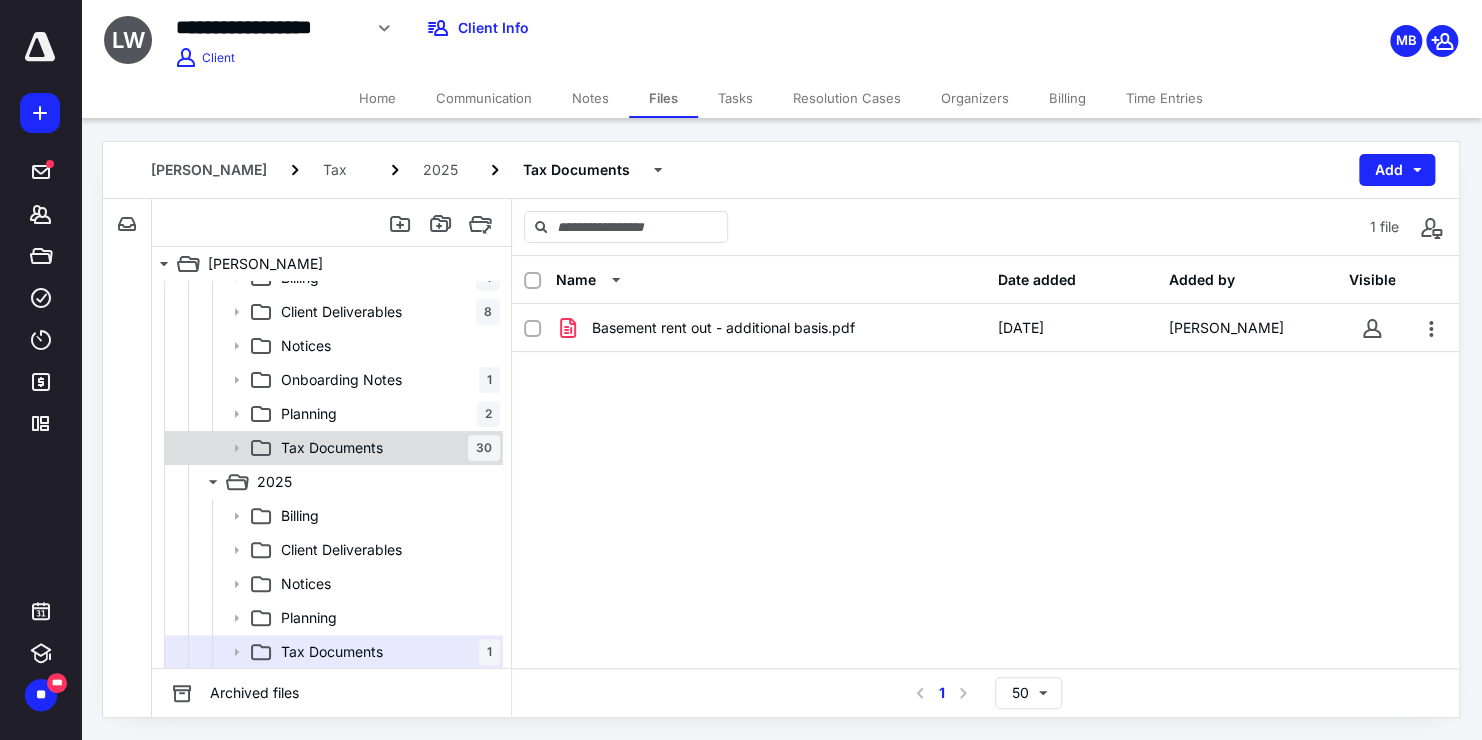 click on "Tax Documents 30" at bounding box center [386, 448] 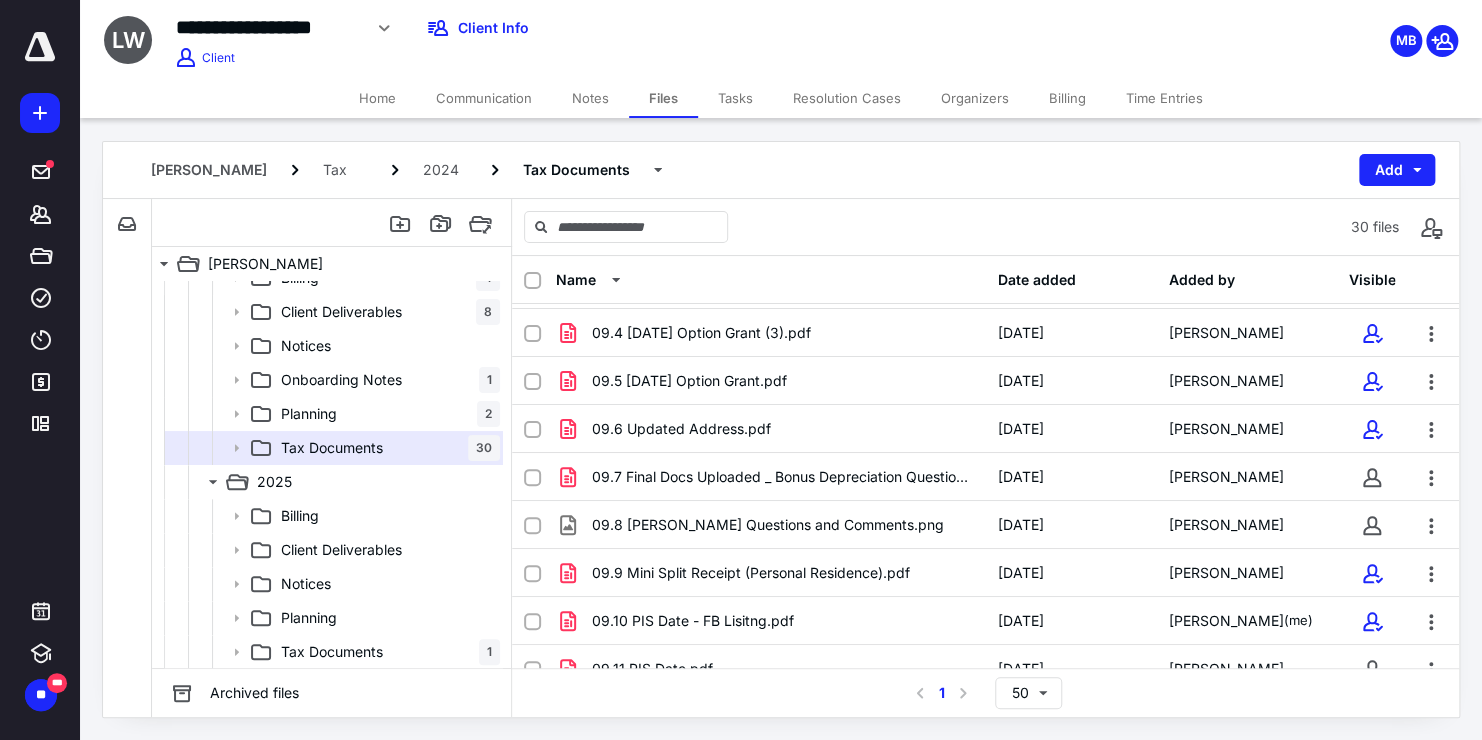scroll, scrollTop: 1069, scrollLeft: 0, axis: vertical 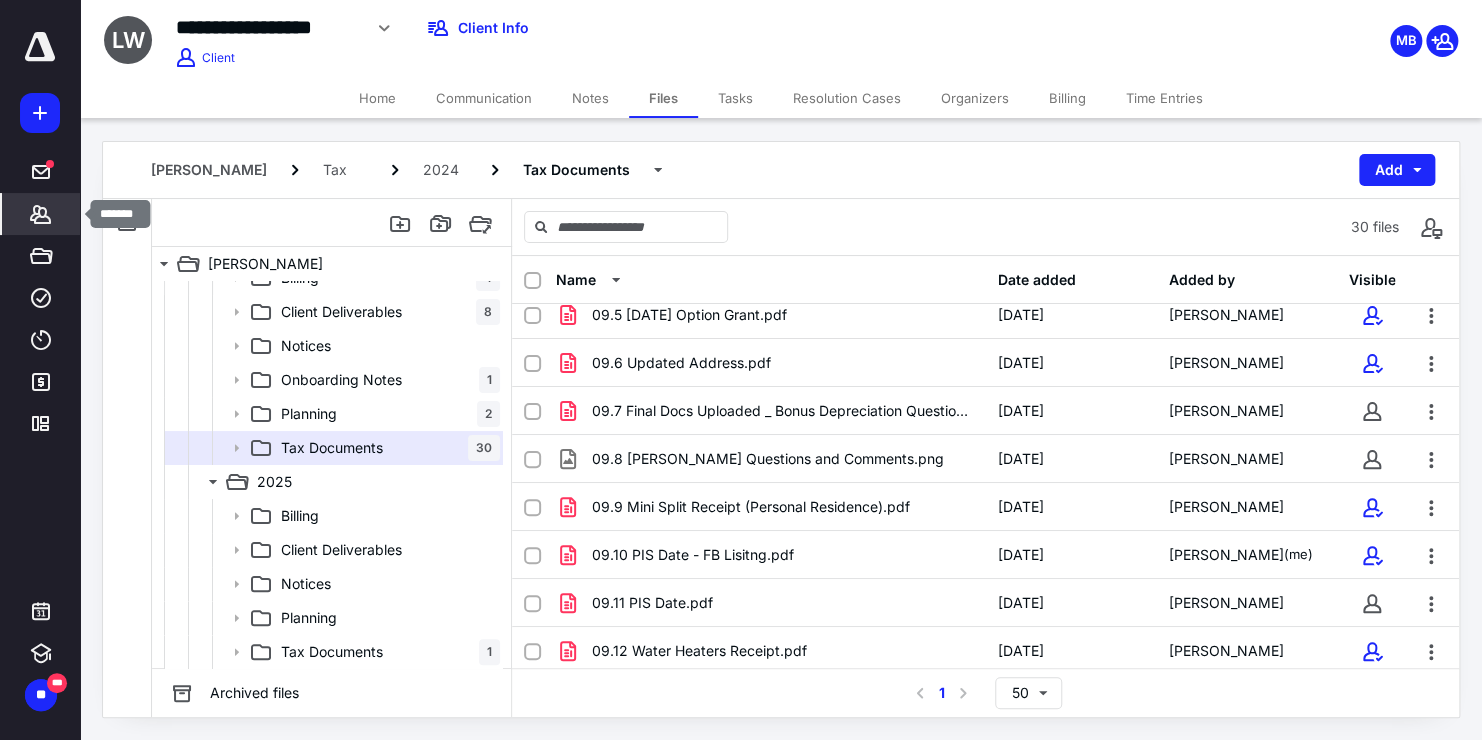 click 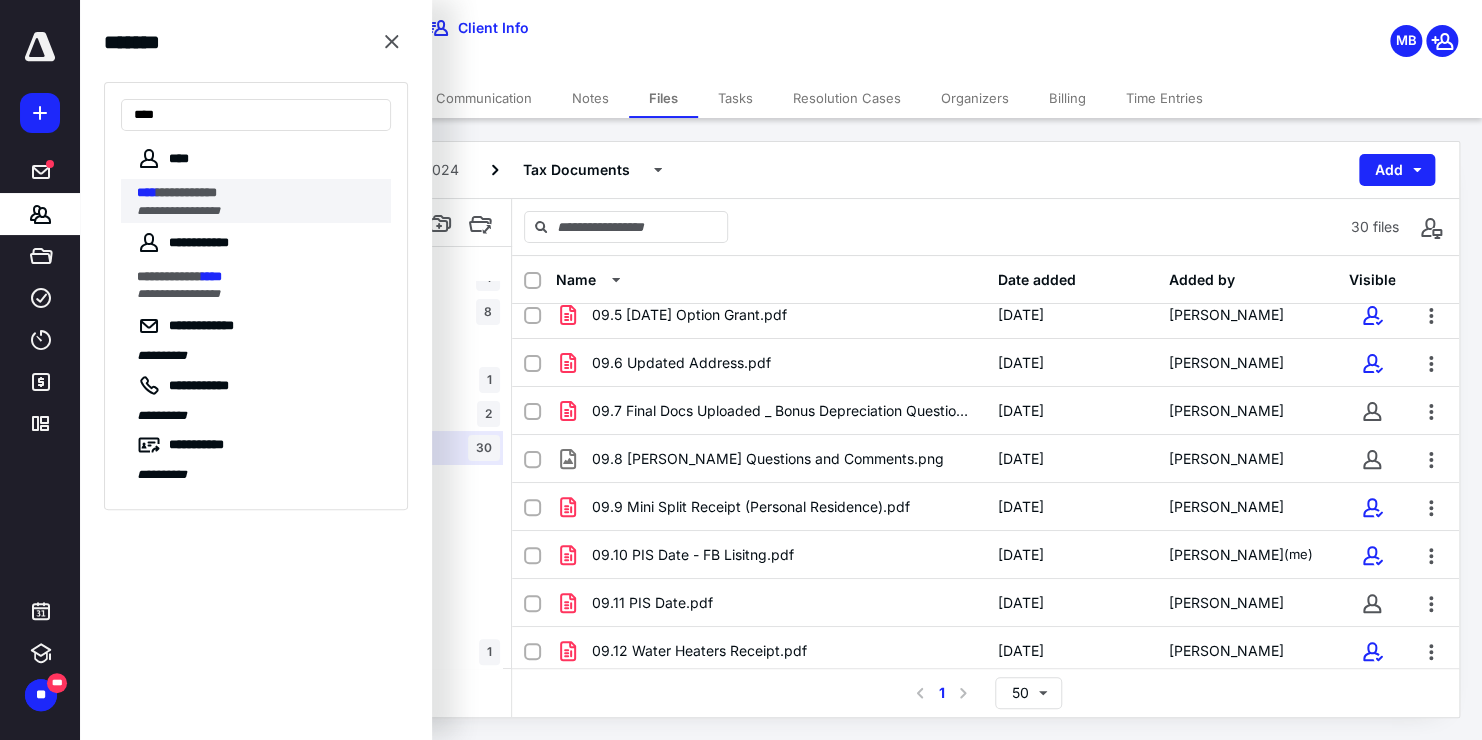 type on "****" 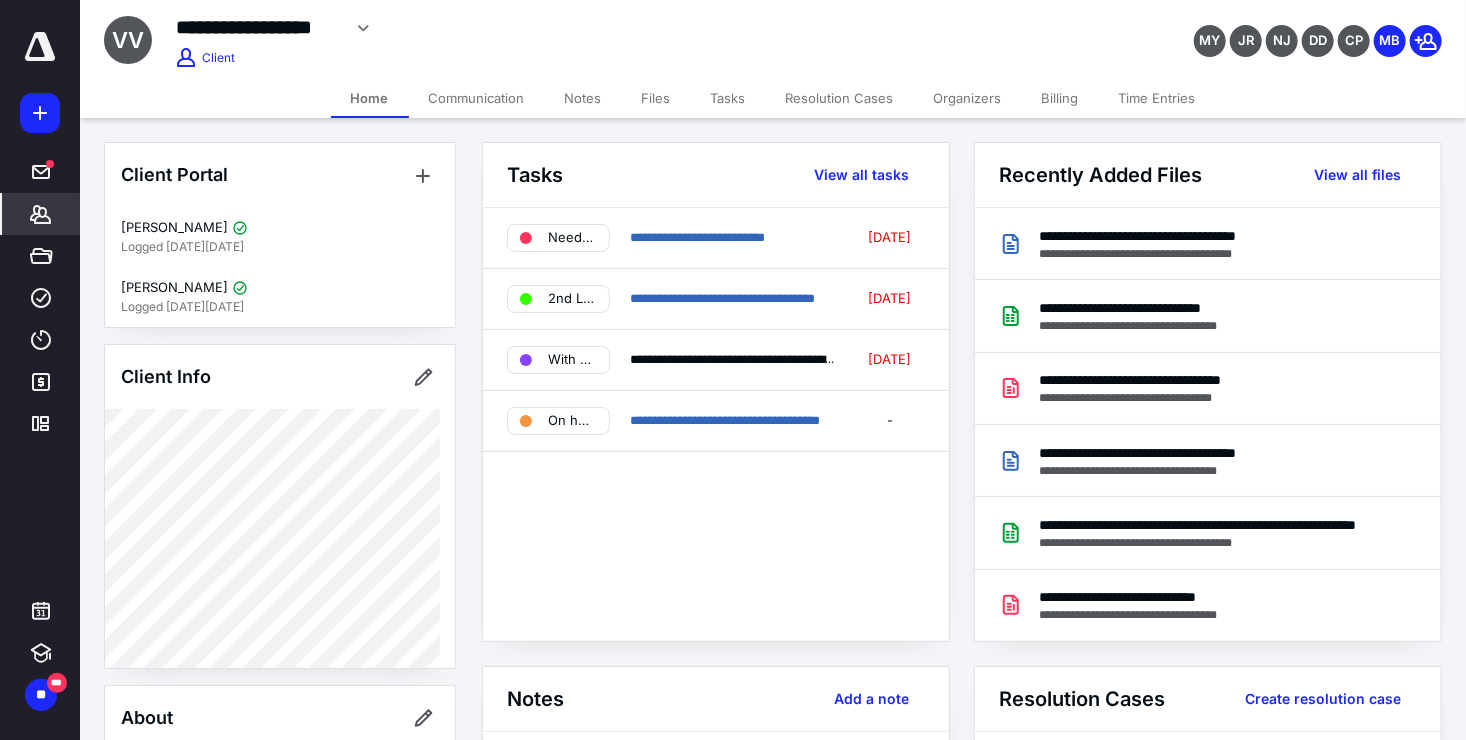 click on "Files" at bounding box center [656, 98] 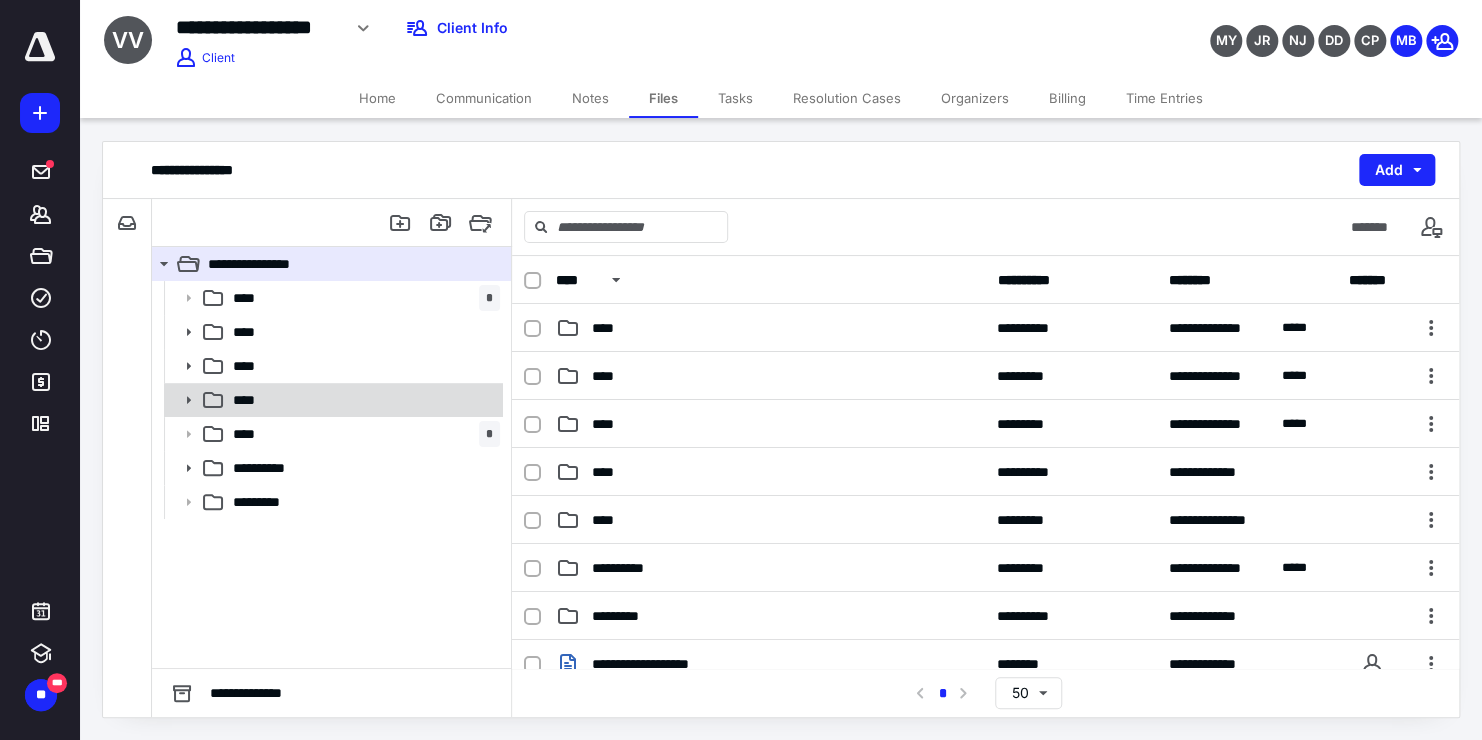 click 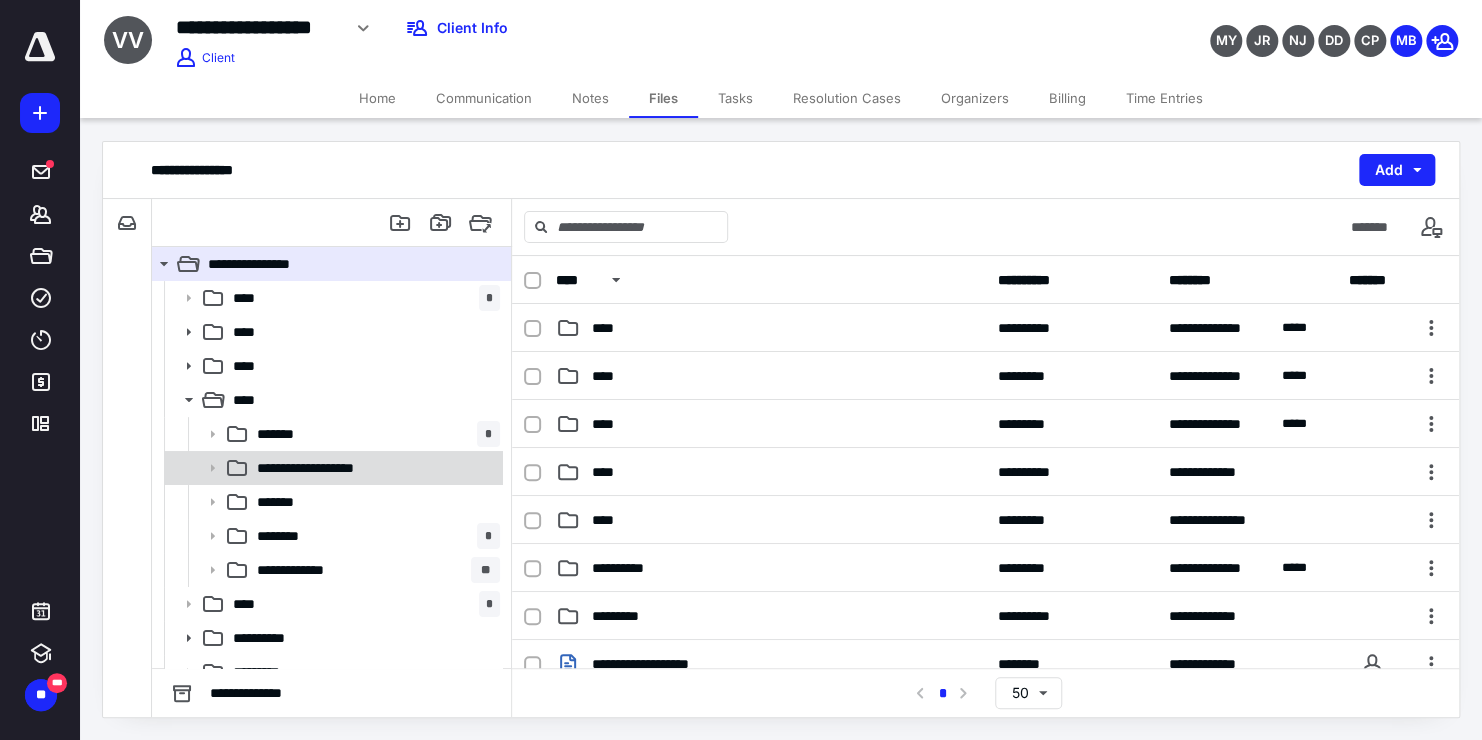 scroll, scrollTop: 20, scrollLeft: 0, axis: vertical 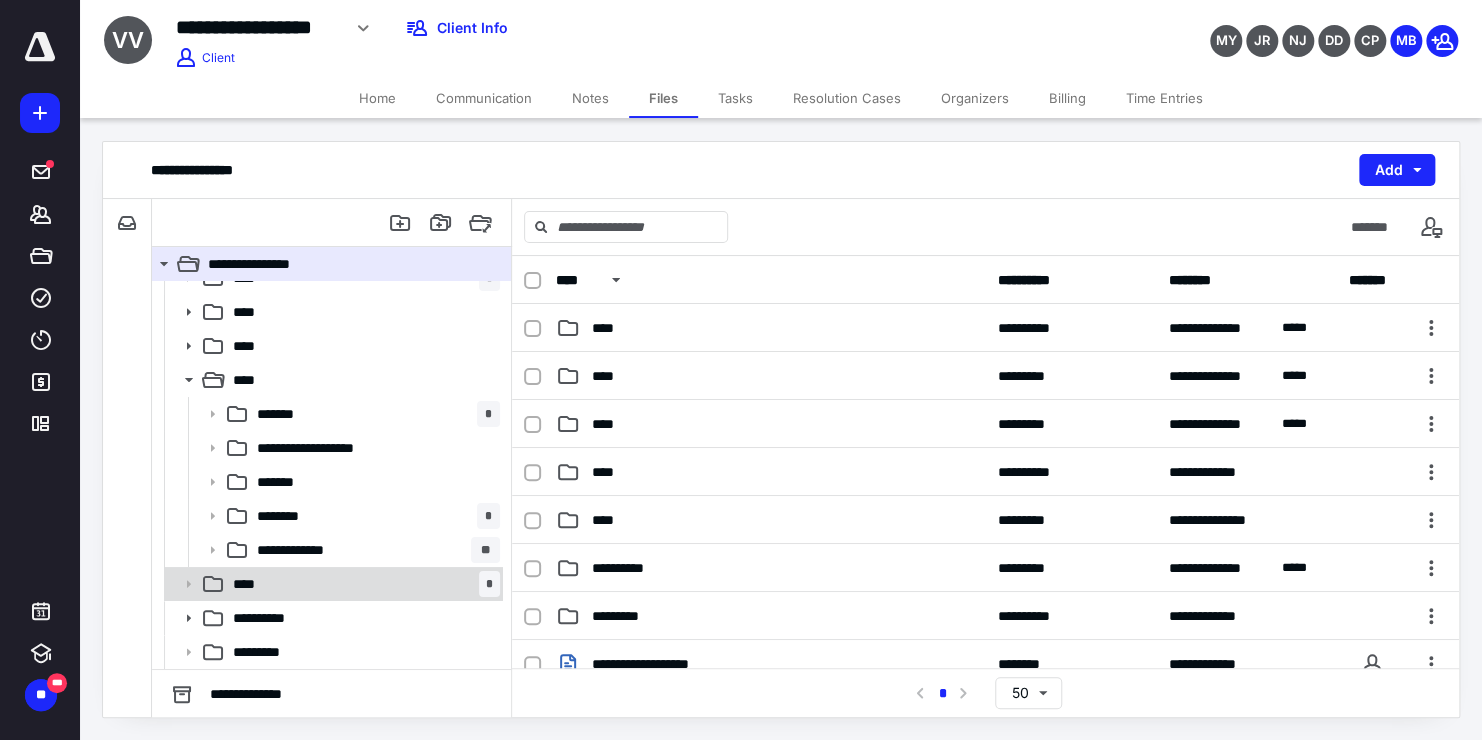 click 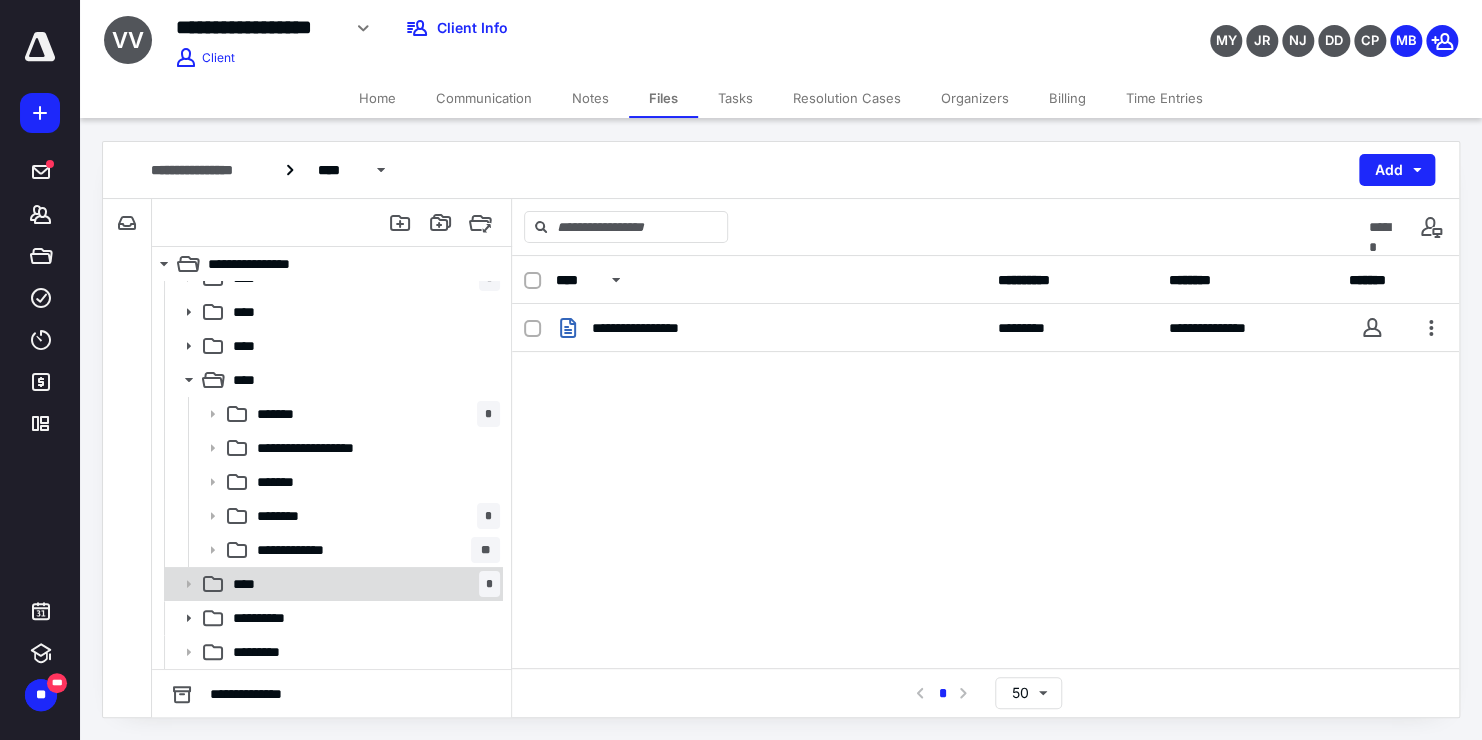 click on "**** *" at bounding box center [362, 584] 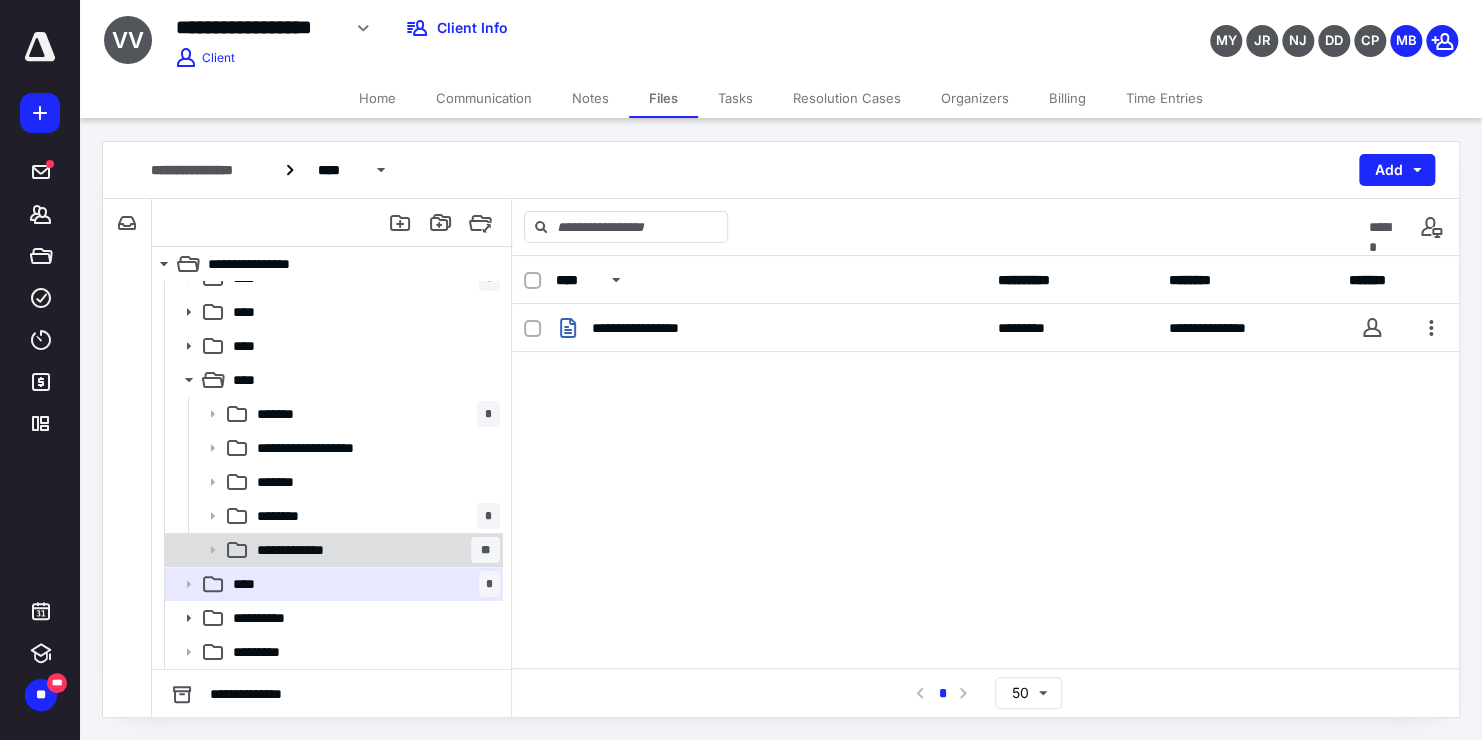 click on "**********" at bounding box center [374, 550] 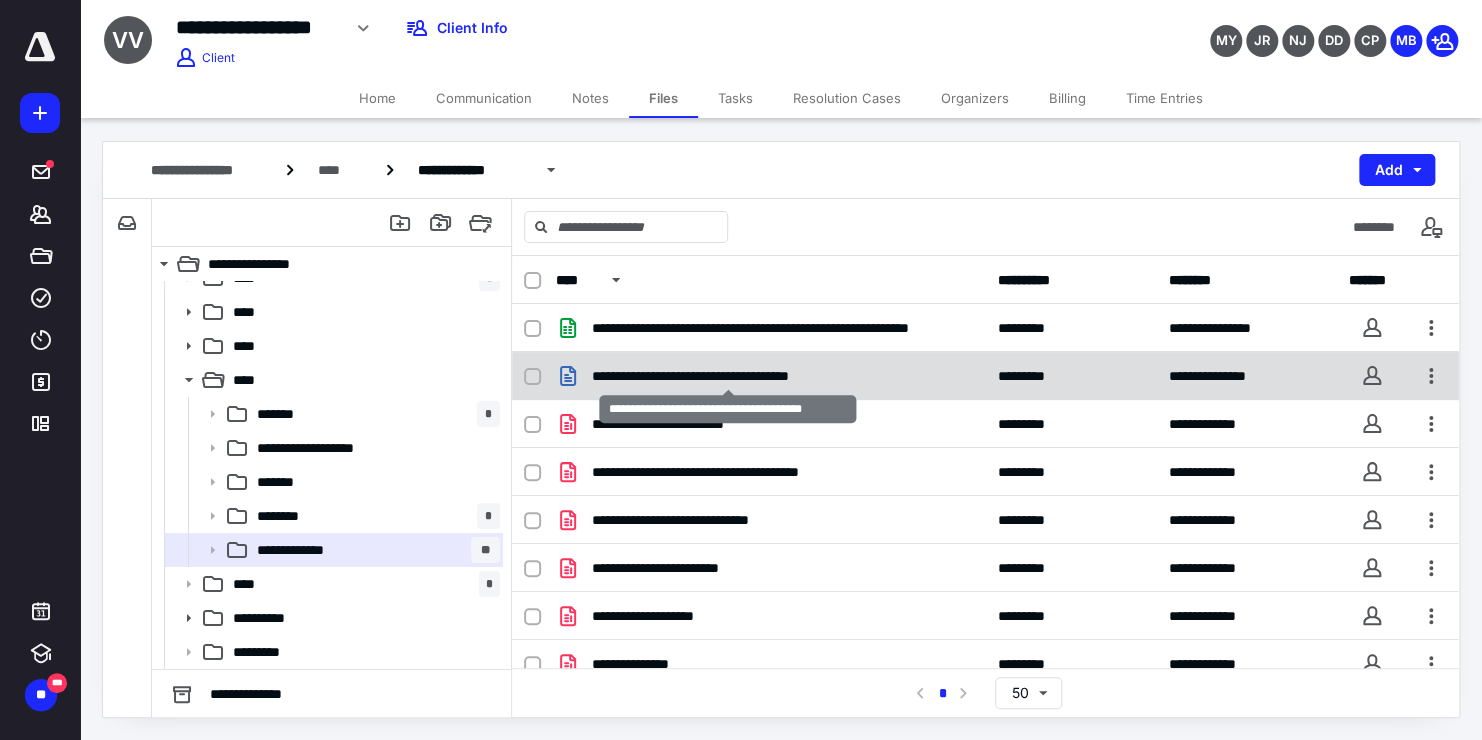 click on "**********" at bounding box center (728, 376) 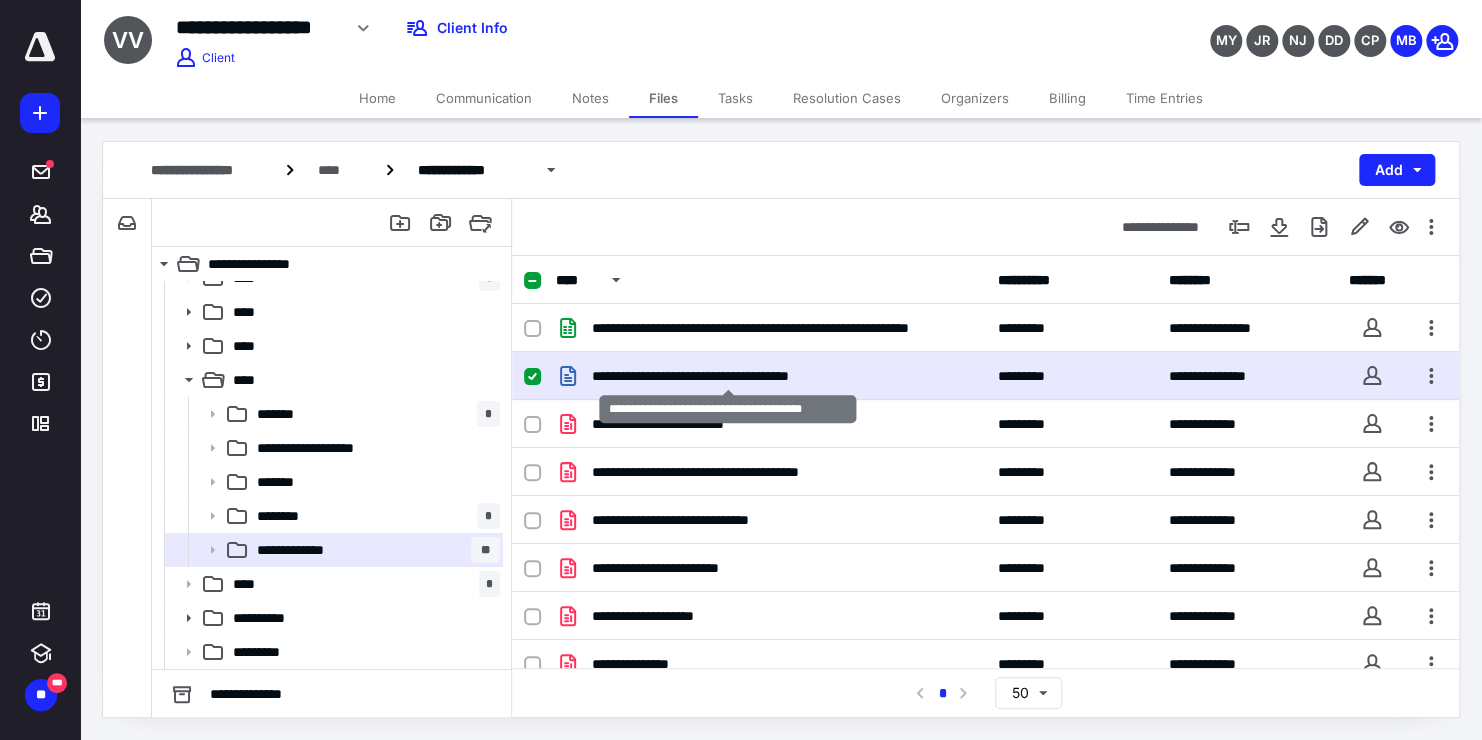 click on "**********" at bounding box center [728, 376] 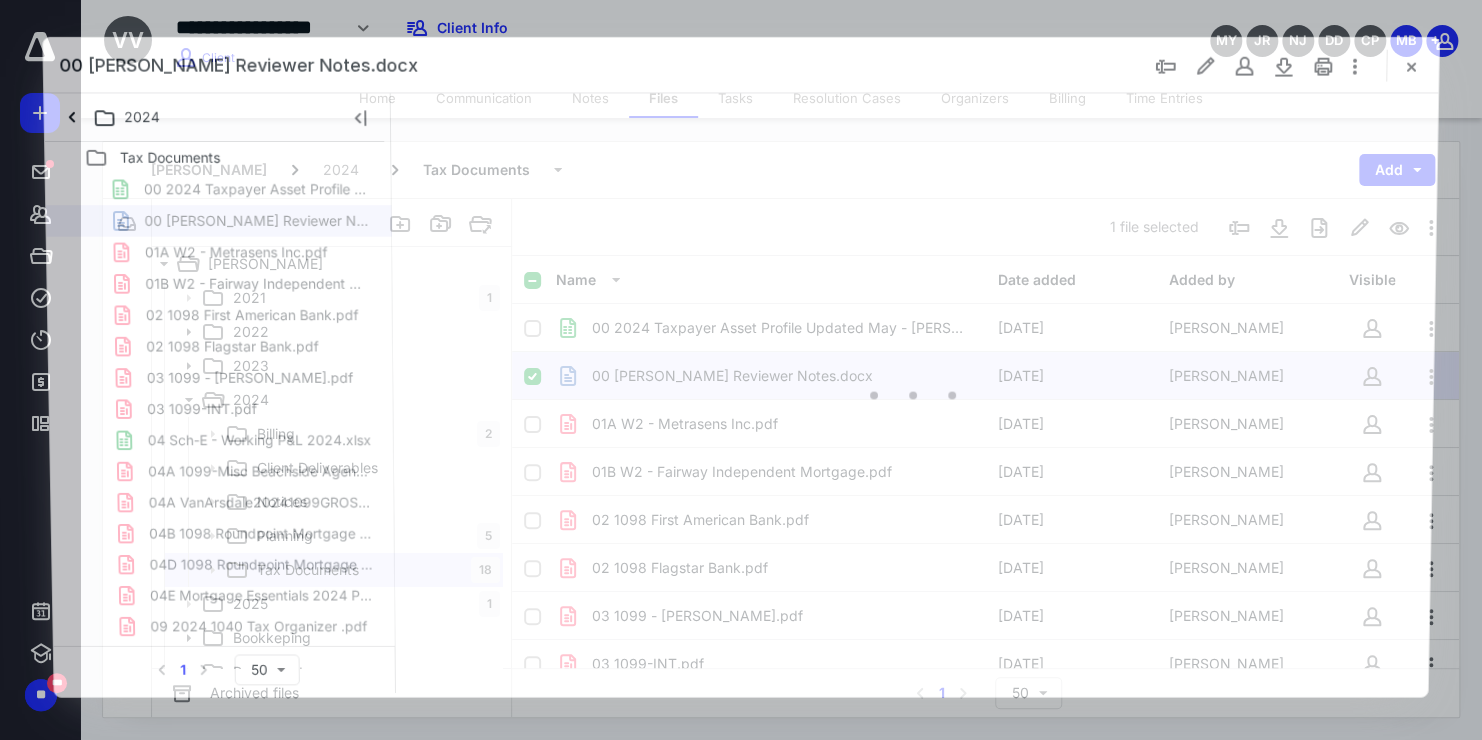 scroll, scrollTop: 20, scrollLeft: 0, axis: vertical 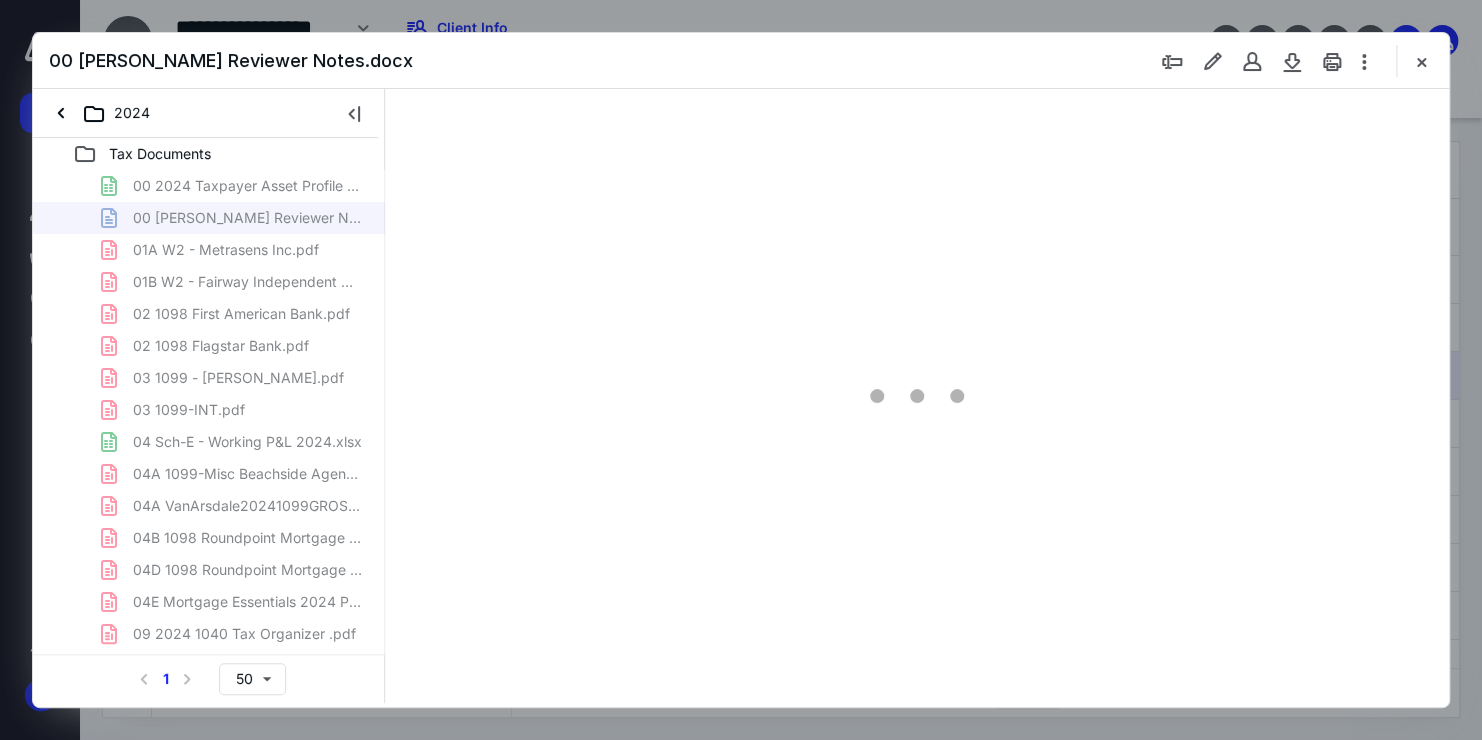 type on "171" 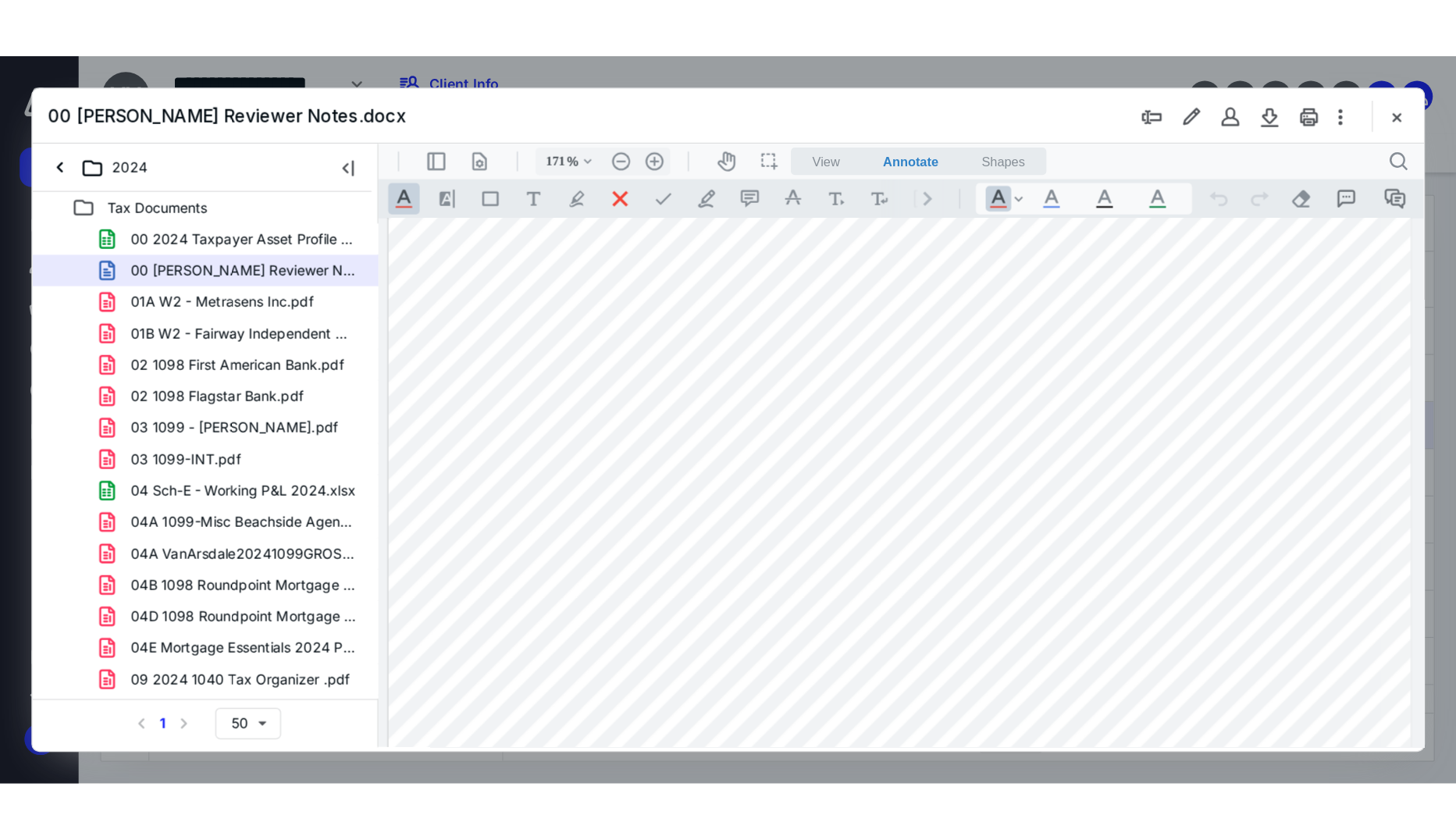 scroll, scrollTop: 0, scrollLeft: 0, axis: both 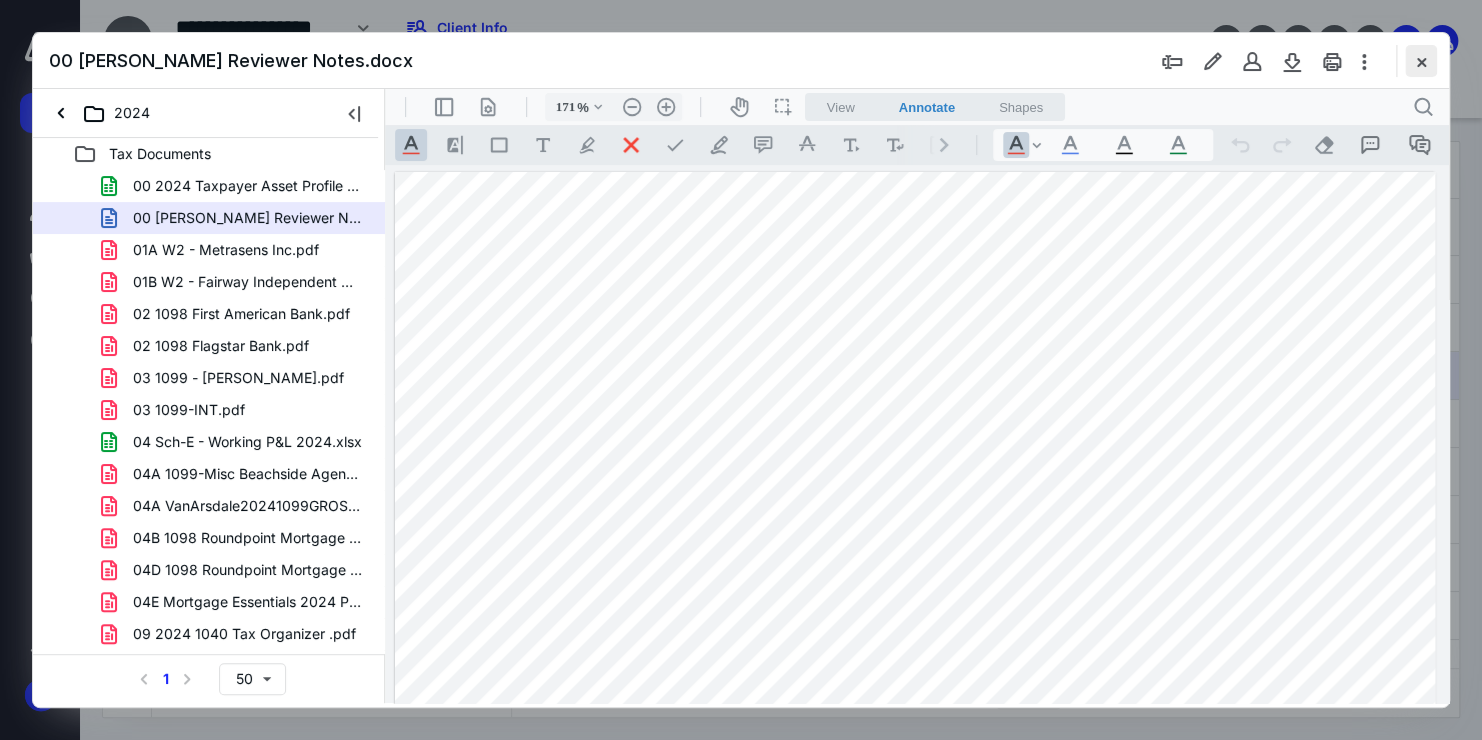 drag, startPoint x: 1413, startPoint y: 60, endPoint x: 777, endPoint y: 20, distance: 637.2566 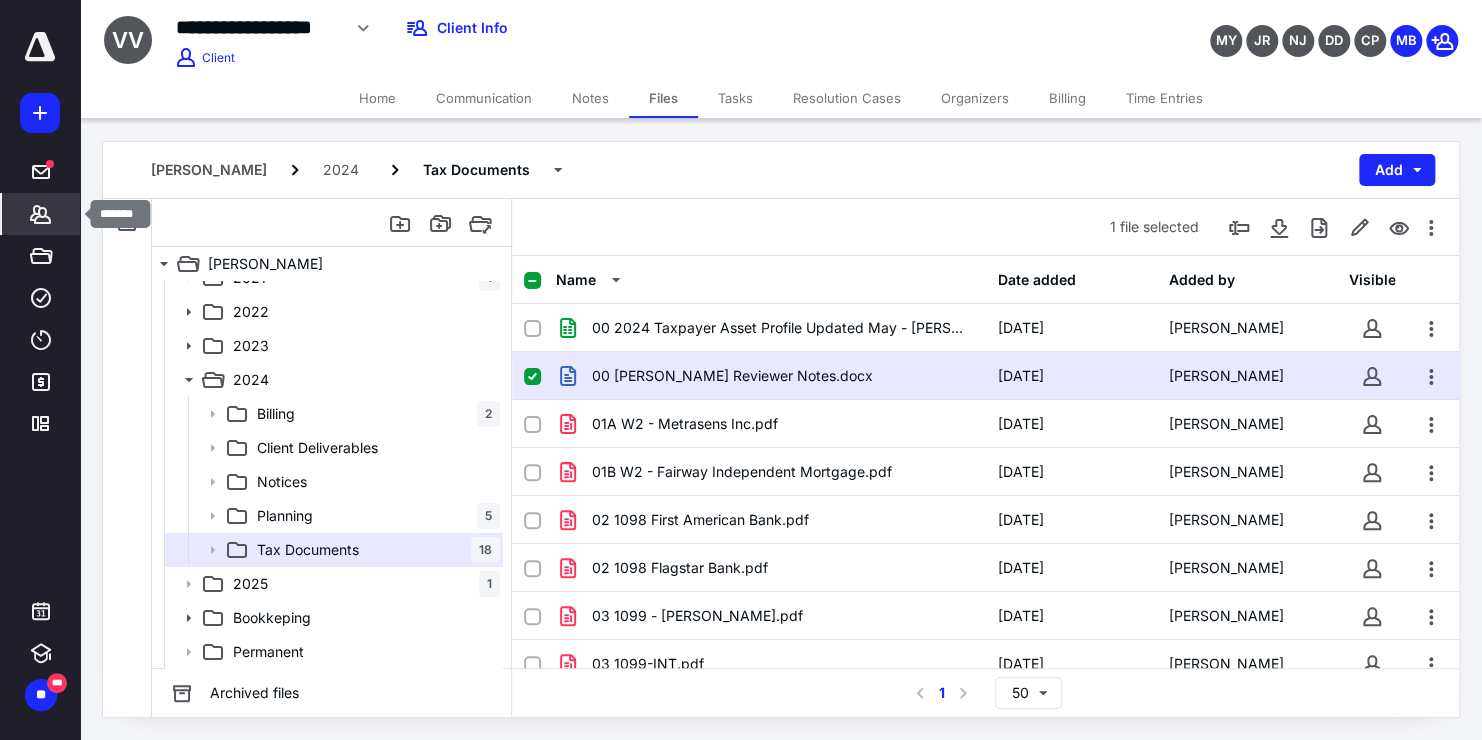 click on "*******" at bounding box center (41, 214) 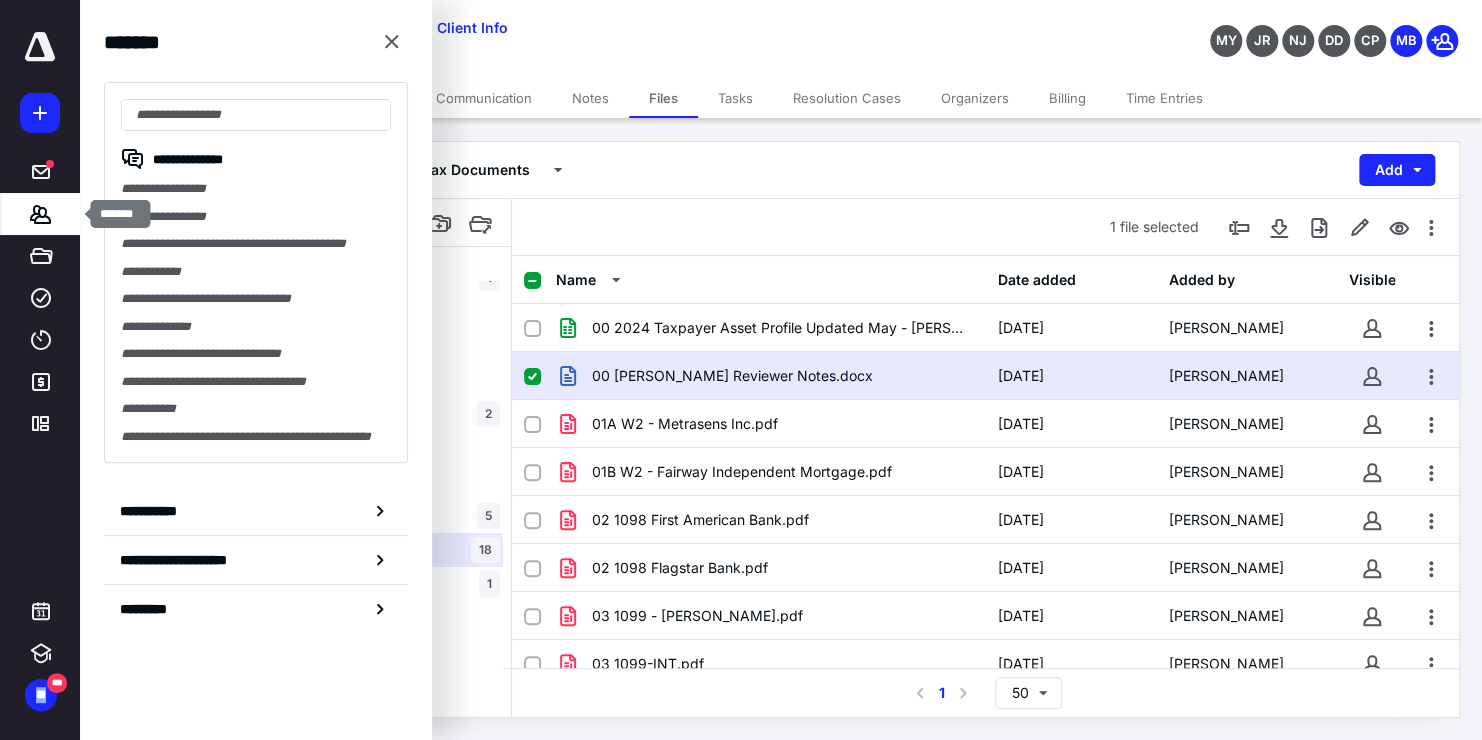 click on "*******" at bounding box center [41, 214] 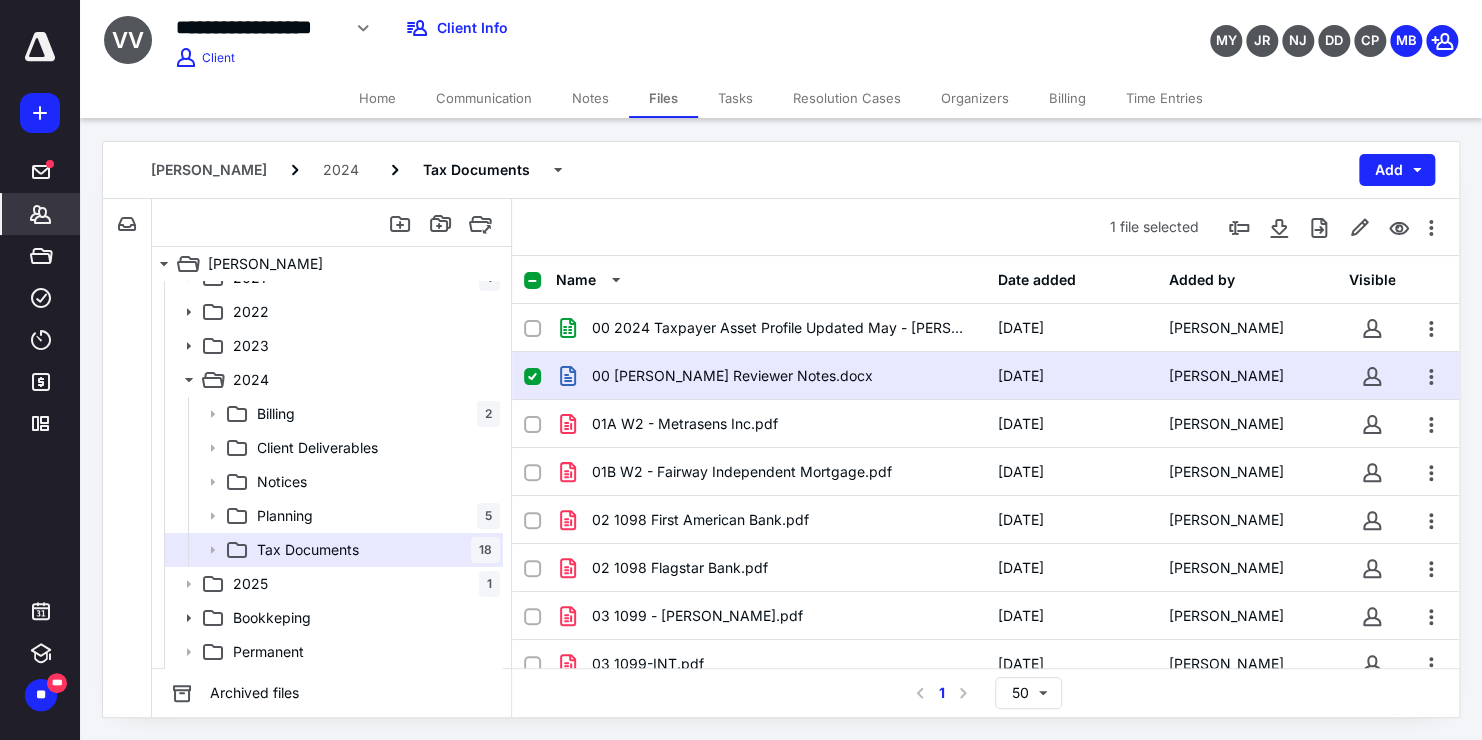 click on "*******" at bounding box center [41, 214] 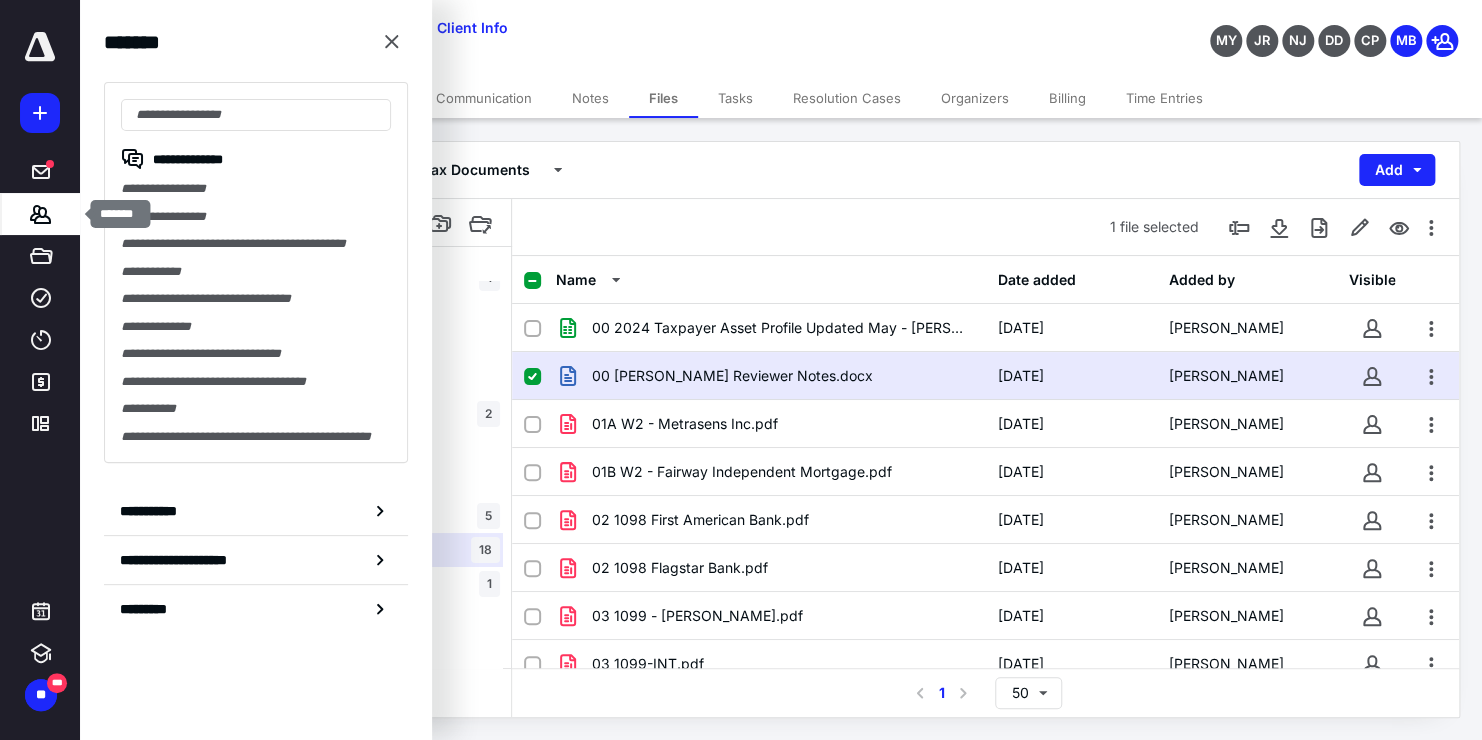 type on "*" 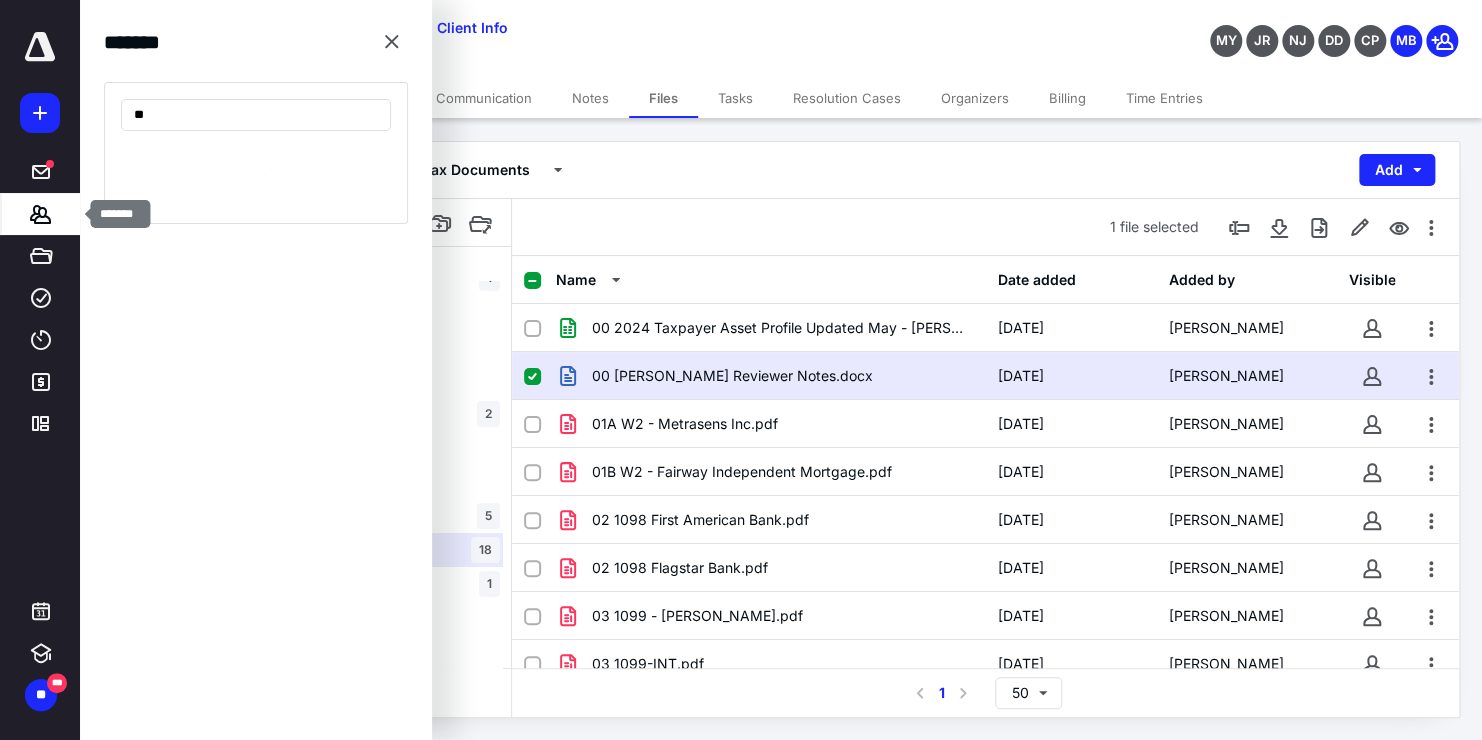 type on "*" 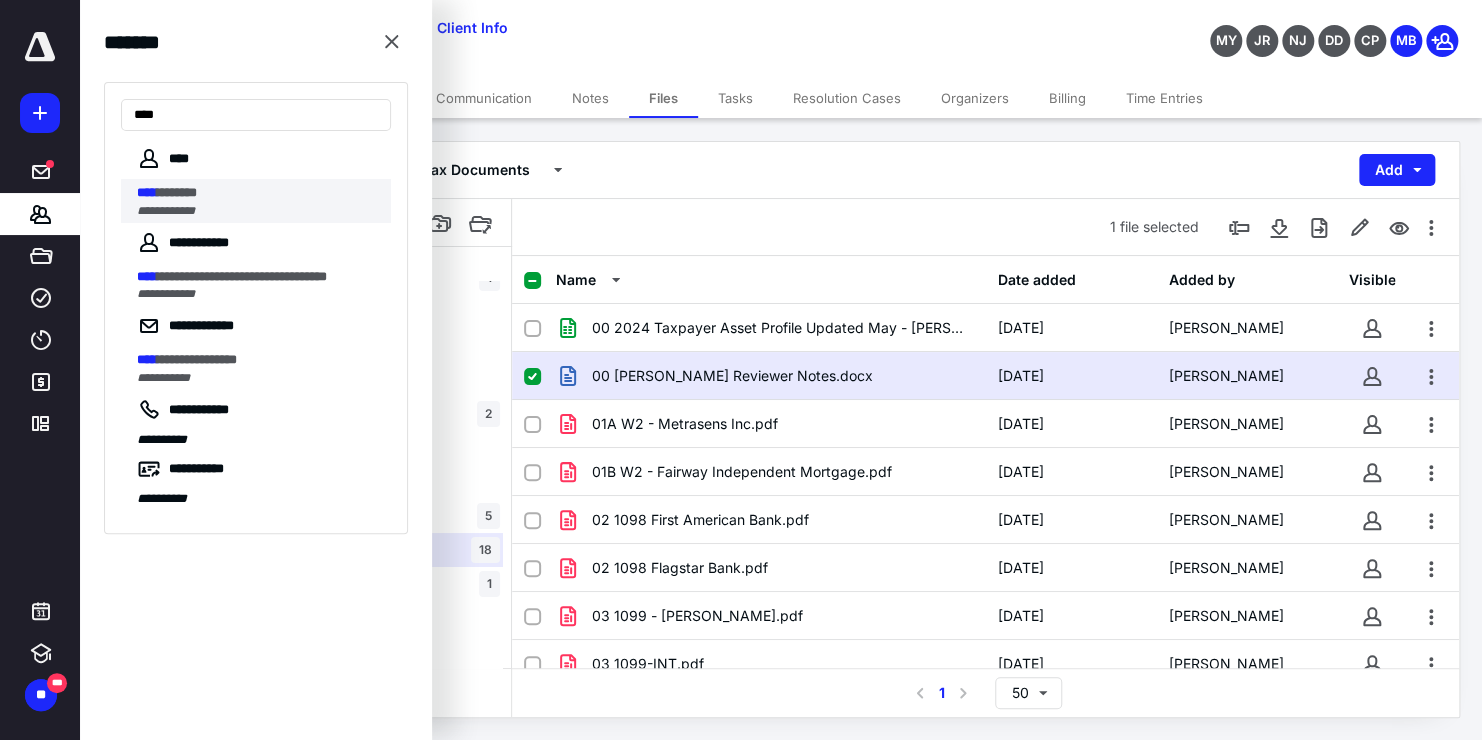 type on "****" 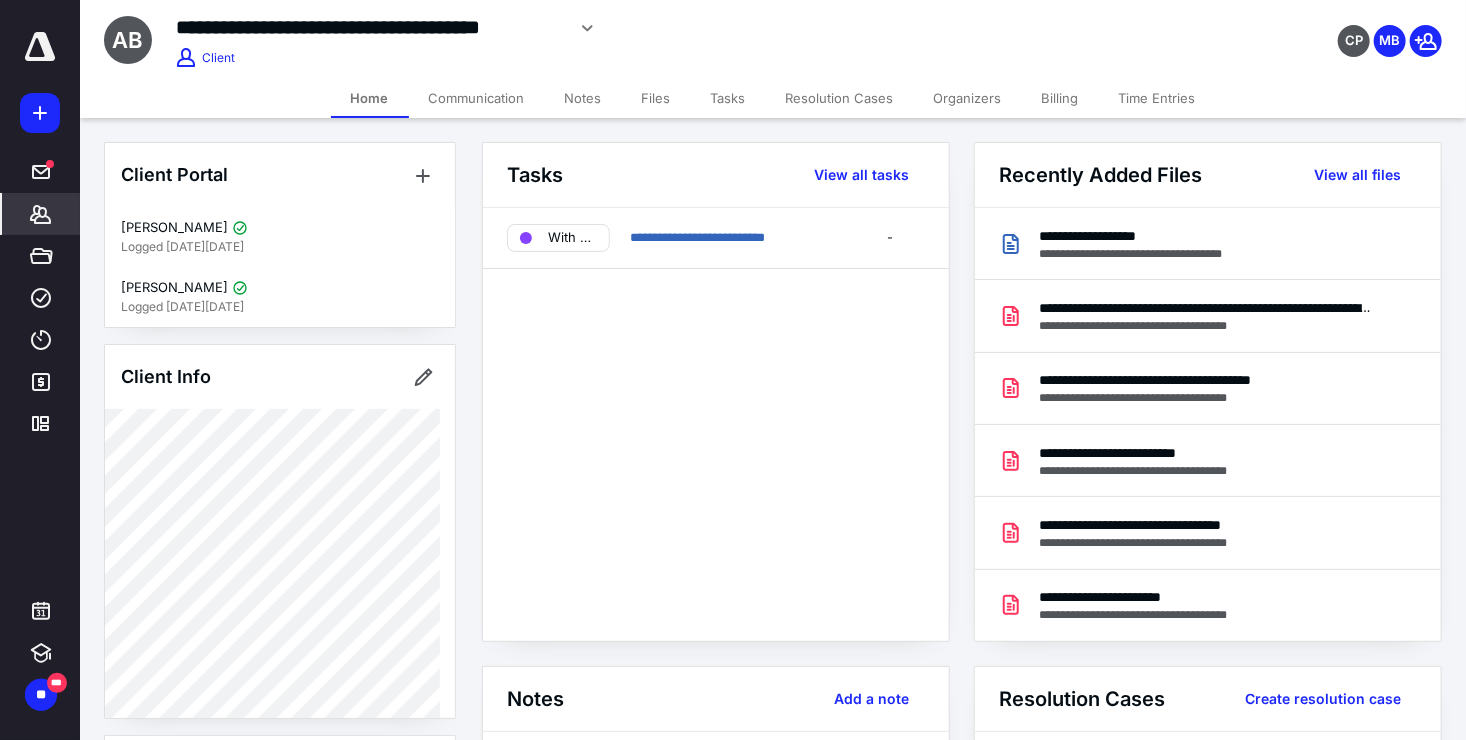click on "Billing" at bounding box center [1060, 98] 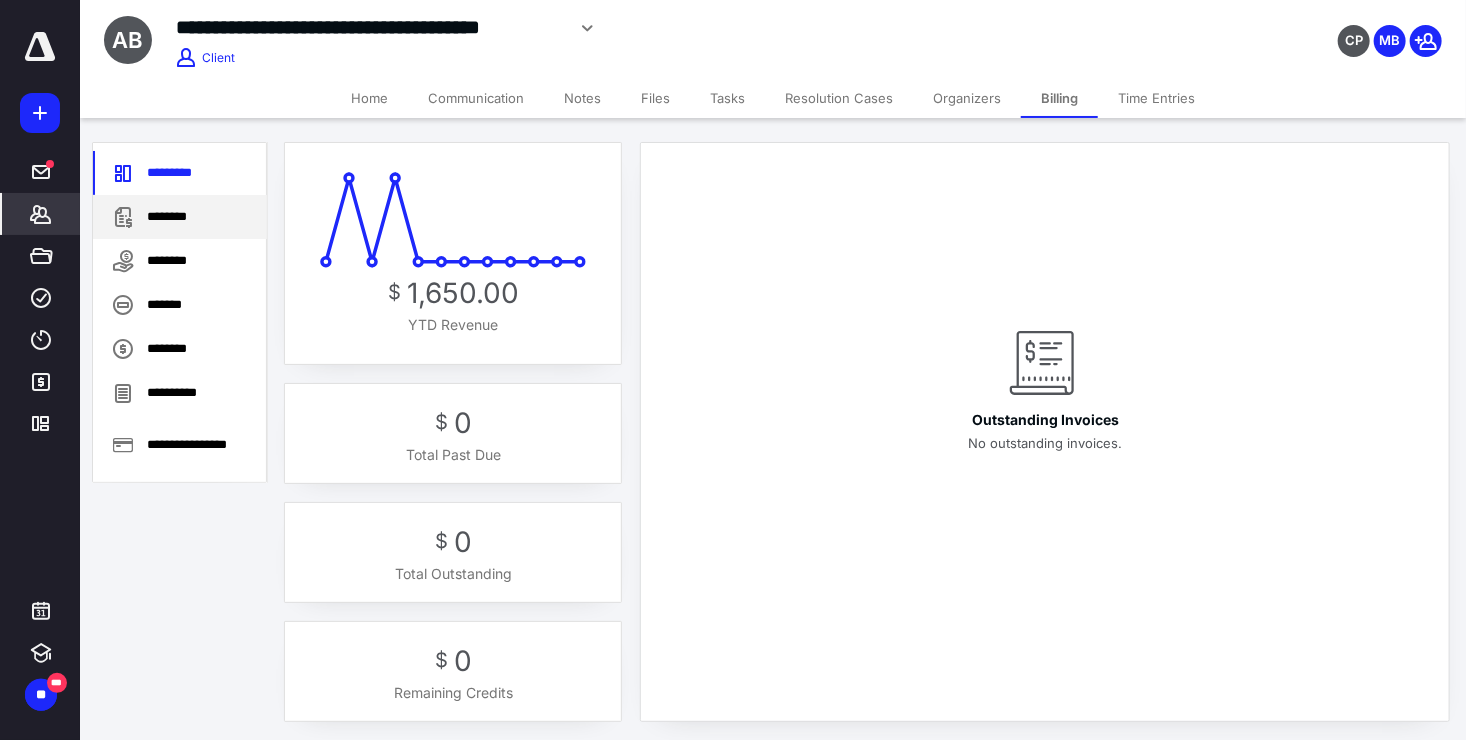 click on "********" at bounding box center [180, 217] 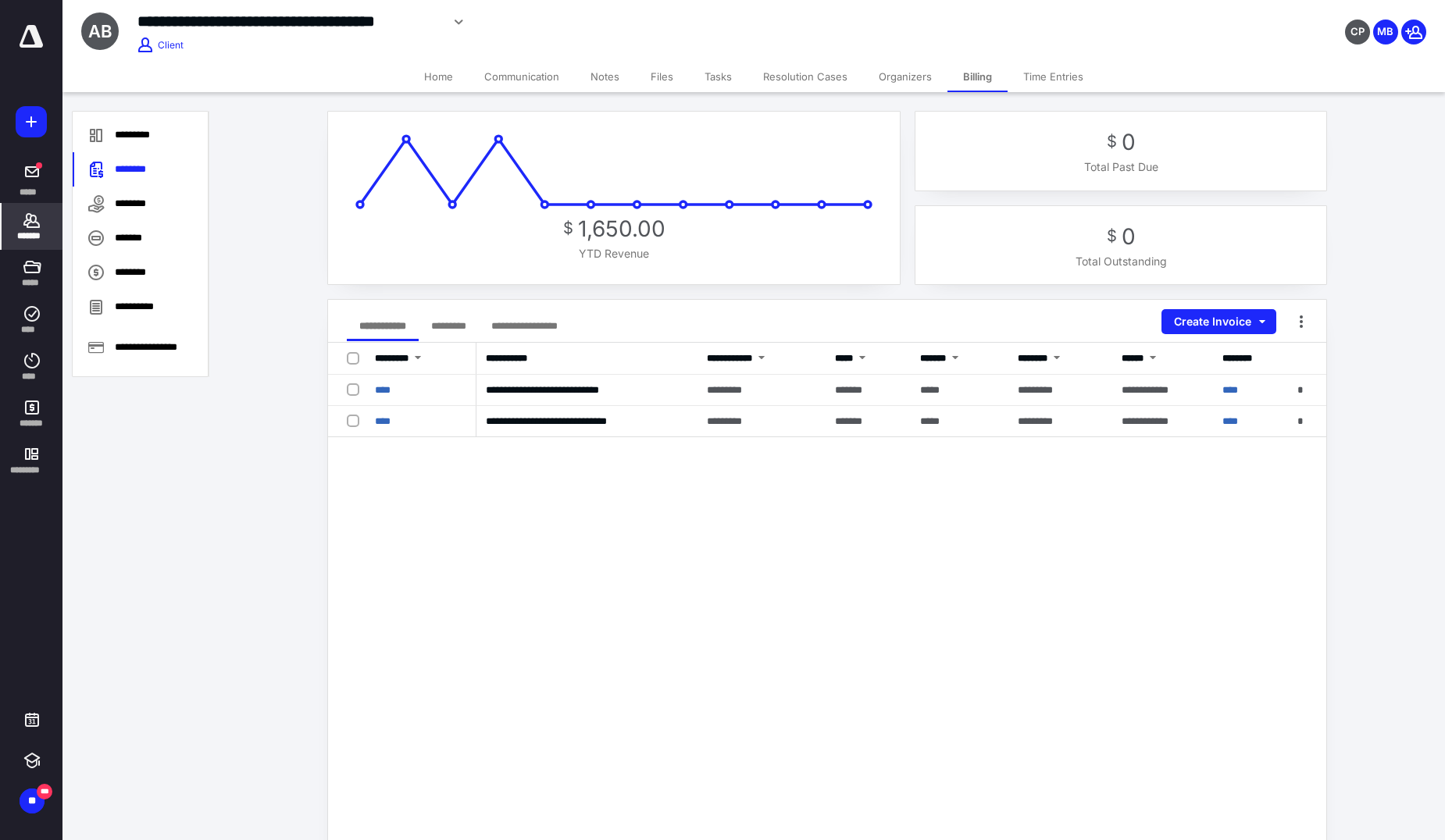 click on "Files" at bounding box center (662, 77) 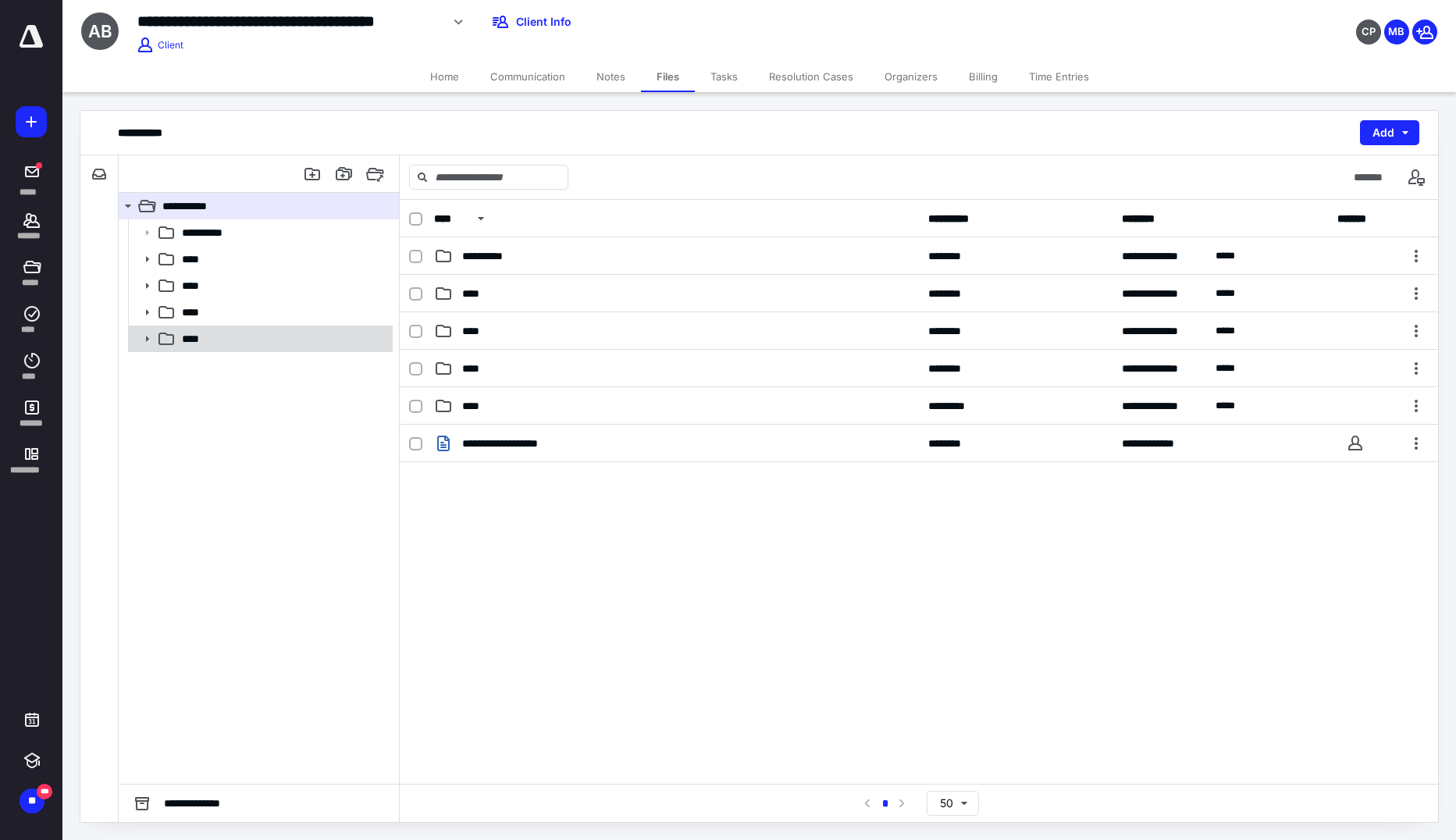 click 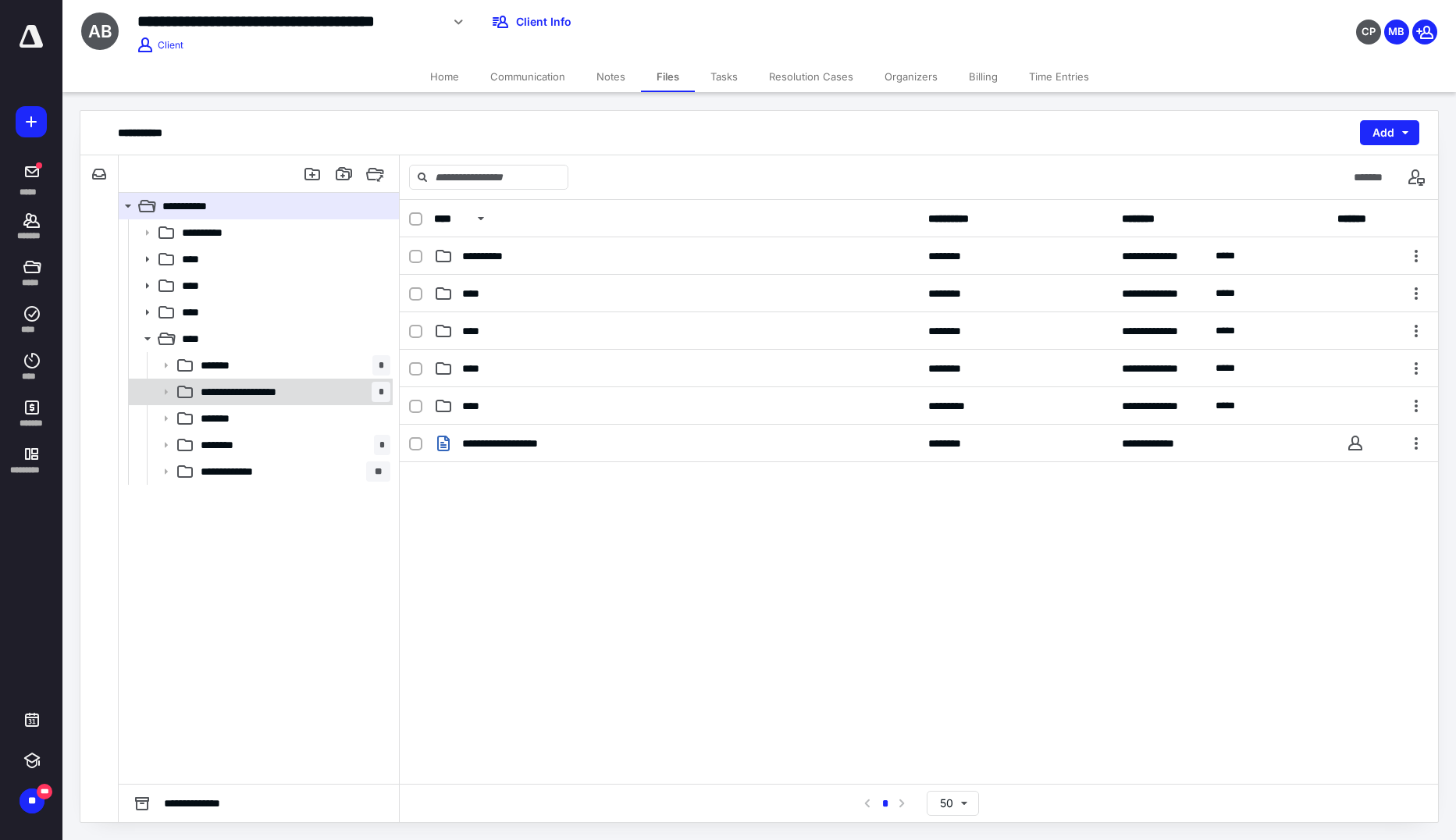 click 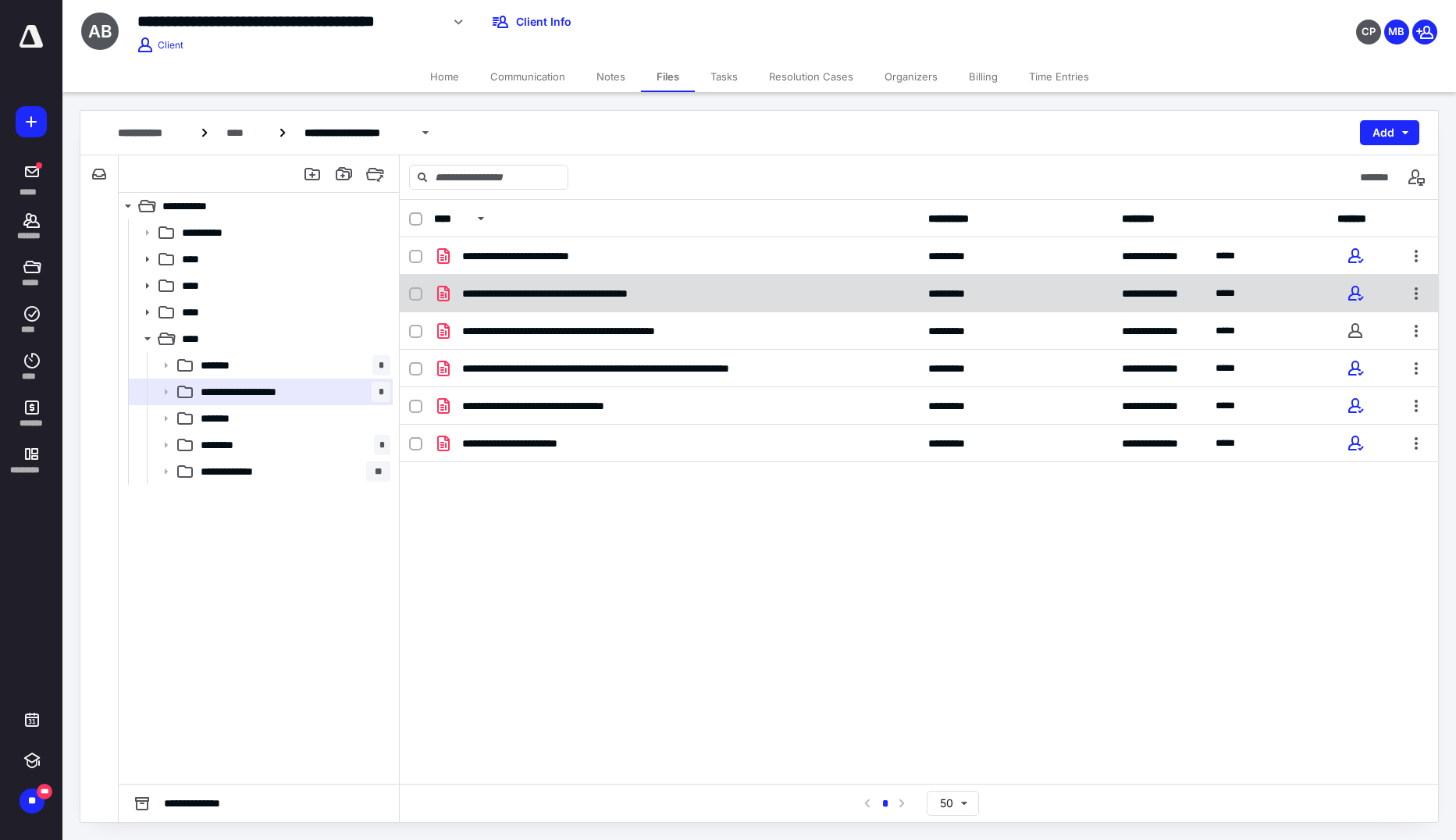 click on "**********" at bounding box center (575, 294) 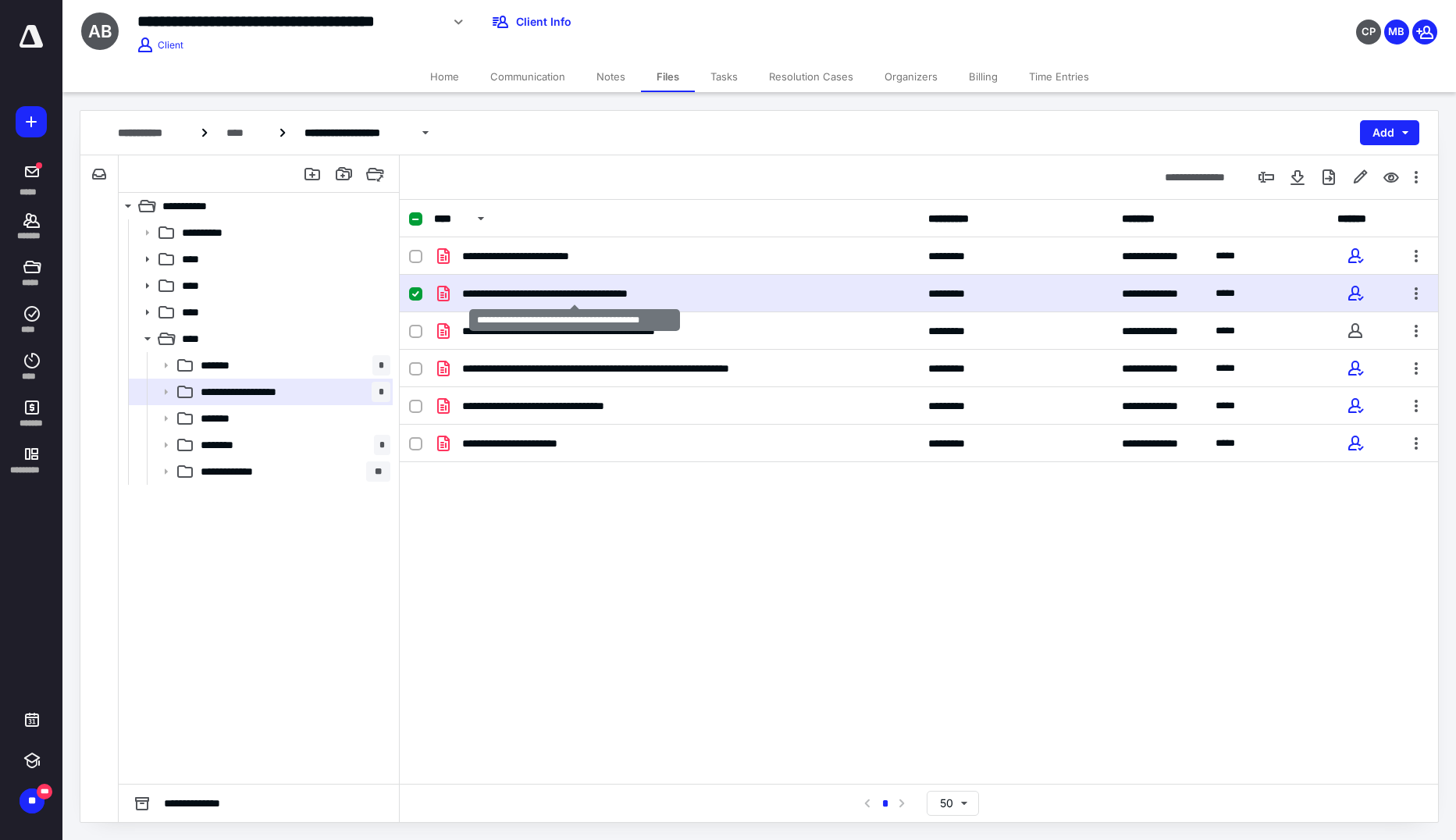 click on "**********" at bounding box center (575, 294) 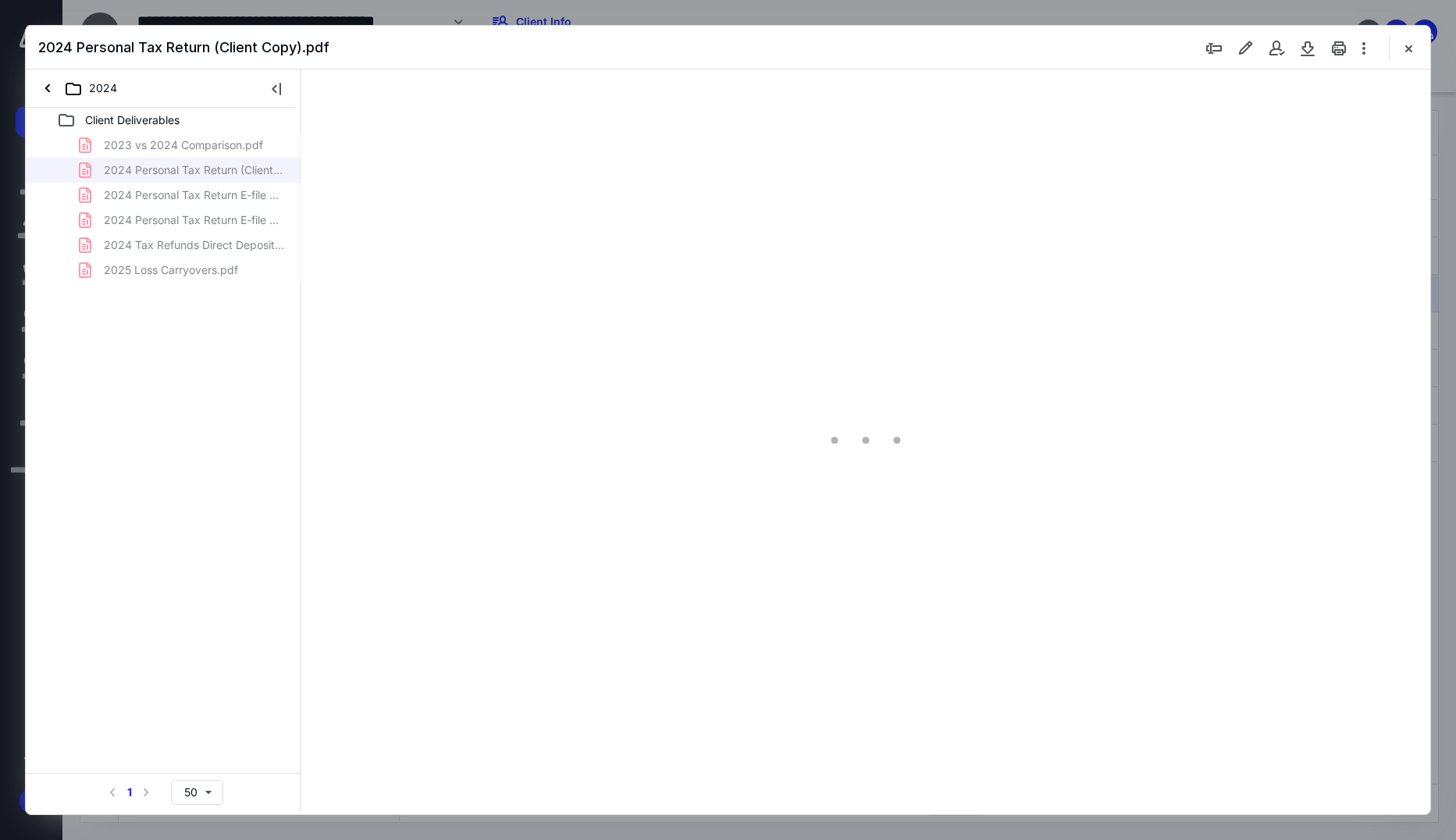 scroll, scrollTop: 0, scrollLeft: 0, axis: both 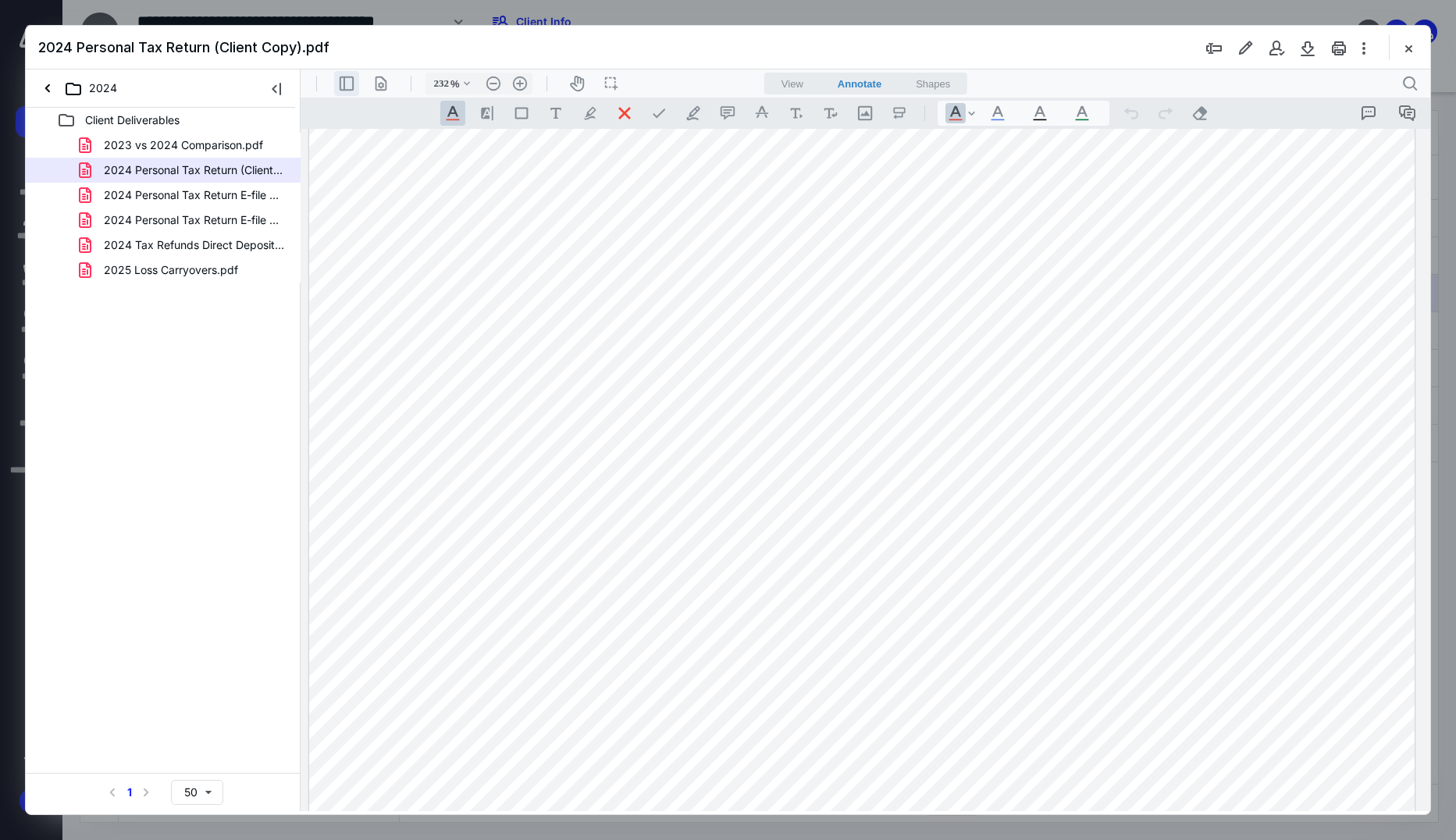 click on ".cls-1{fill:#abb0c4;} icon - header - sidebar - line" at bounding box center [347, 84] 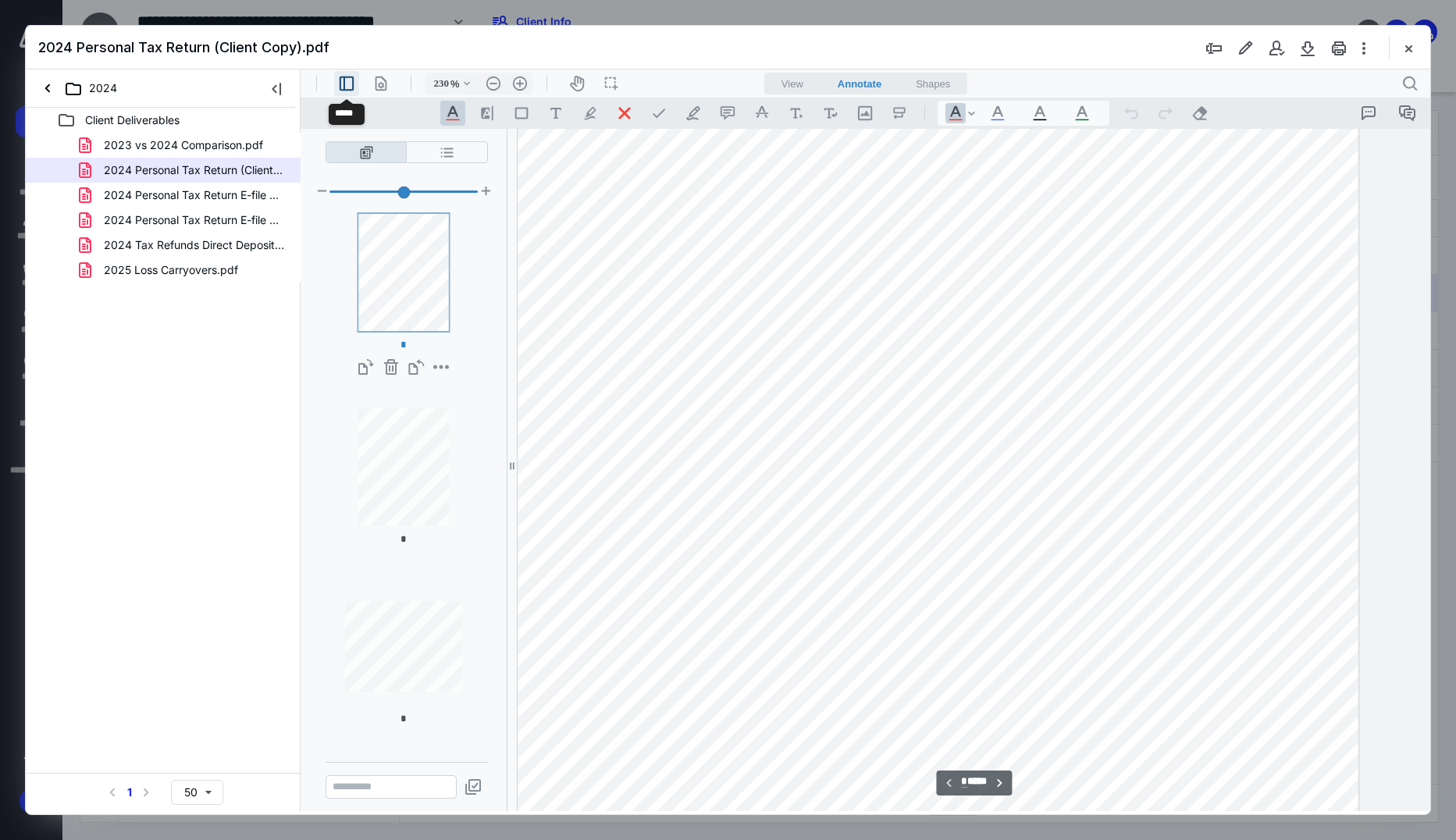 type on "186" 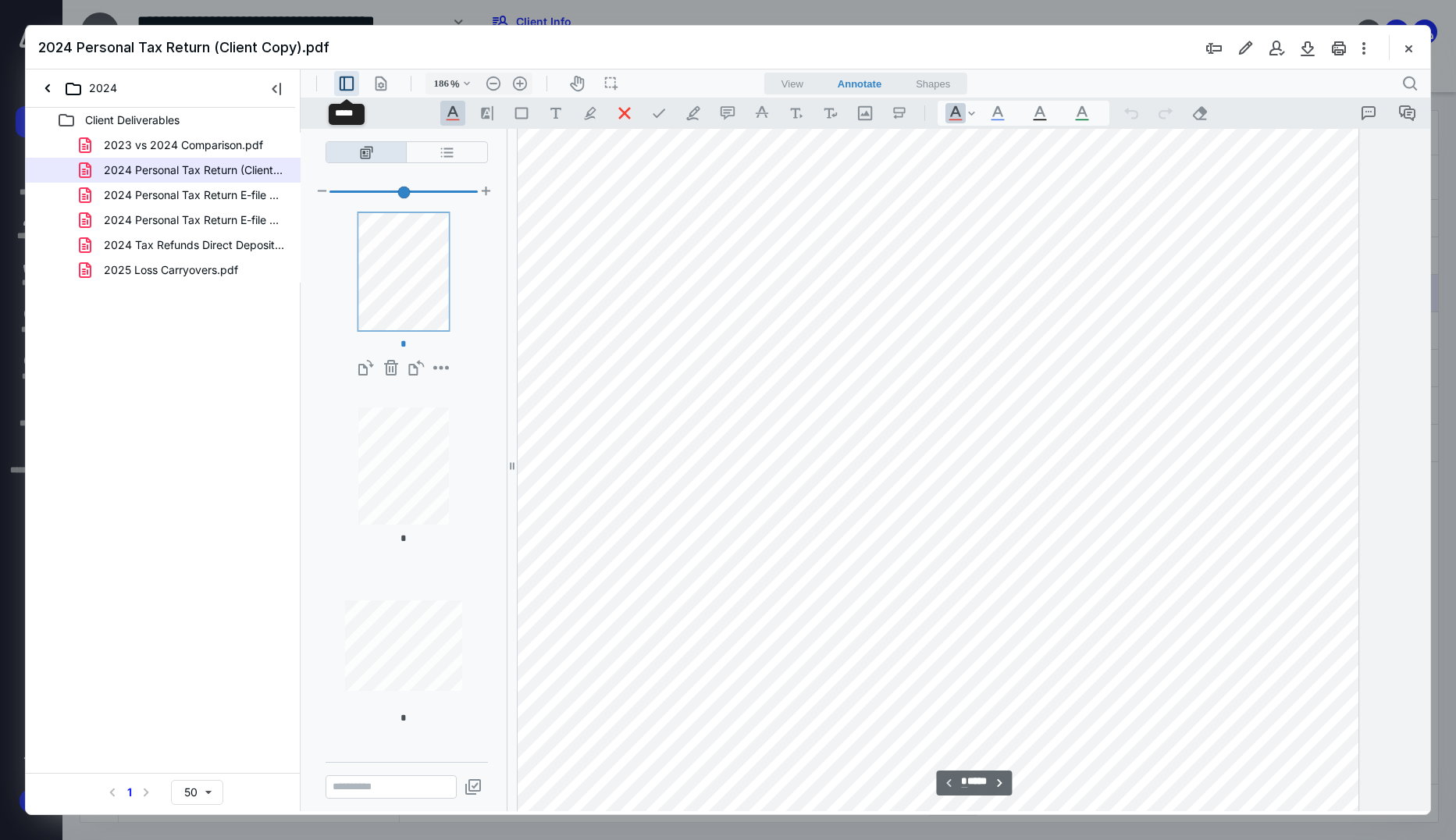 scroll, scrollTop: 65, scrollLeft: 126, axis: both 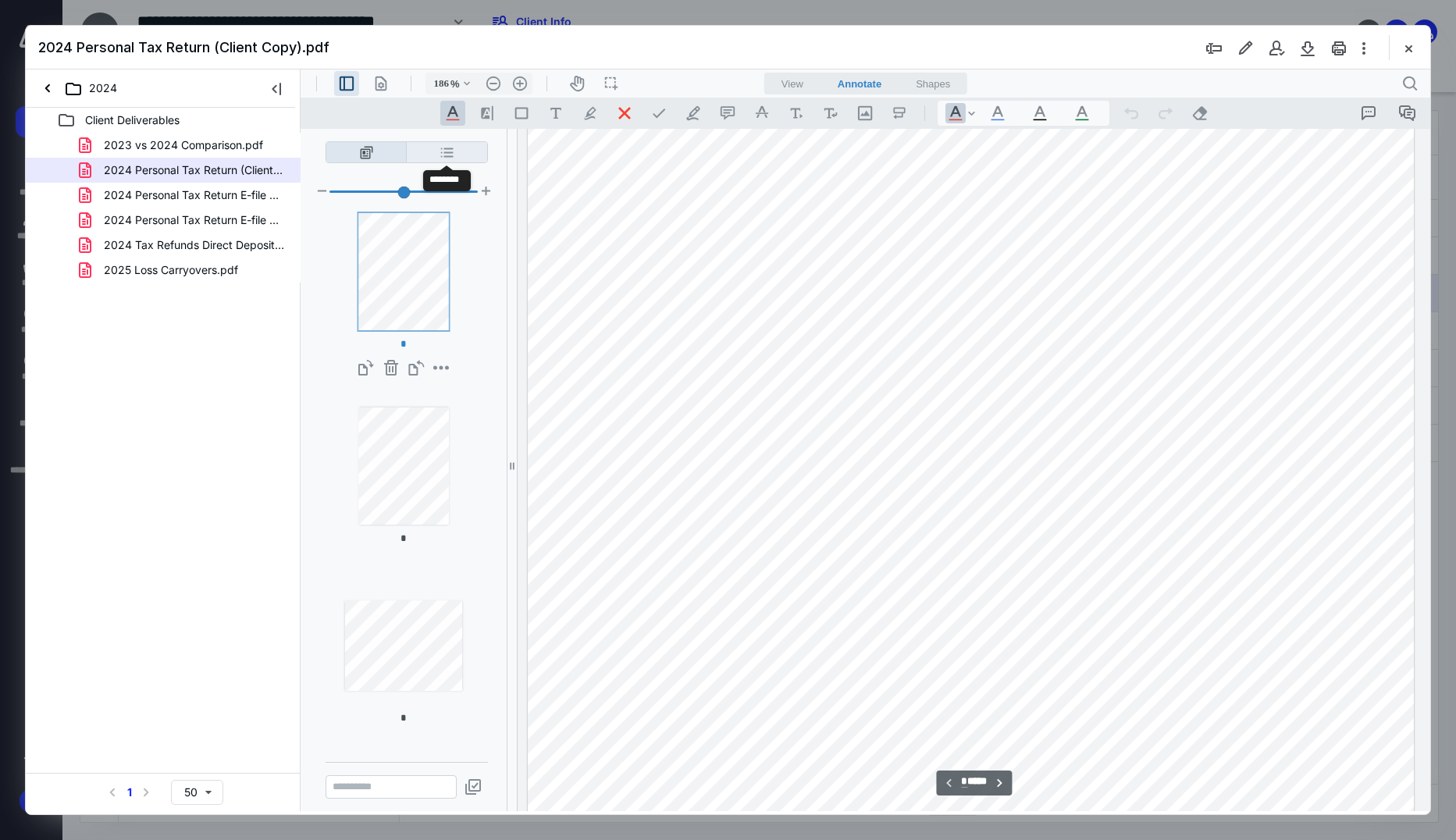 click on "**********" at bounding box center [447, 152] 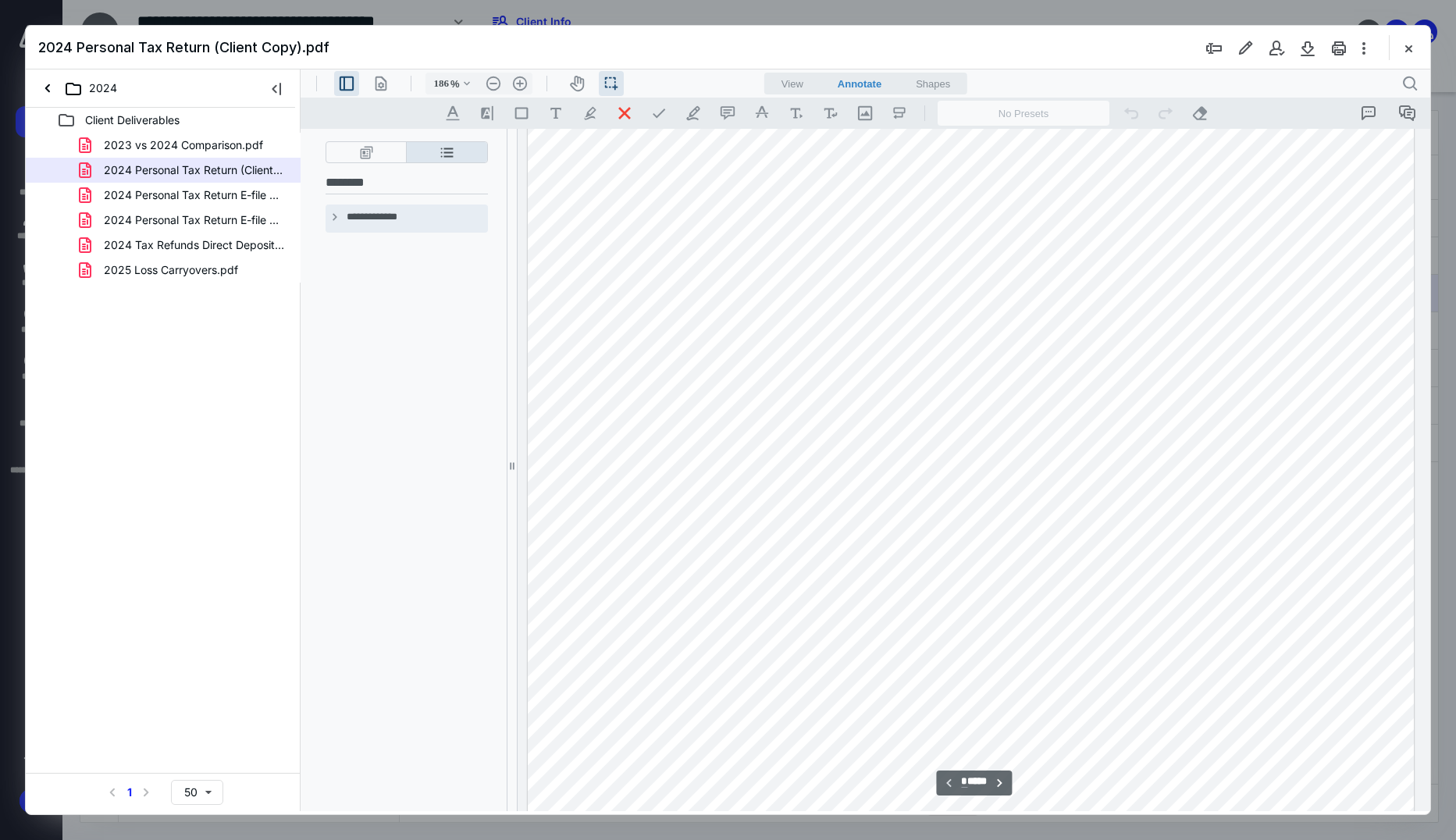 click on "**********" at bounding box center [335, 219] 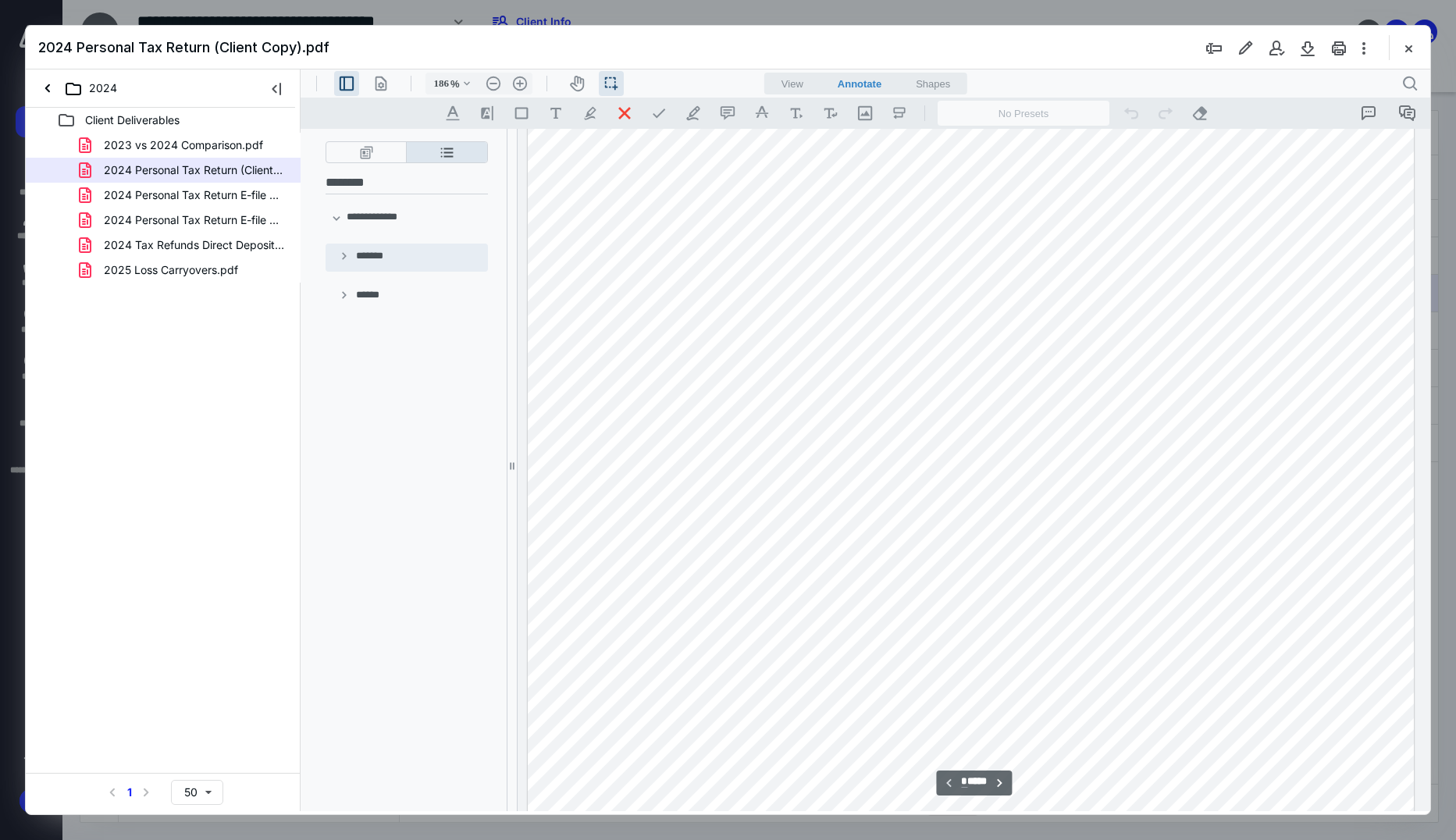 click on "**********" at bounding box center [344, 258] 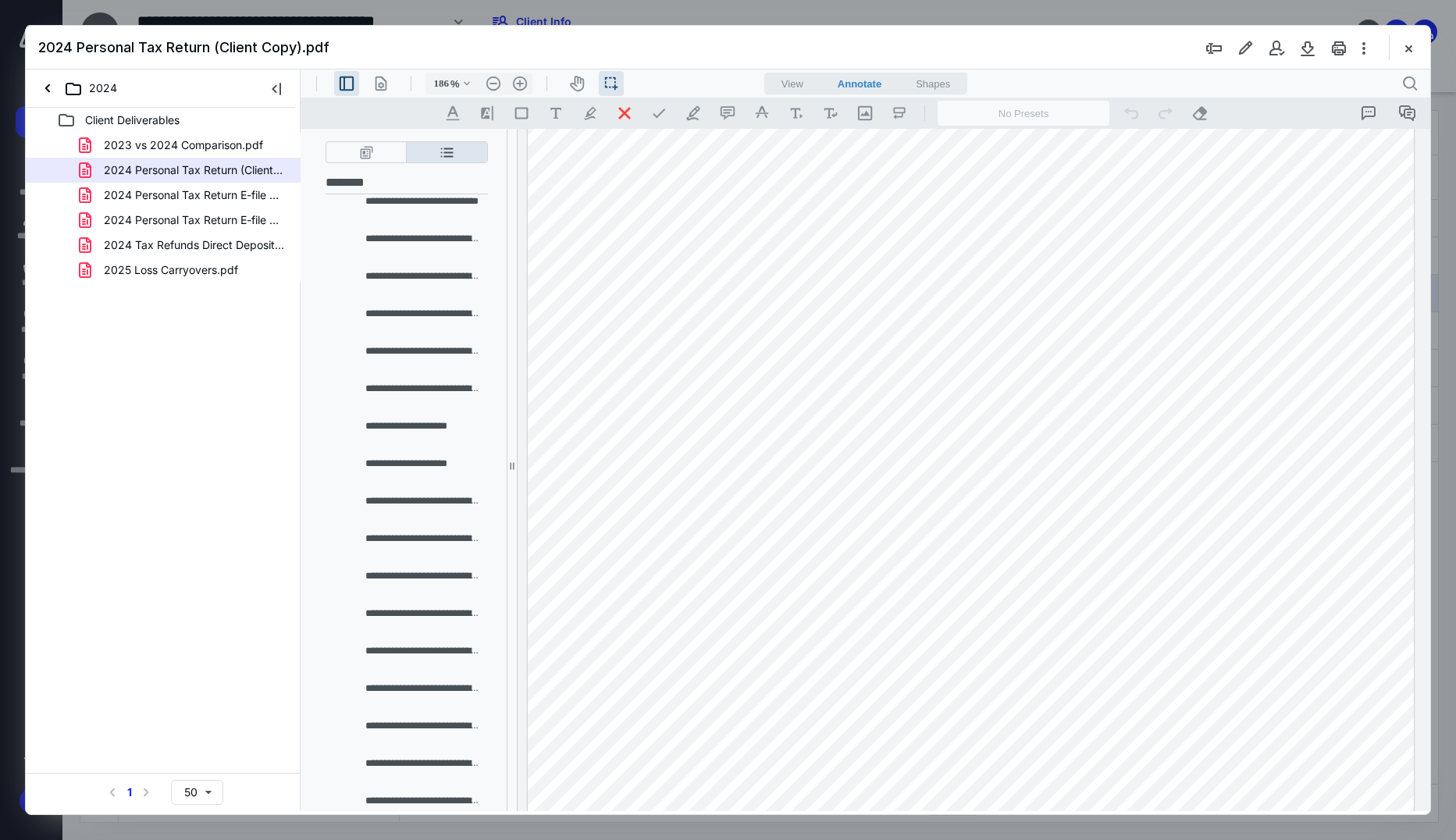 scroll, scrollTop: 642, scrollLeft: 0, axis: vertical 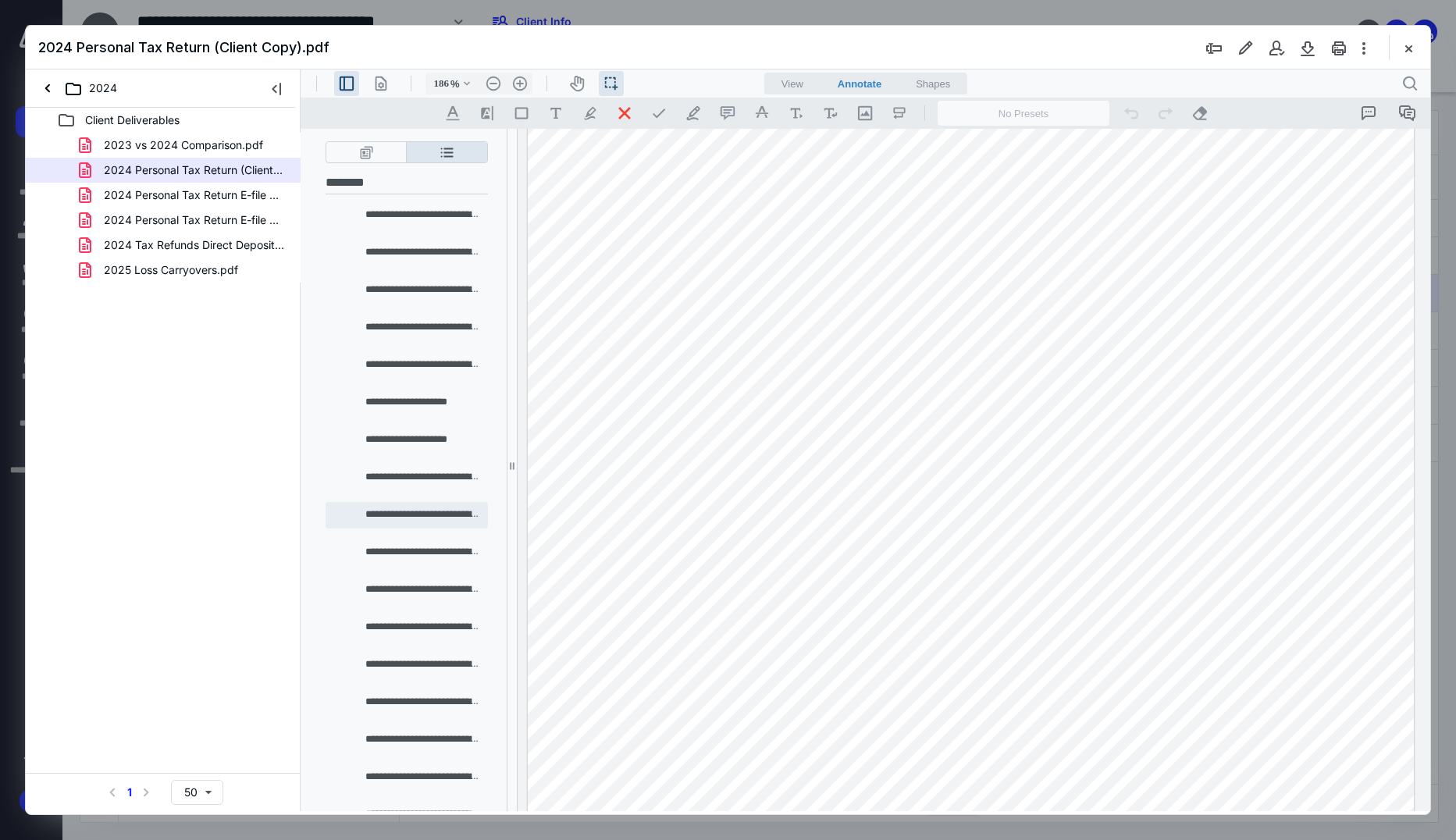 click on "**********" at bounding box center (407, 515) 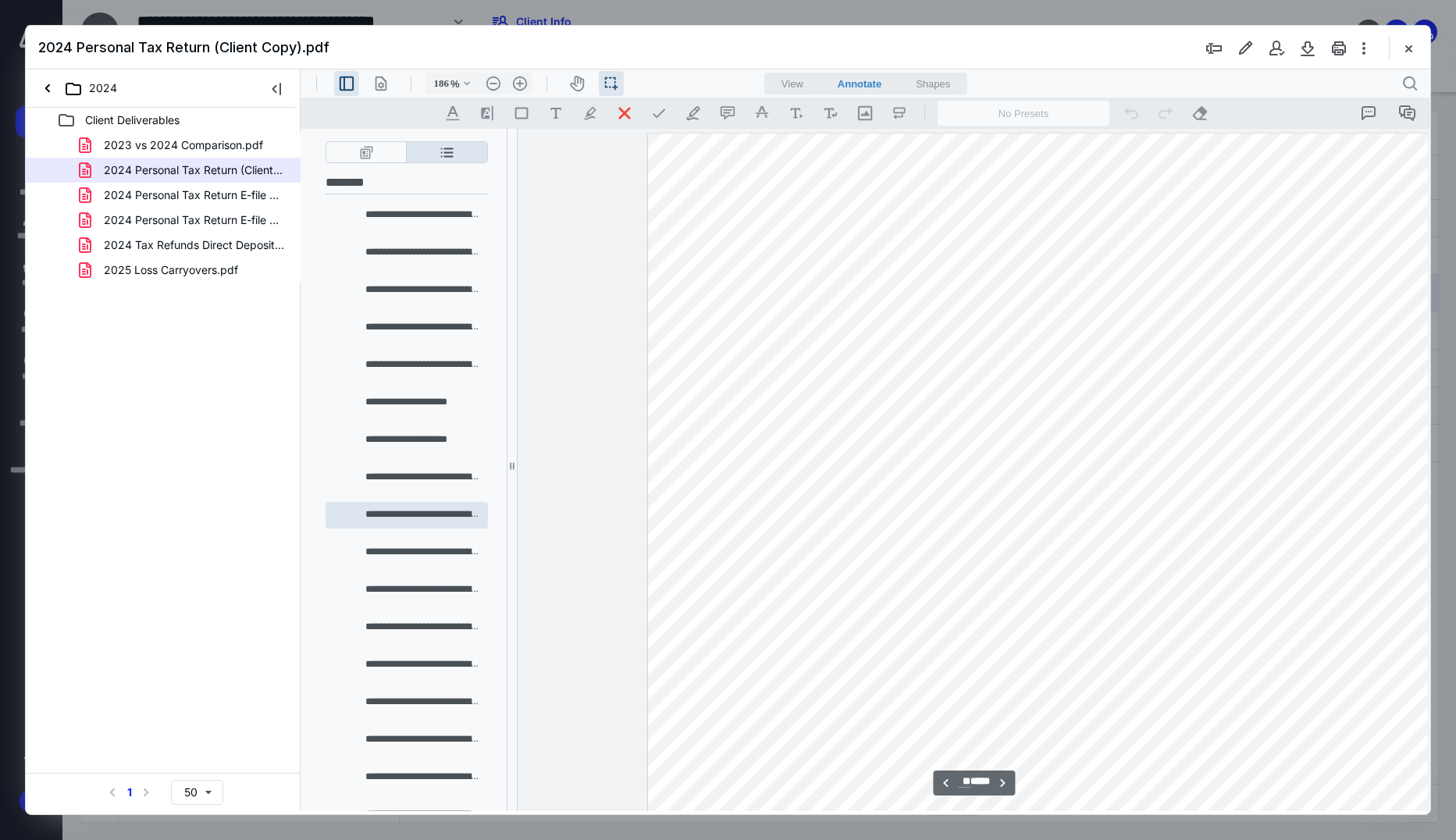 click on "2024" at bounding box center [160, 88] 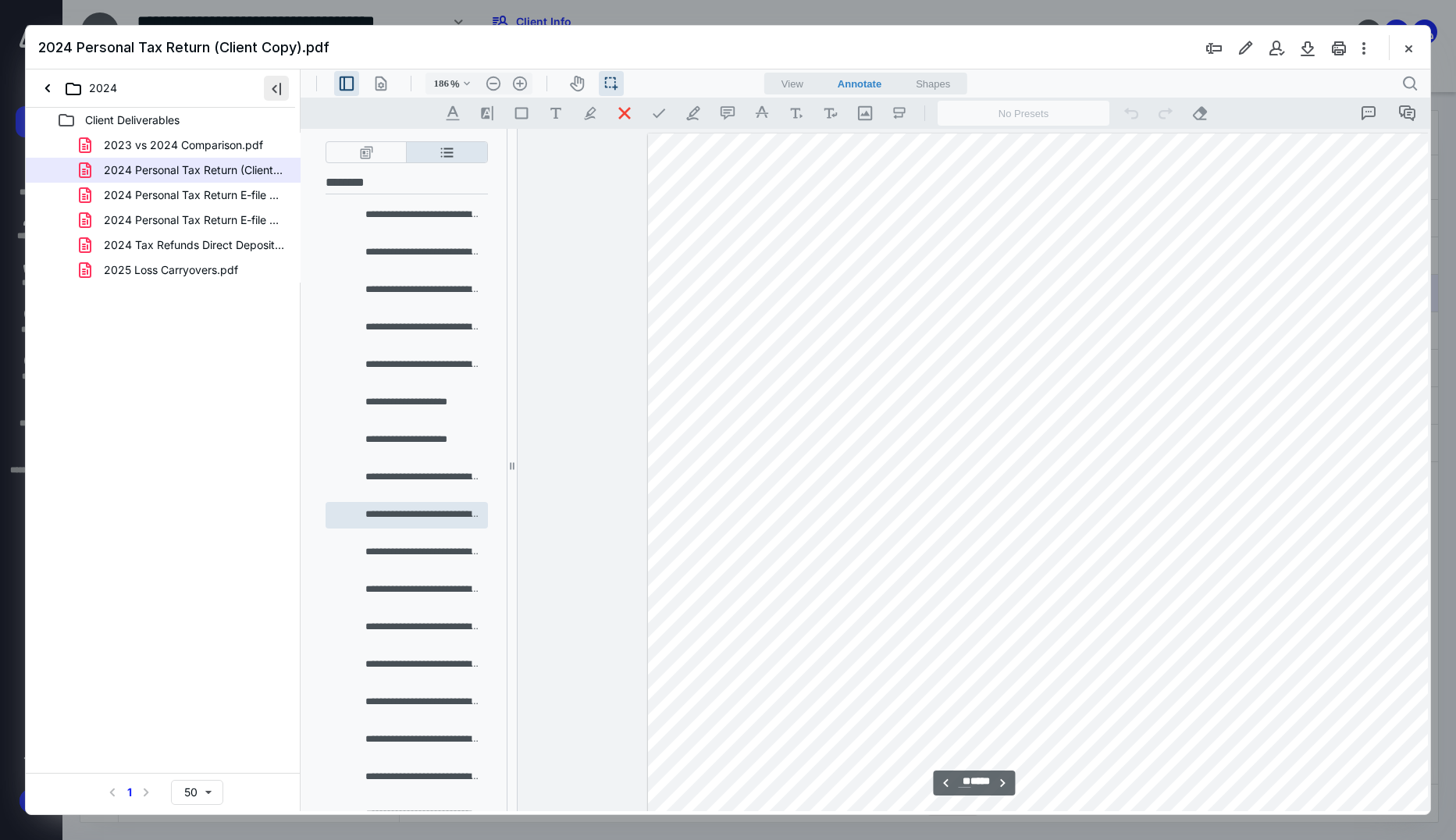 click at bounding box center (276, 88) 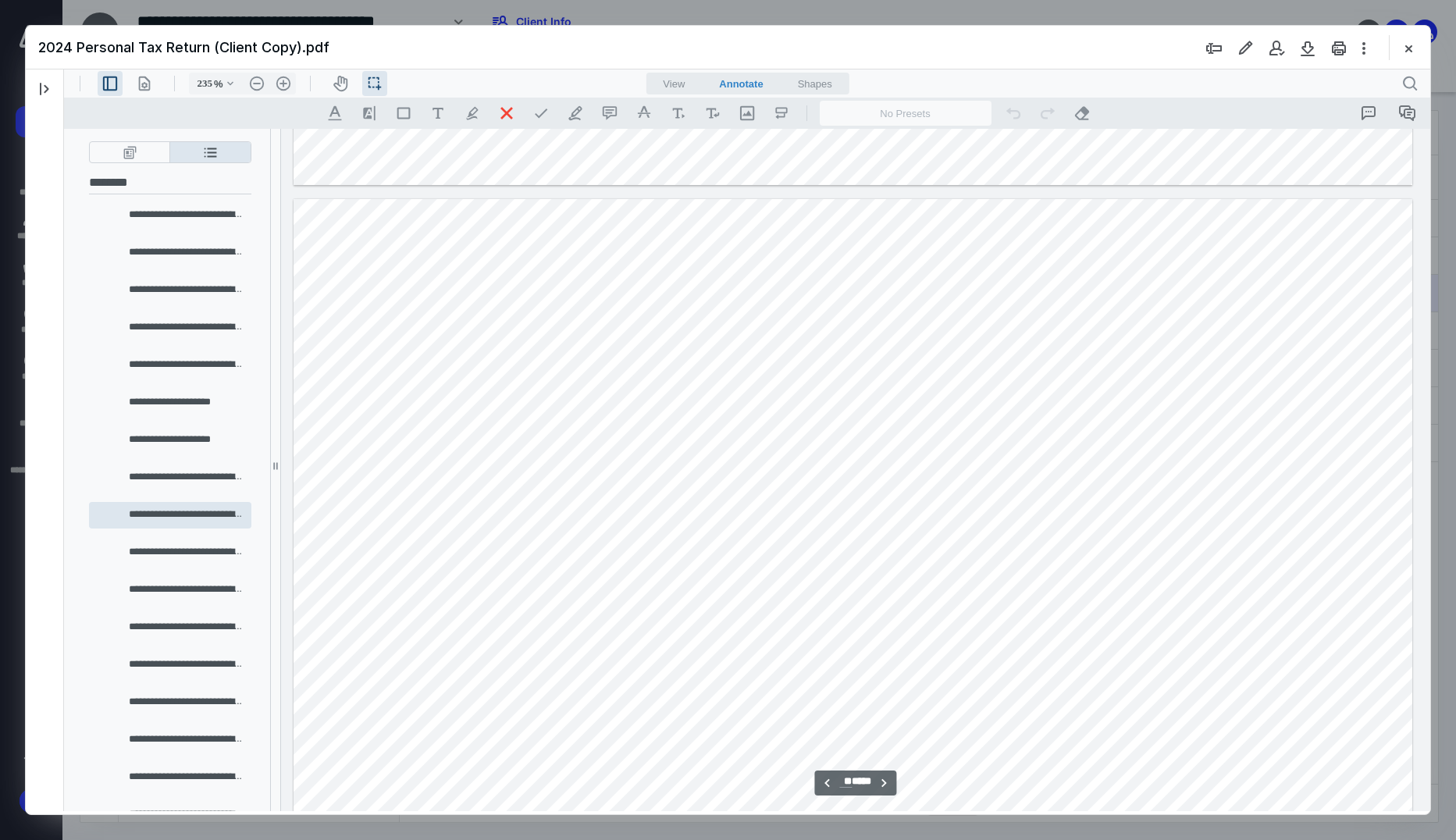 scroll, scrollTop: 32979, scrollLeft: 160, axis: both 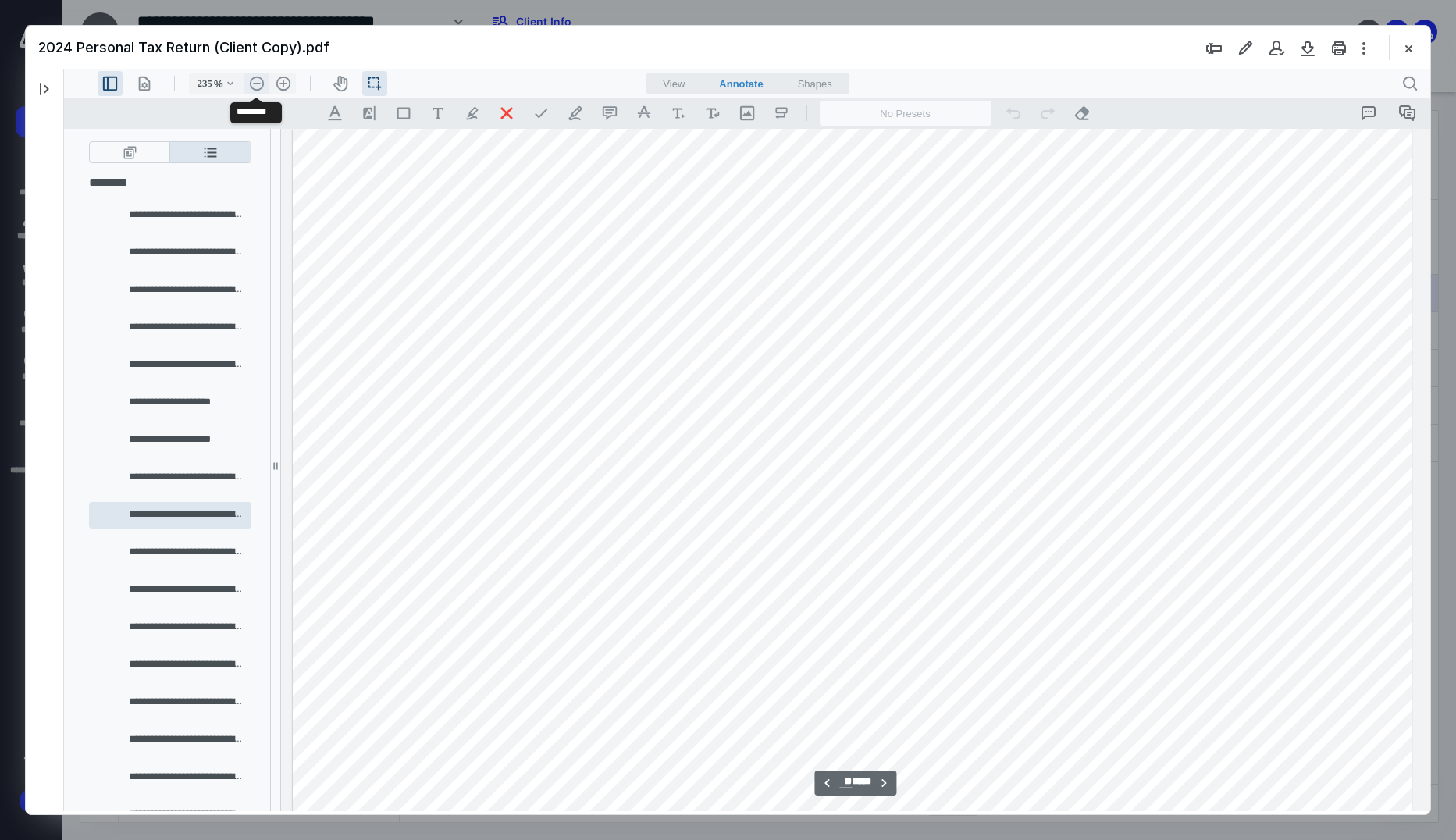 click on ".cls-1{fill:#abb0c4;} icon - header - zoom - out - line" at bounding box center [257, 84] 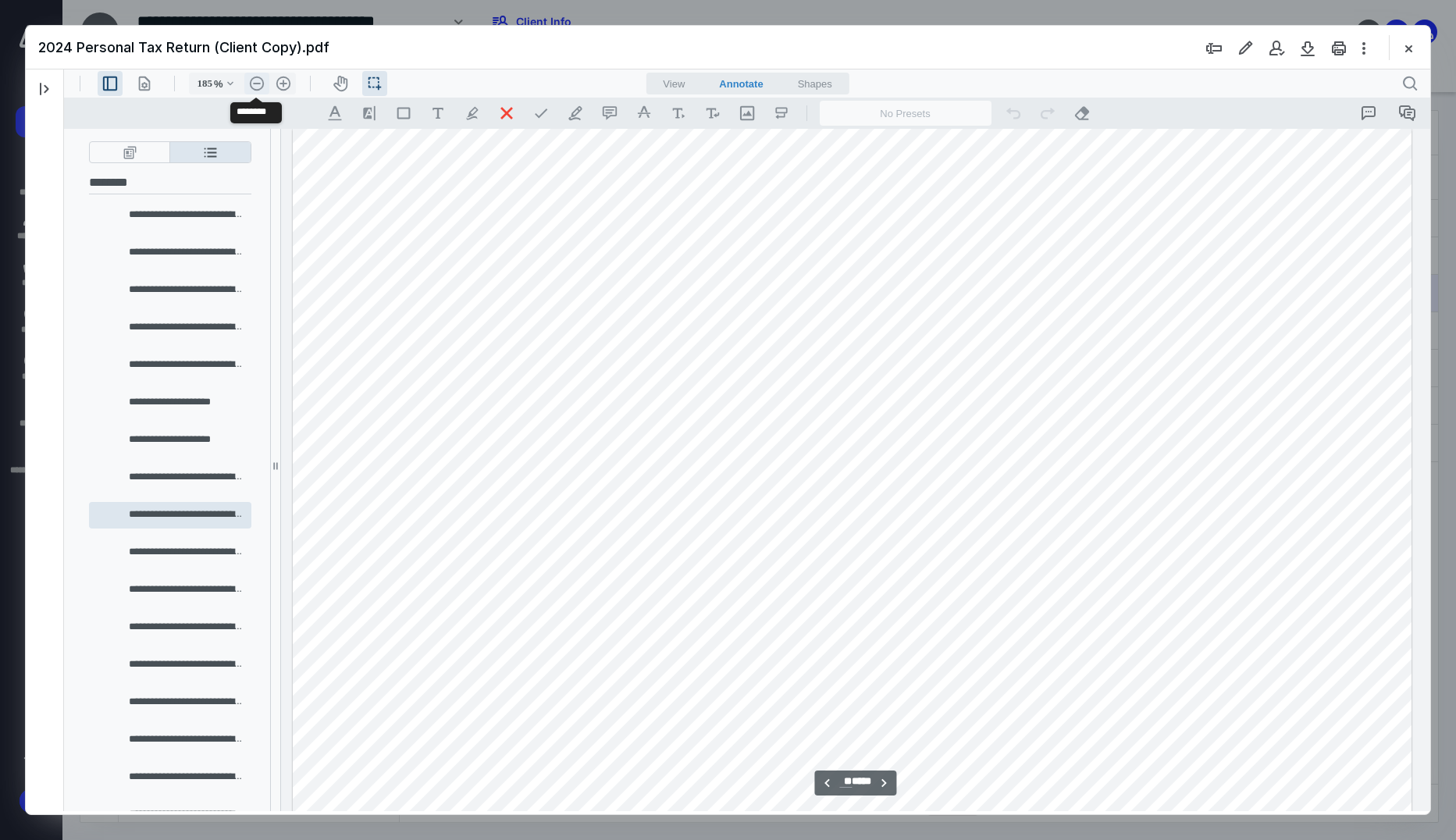 scroll, scrollTop: 25874, scrollLeft: 9, axis: both 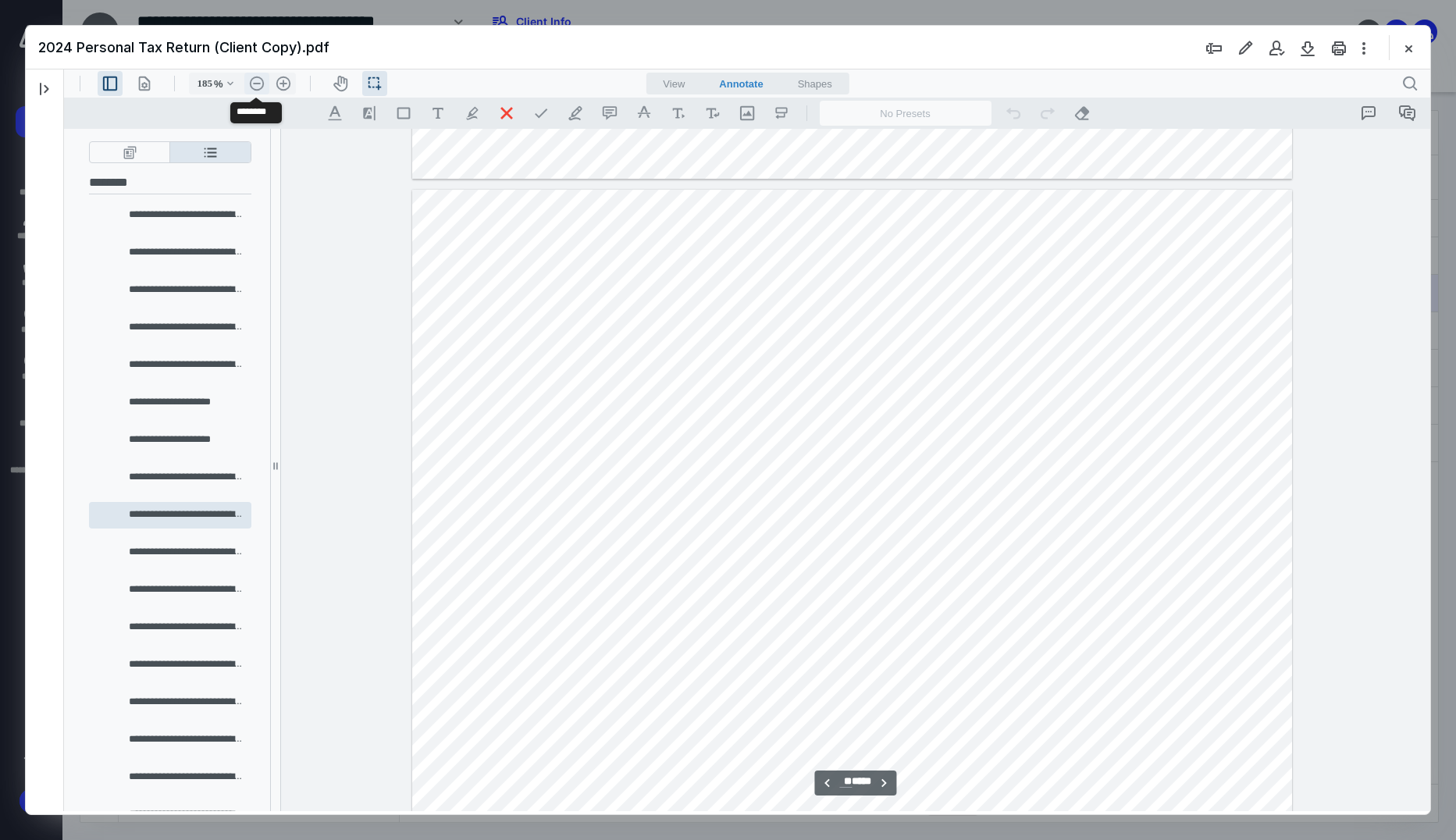 click on ".cls-1{fill:#abb0c4;} icon - header - zoom - out - line" at bounding box center (257, 84) 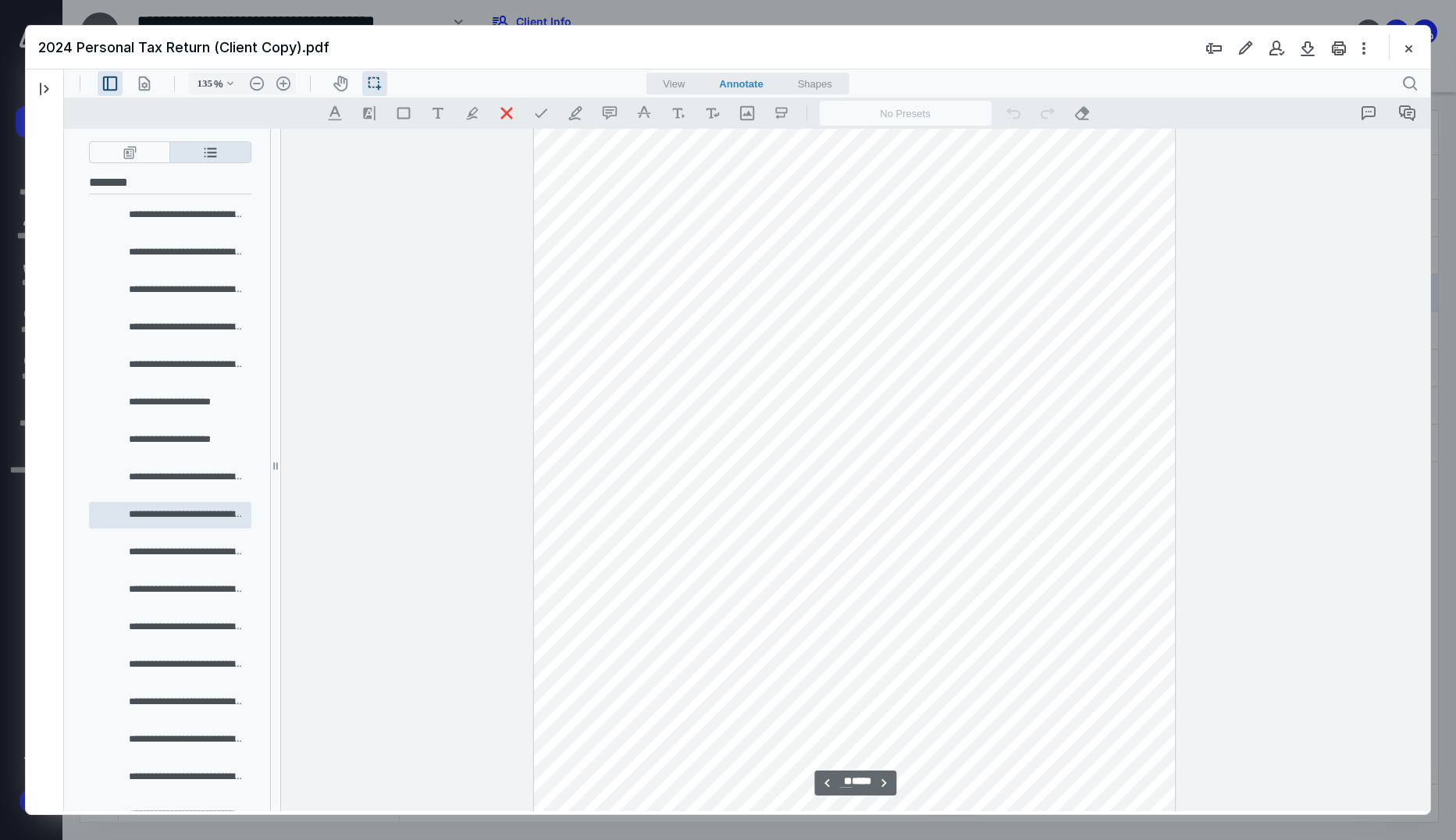 scroll, scrollTop: 19001, scrollLeft: 0, axis: vertical 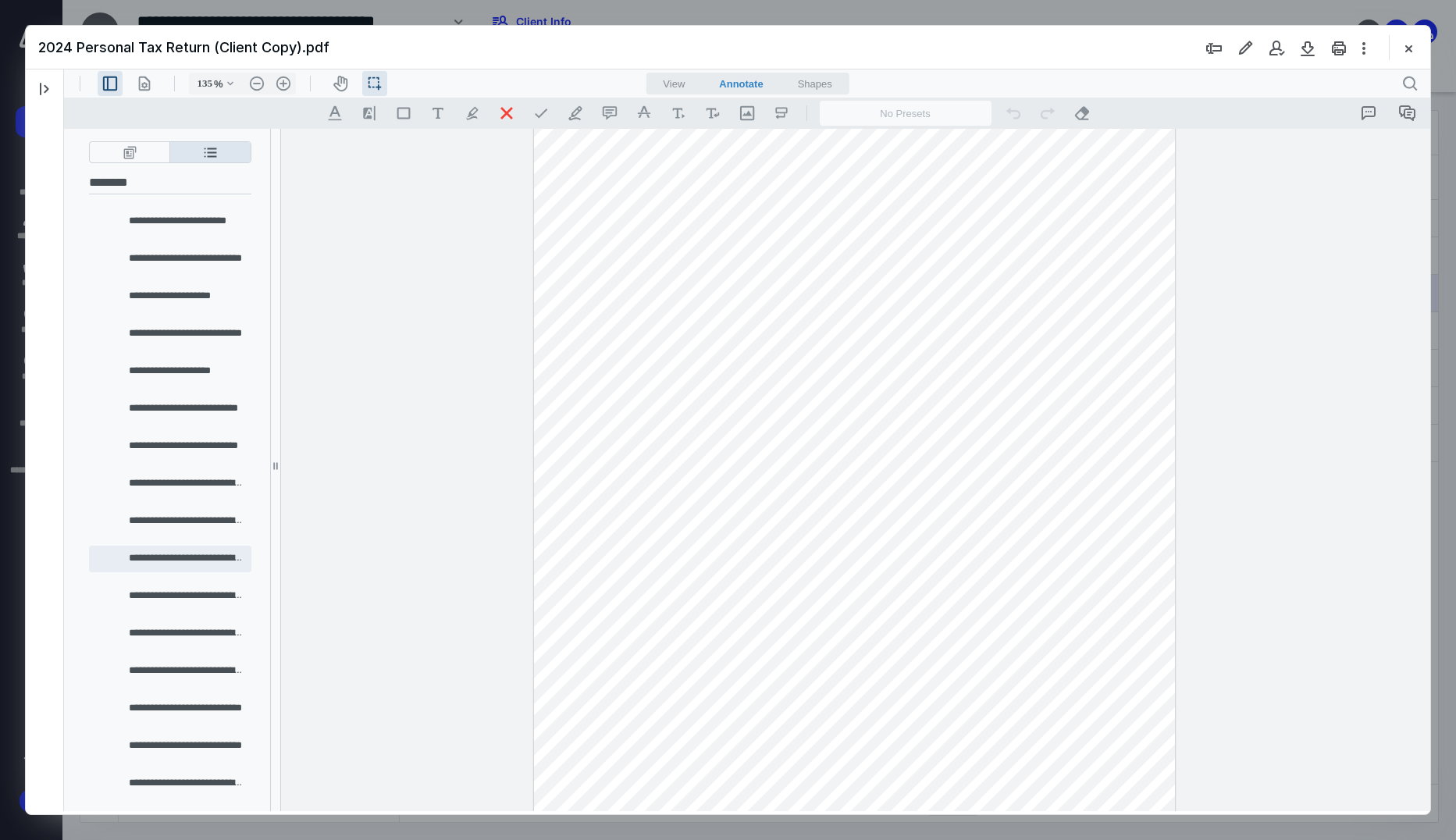 click on "**********" at bounding box center [185, 559] 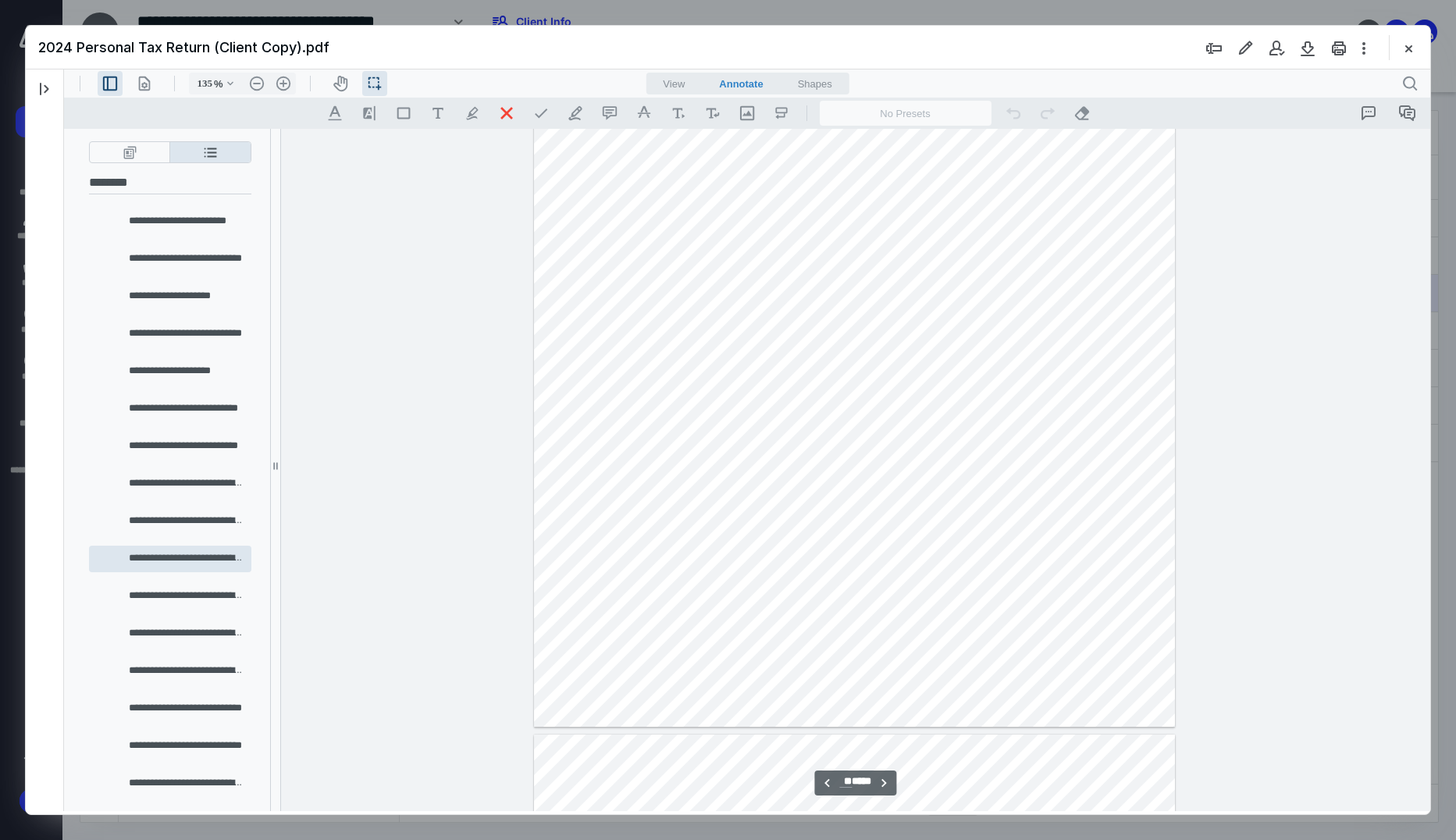 scroll, scrollTop: 7585, scrollLeft: 0, axis: vertical 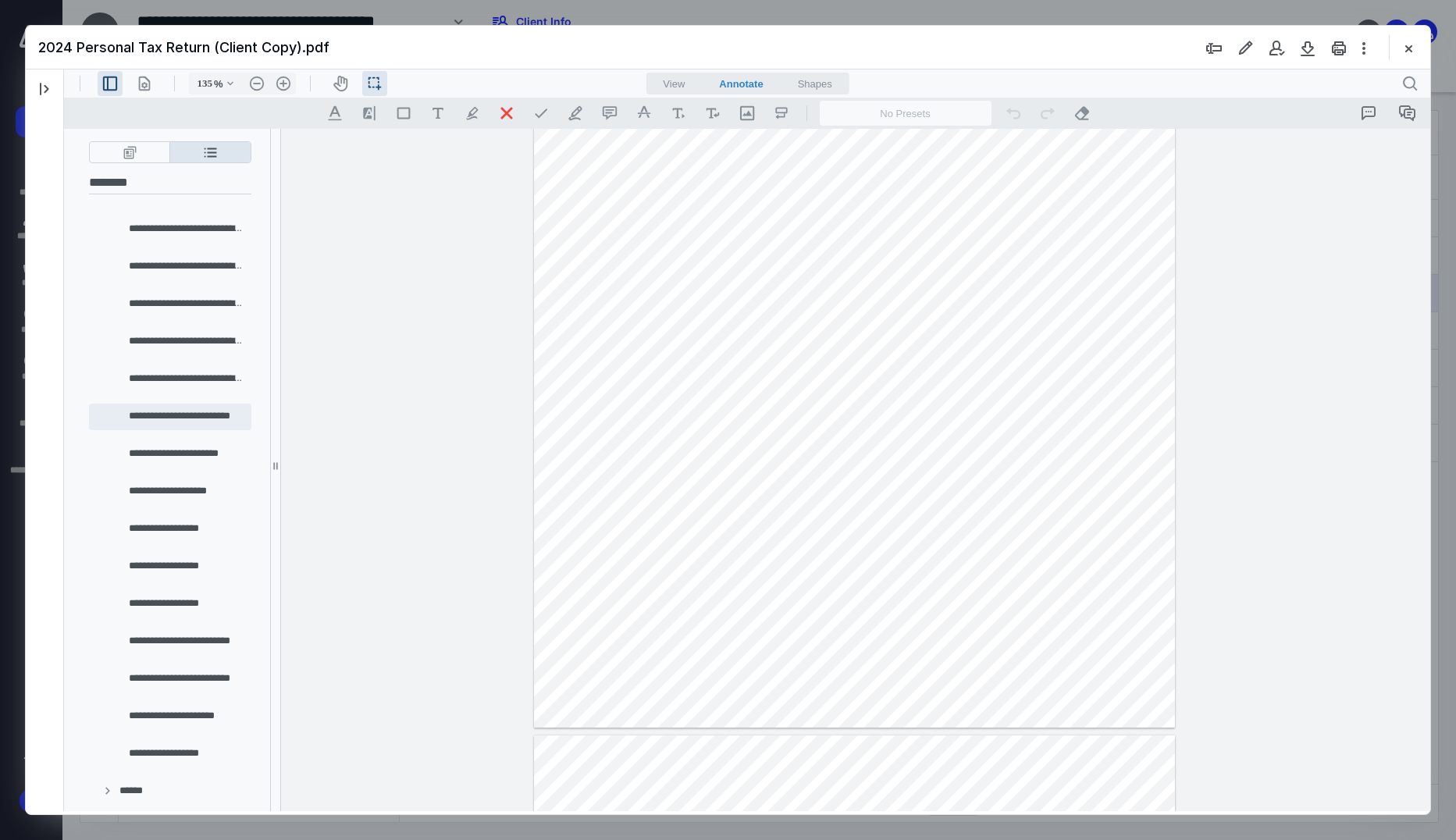 click on "**********" at bounding box center [185, 417] 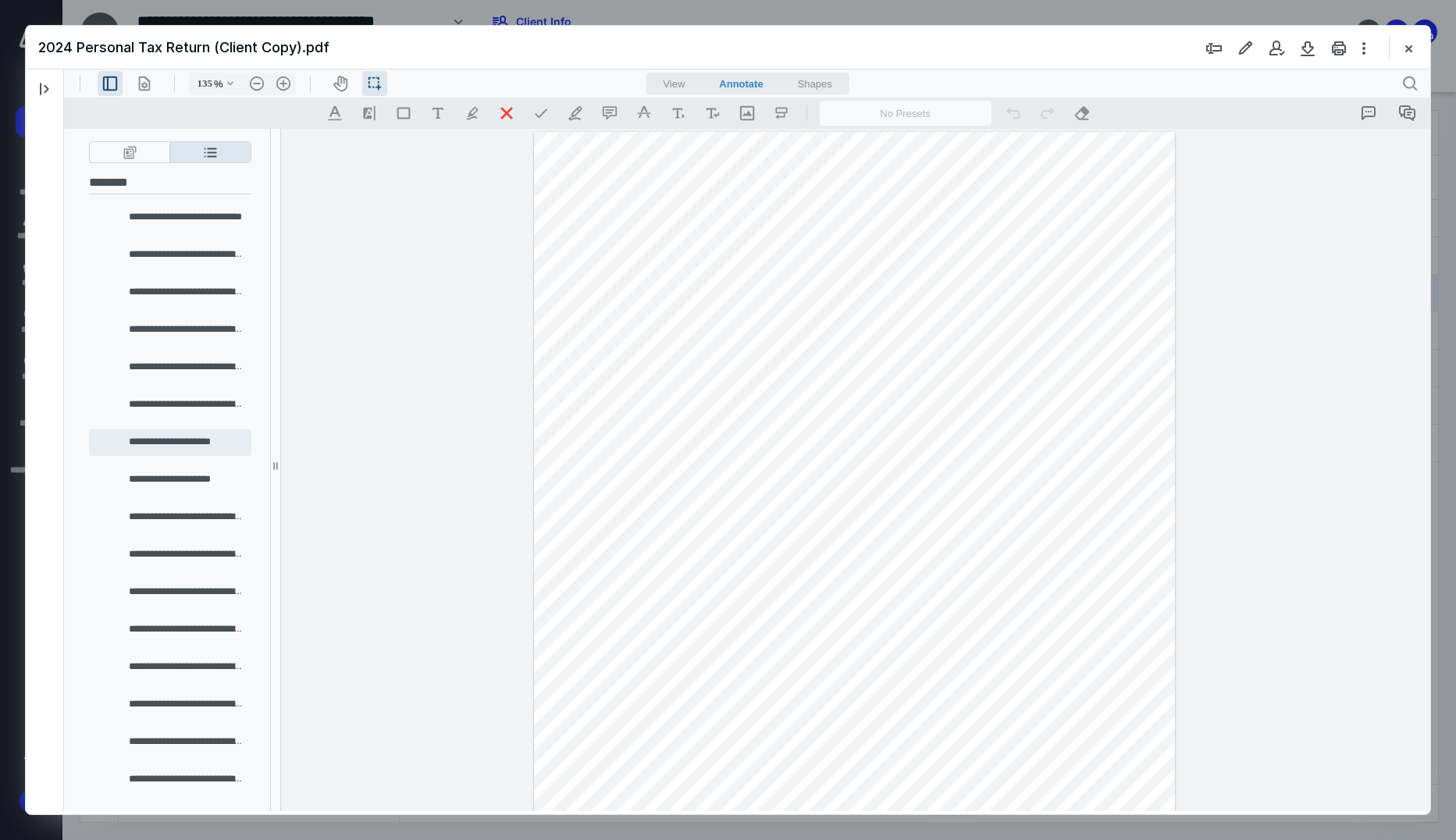 scroll, scrollTop: 601, scrollLeft: 0, axis: vertical 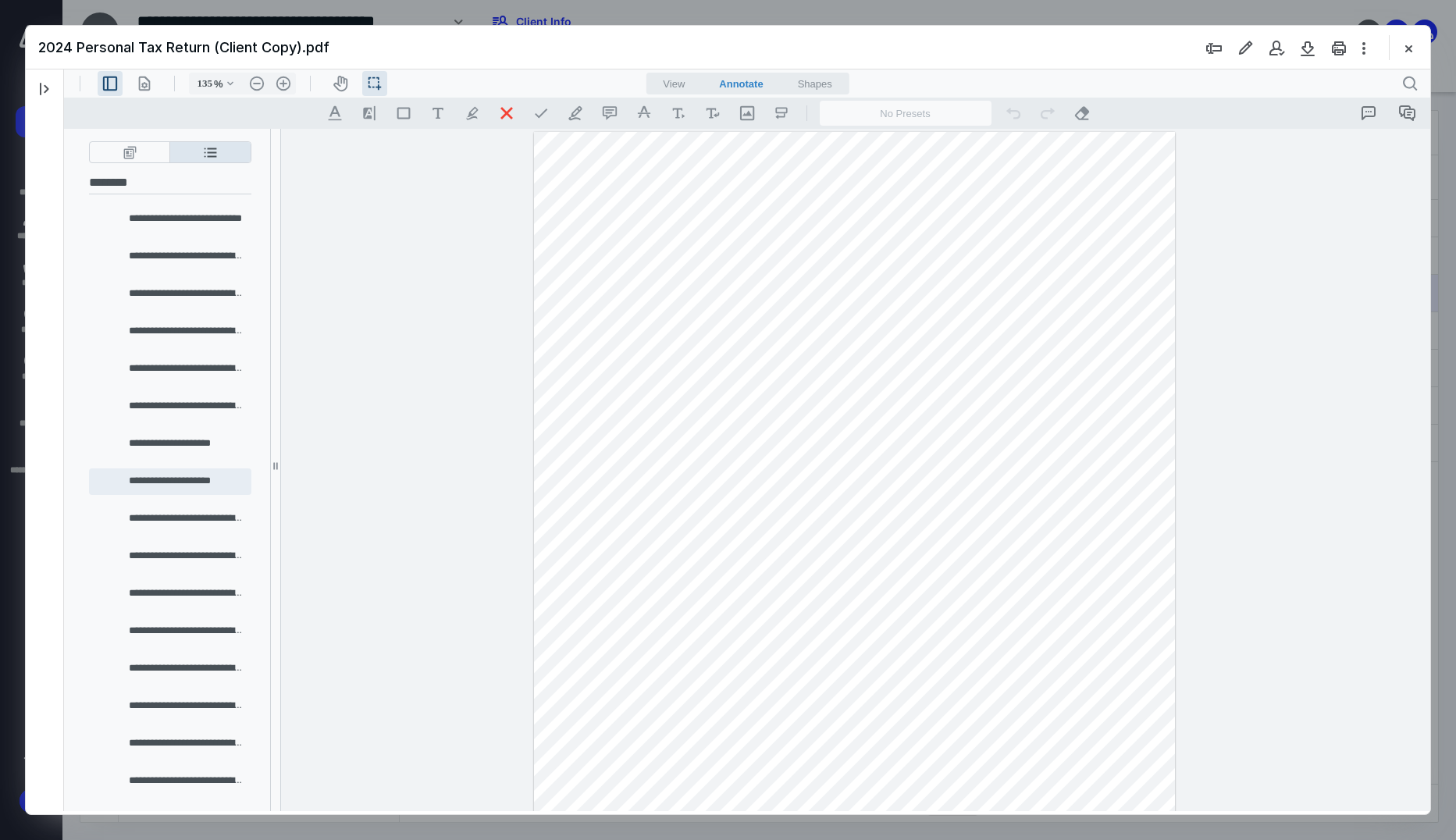 click on "**********" at bounding box center [185, 482] 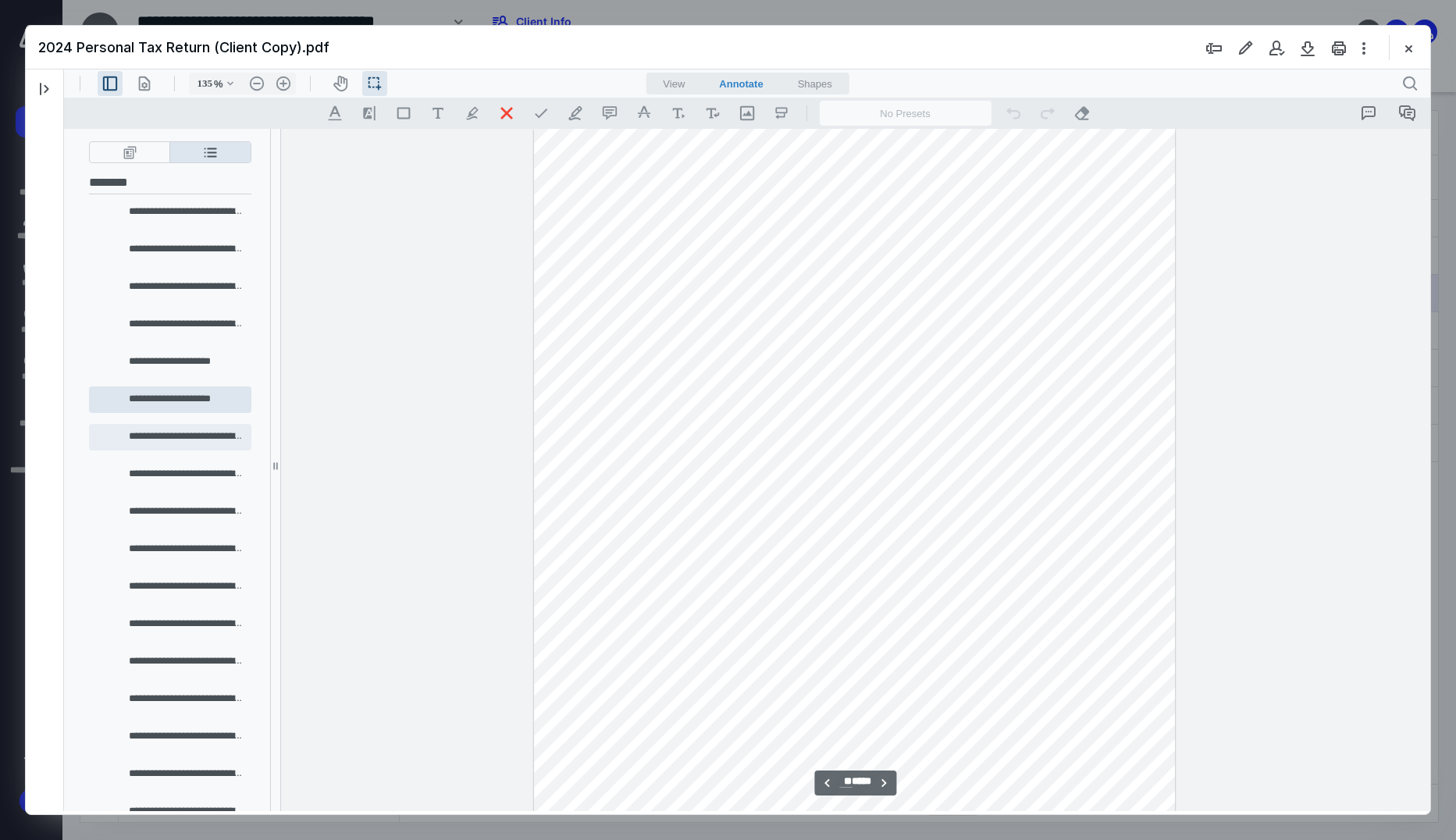 scroll, scrollTop: 708, scrollLeft: 0, axis: vertical 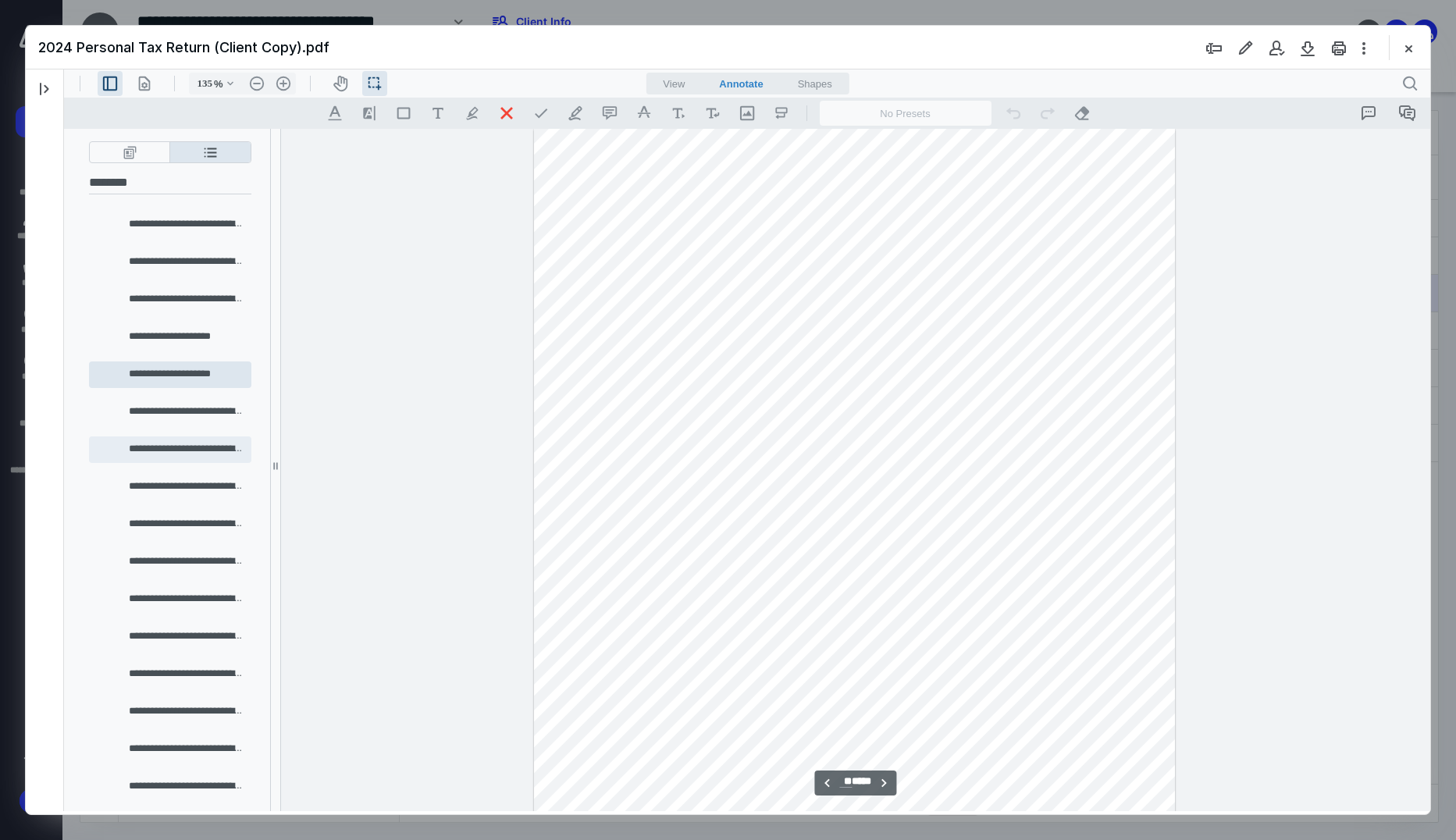 click on "**********" at bounding box center (185, 450) 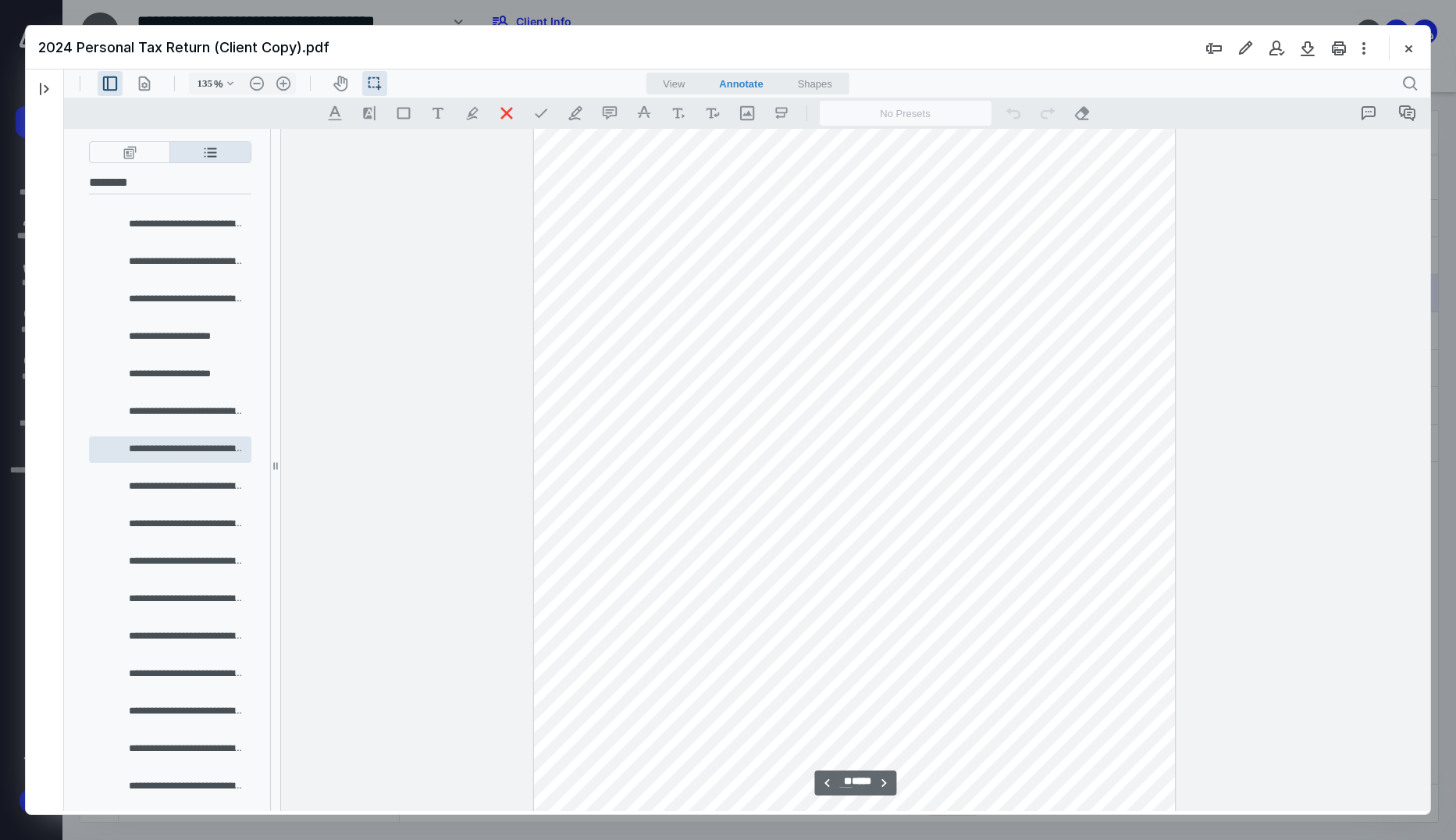 scroll, scrollTop: 19009, scrollLeft: 0, axis: vertical 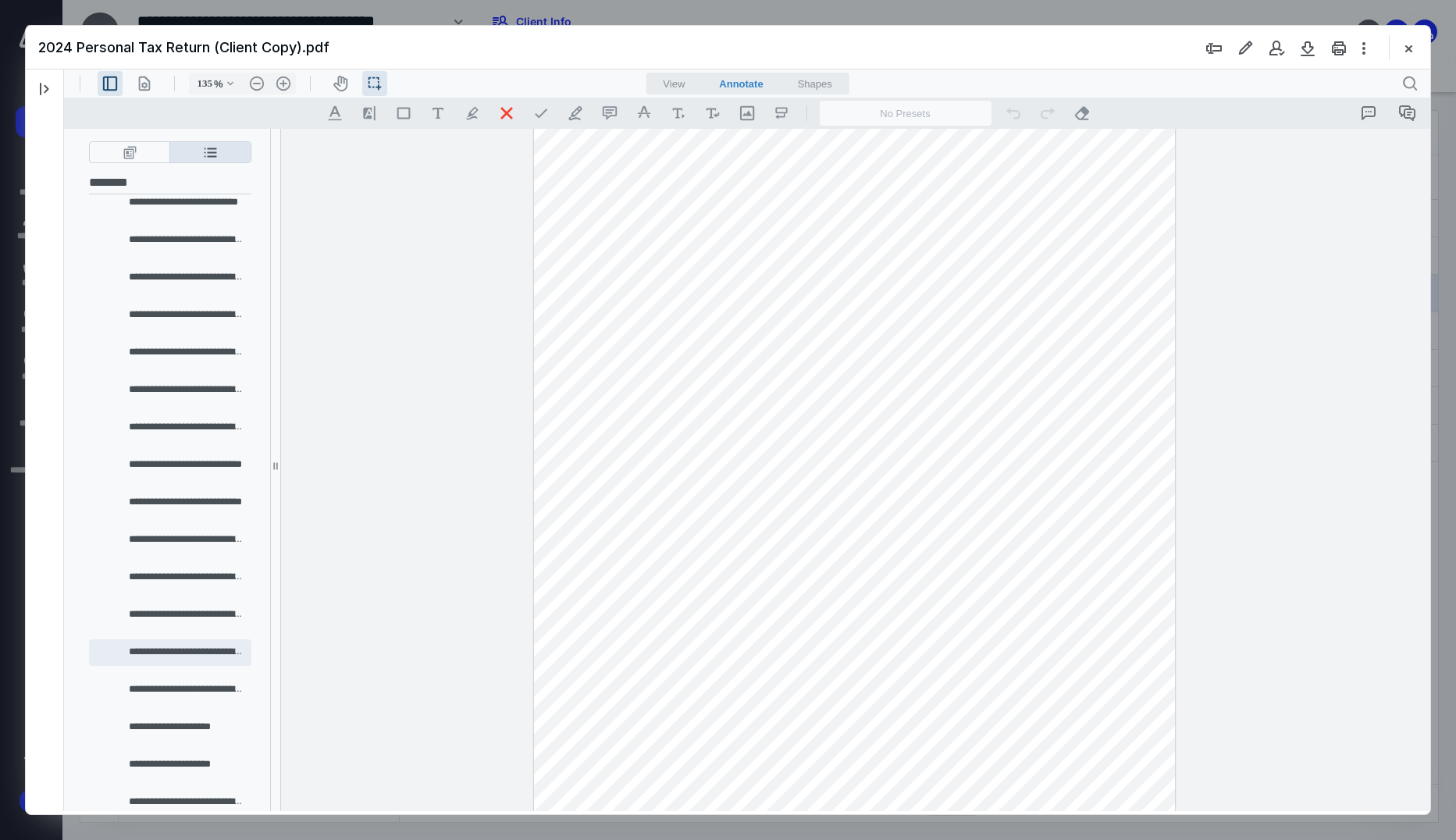 click on "**********" at bounding box center [185, 653] 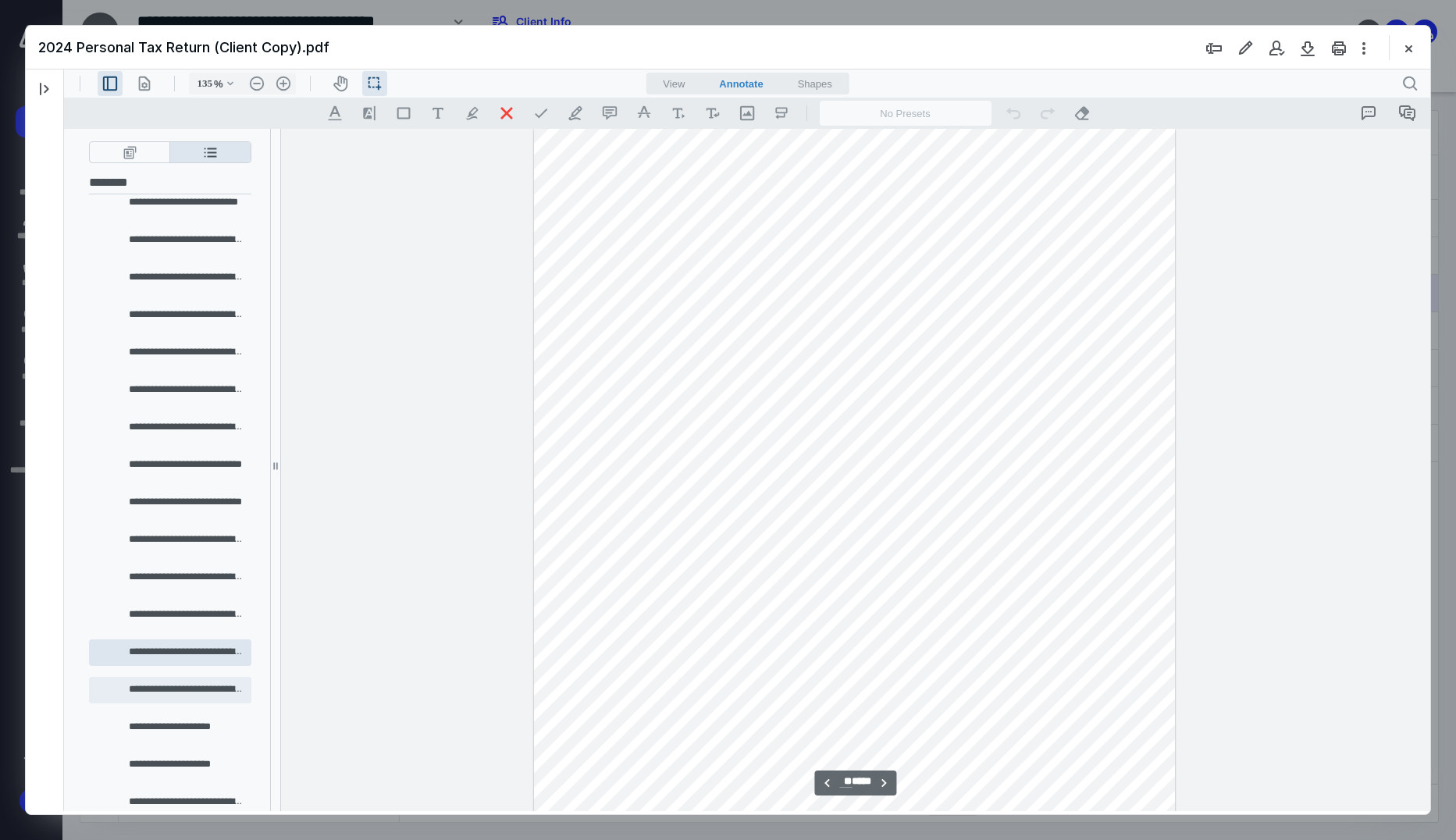 click on "**********" at bounding box center [170, 690] 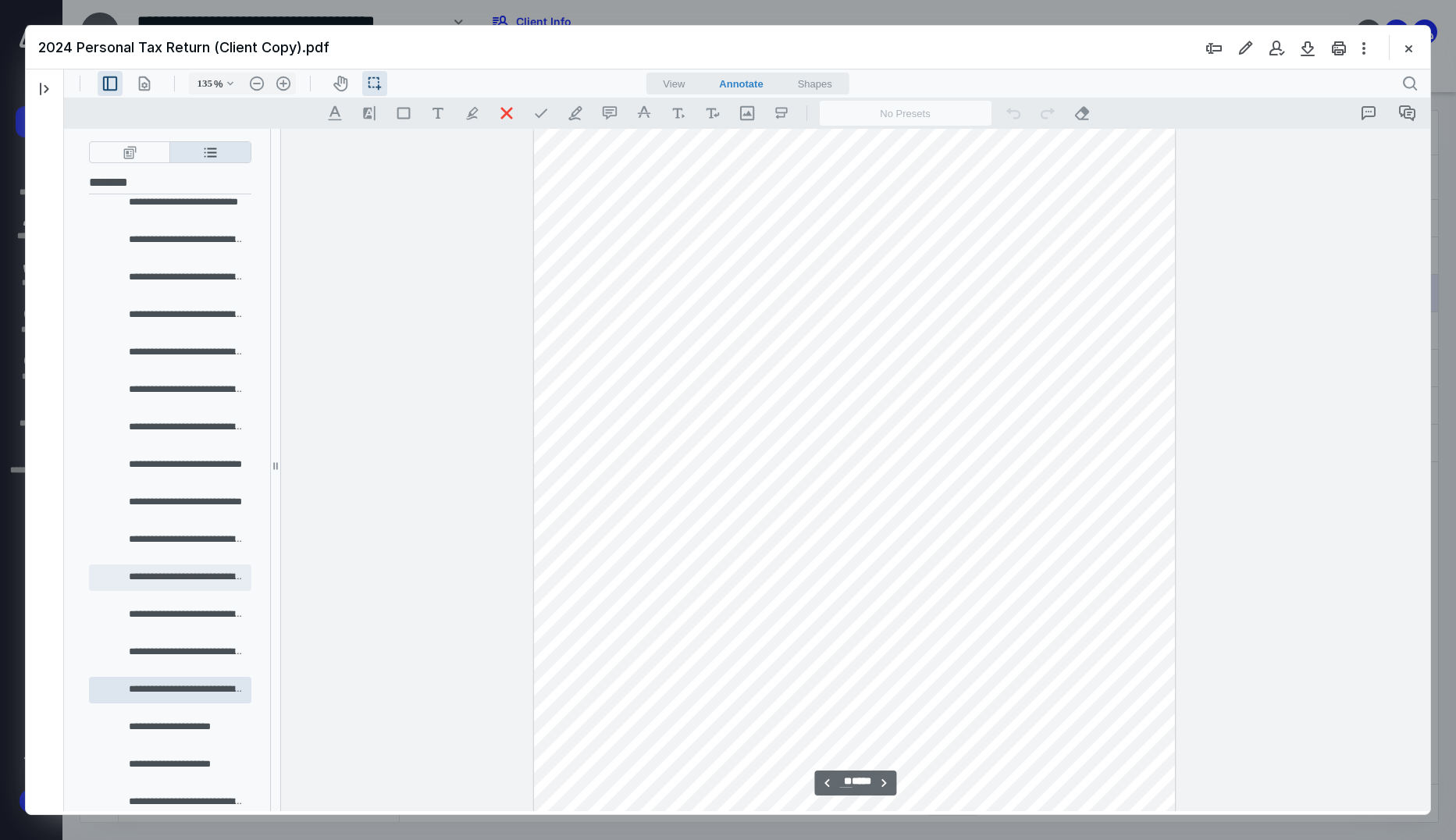 click on "**********" at bounding box center (185, 578) 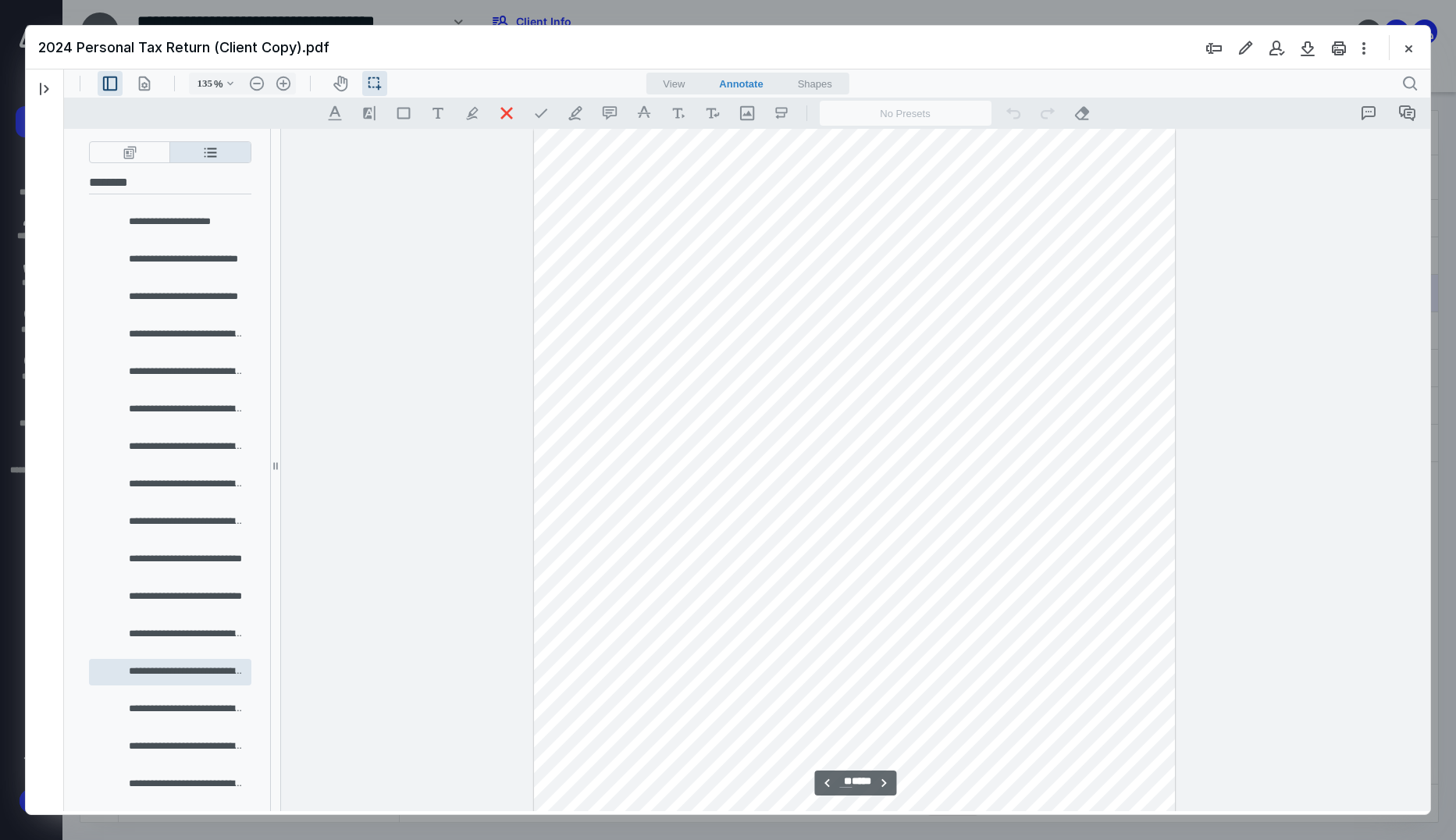 scroll, scrollTop: 207, scrollLeft: 0, axis: vertical 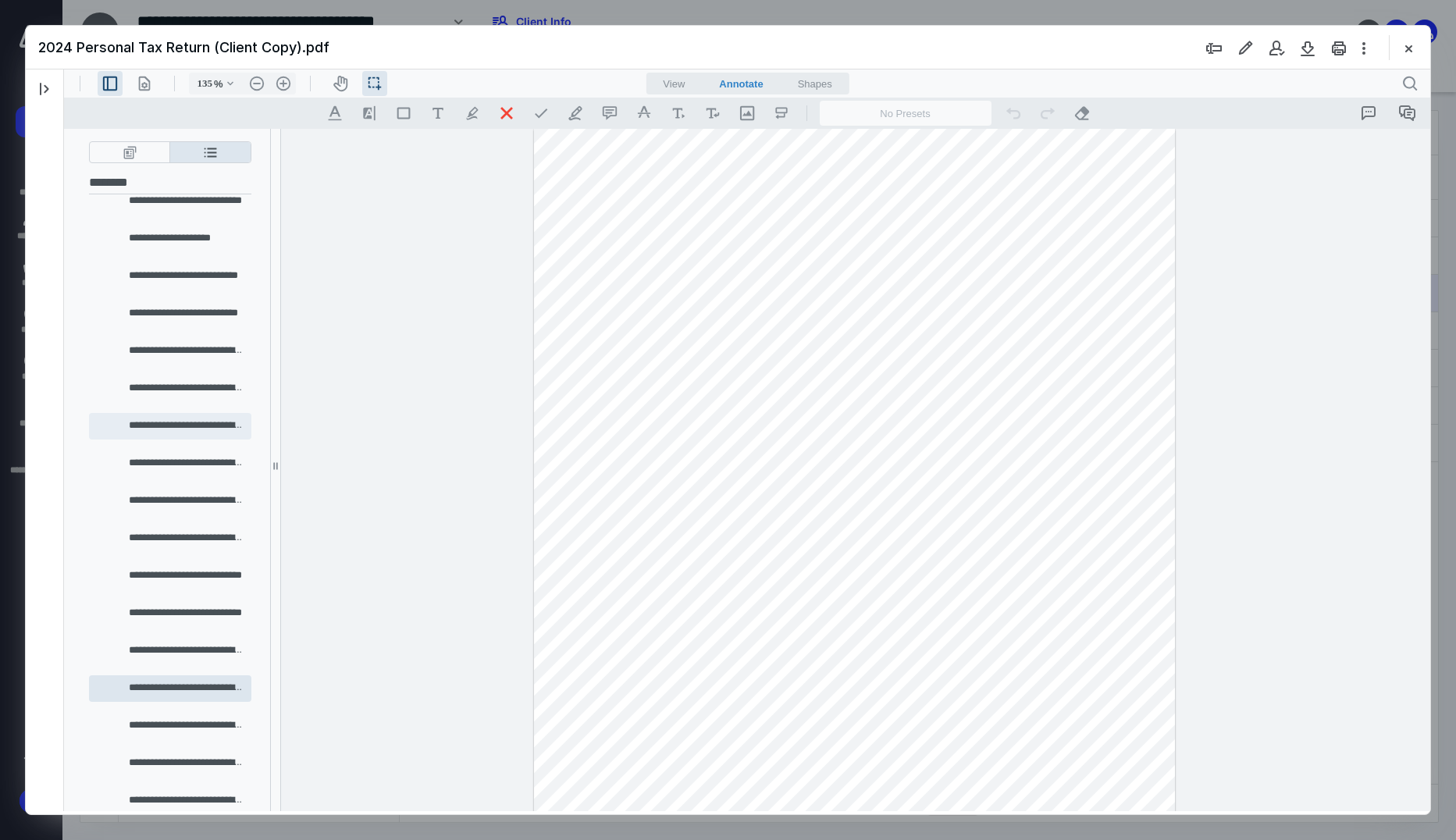click on "**********" at bounding box center [170, 426] 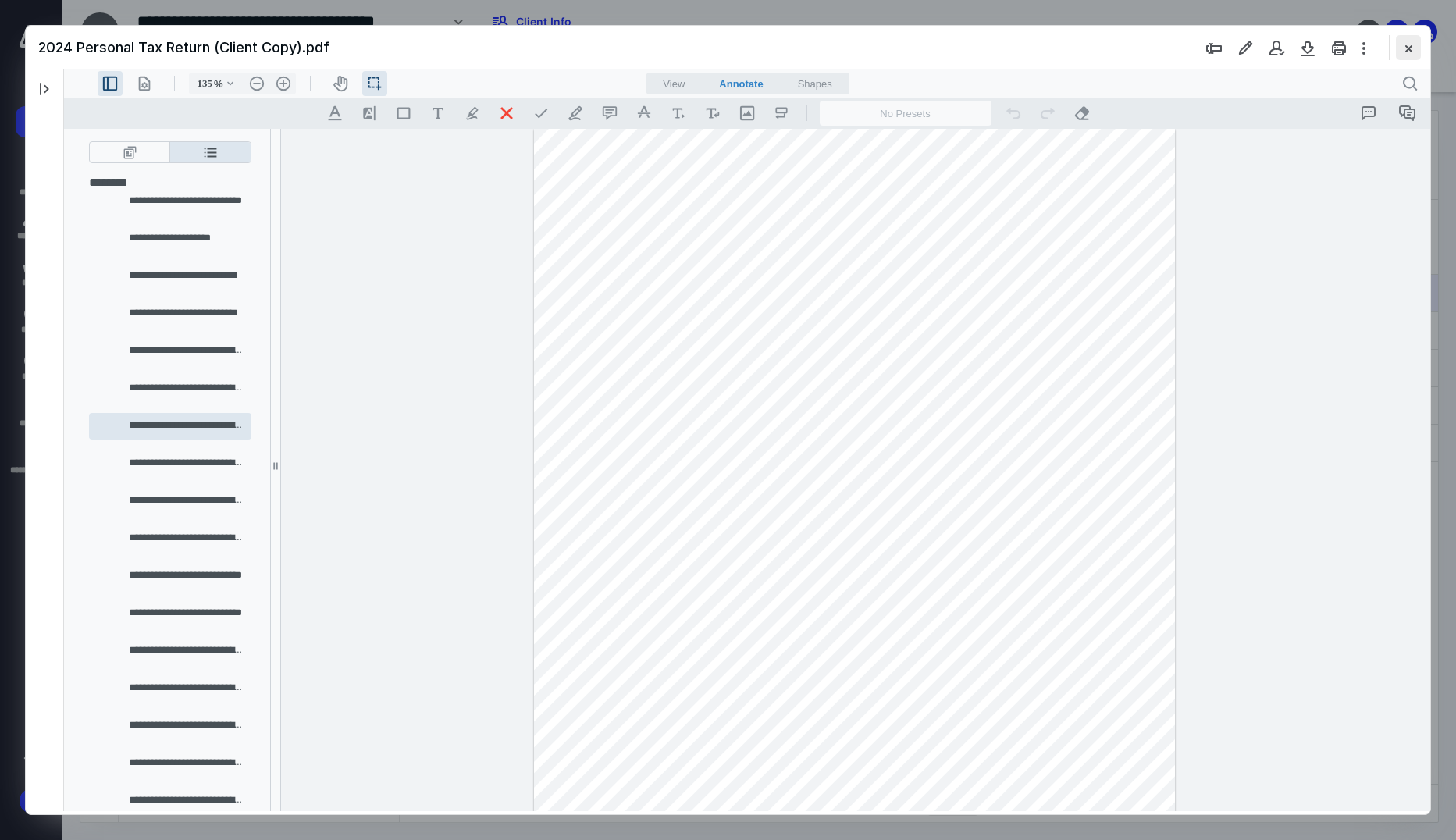 click at bounding box center (1408, 48) 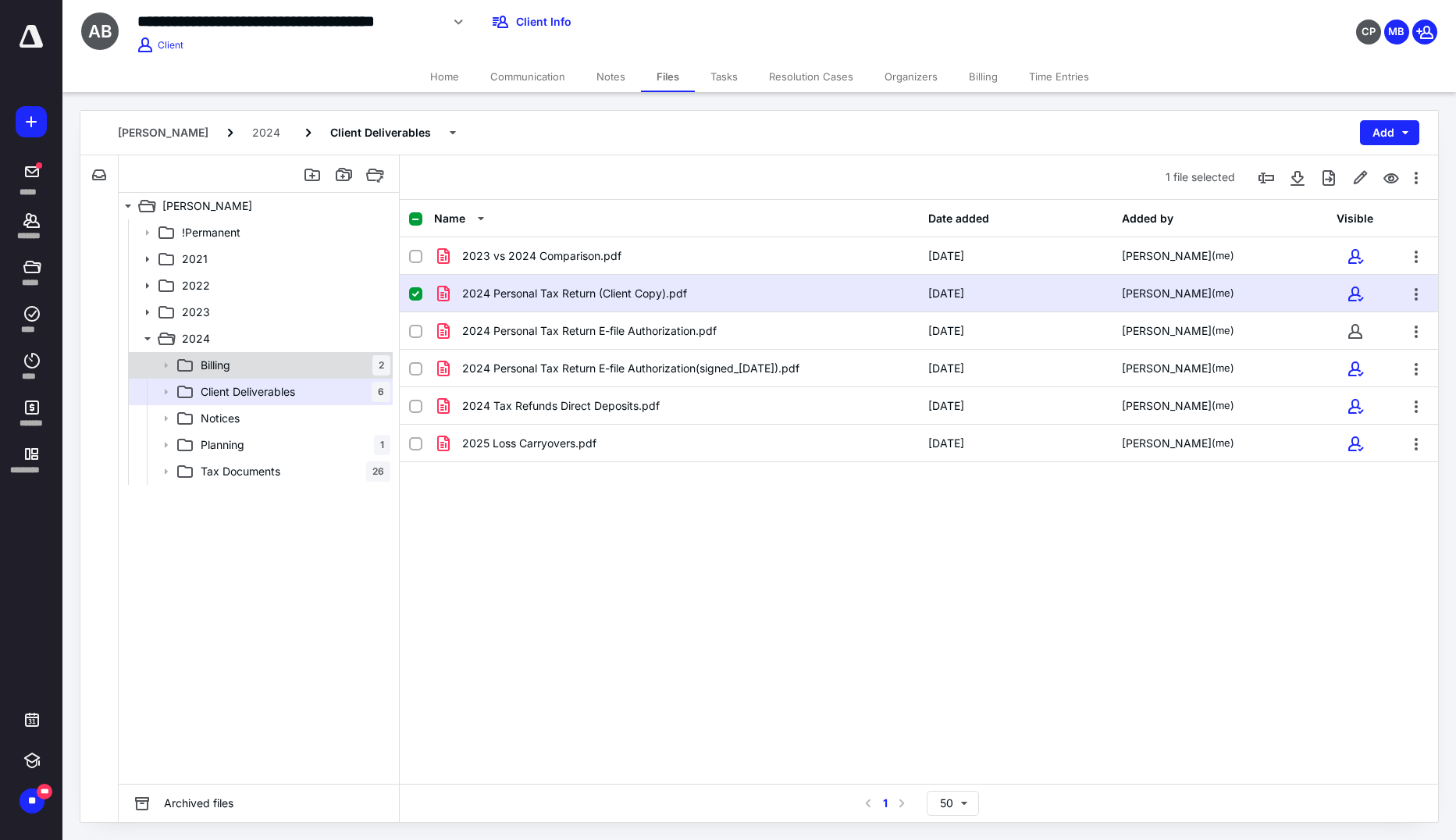 click on "Billing 2" at bounding box center (292, 365) 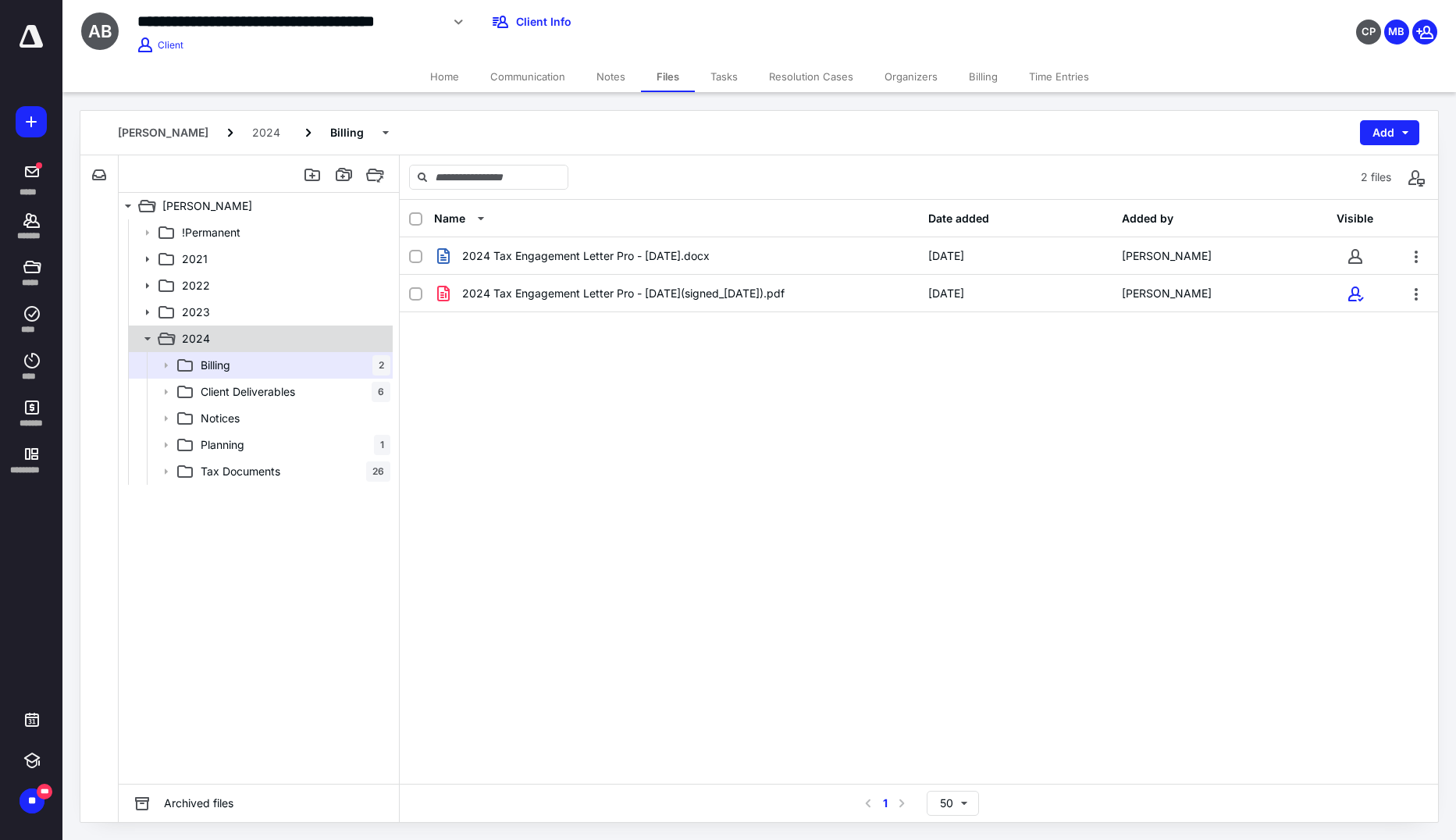 click 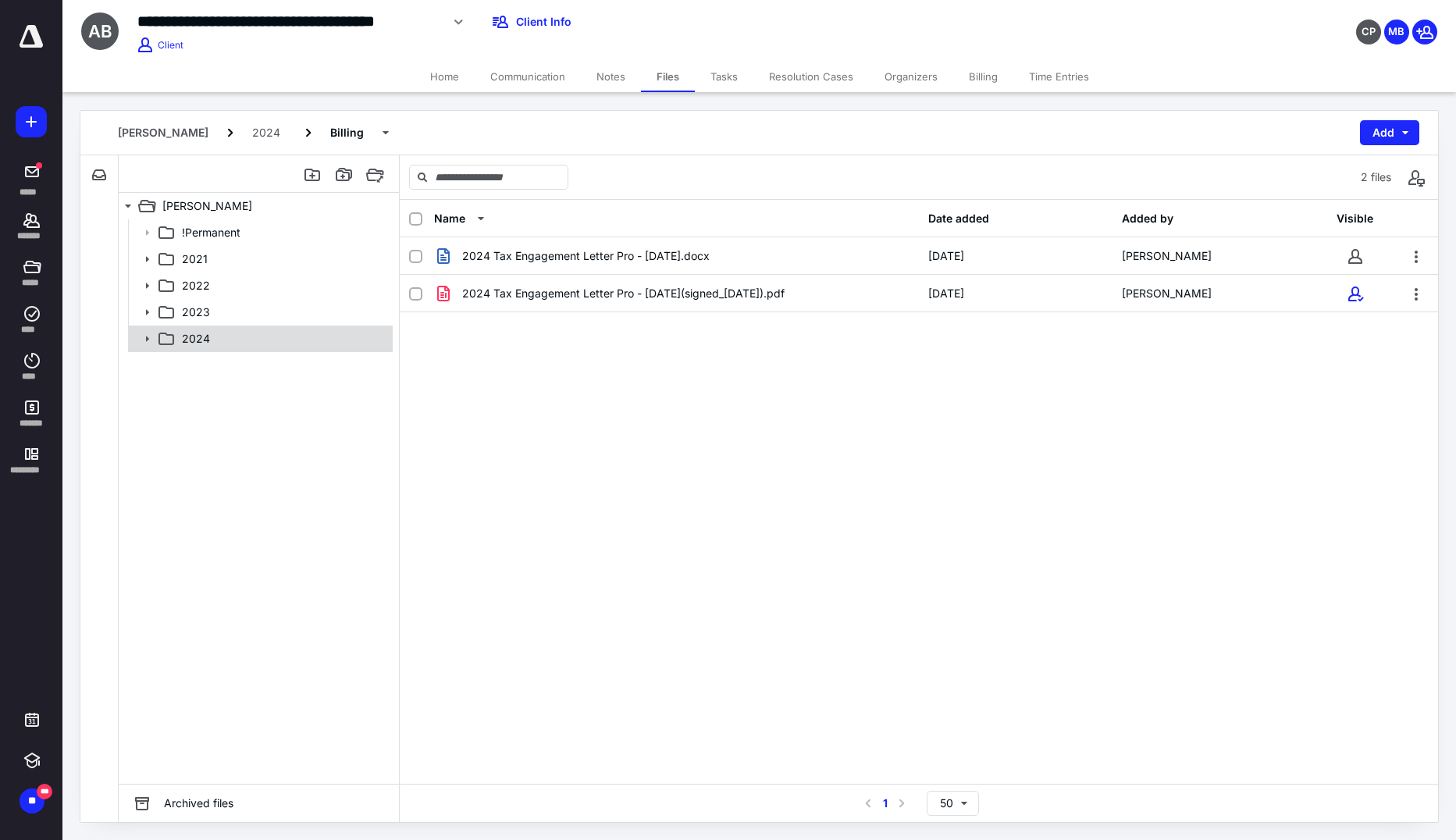 click 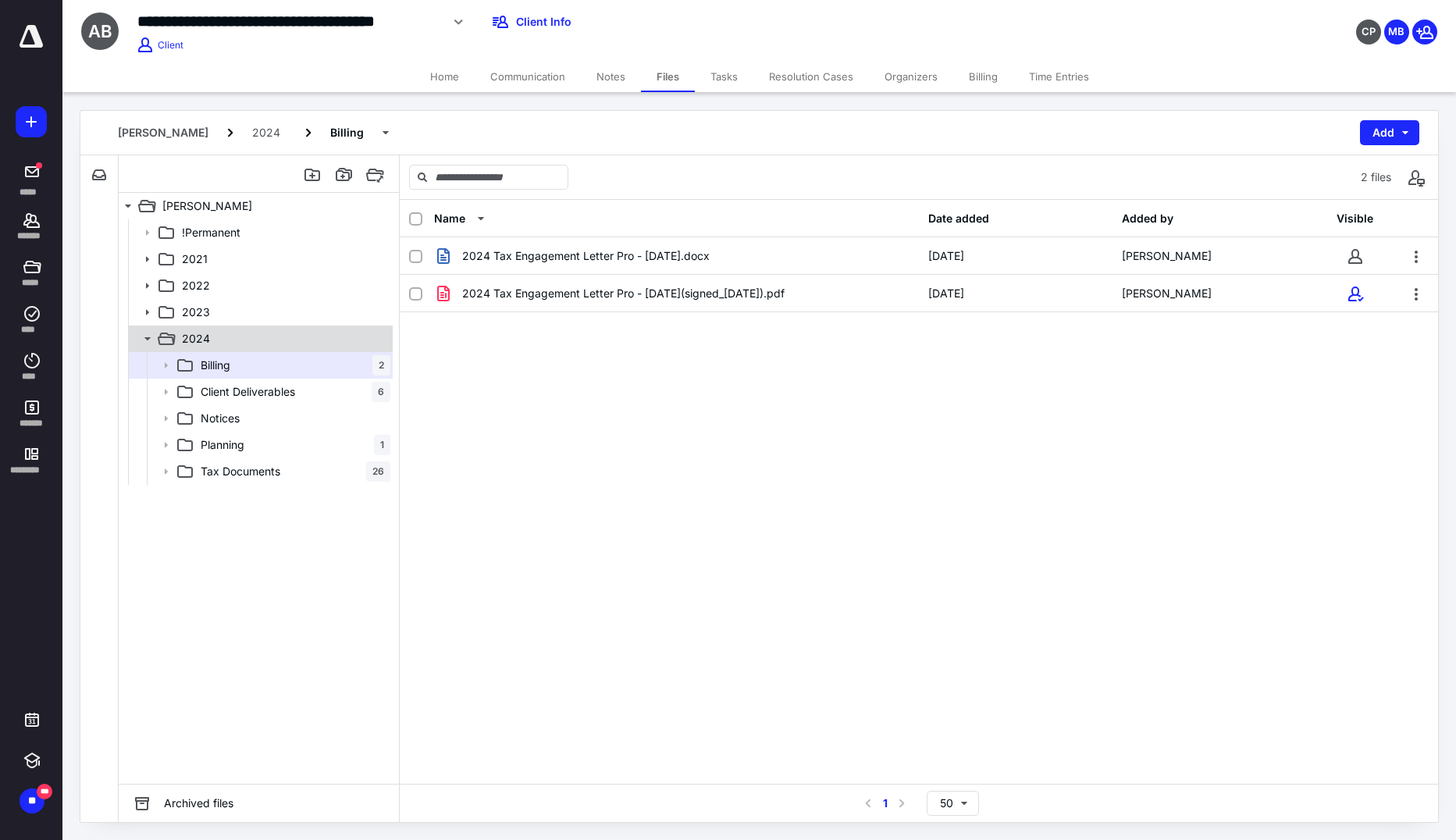 click 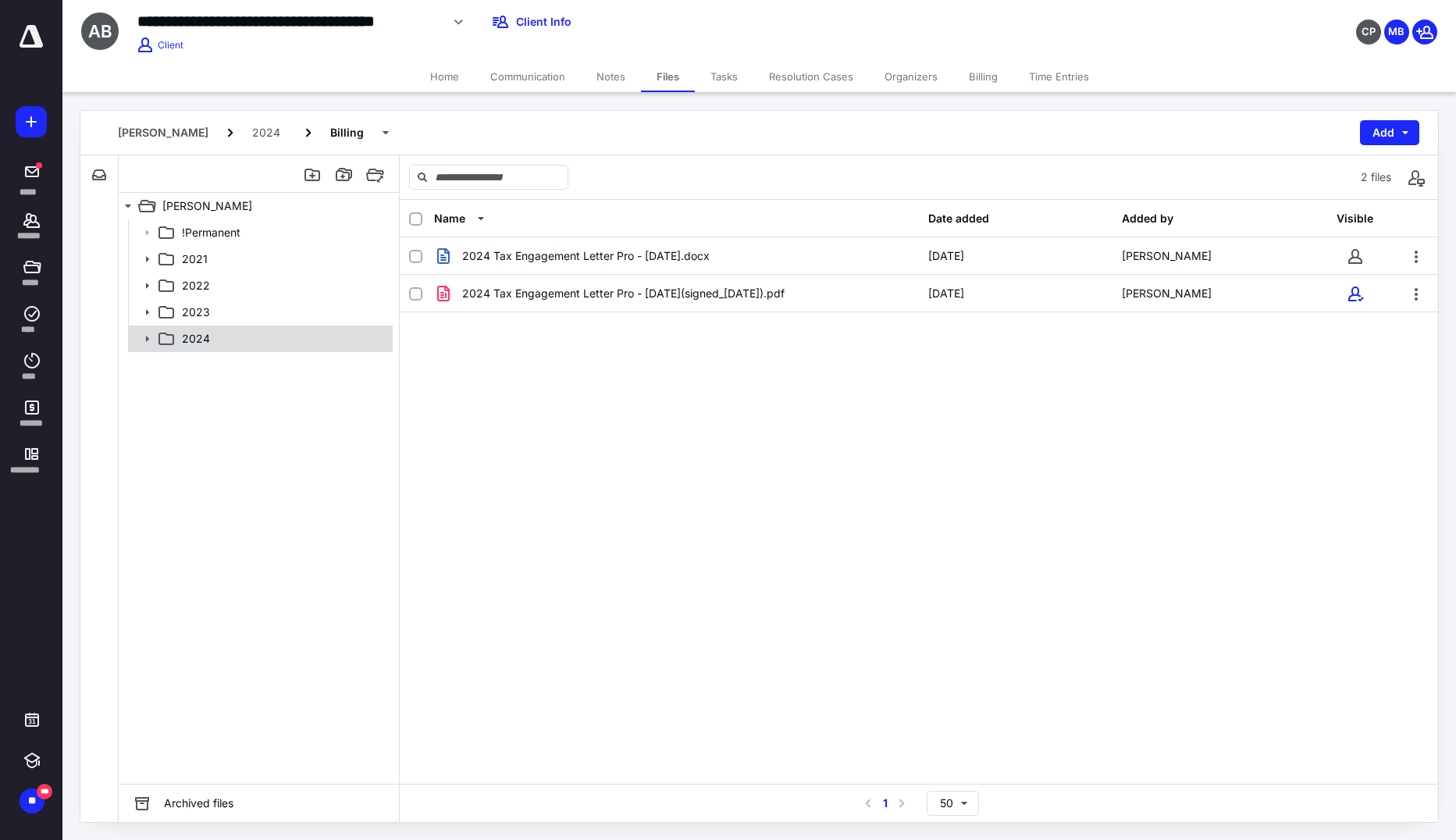 click 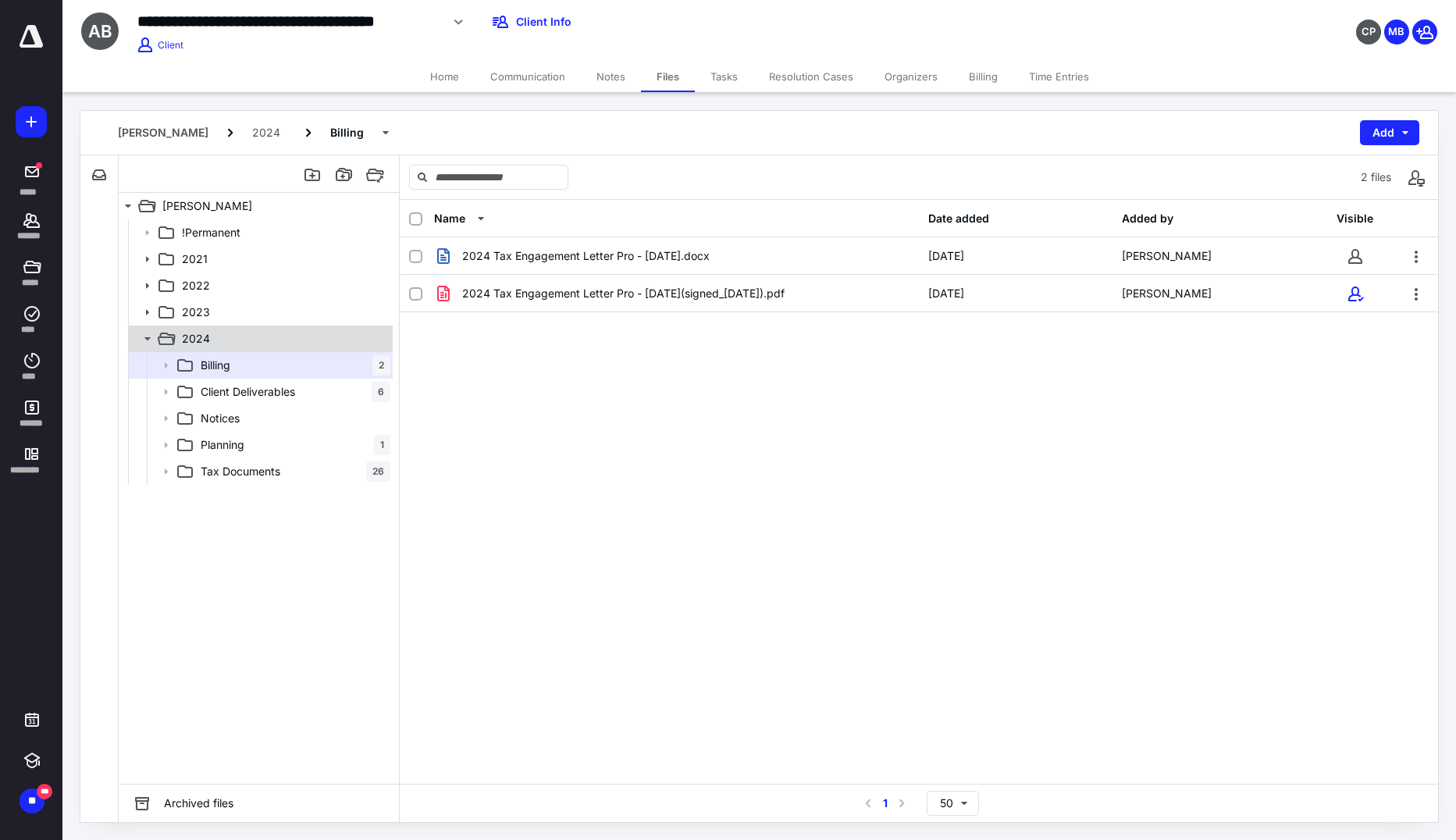 click 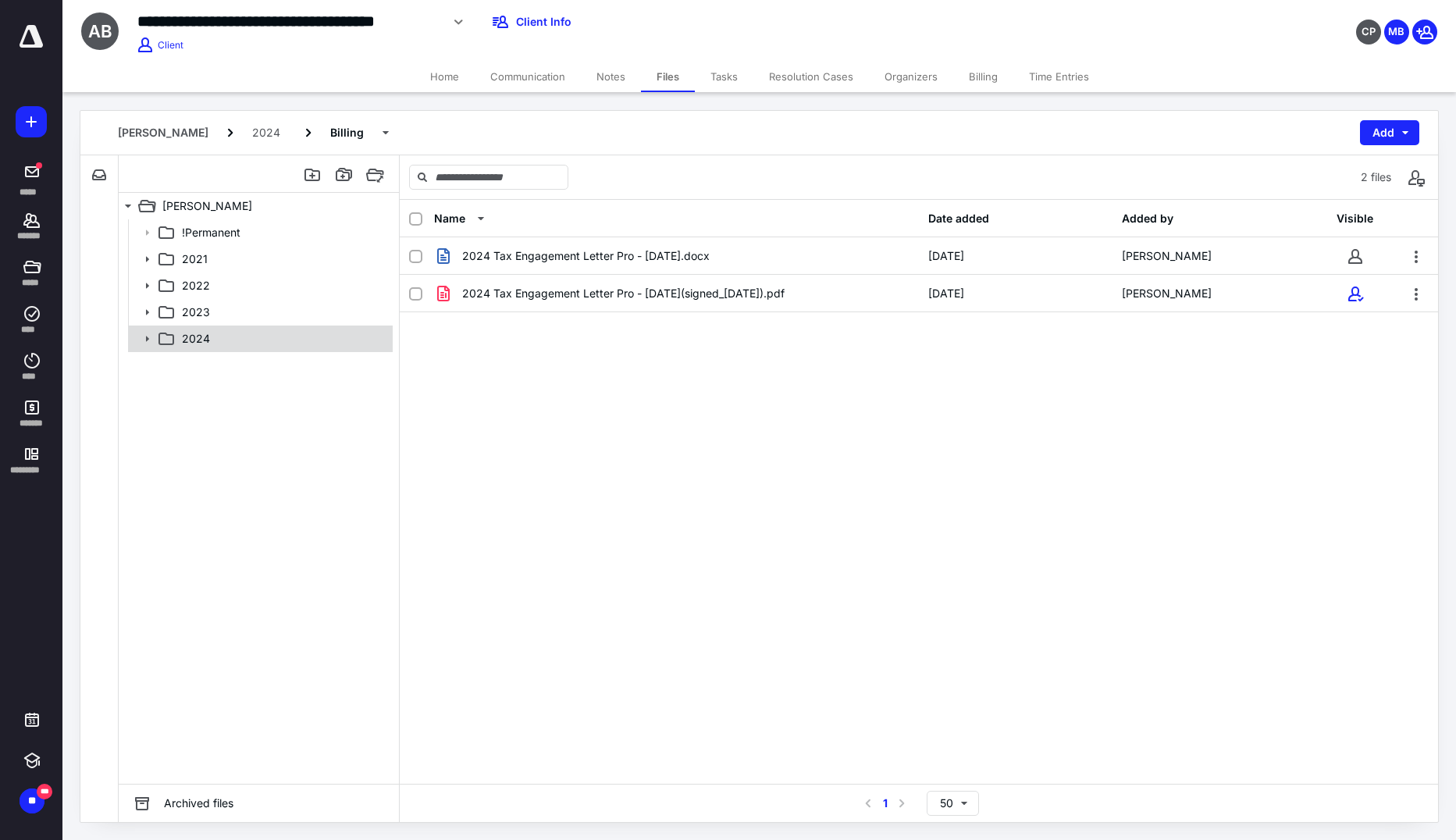 click 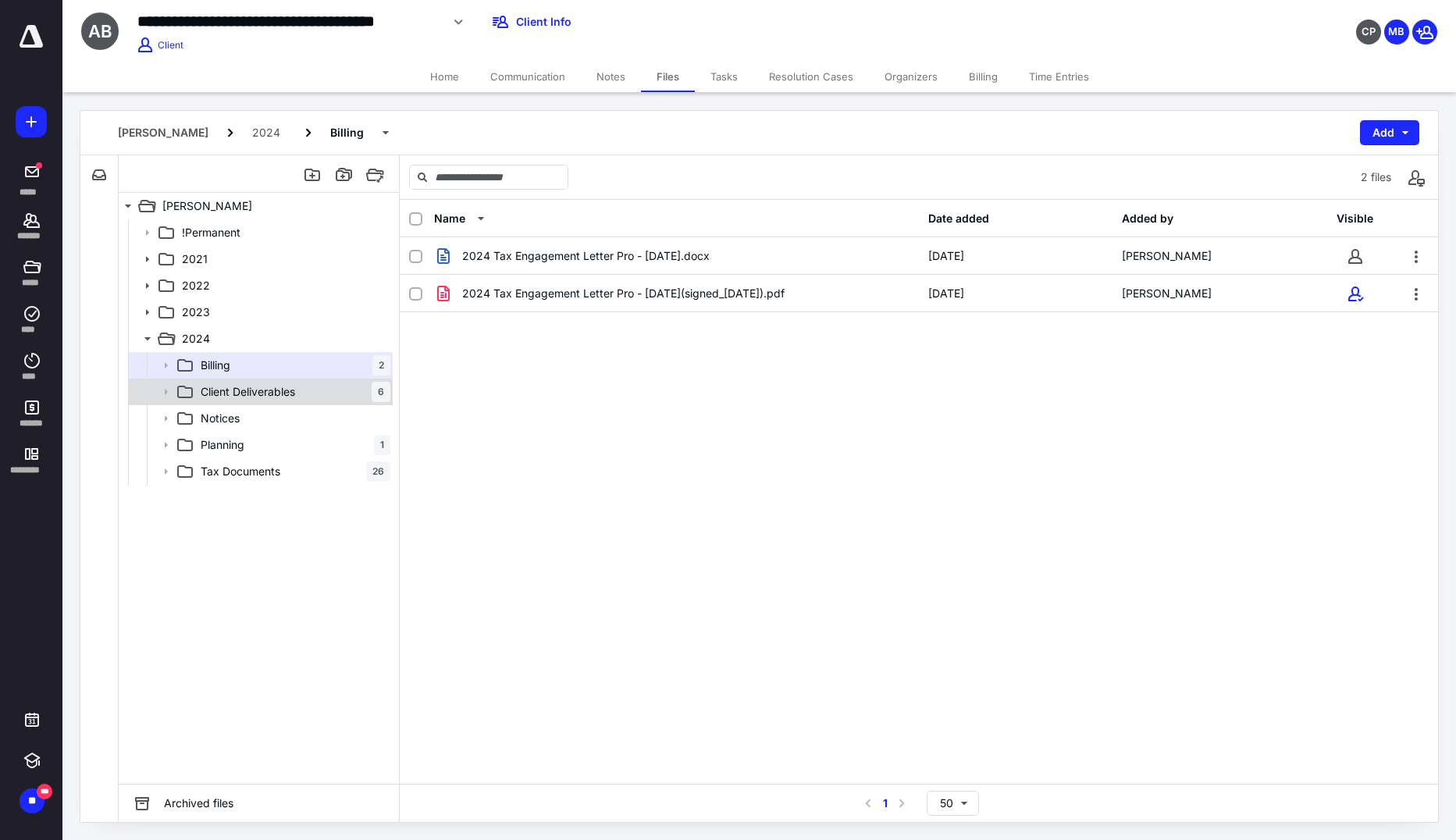 click on "Client Deliverables 6" at bounding box center (292, 392) 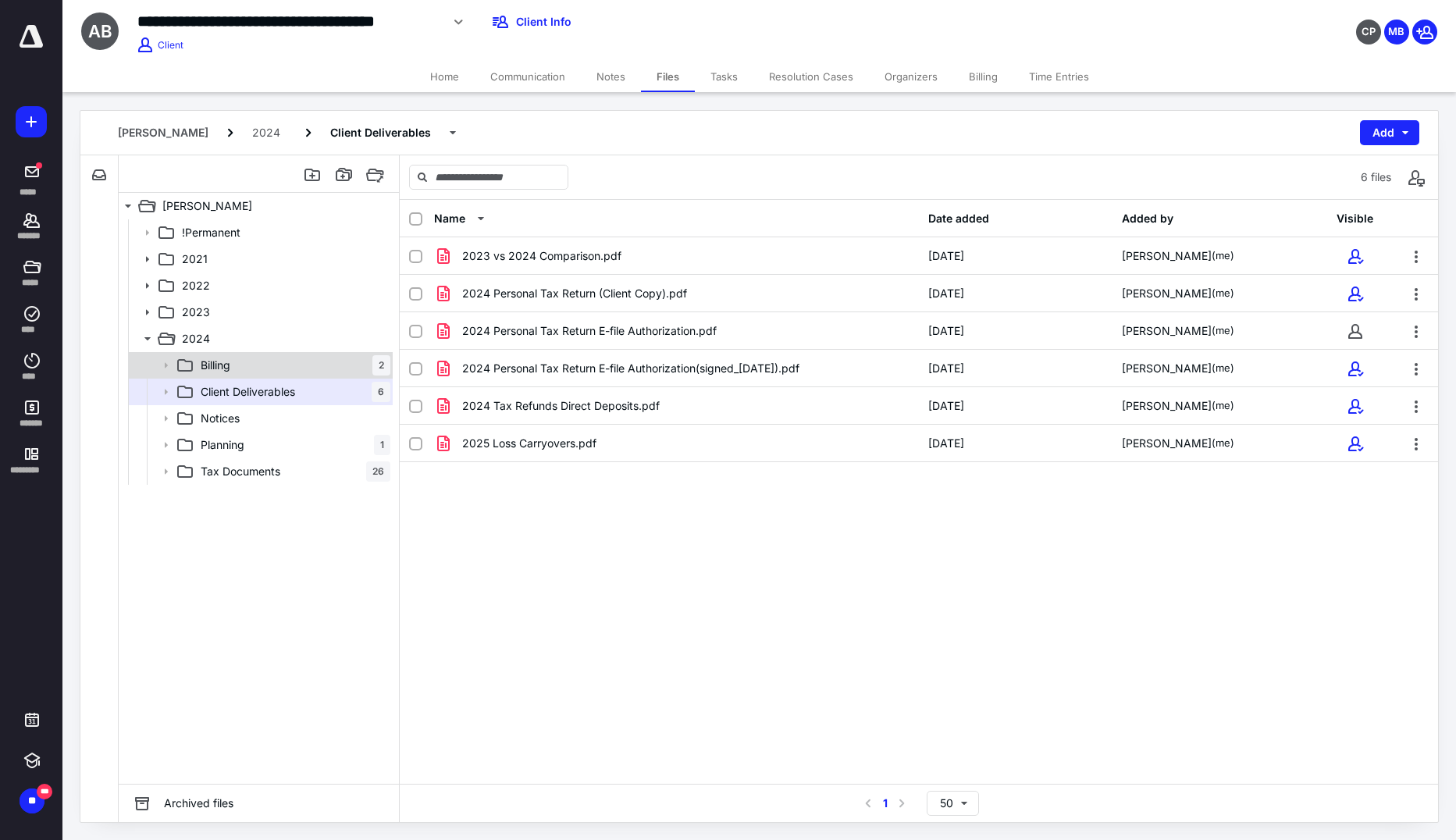 click on "Billing 2" at bounding box center (292, 365) 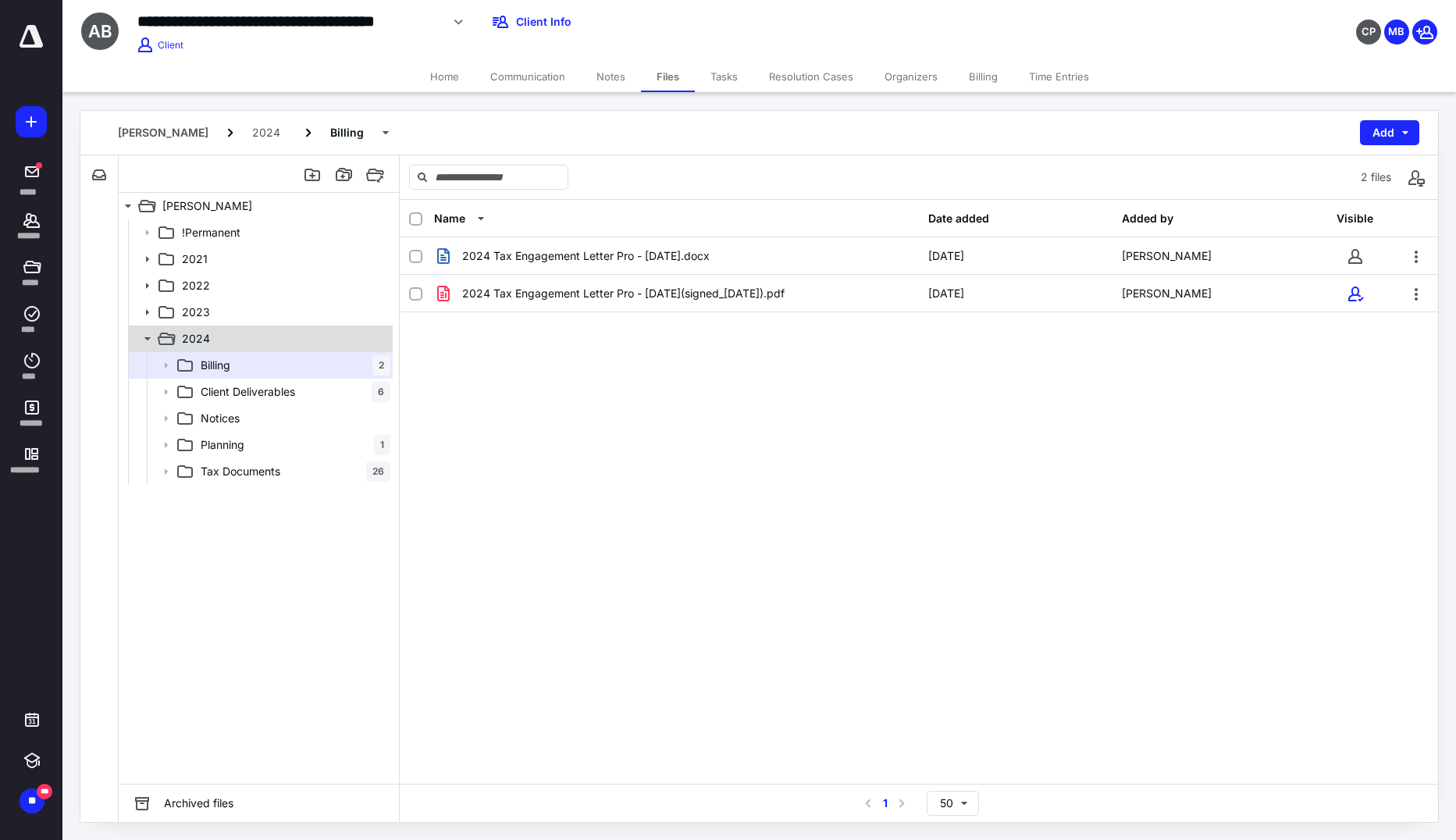 click 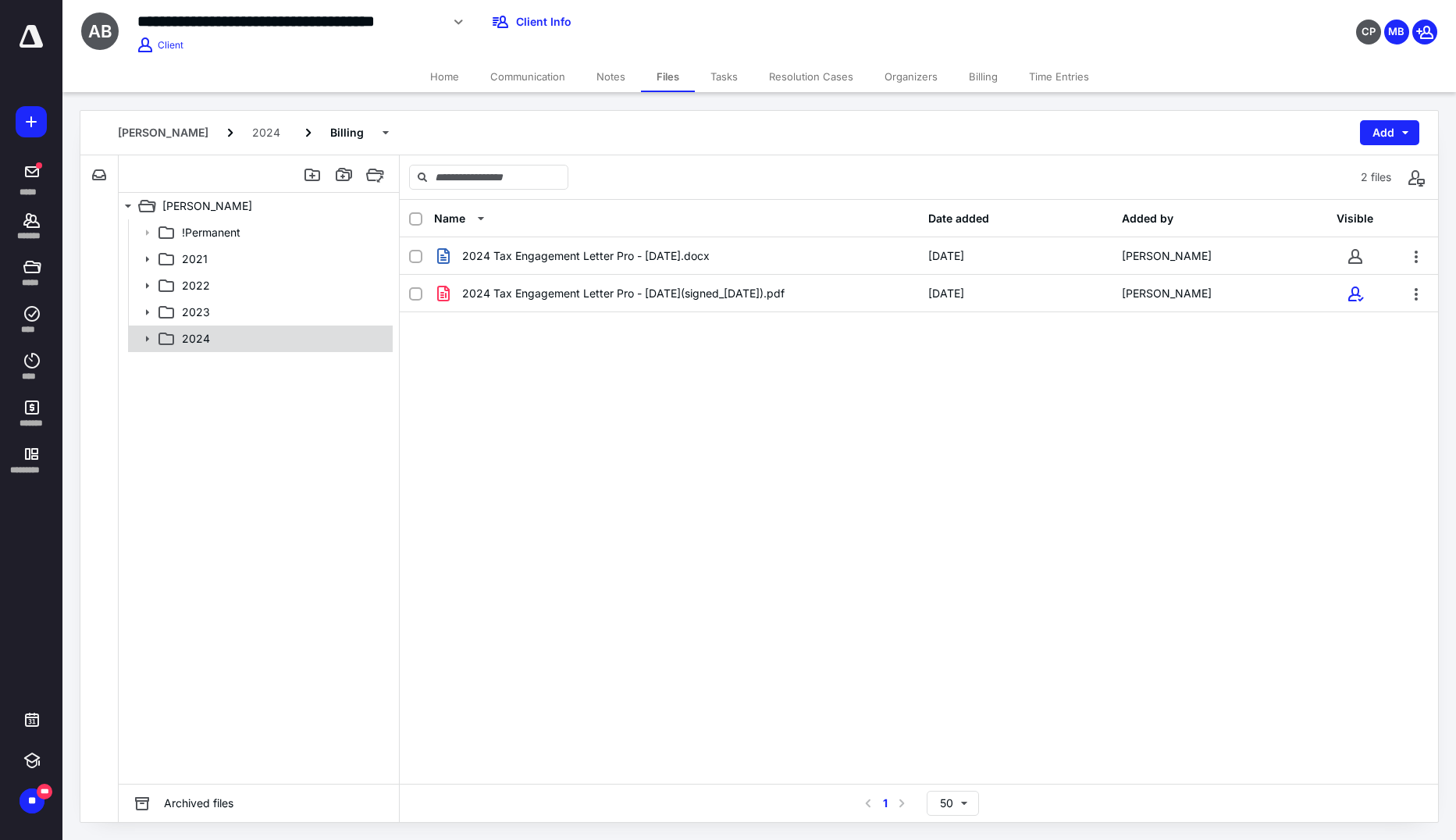 click 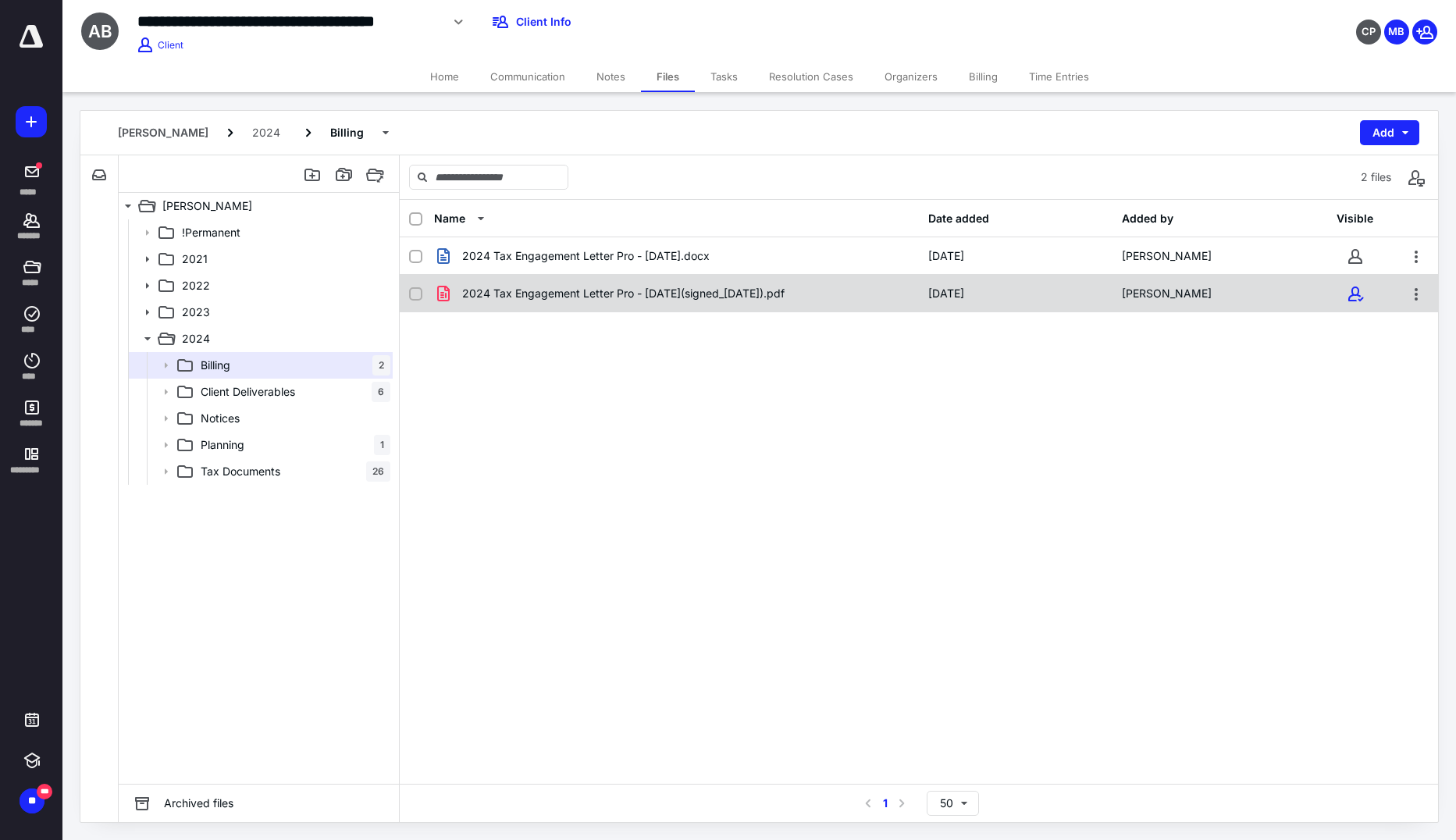 click on "2024 Tax Engagement Letter Pro - [DATE](signed_[DATE]).pdf" at bounding box center (623, 294) 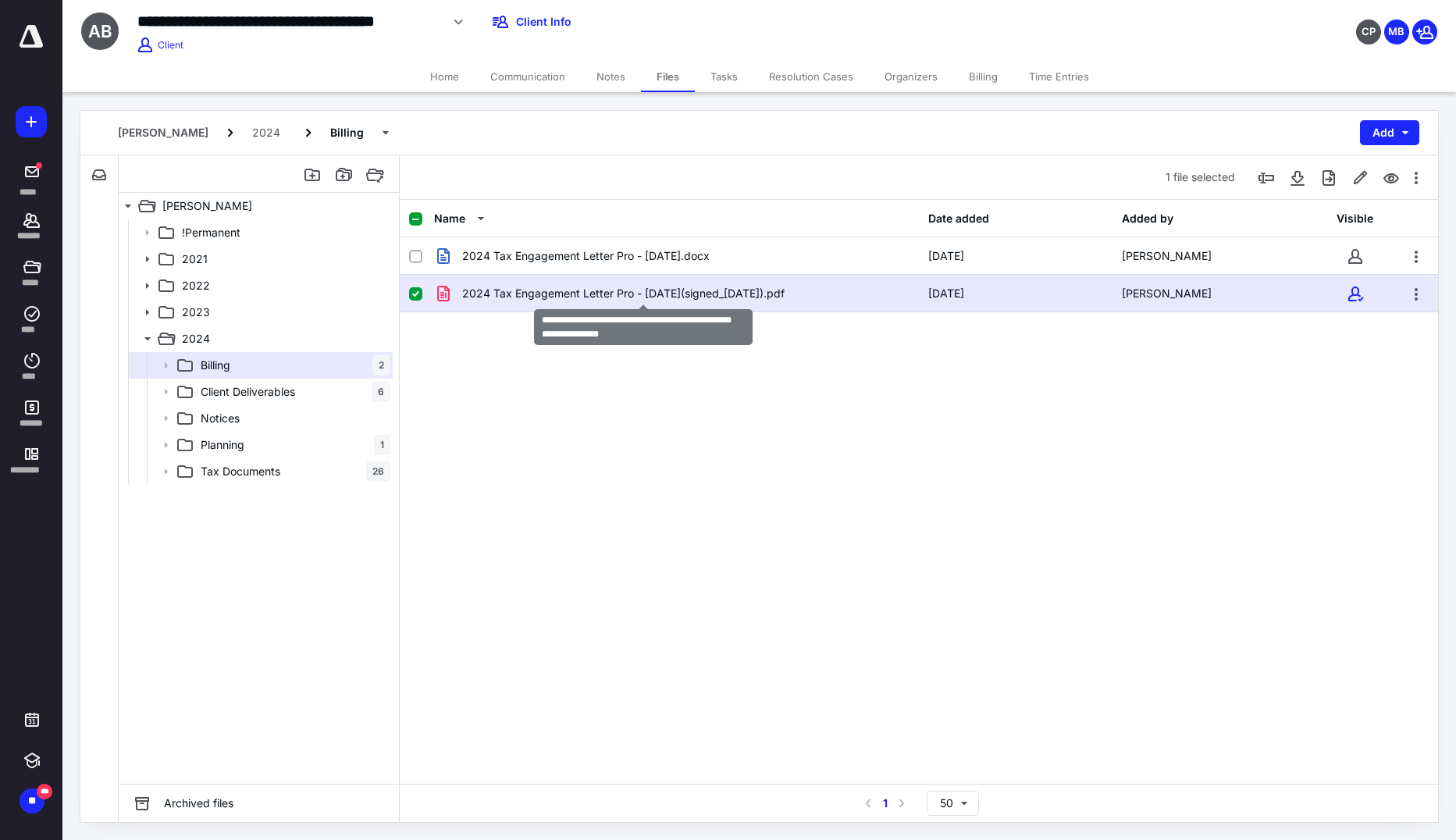 click on "2024 Tax Engagement Letter Pro - [DATE](signed_[DATE]).pdf" at bounding box center (623, 294) 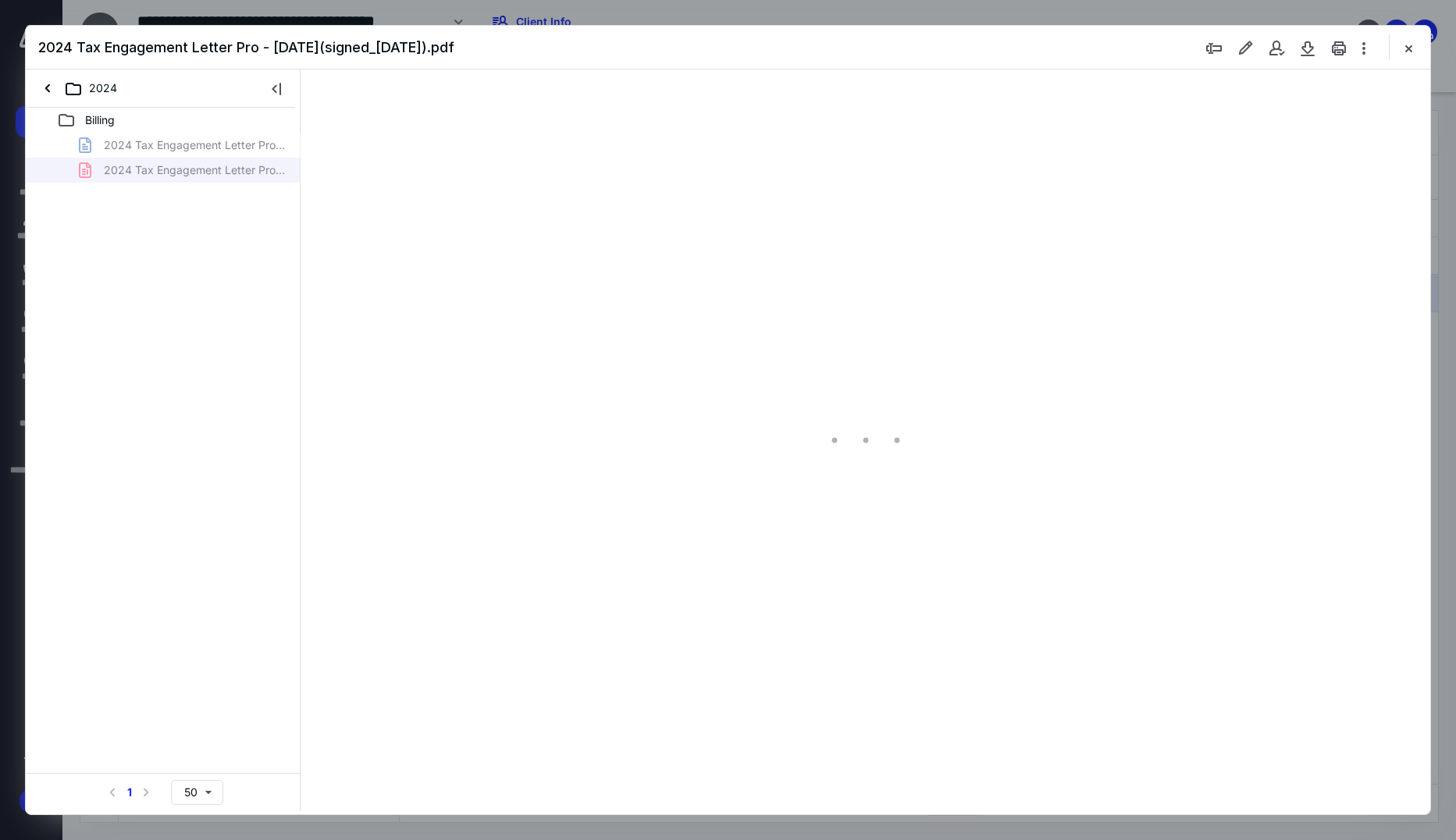scroll, scrollTop: 0, scrollLeft: 0, axis: both 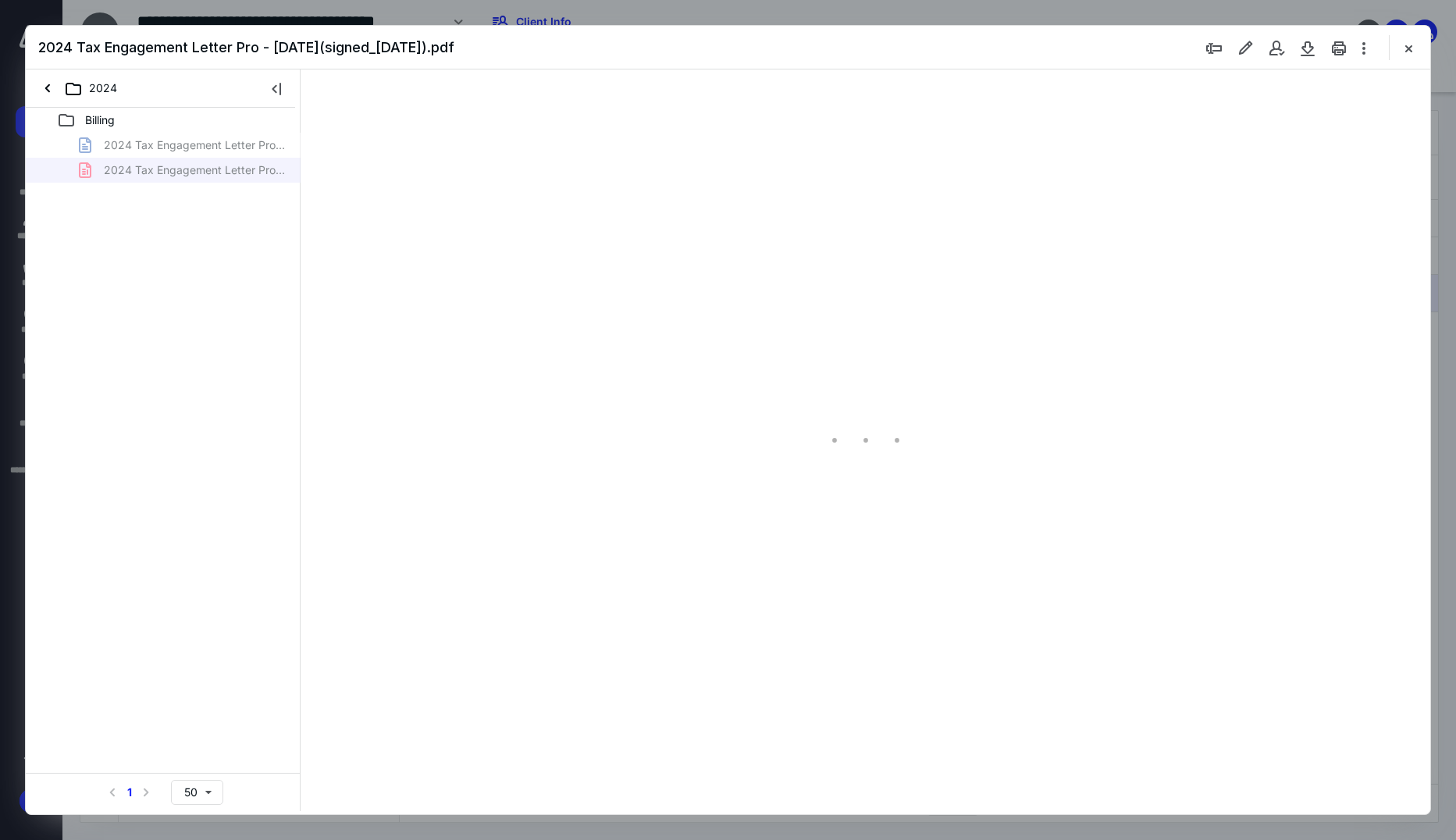 type on "232" 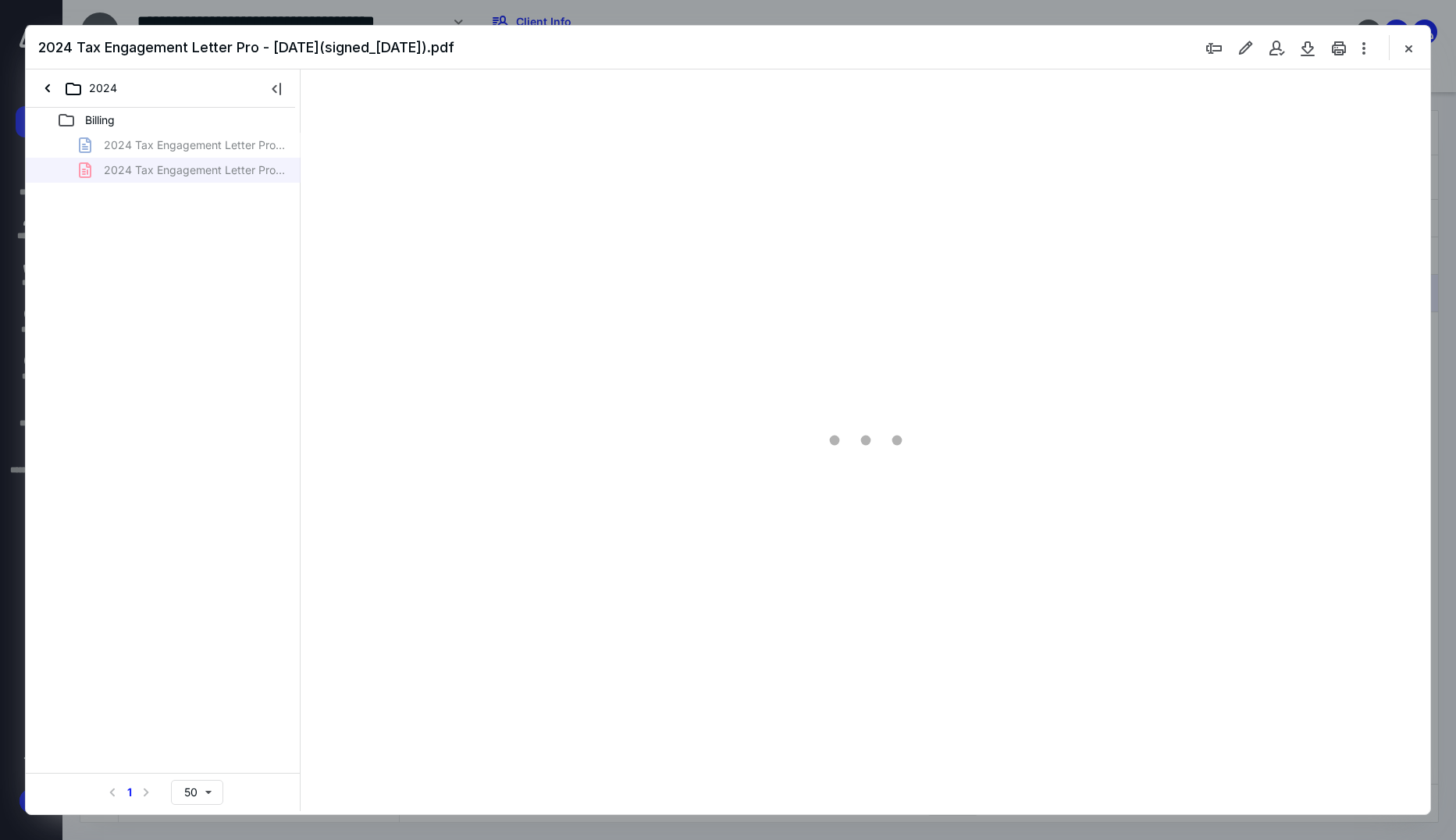 scroll, scrollTop: 66, scrollLeft: 0, axis: vertical 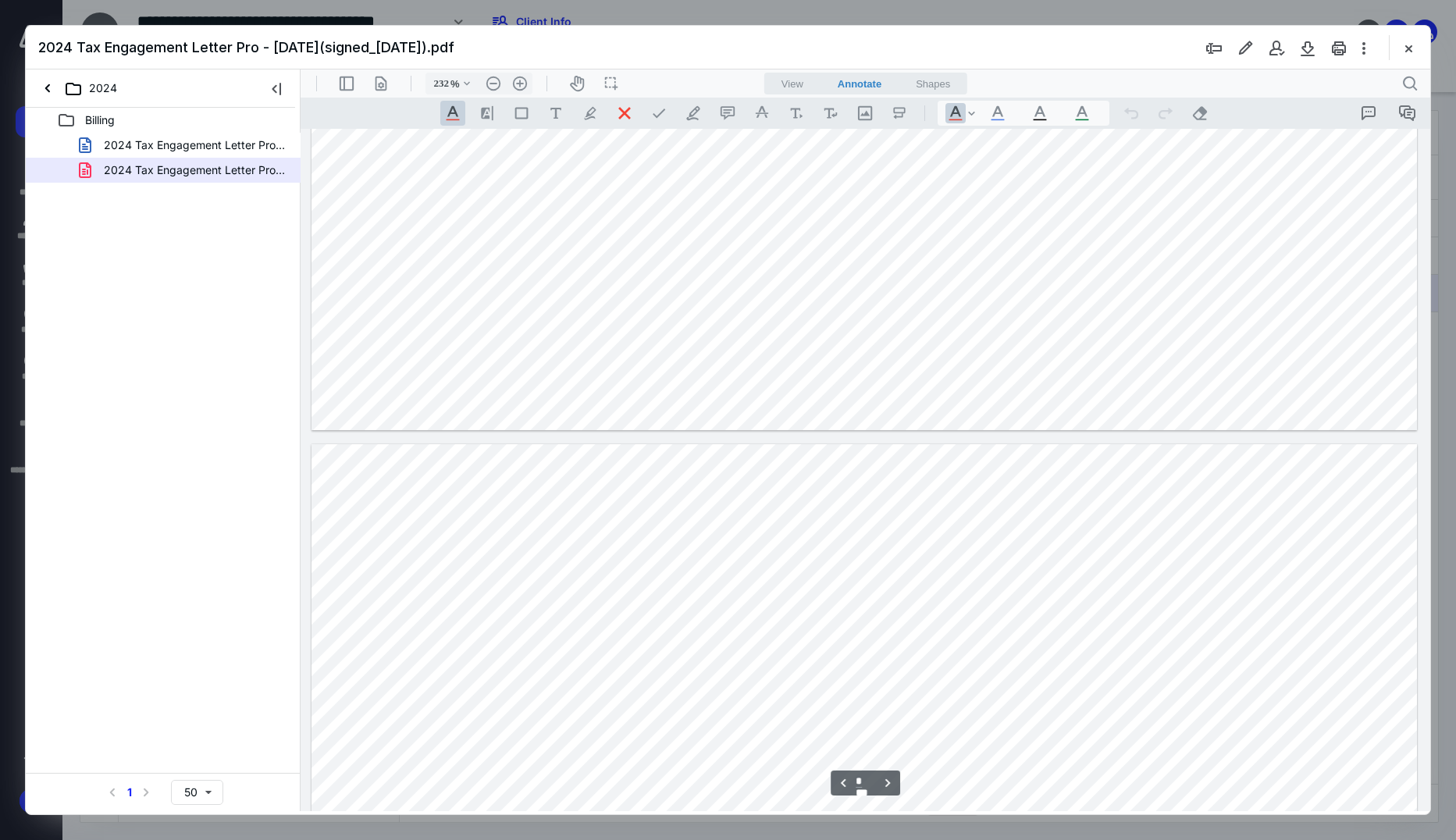 type on "*" 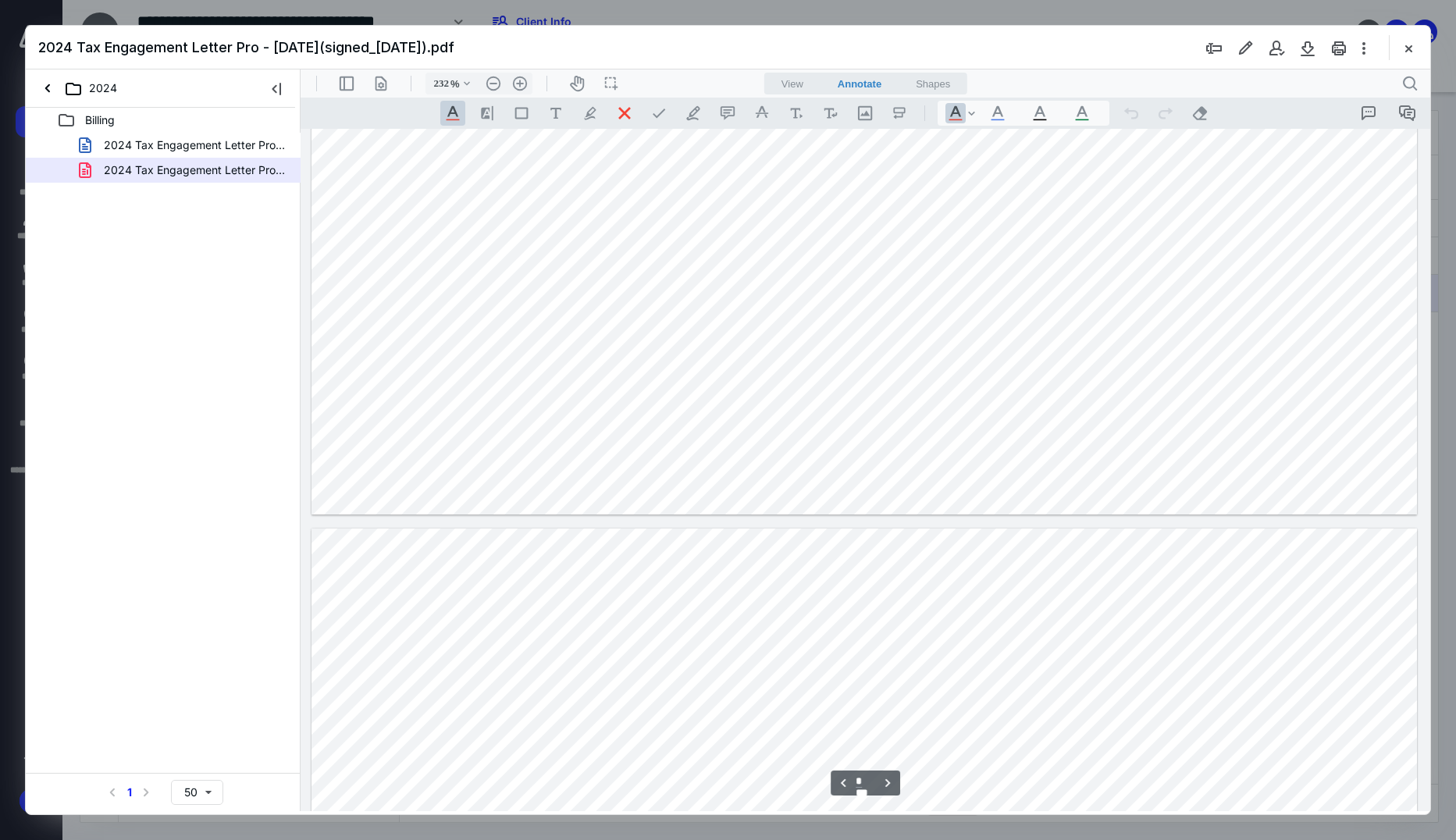 scroll, scrollTop: 2495, scrollLeft: 0, axis: vertical 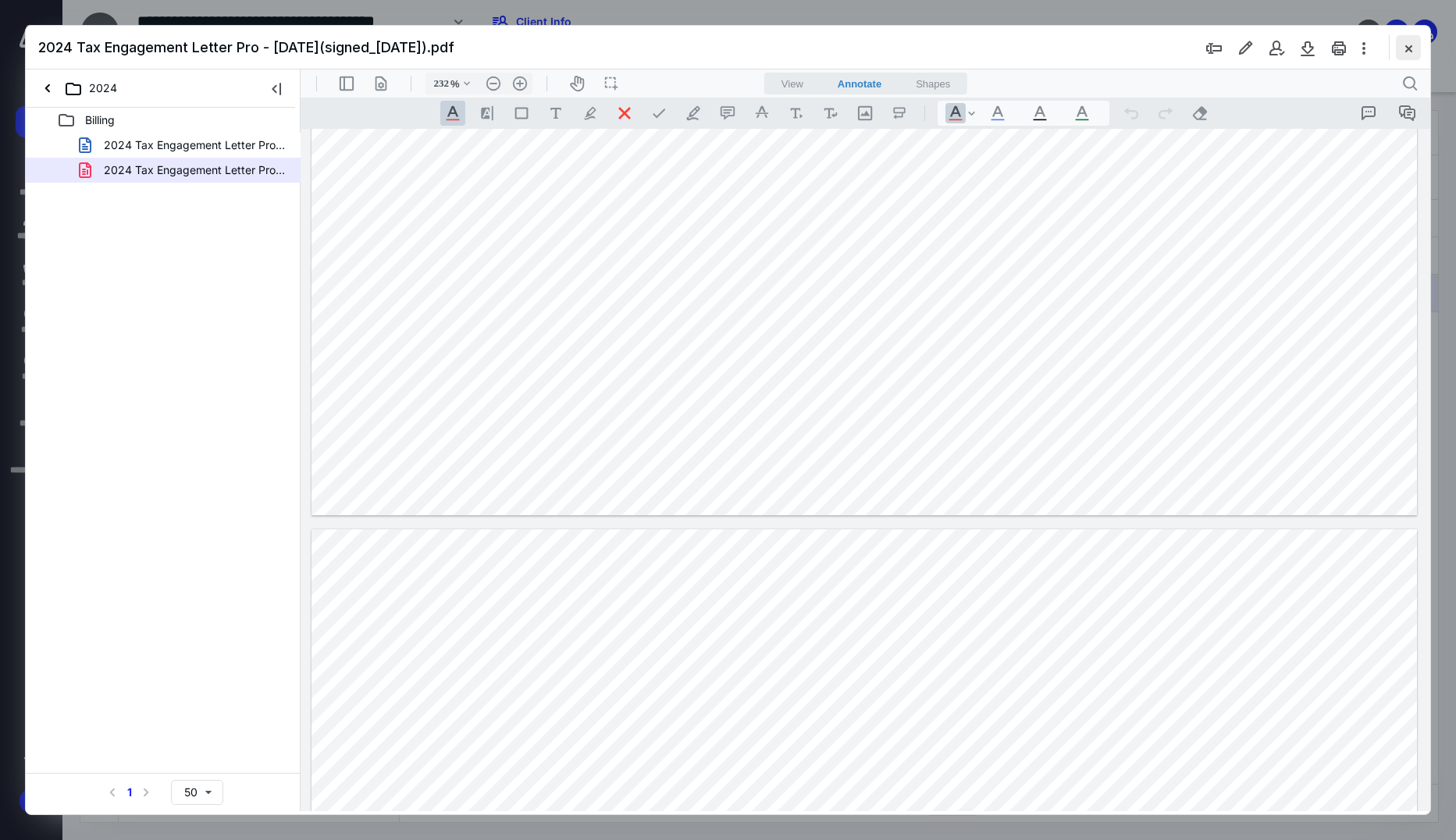 click at bounding box center (1408, 48) 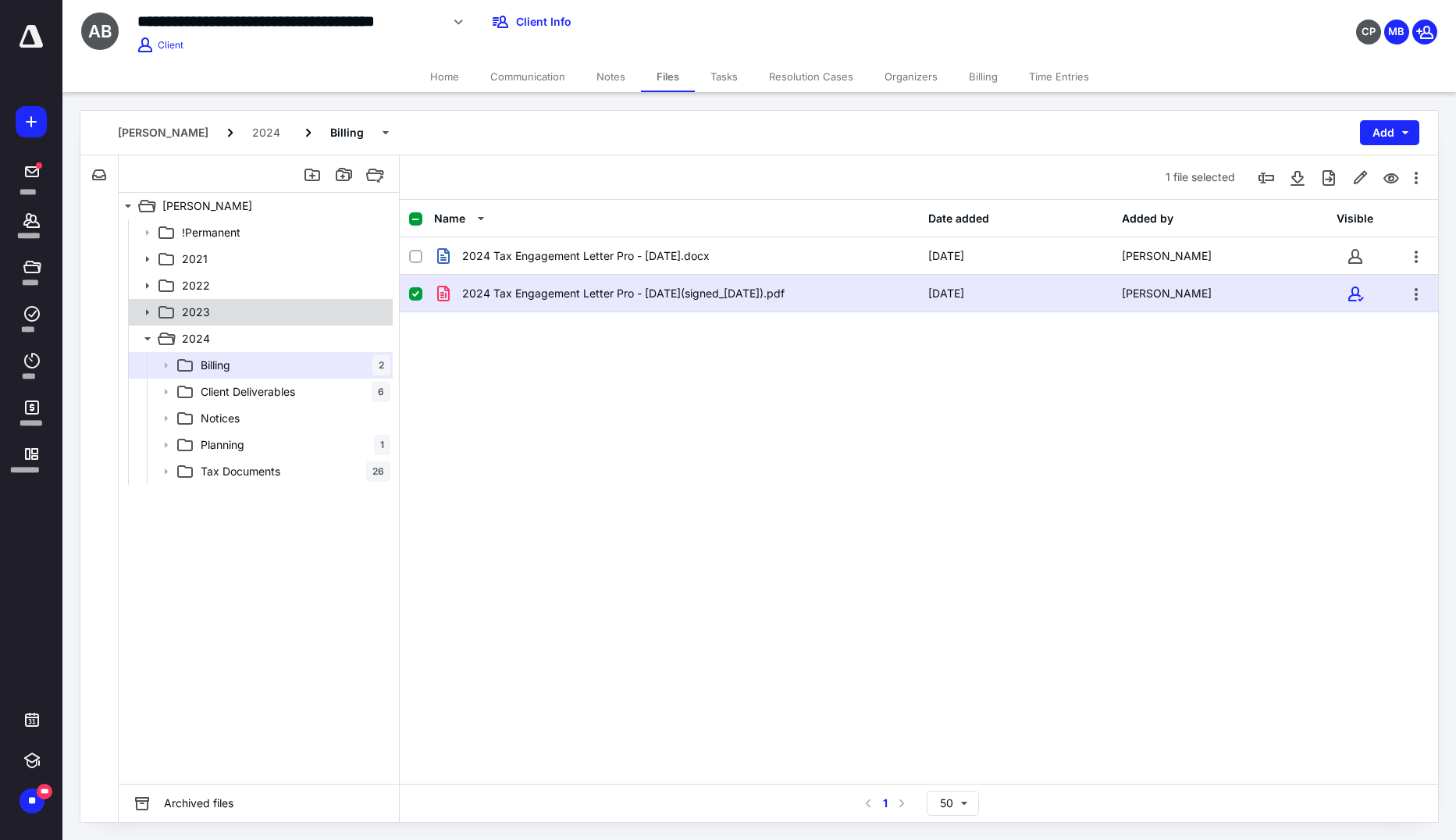 click 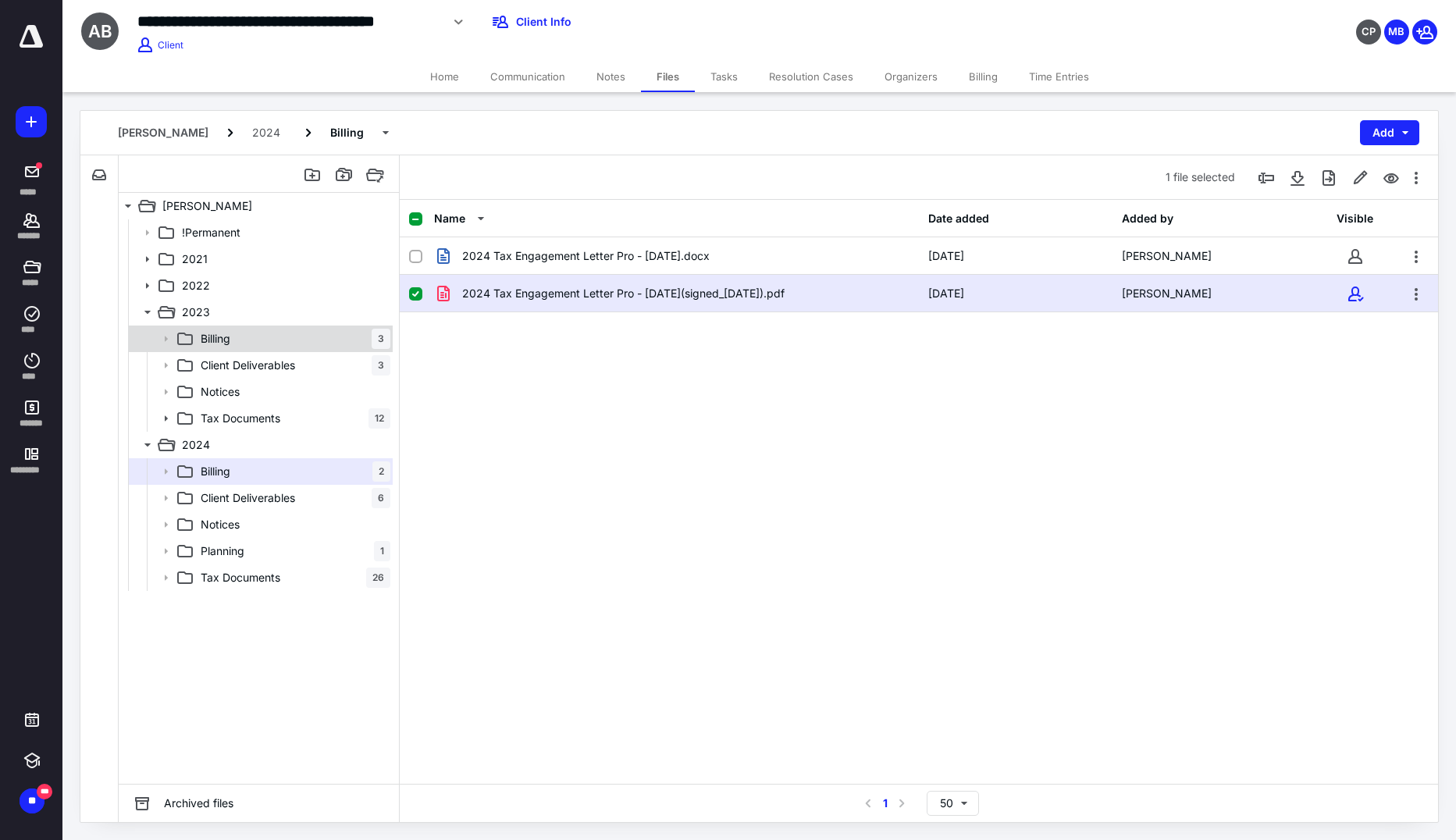 click on "Billing 3" at bounding box center [292, 339] 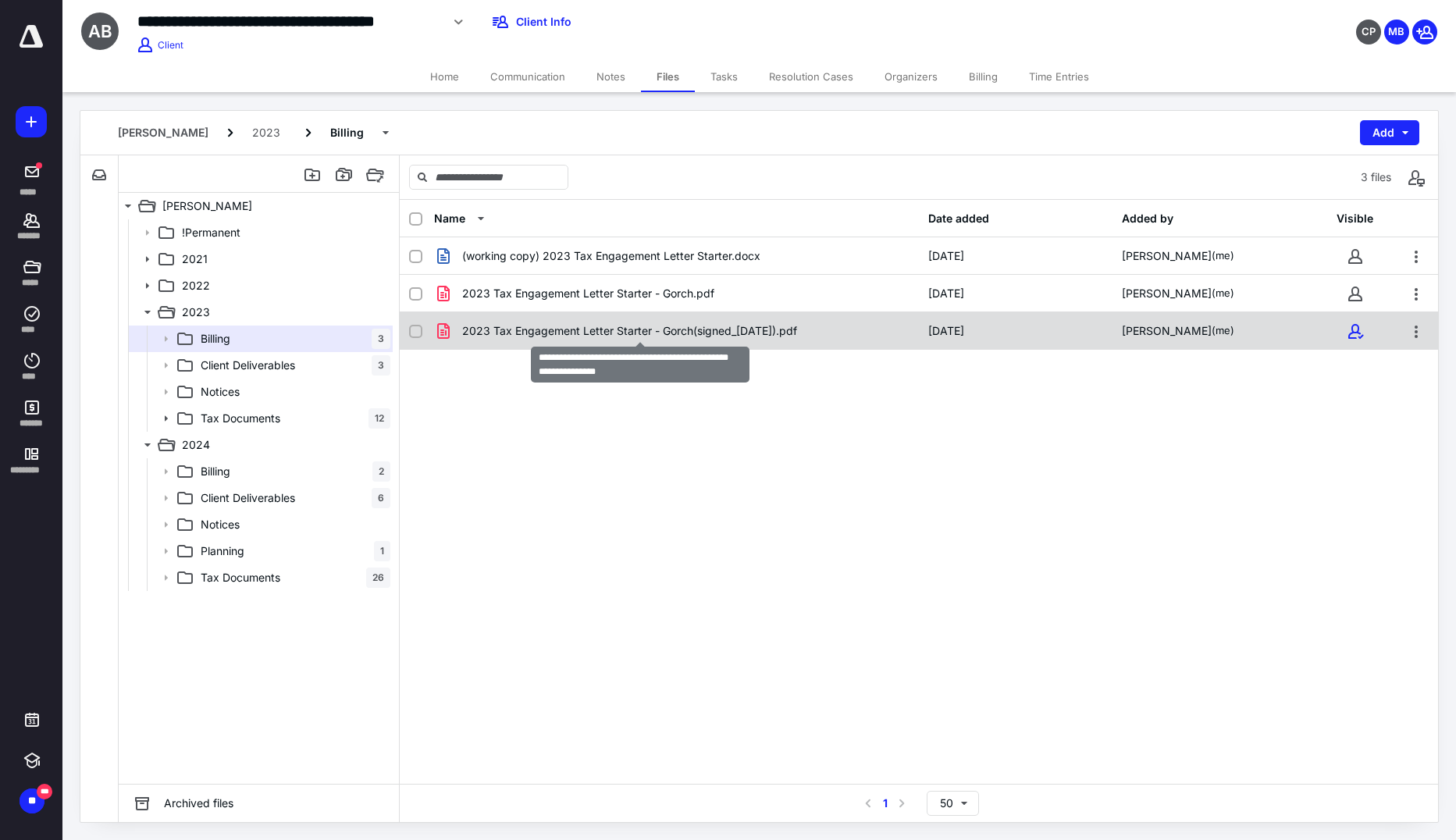 click on "2023 Tax Engagement Letter Starter - Gorch(signed_[DATE]).pdf" at bounding box center (629, 331) 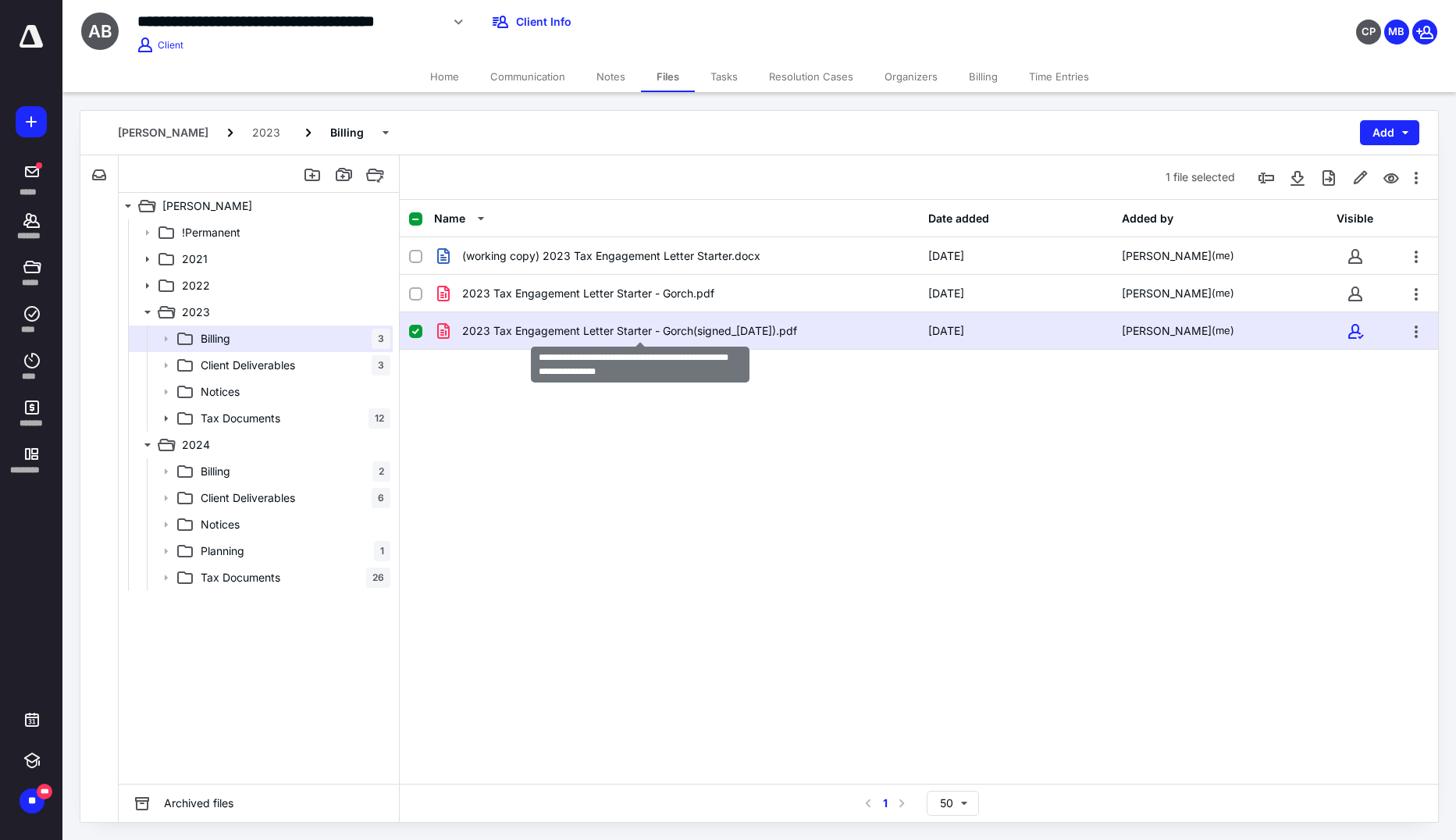 click on "2023 Tax Engagement Letter Starter - Gorch(signed_[DATE]).pdf" at bounding box center [629, 331] 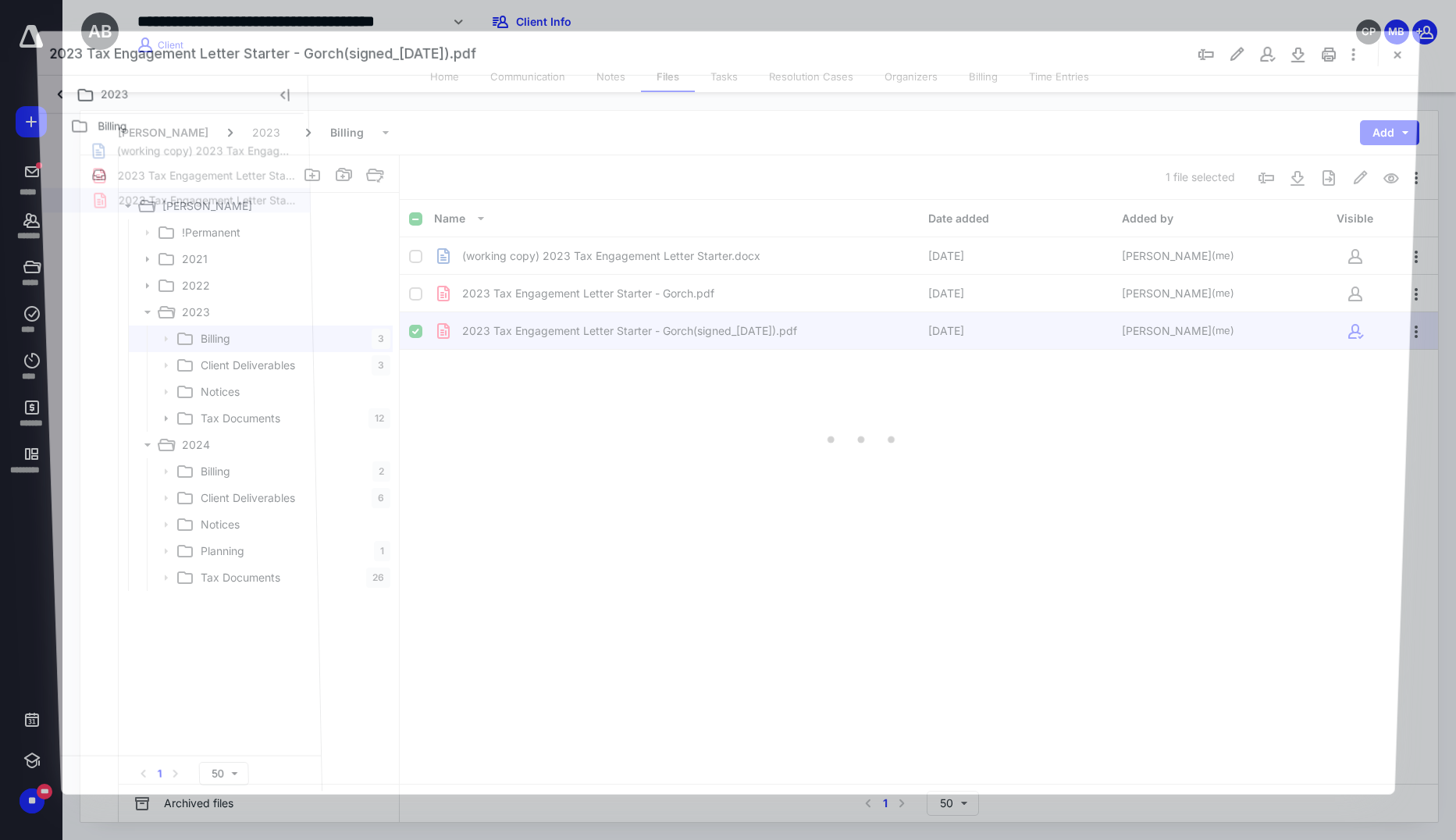 scroll, scrollTop: 0, scrollLeft: 0, axis: both 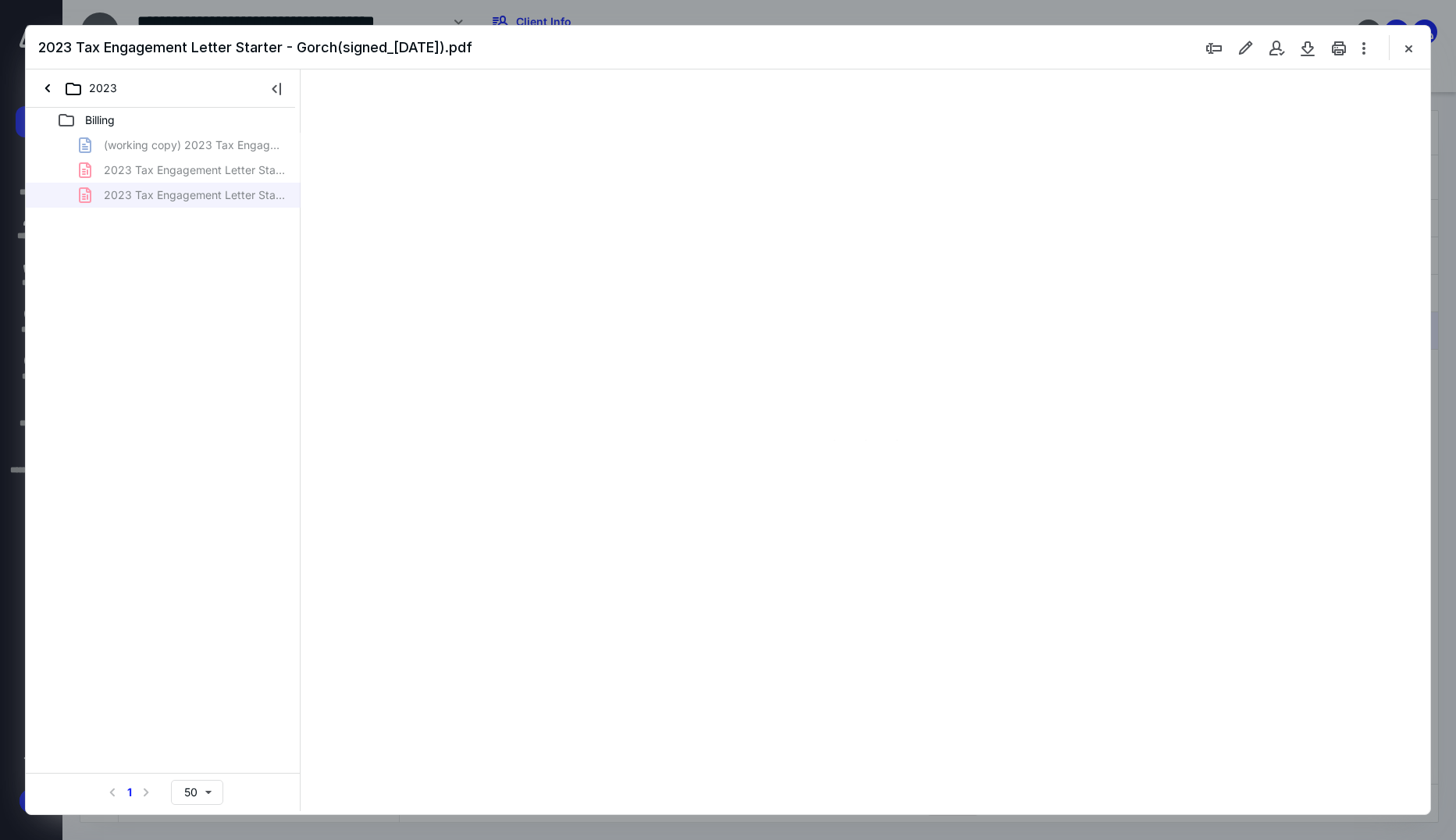 type on "232" 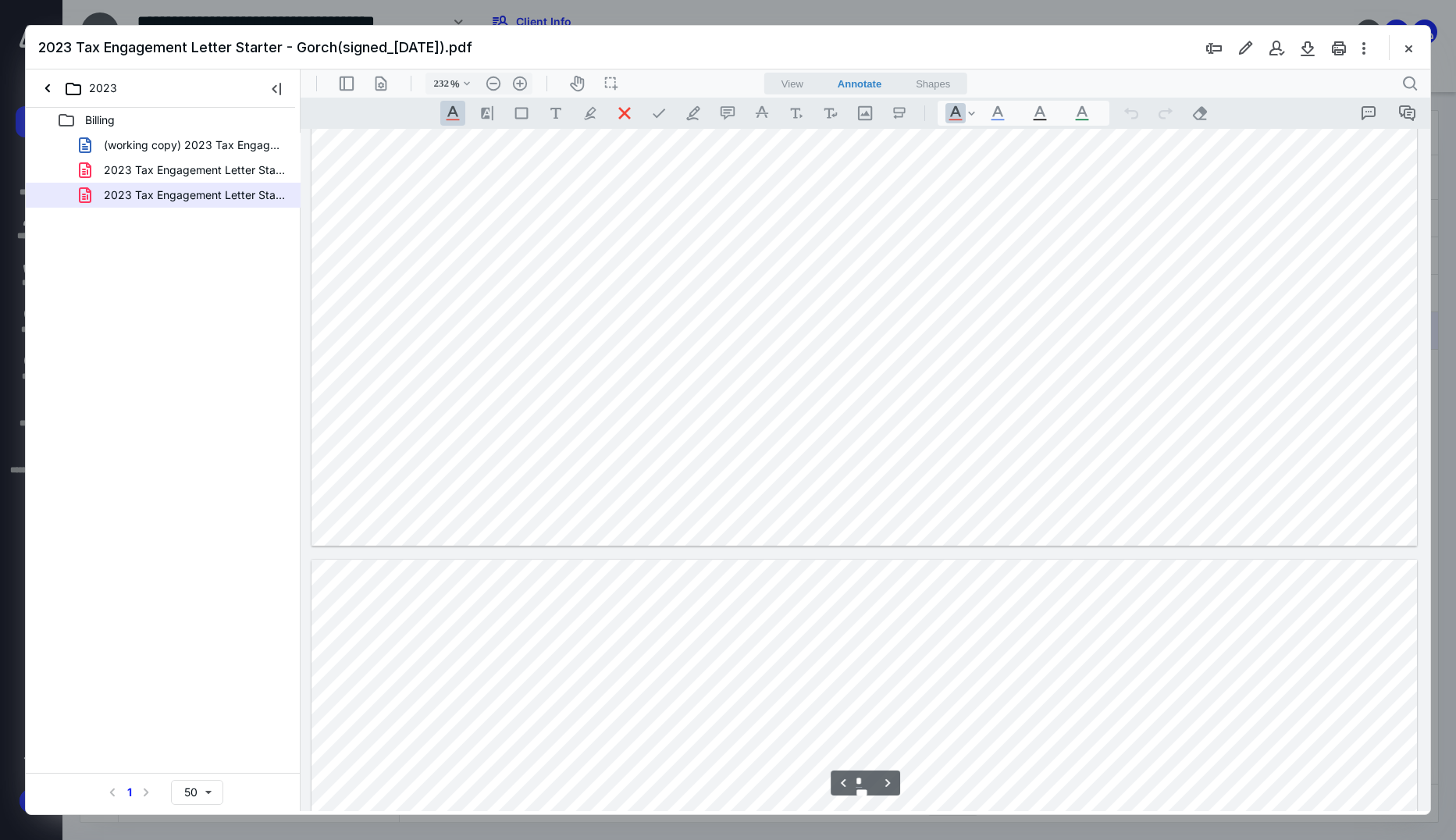type on "*" 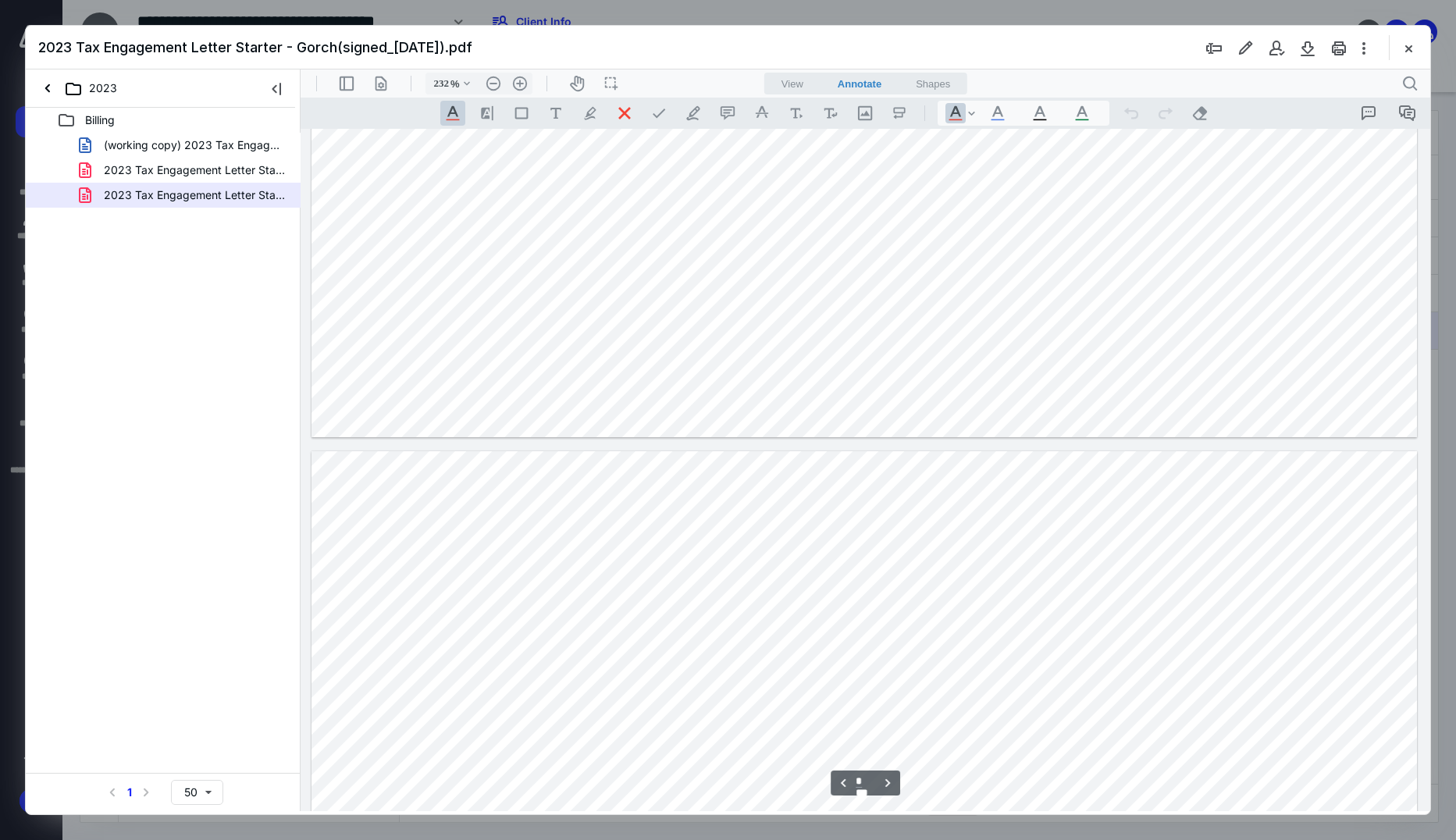 scroll, scrollTop: 2568, scrollLeft: 0, axis: vertical 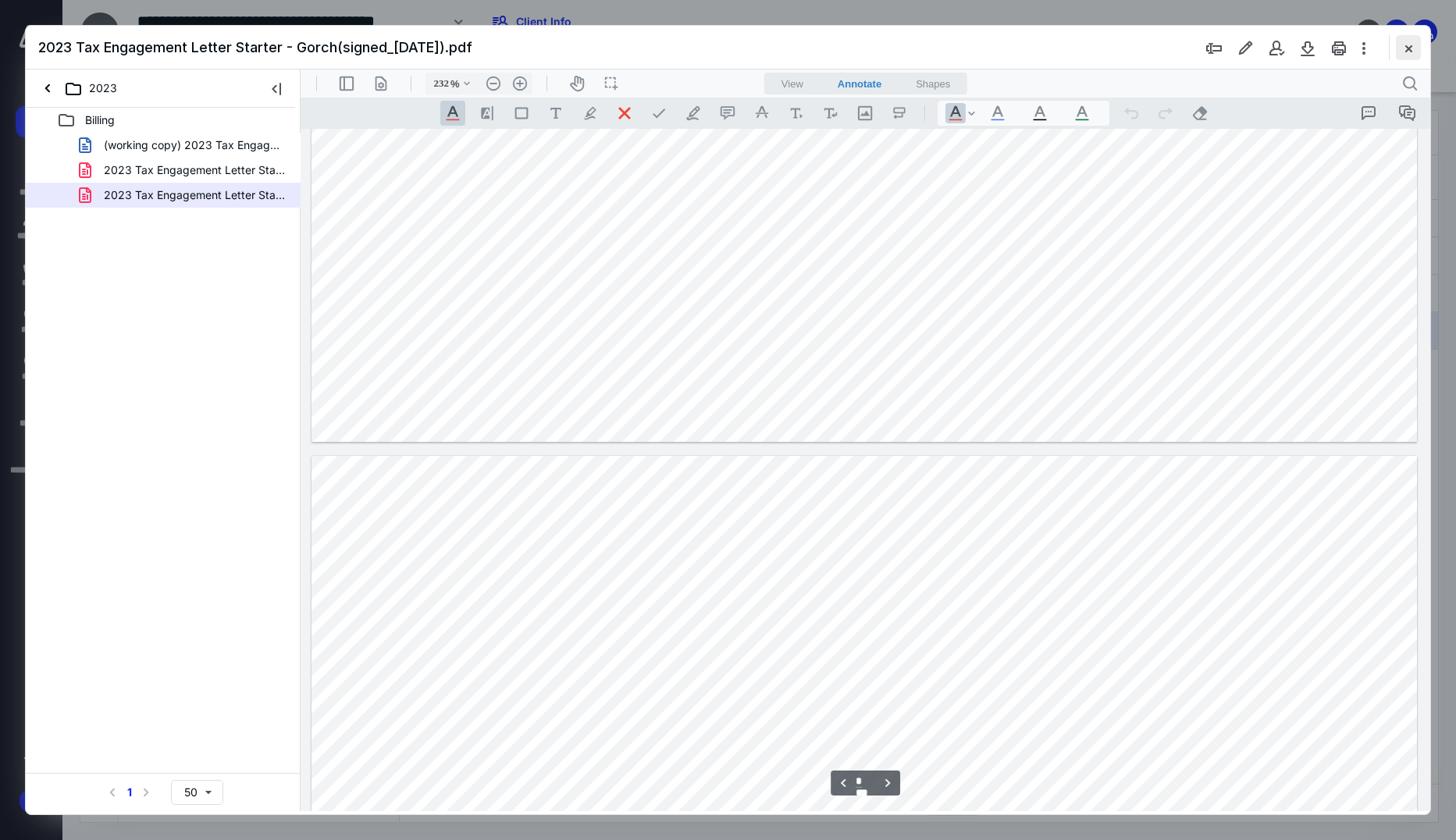 click at bounding box center (1408, 48) 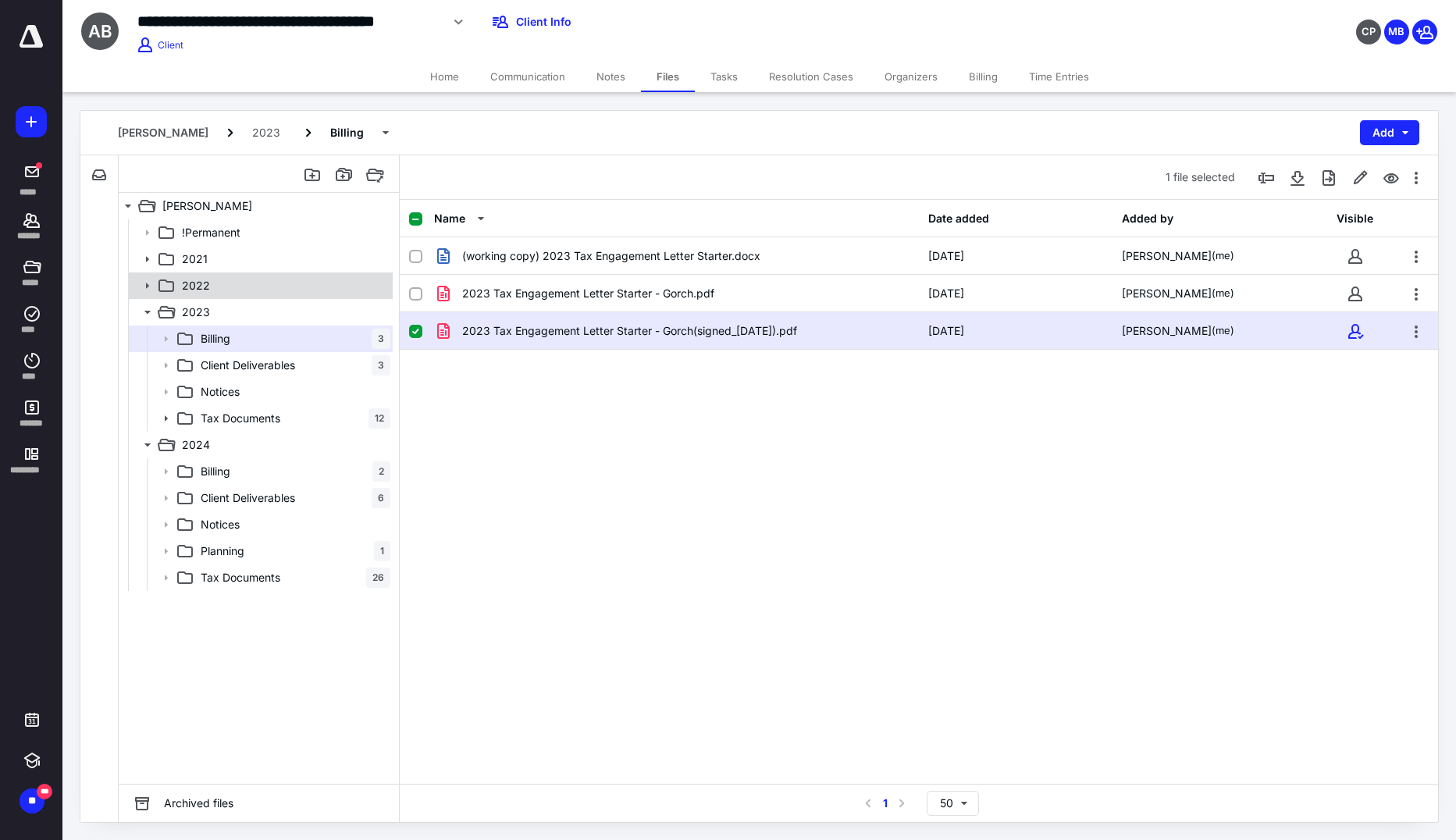 click 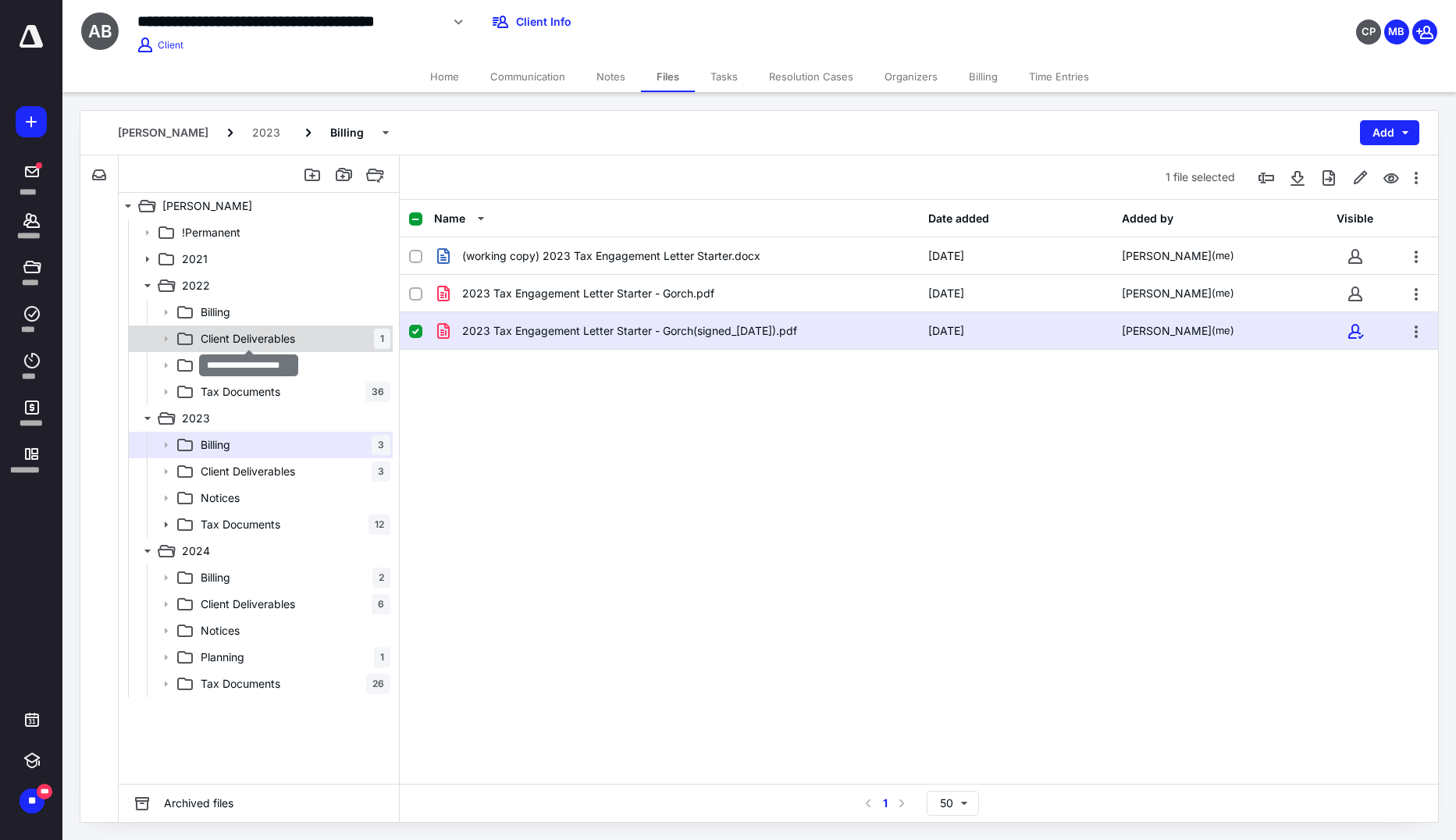 click on "Client Deliverables" at bounding box center [247, 339] 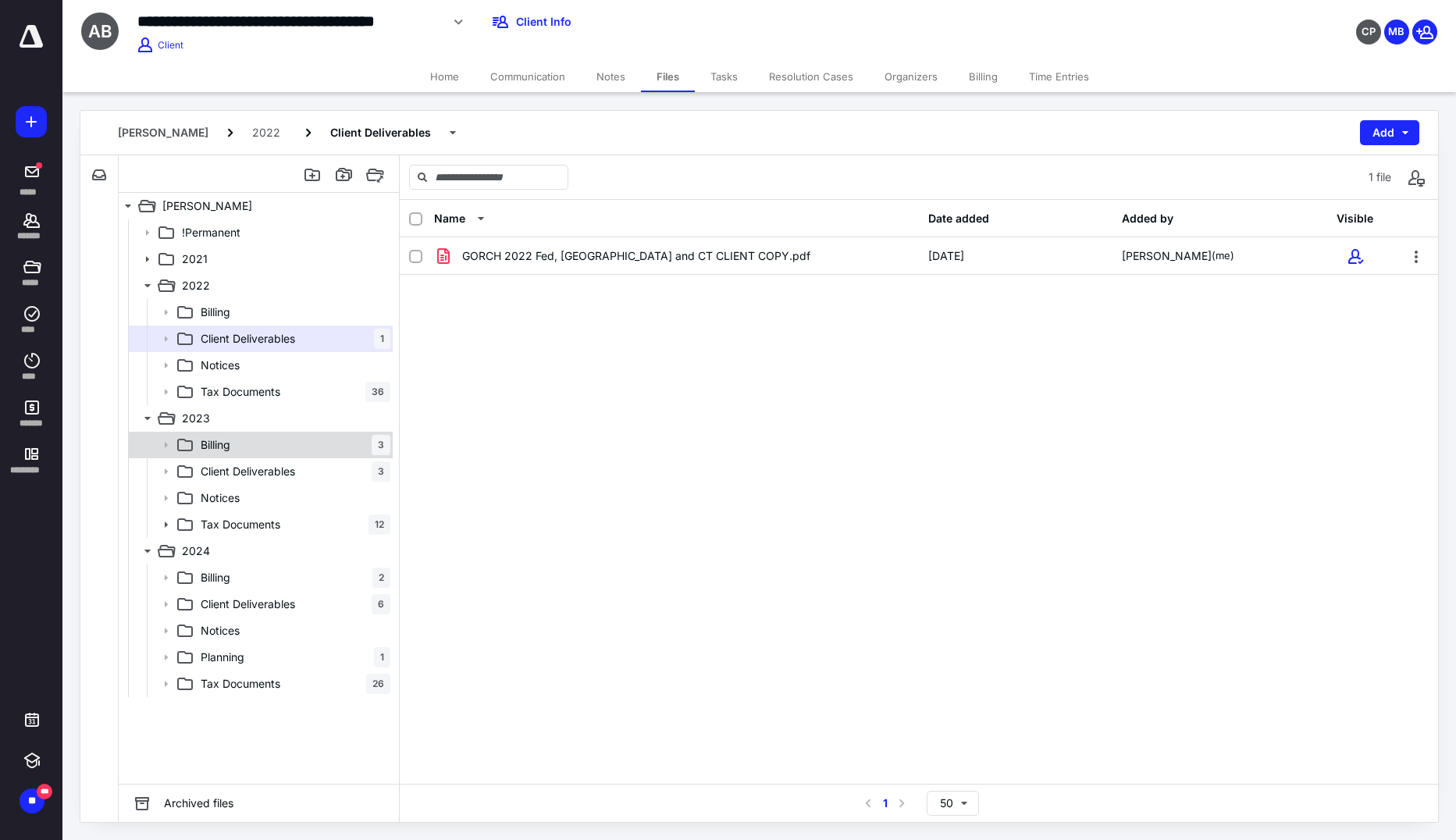 click on "Billing 3" at bounding box center (292, 445) 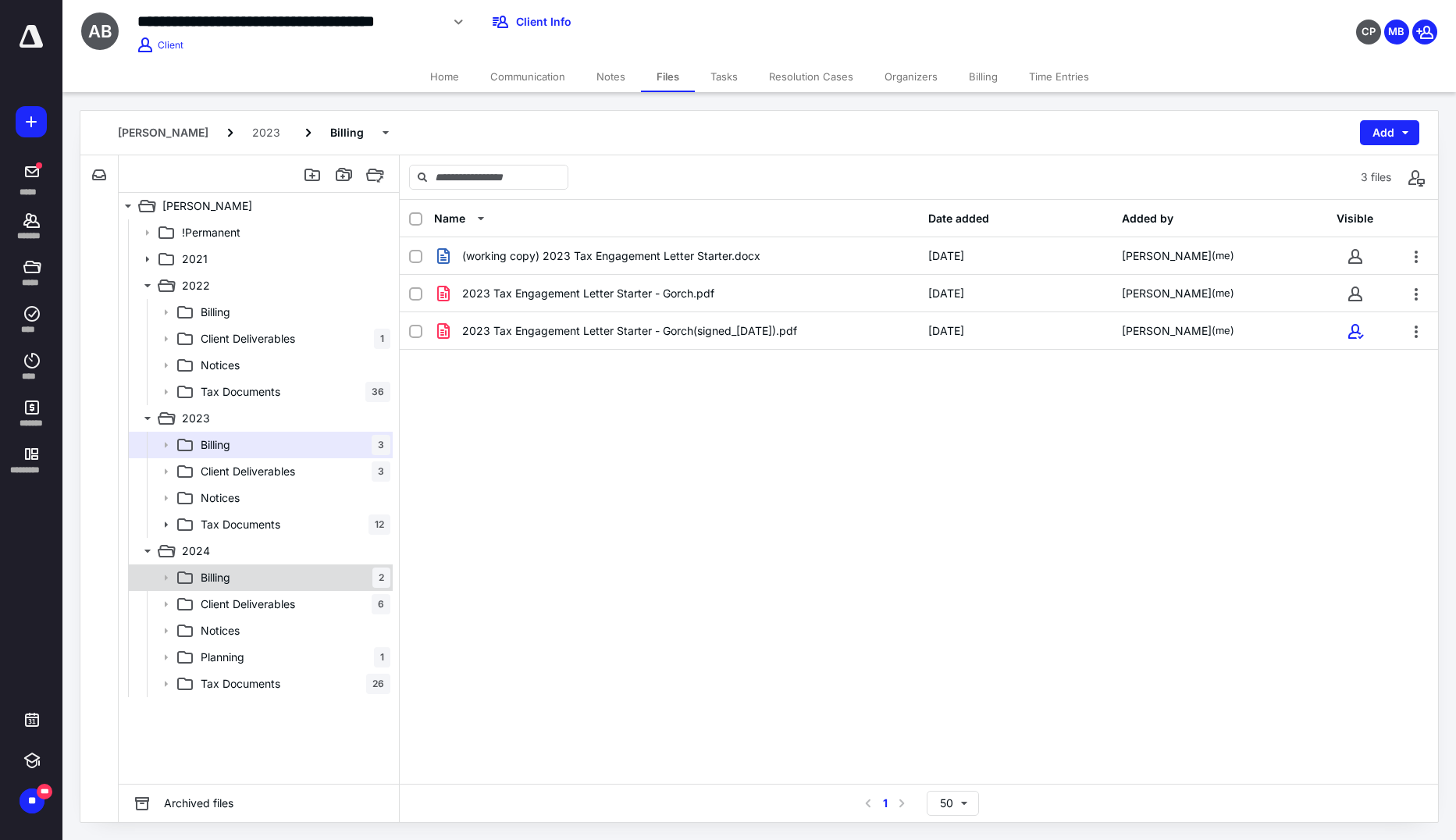click on "Billing 2" at bounding box center [259, 578] 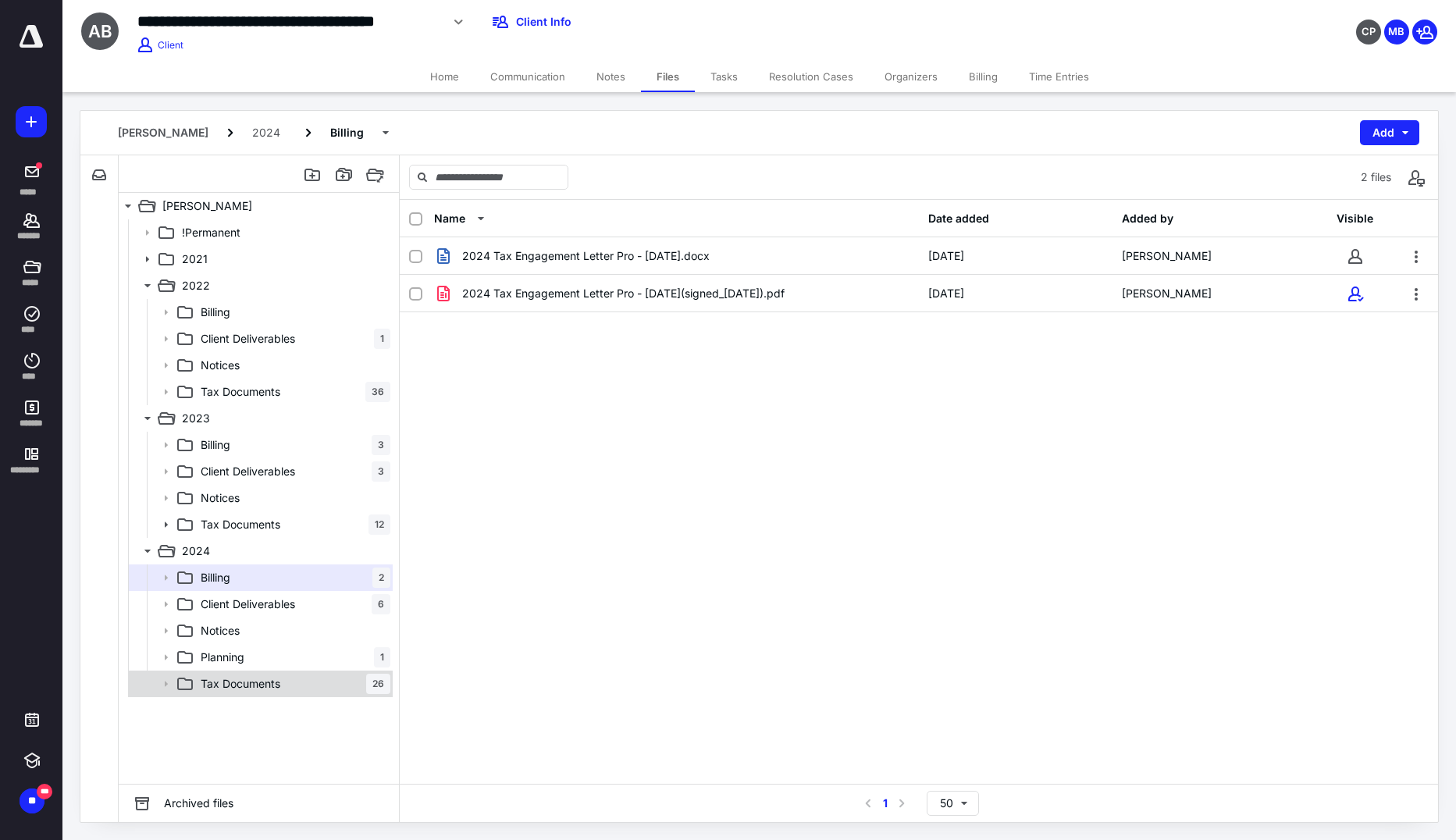 click on "Tax Documents 26" at bounding box center (292, 684) 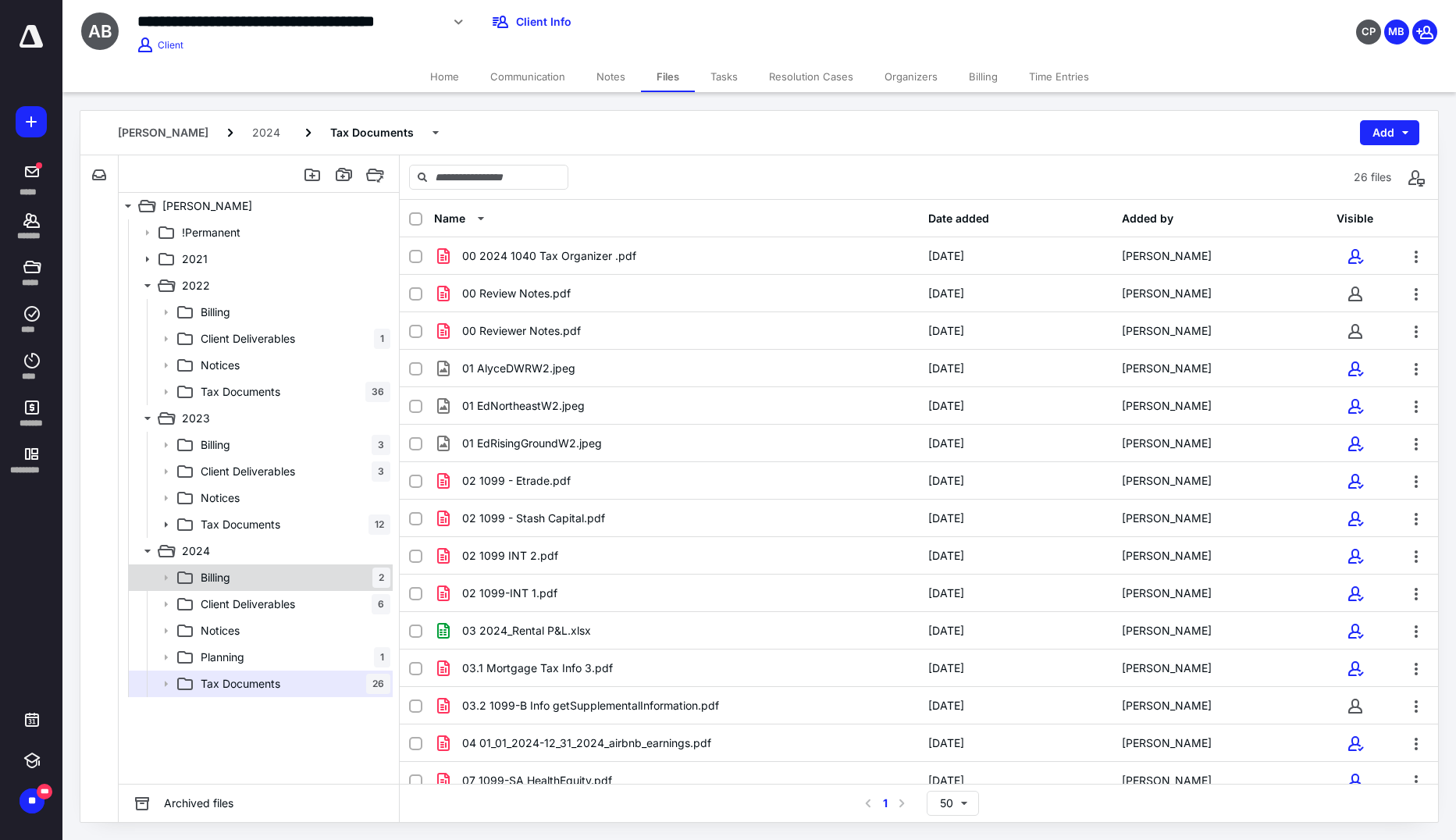 click on "Billing 2" at bounding box center (292, 578) 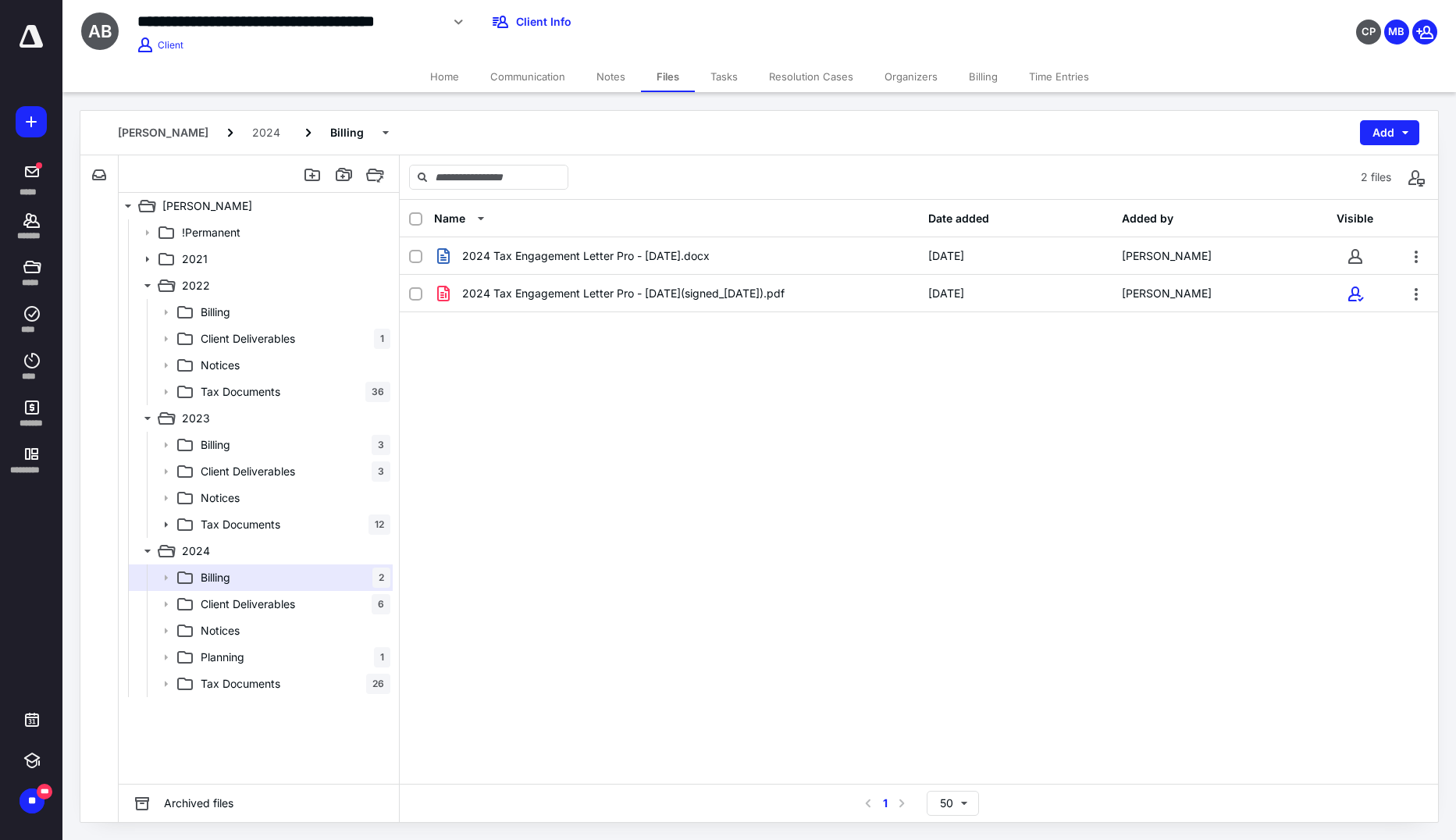 click on "Tasks" at bounding box center [724, 77] 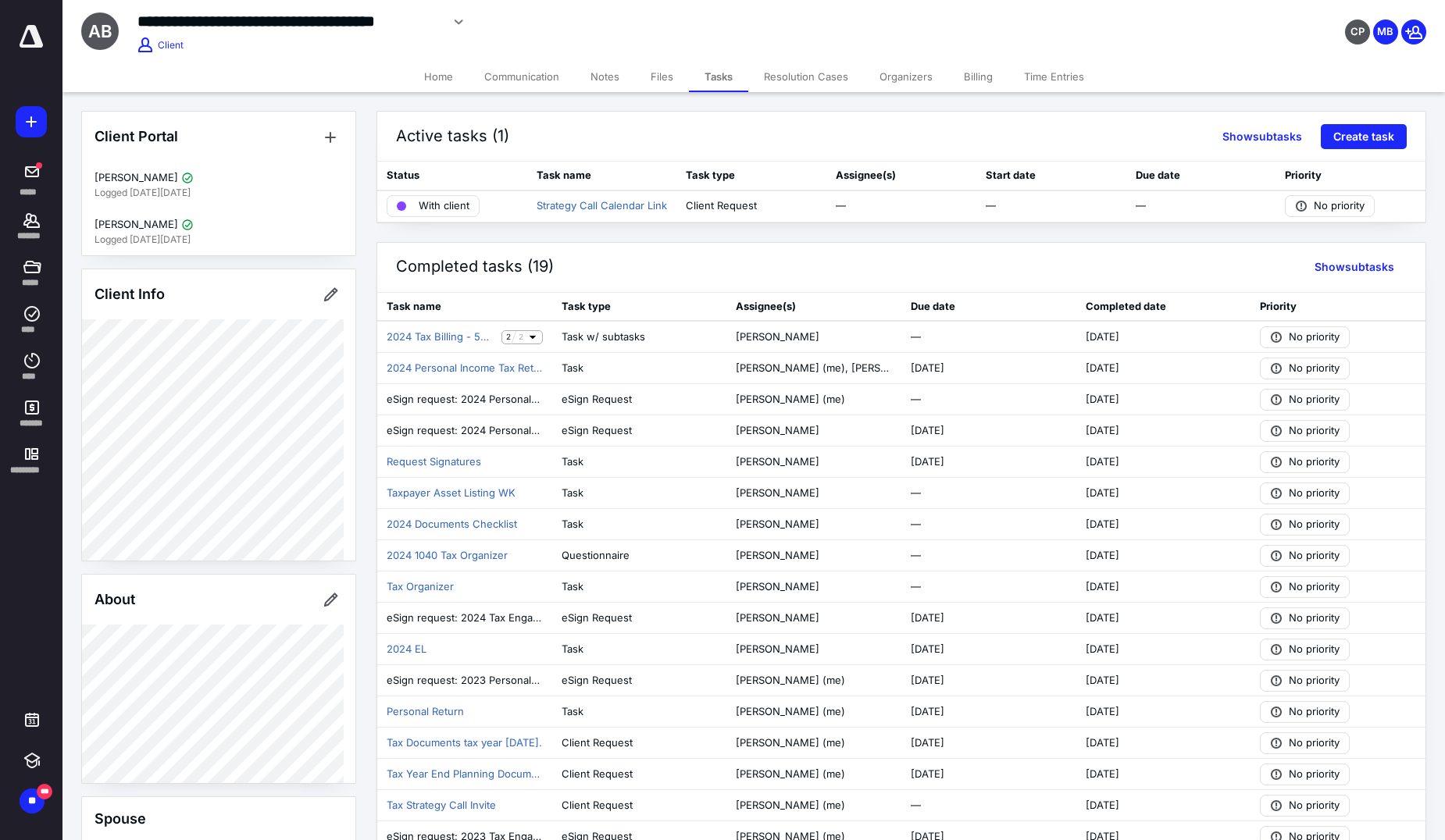 click 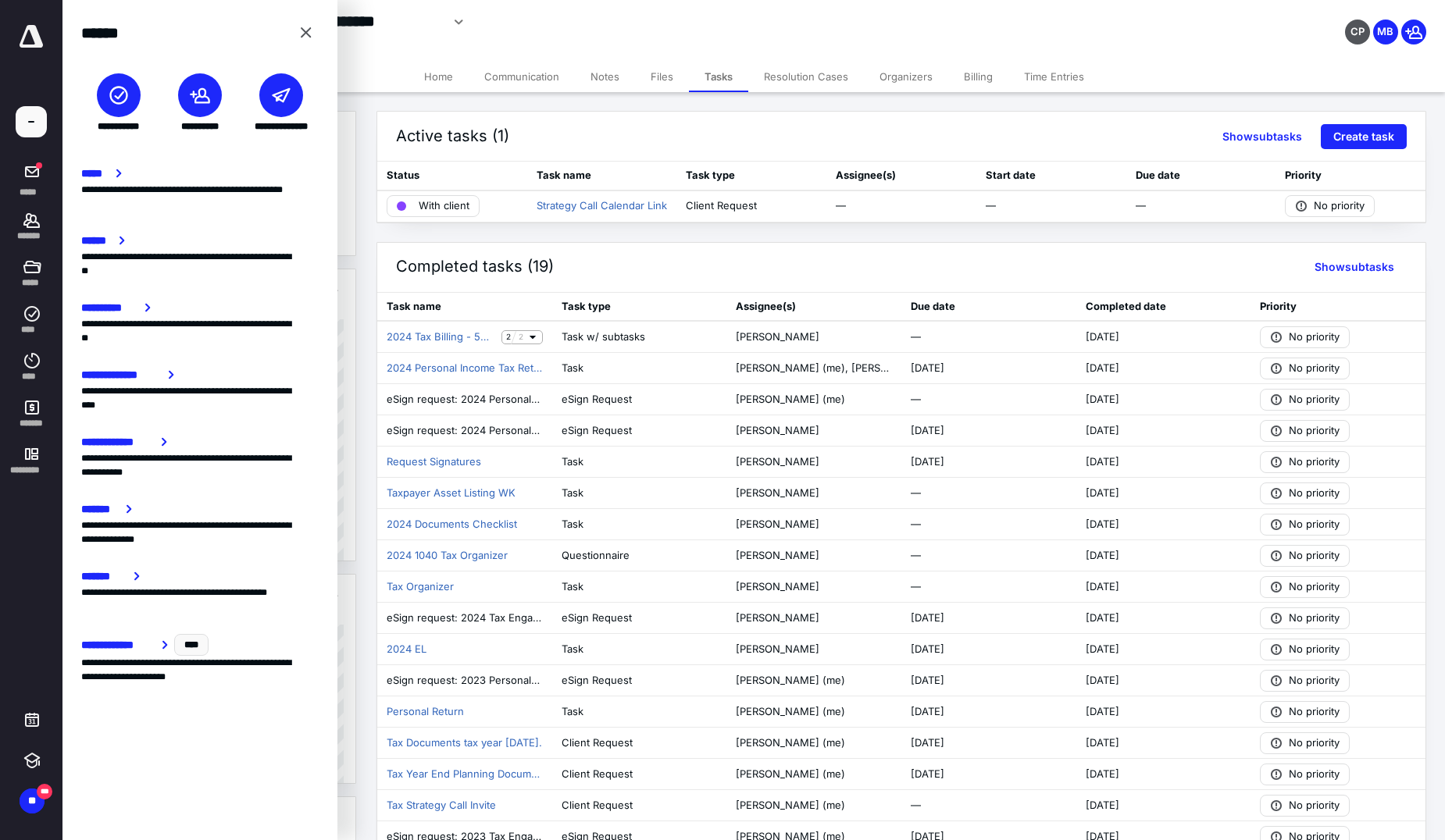 click 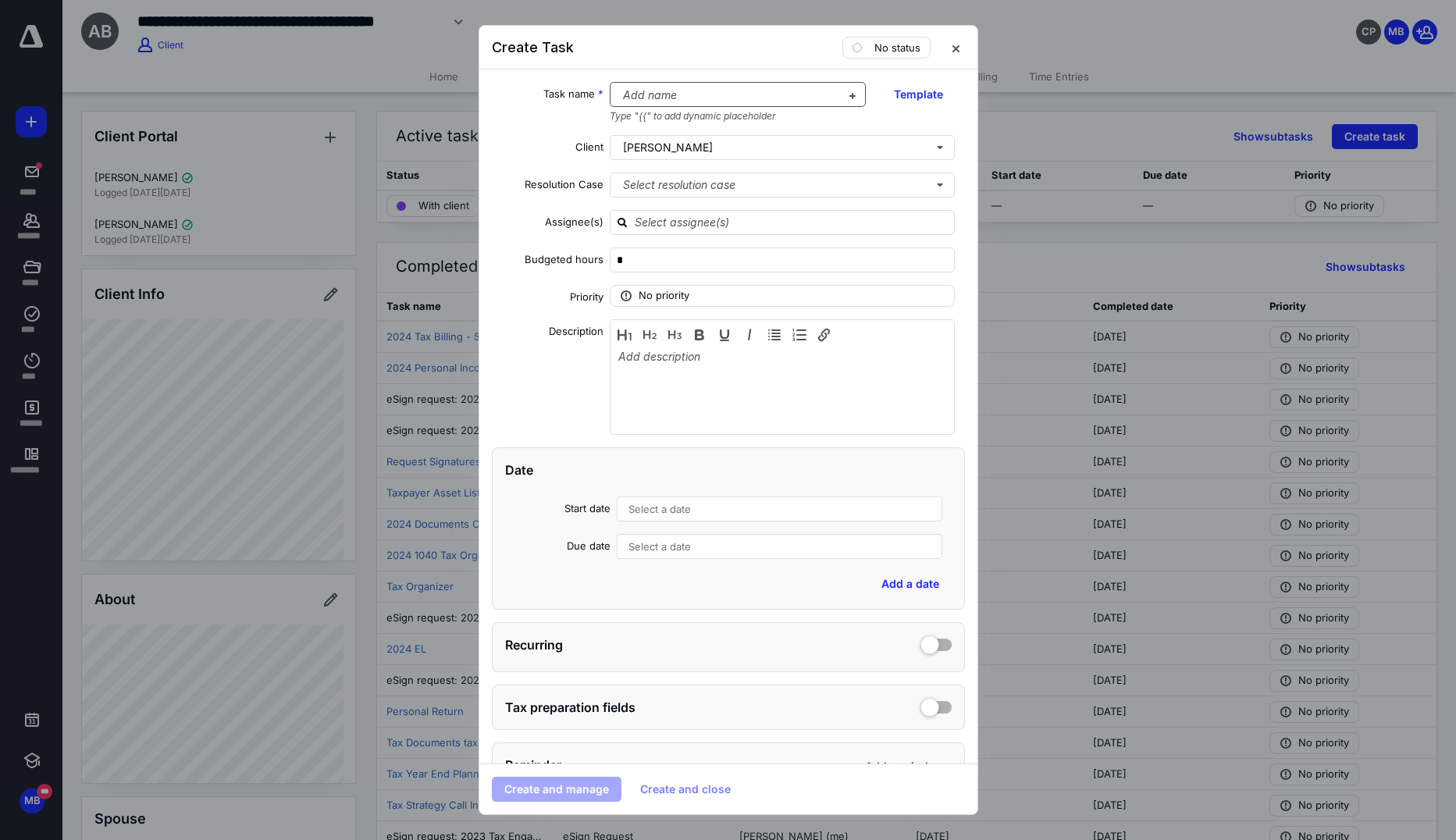 click at bounding box center (728, 95) 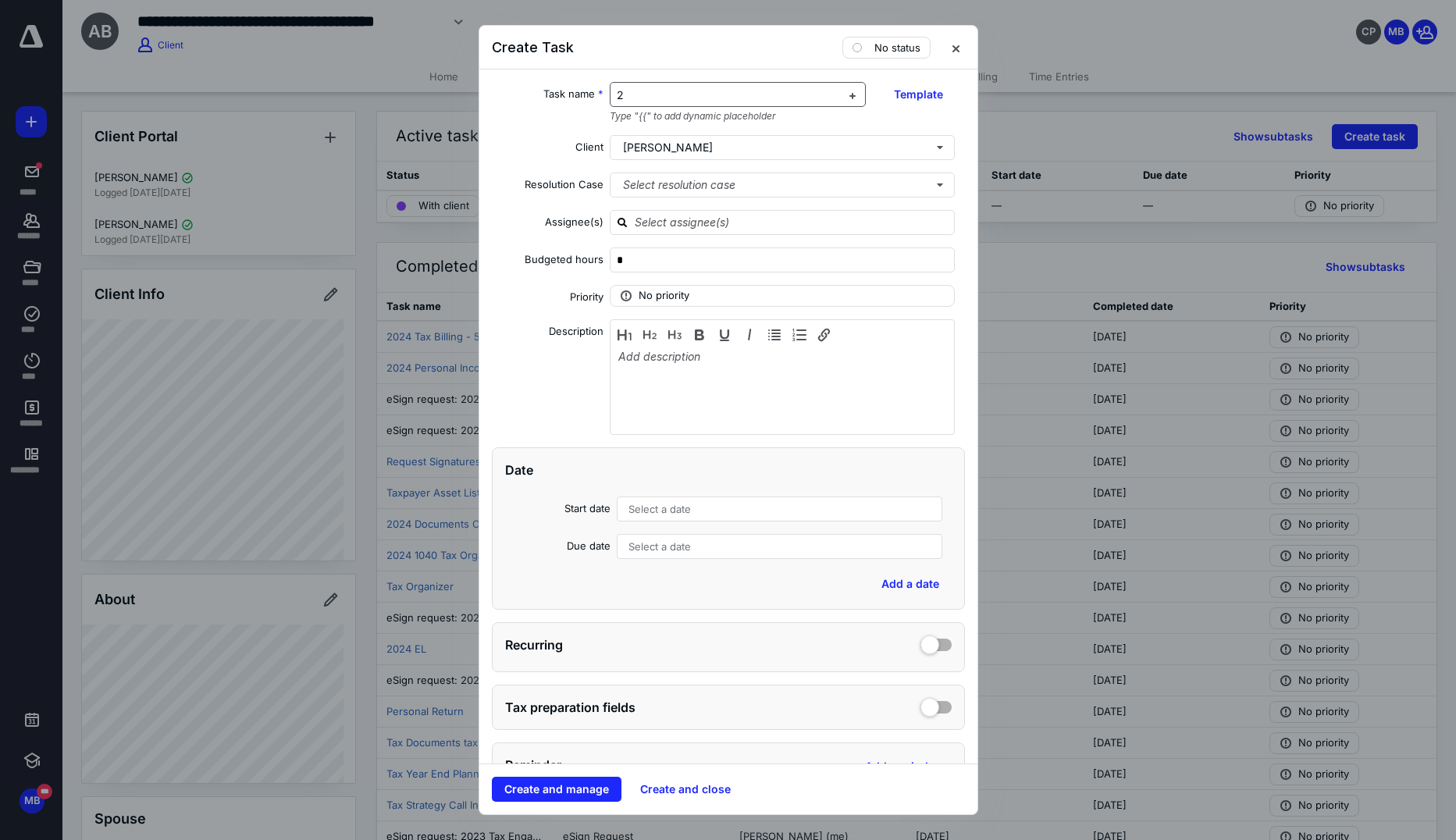 type 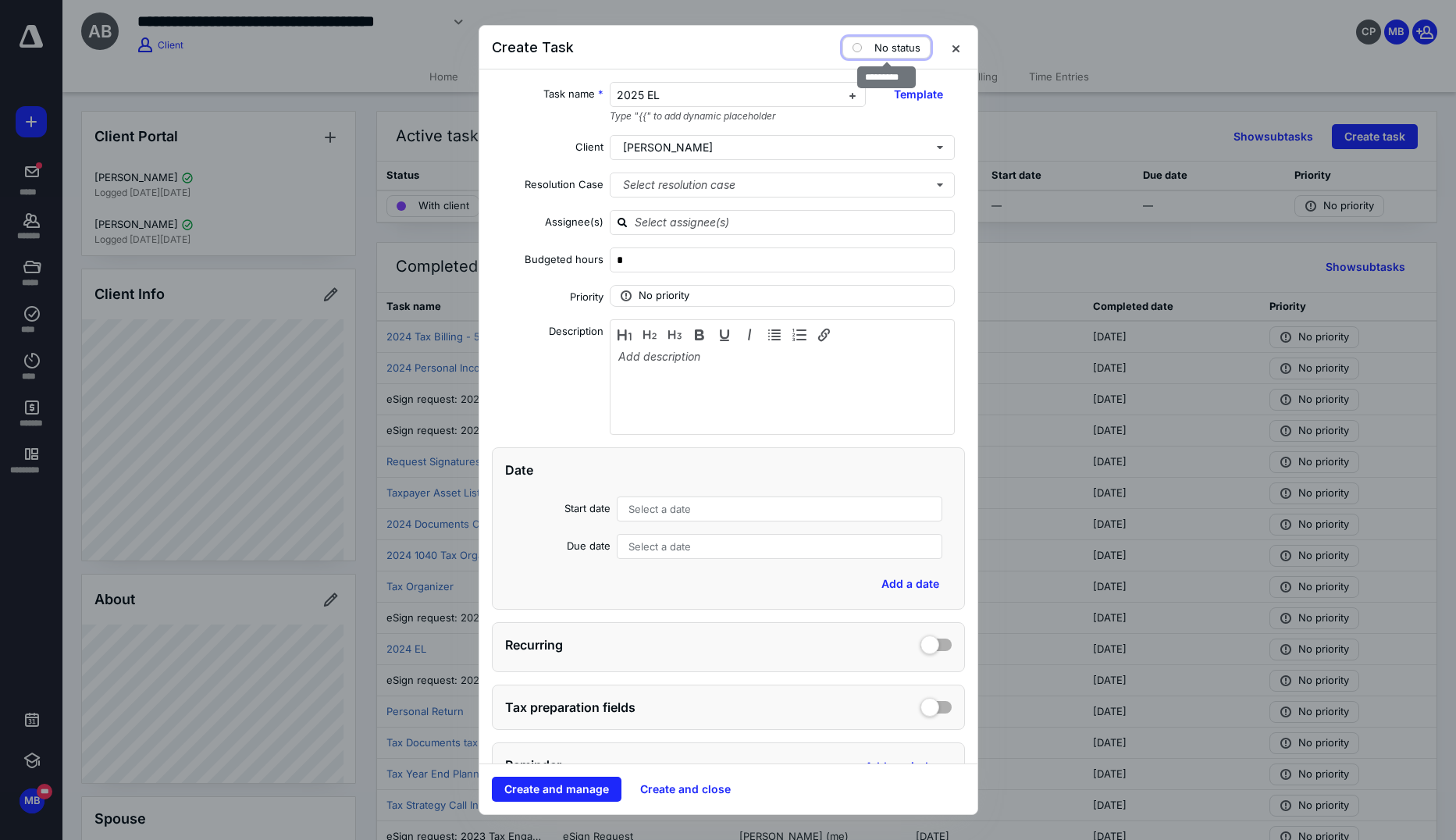 click on "No status" at bounding box center [897, 48] 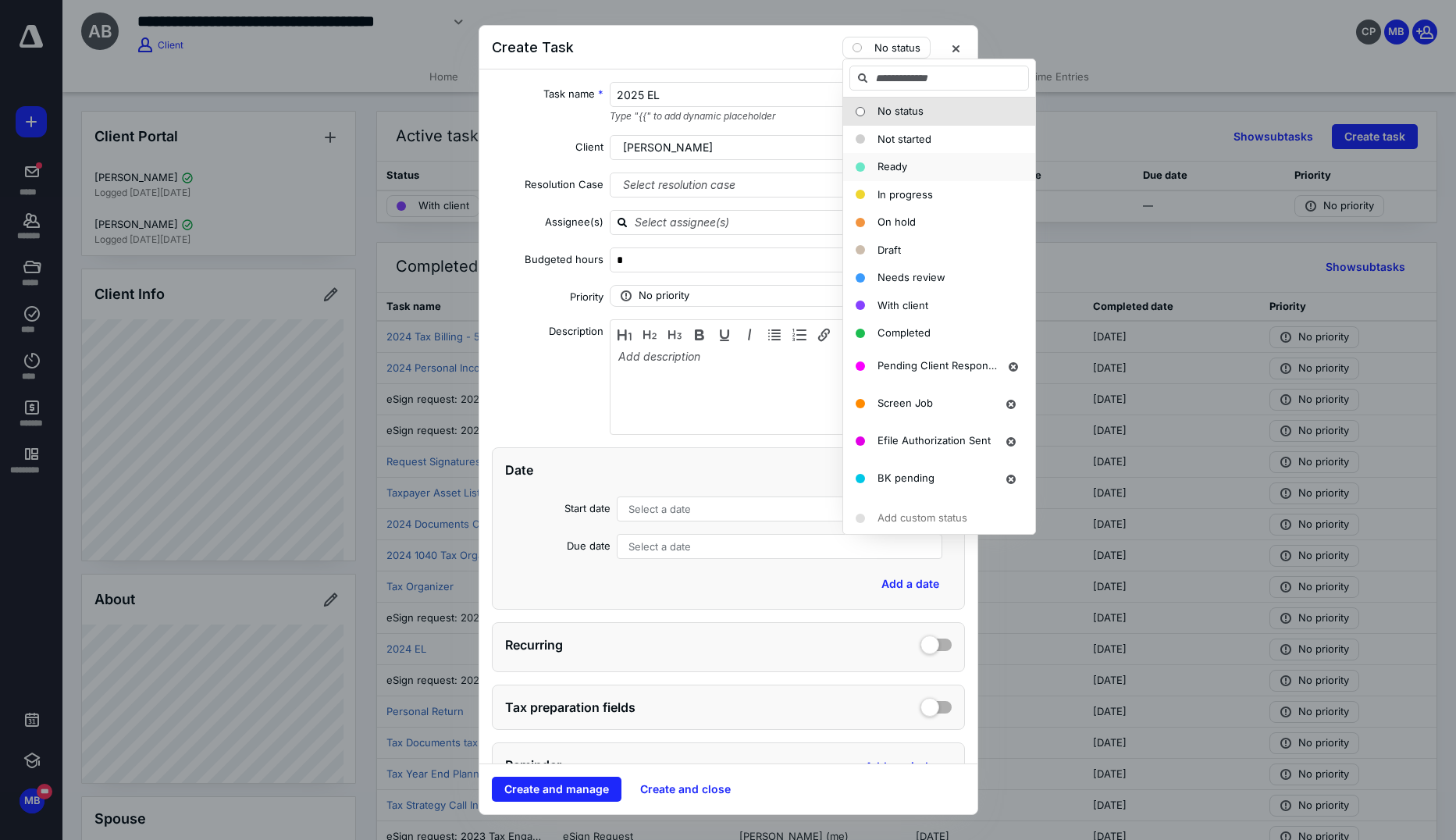 click on "Ready" at bounding box center (939, 167) 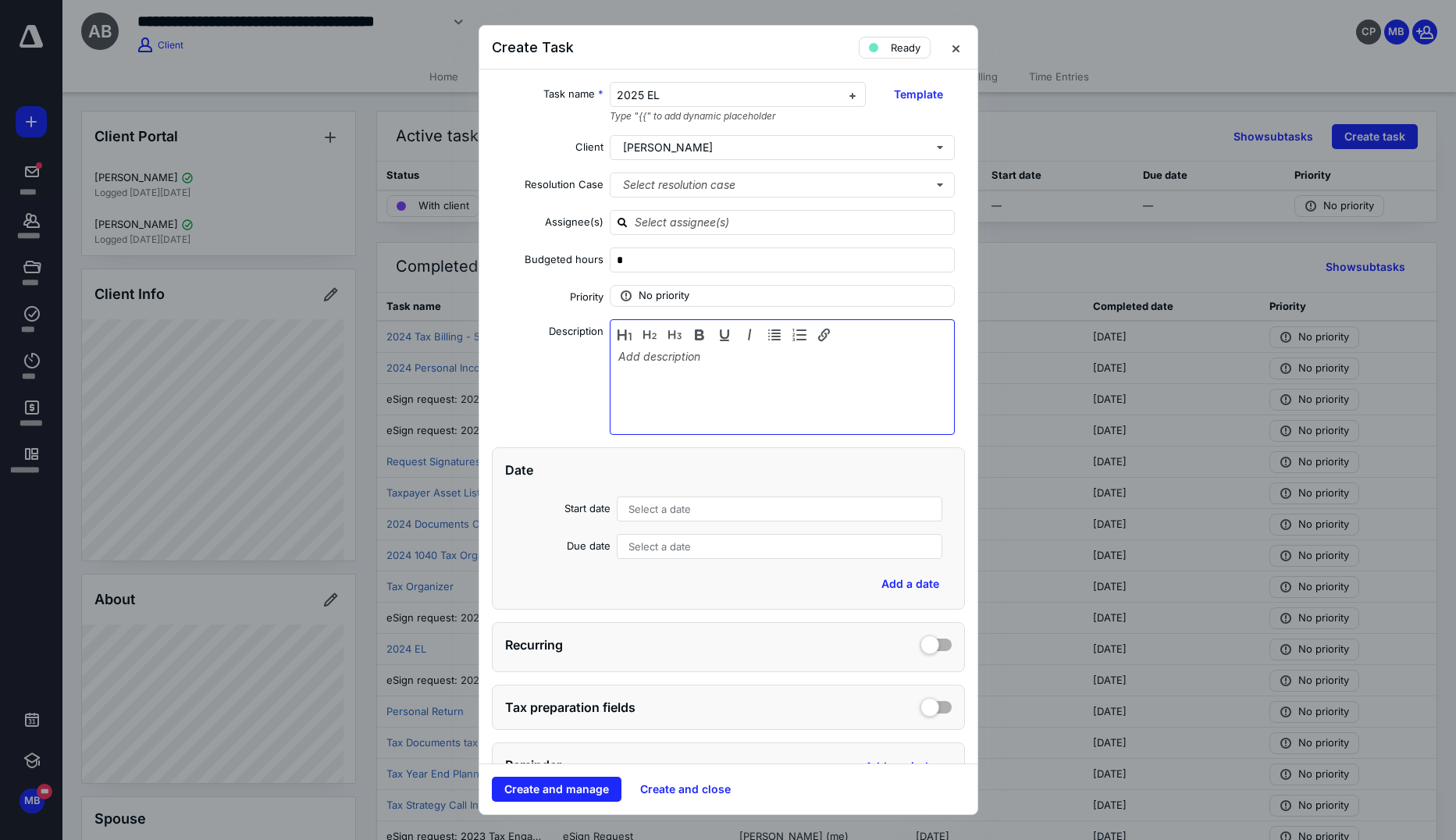 drag, startPoint x: 641, startPoint y: 340, endPoint x: 635, endPoint y: 374, distance: 34.52535 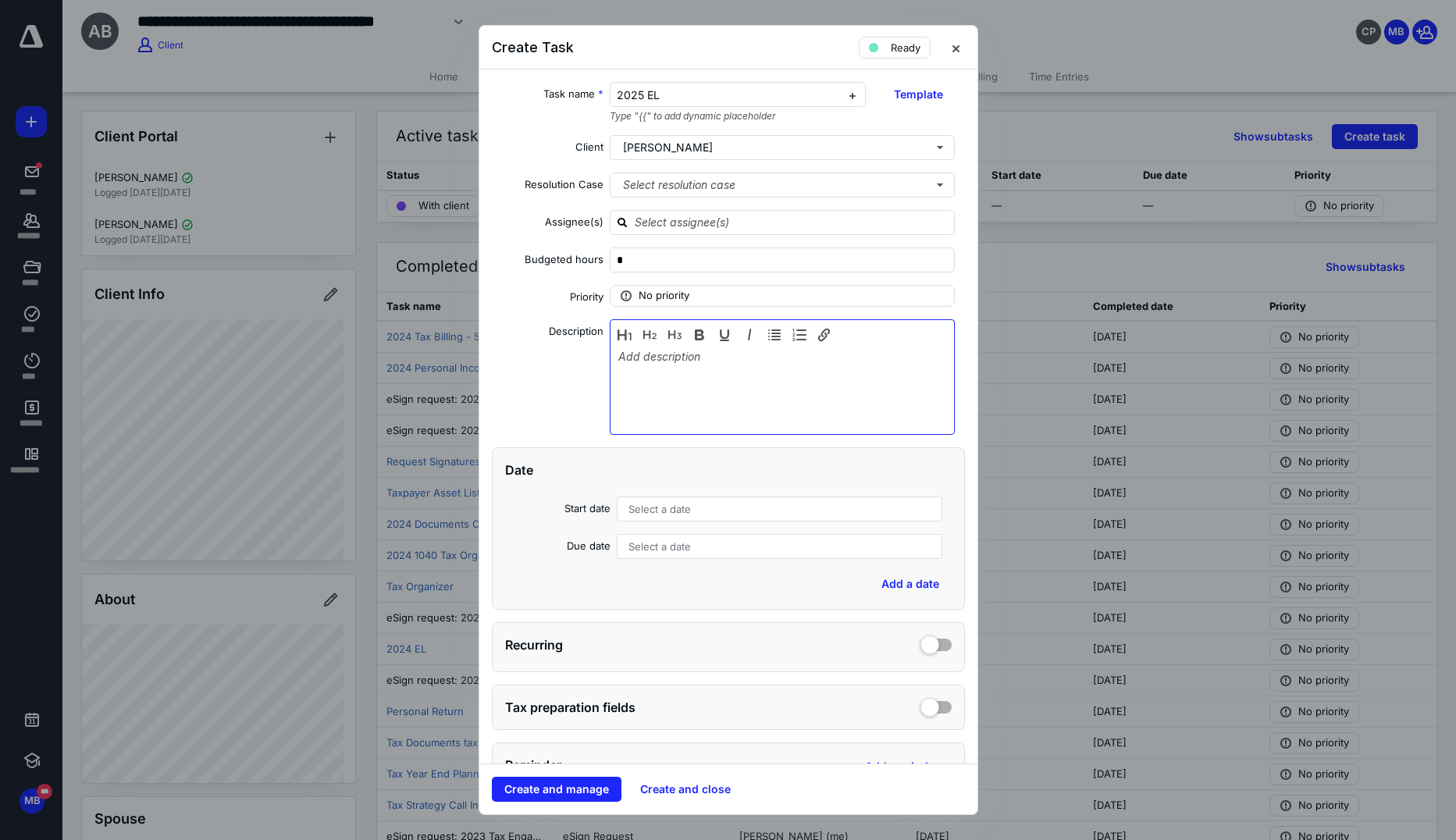 click at bounding box center [782, 377] 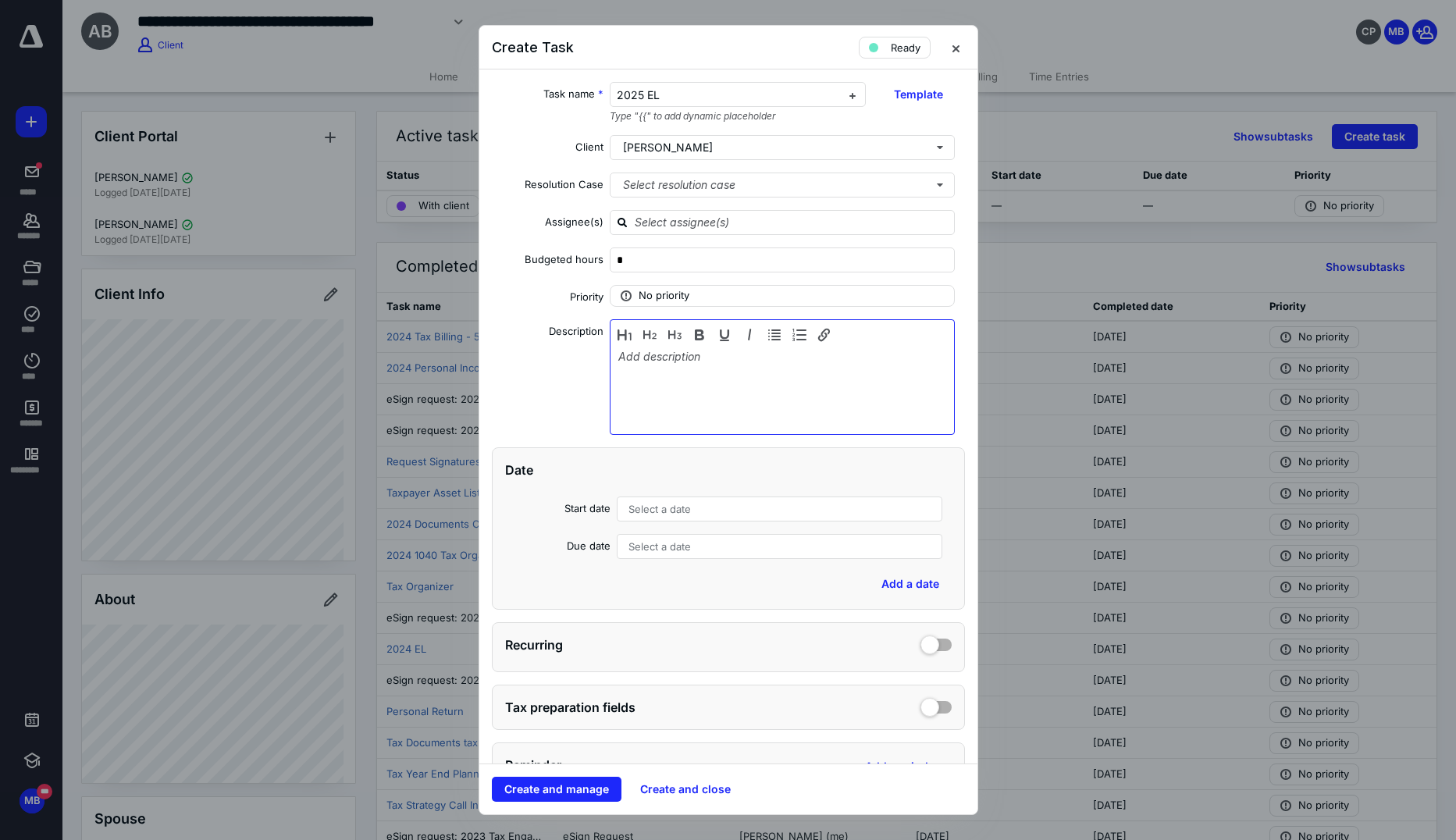click at bounding box center [782, 389] 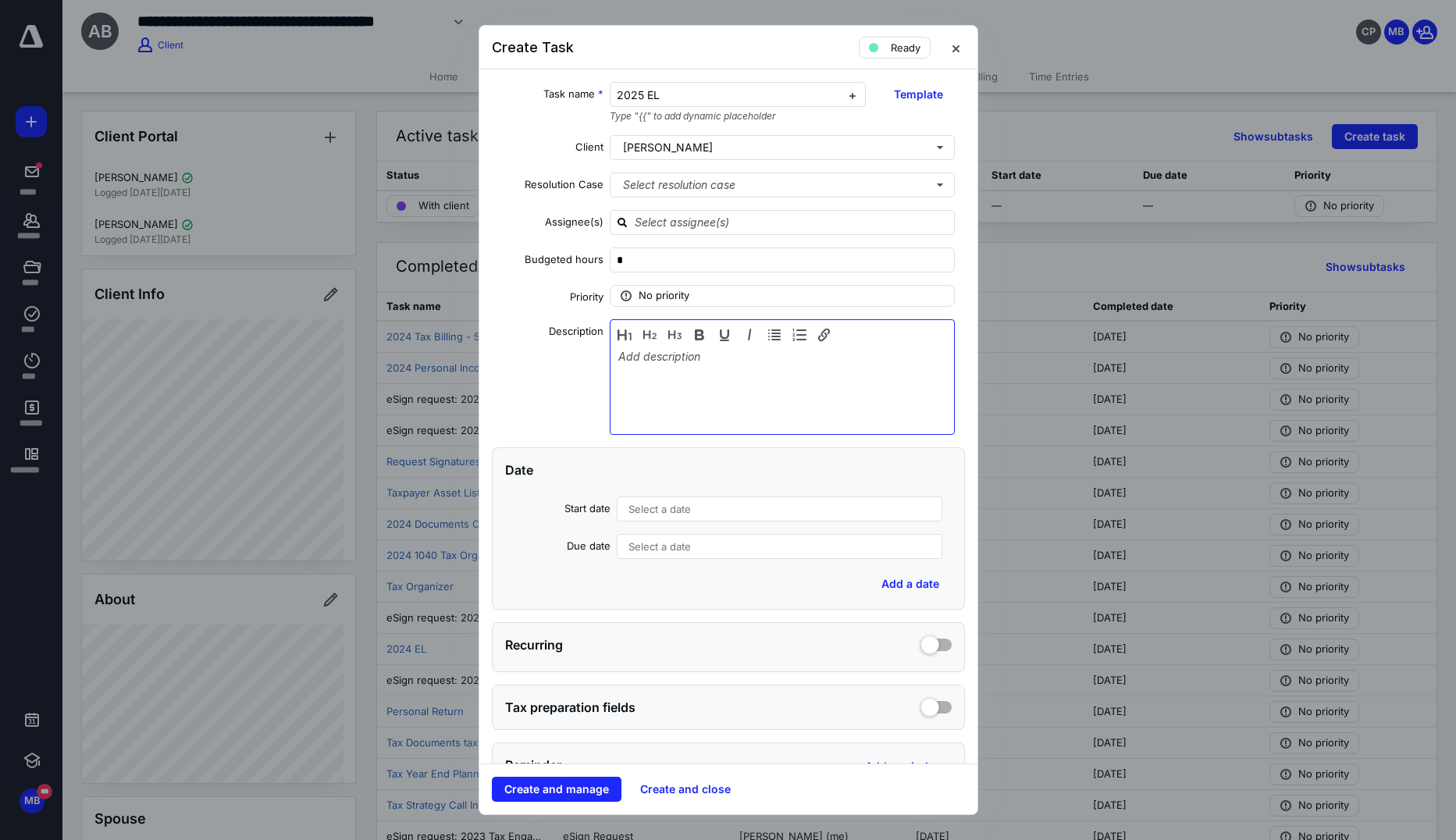 type 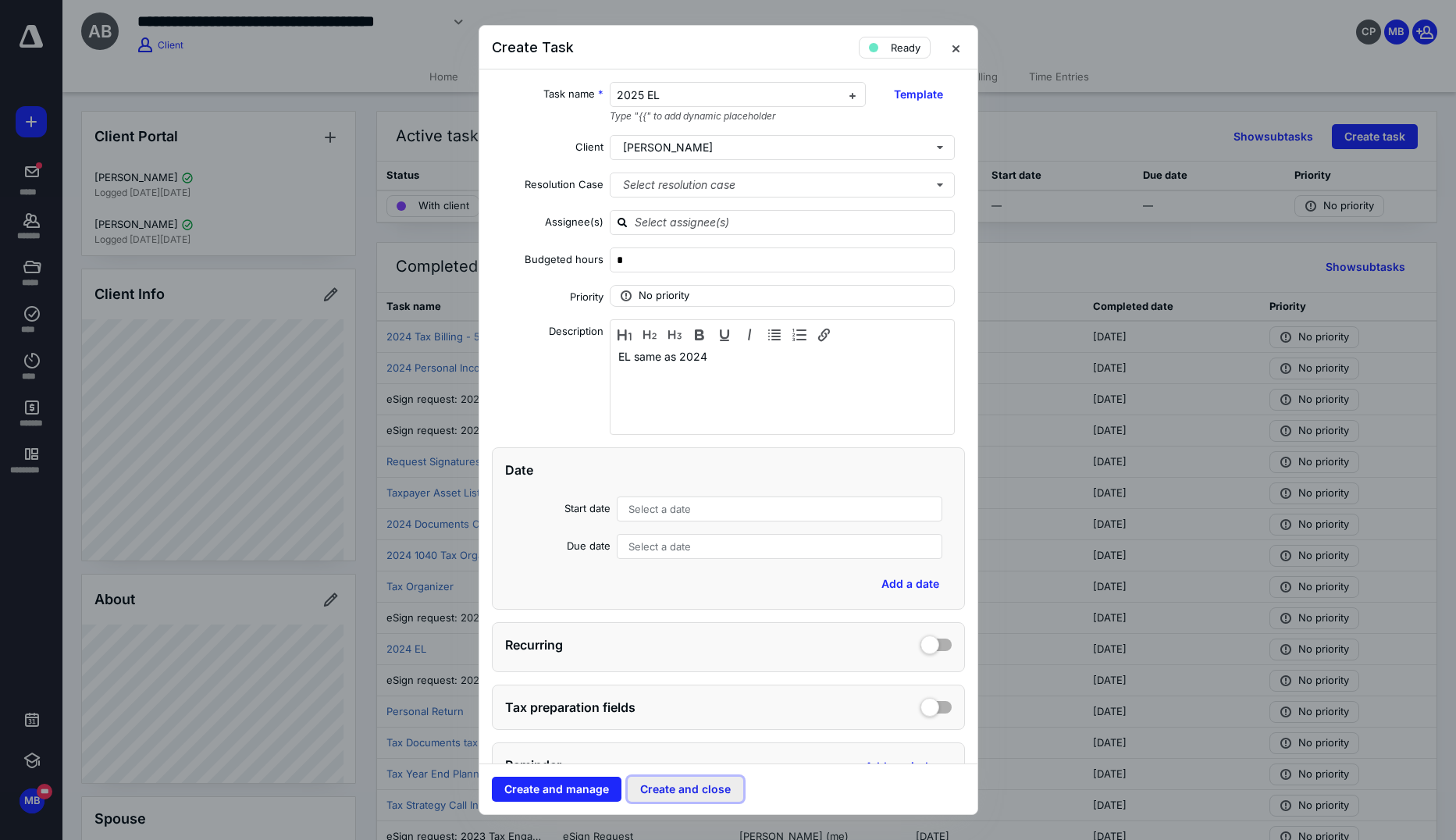 click on "Create and close" at bounding box center [685, 789] 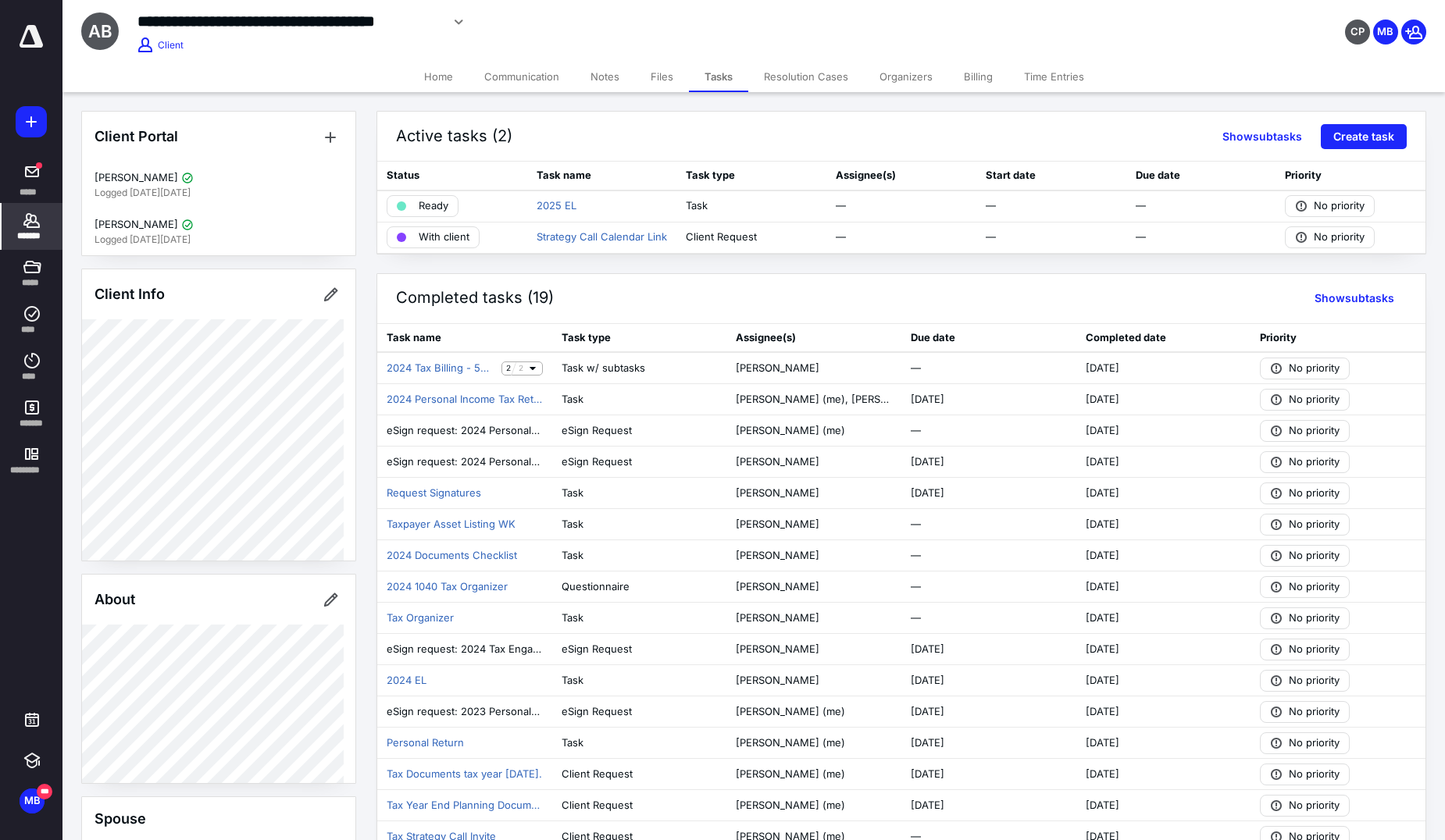 click 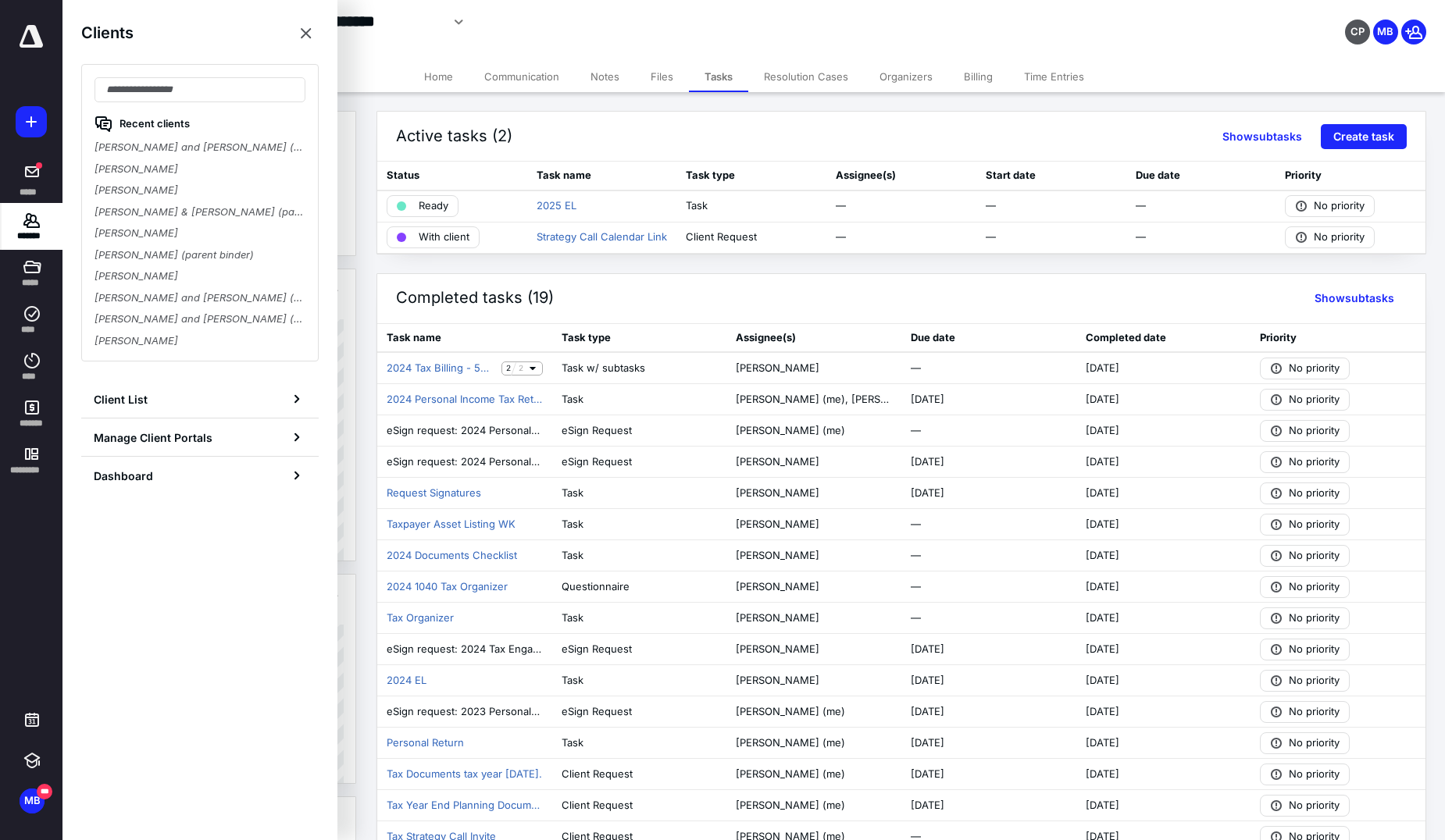 type on "*" 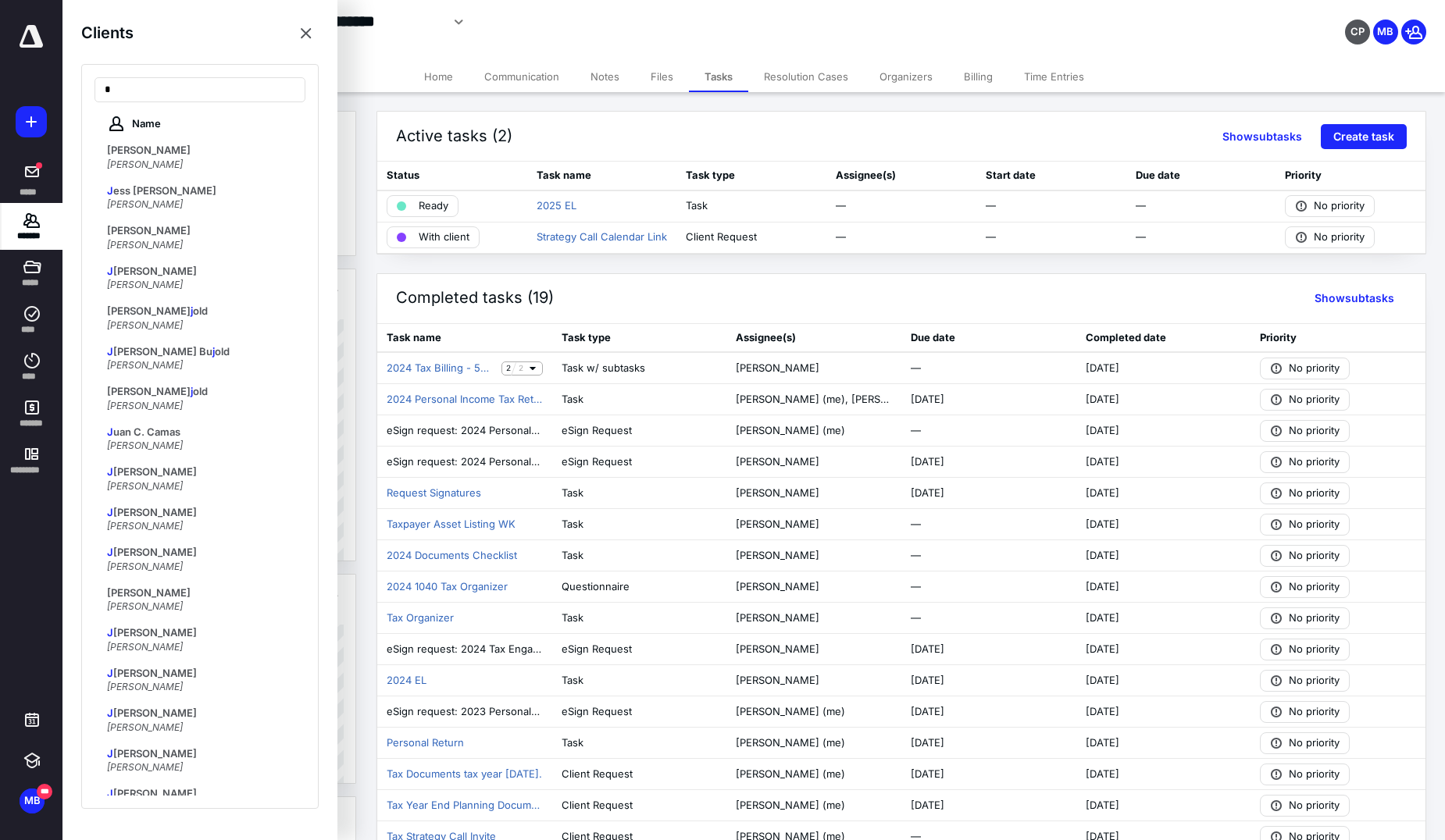 type 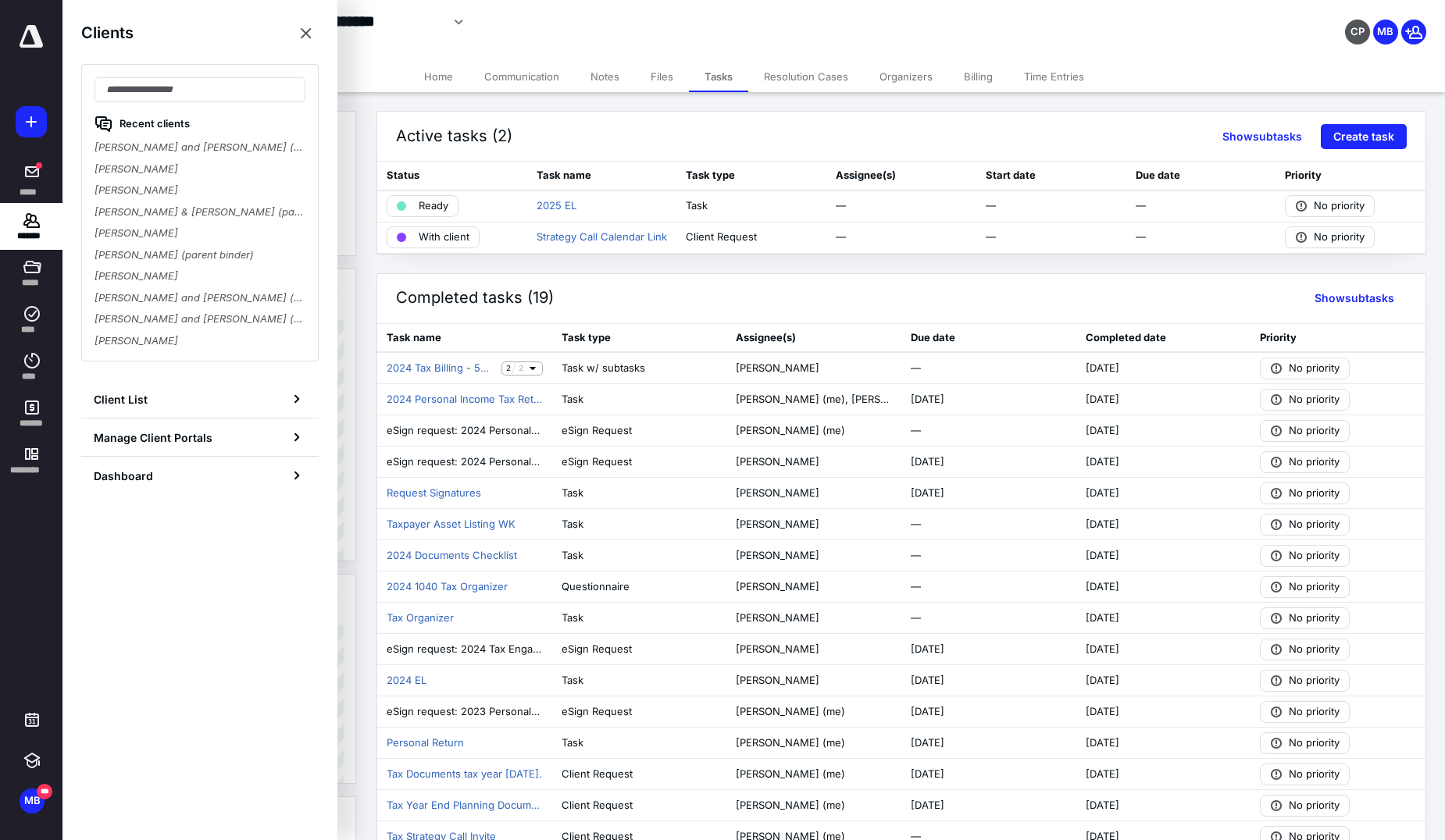 click on "**********" at bounding box center [555, 22] 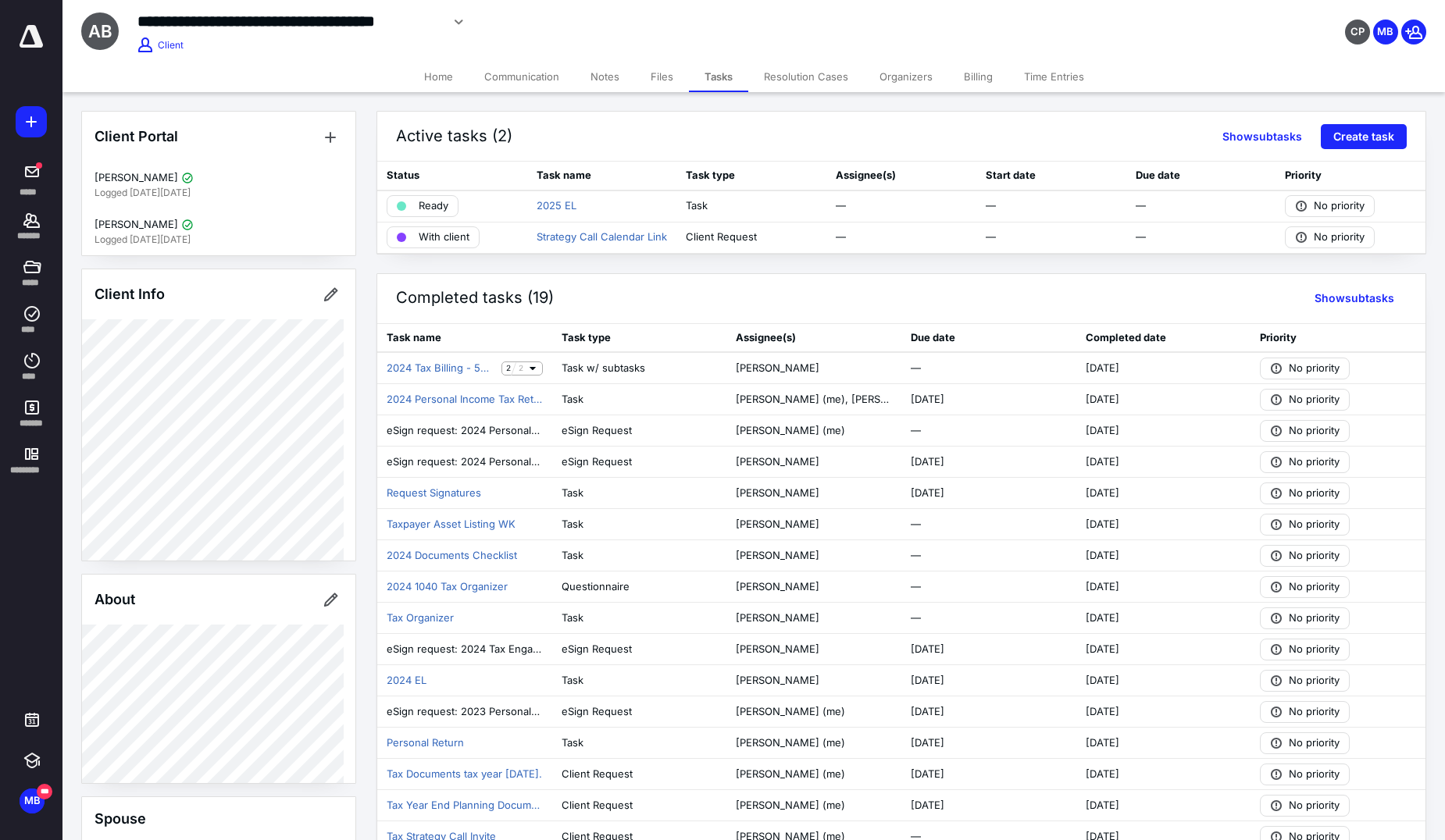 click on "***** ******* ***** **** **** ******* *********" at bounding box center [31, 254] 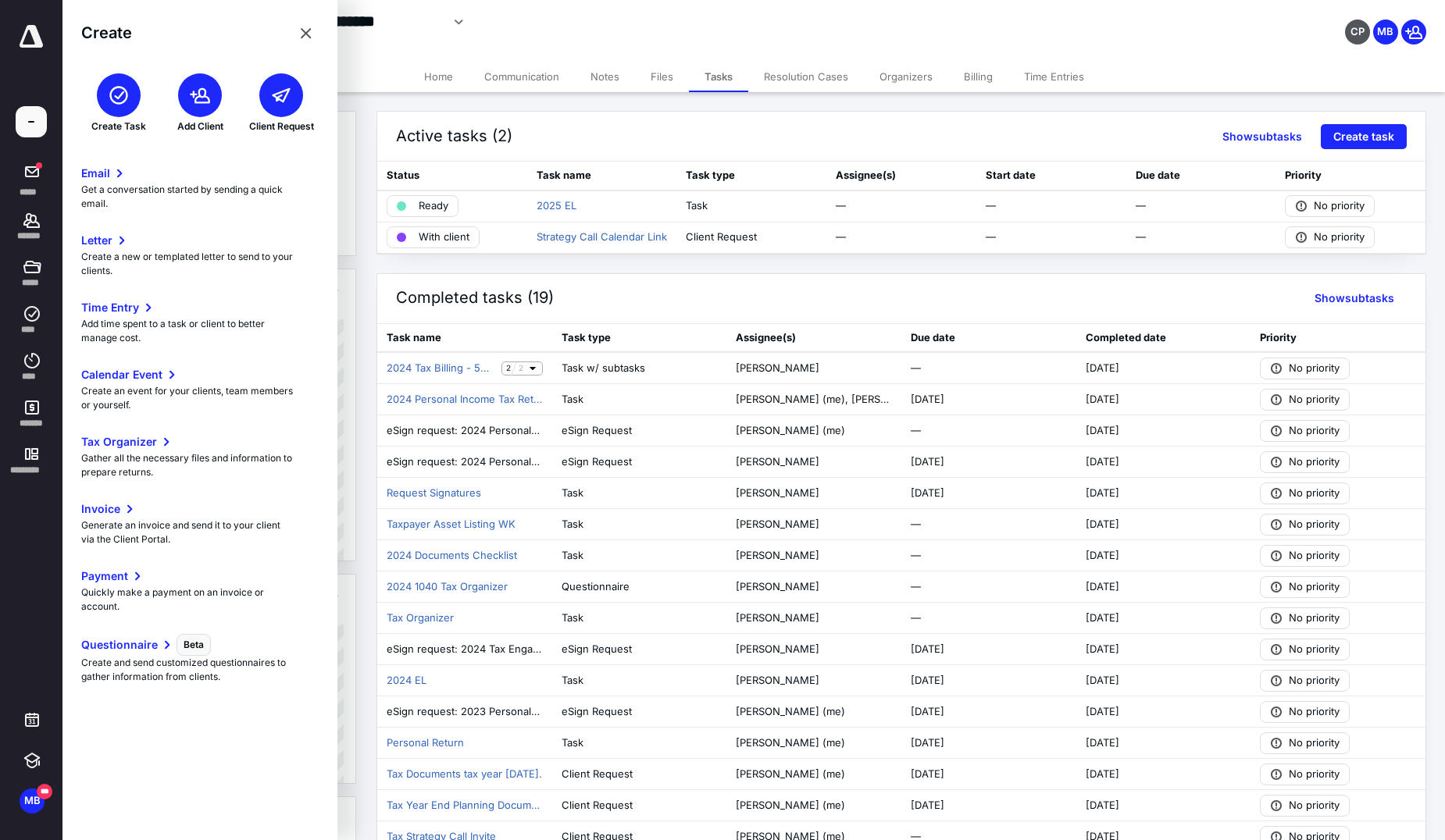 click 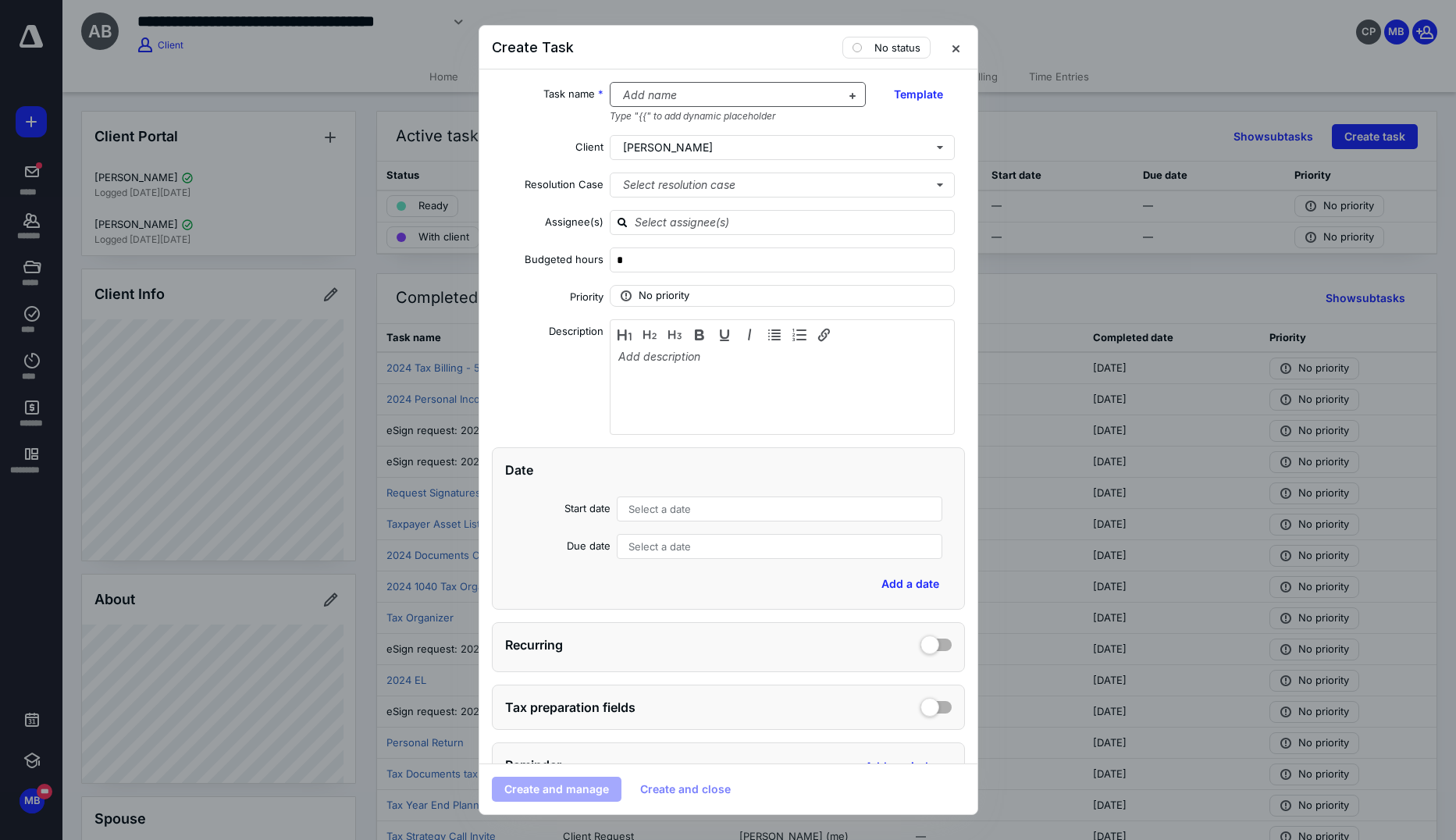 click at bounding box center (728, 95) 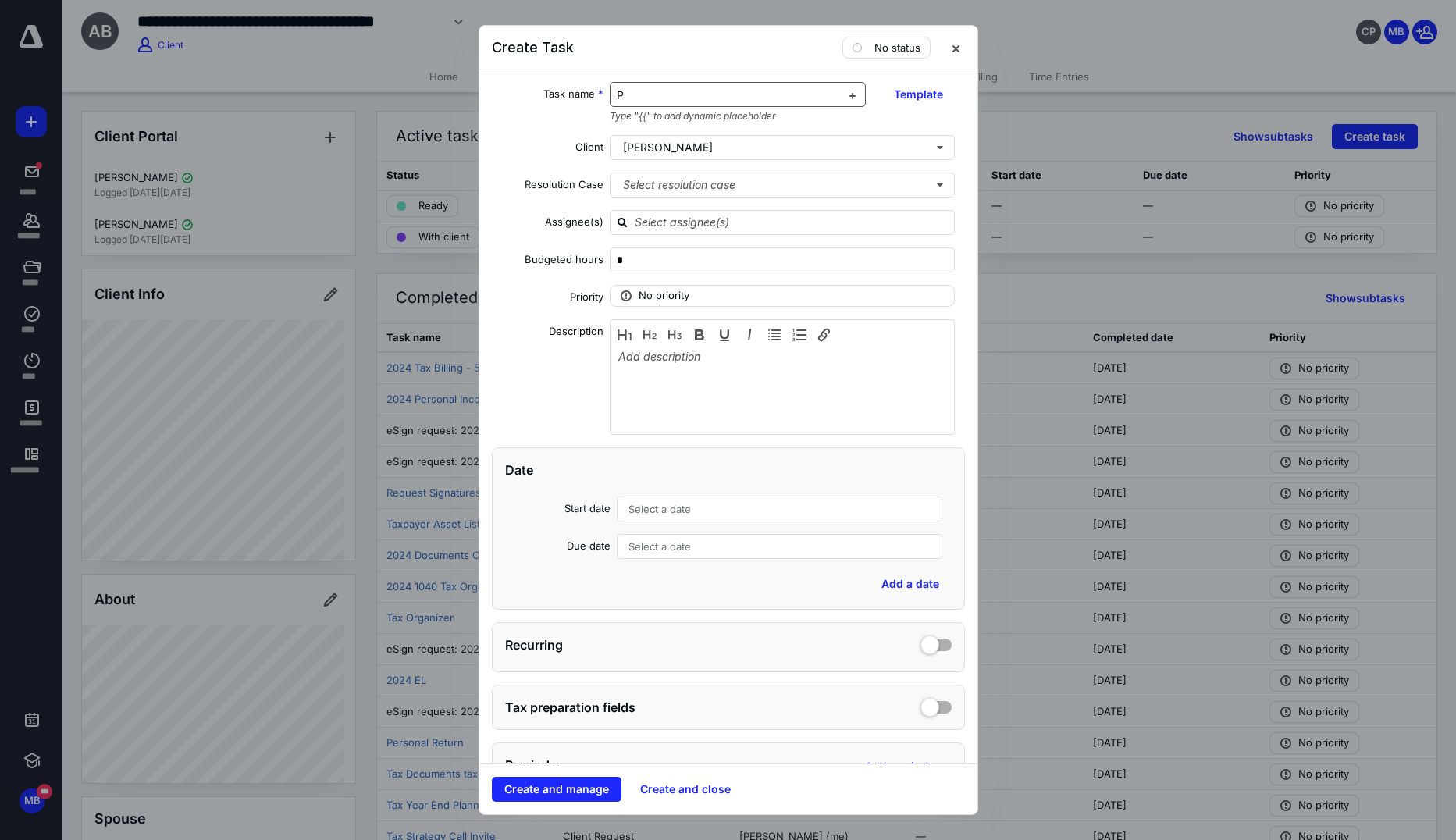type 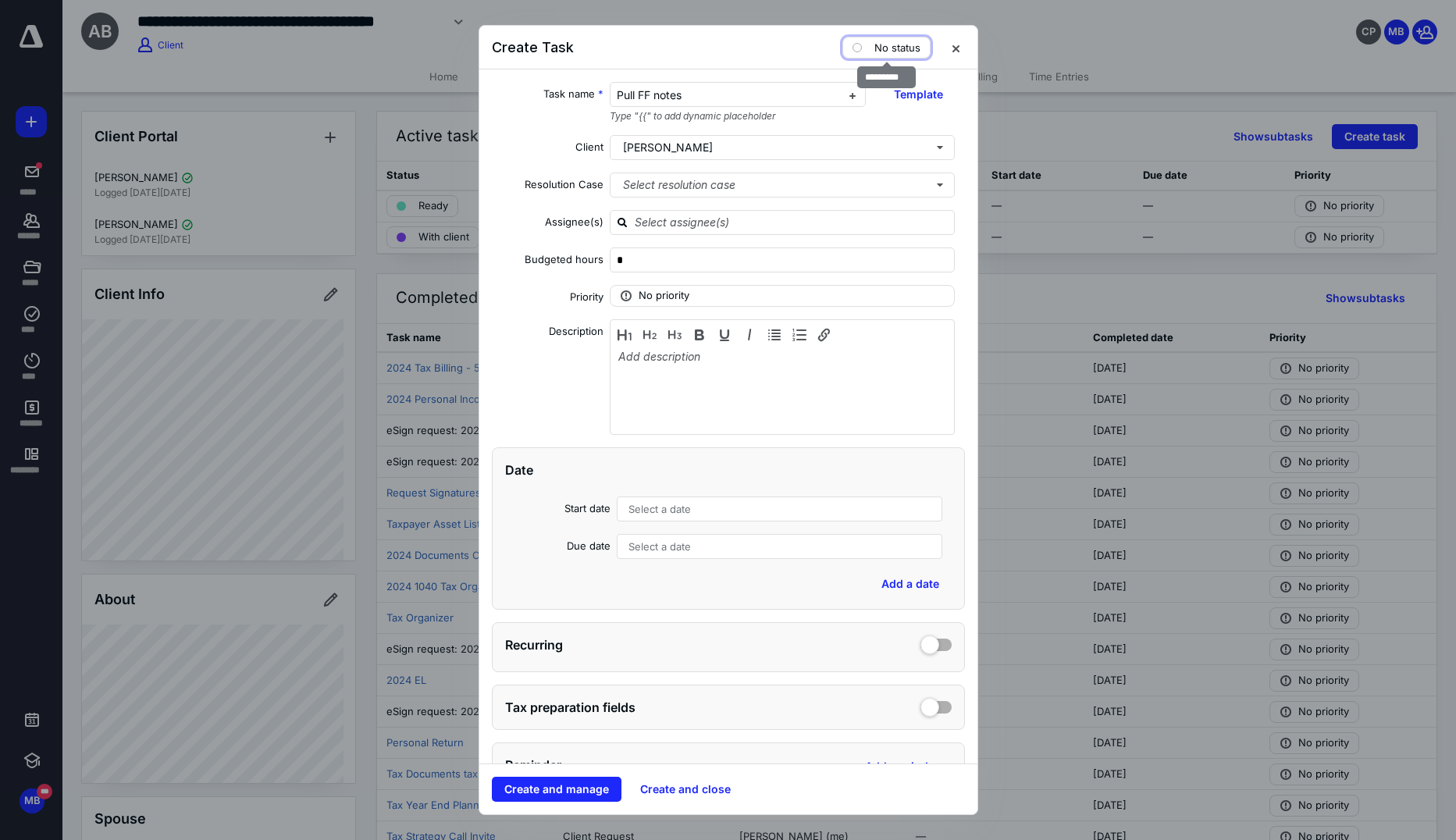 click on "No status" at bounding box center [897, 48] 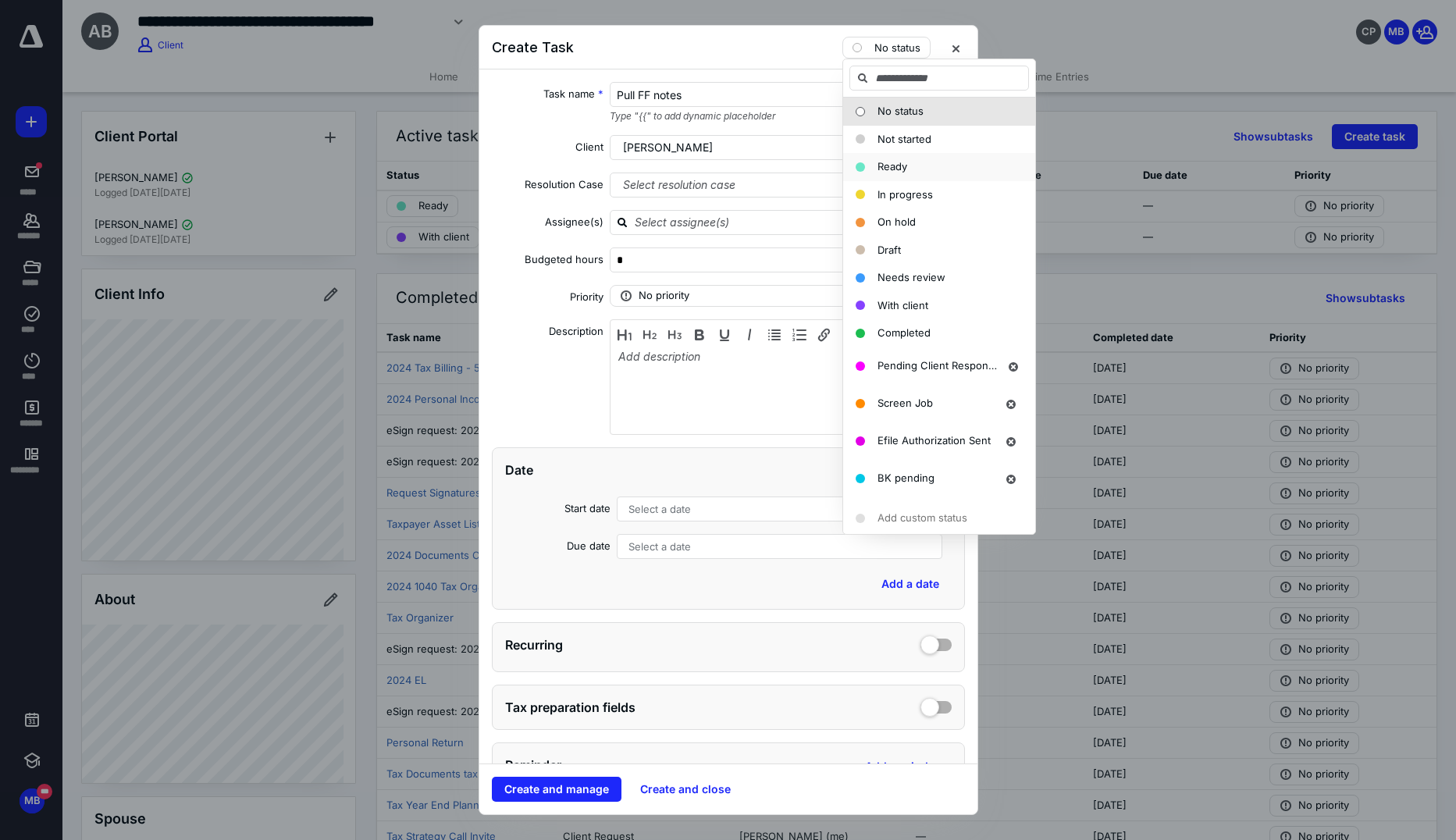 click on "Ready" at bounding box center (892, 166) 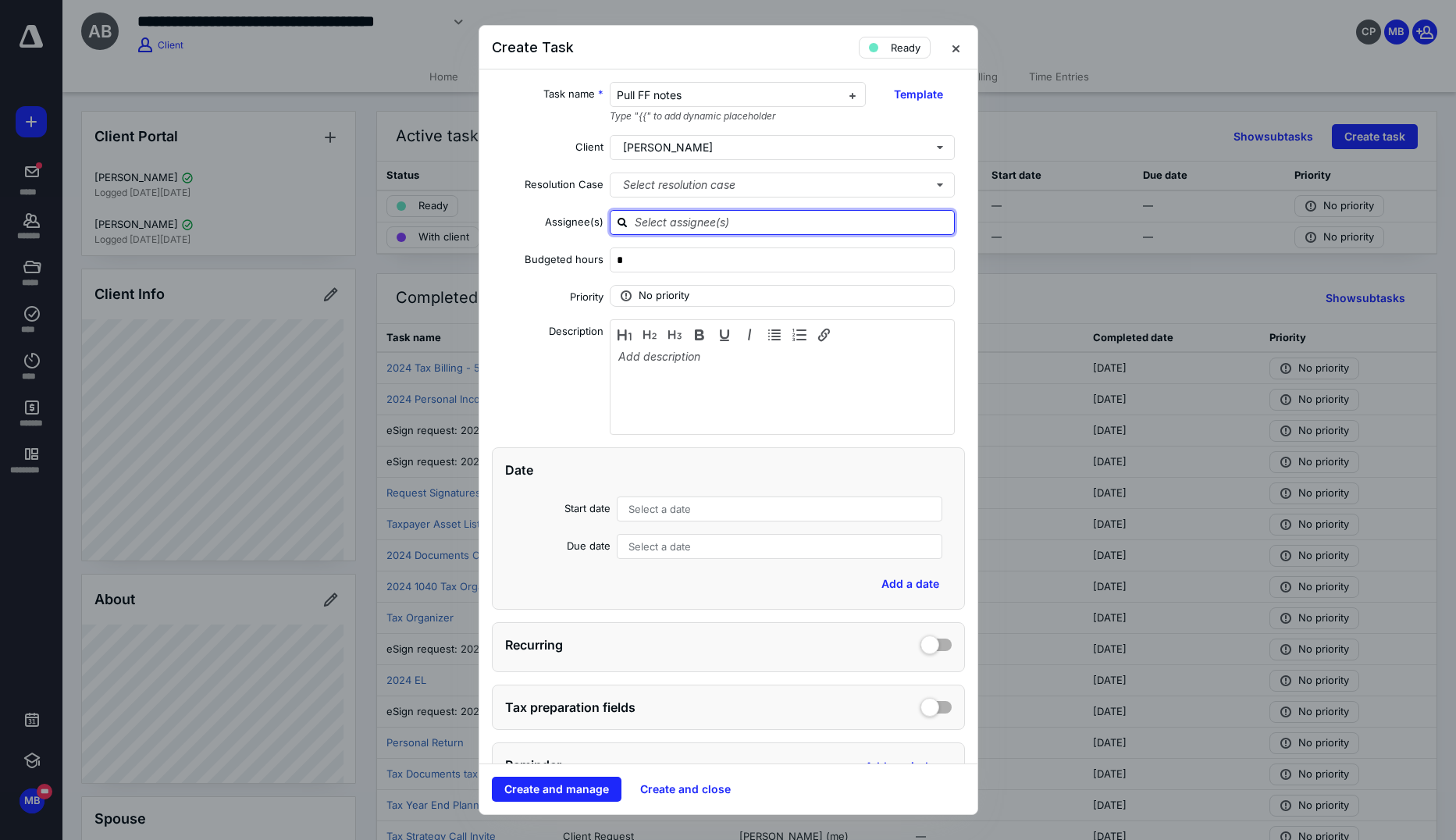 click at bounding box center (792, 222) 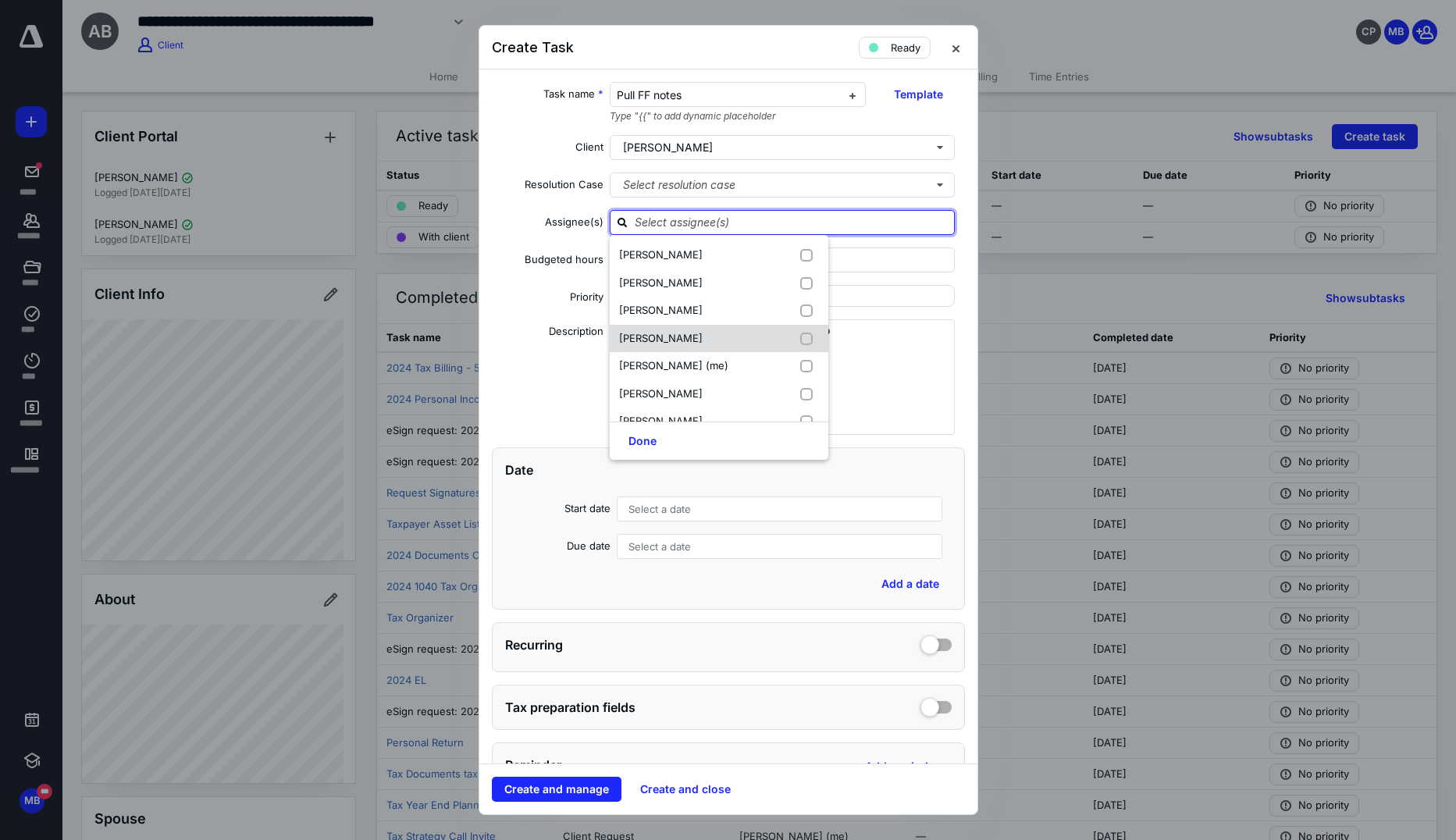 scroll, scrollTop: 20, scrollLeft: 0, axis: vertical 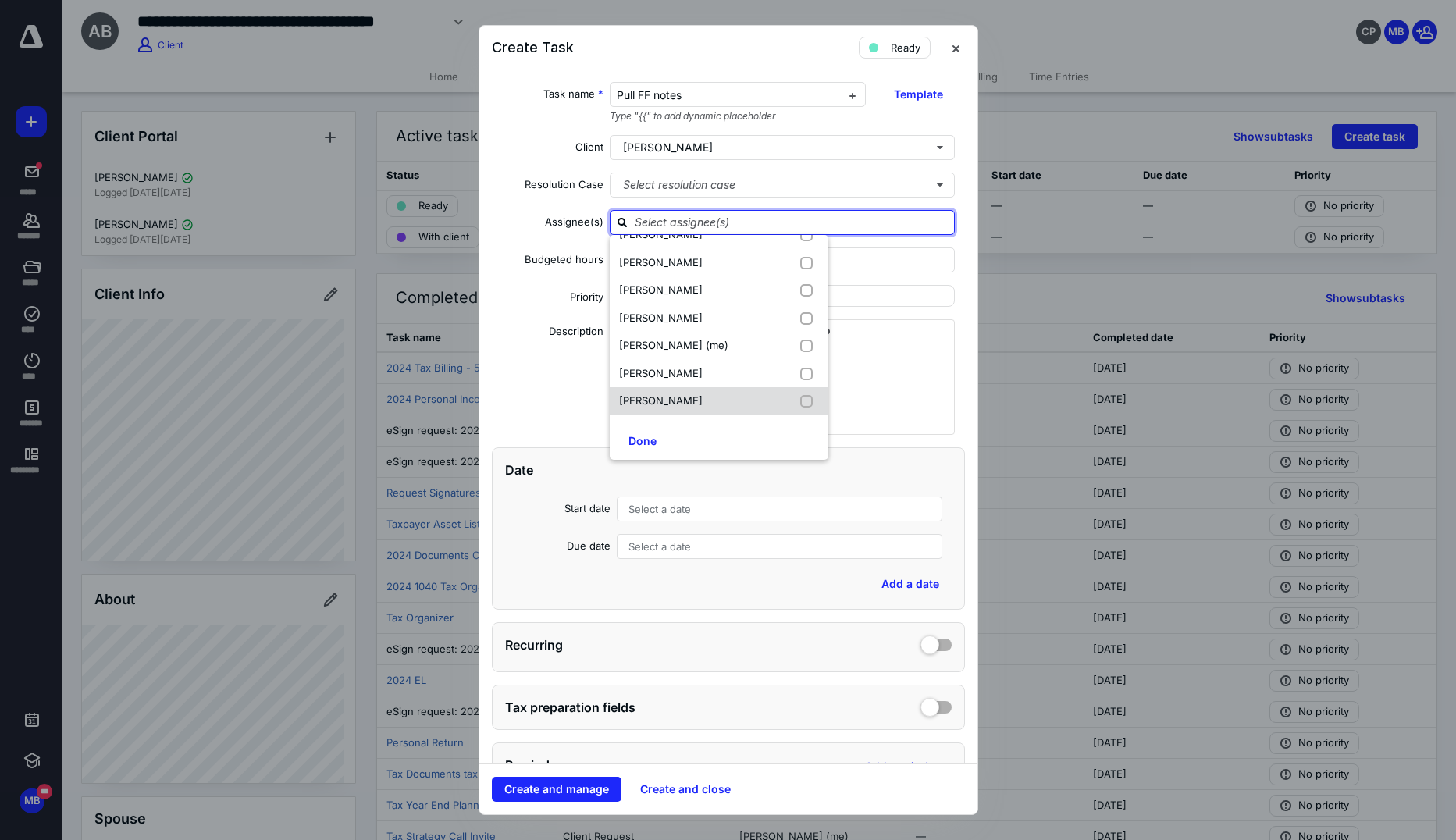 click on "[PERSON_NAME]" at bounding box center [660, 400] 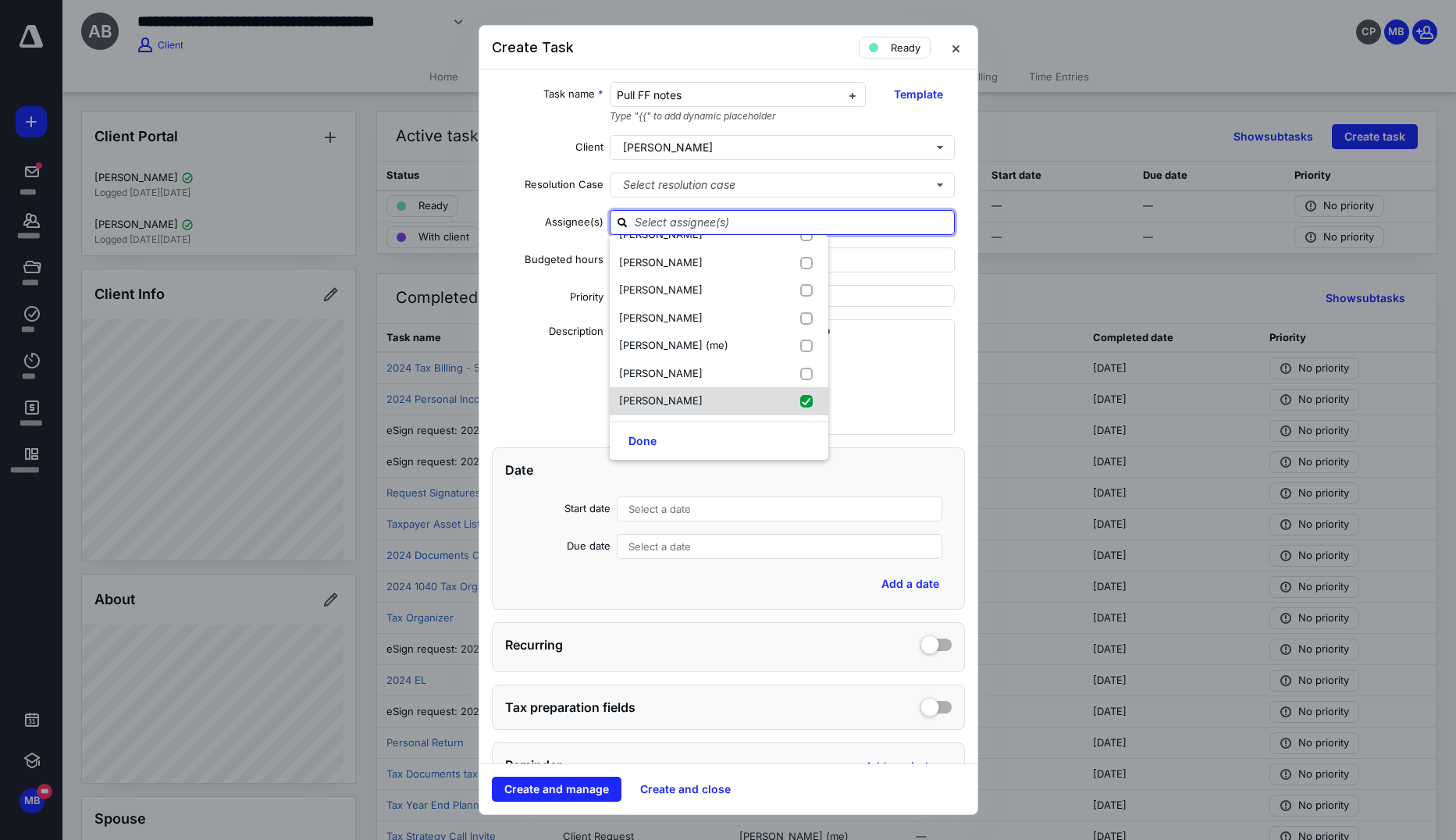 checkbox on "true" 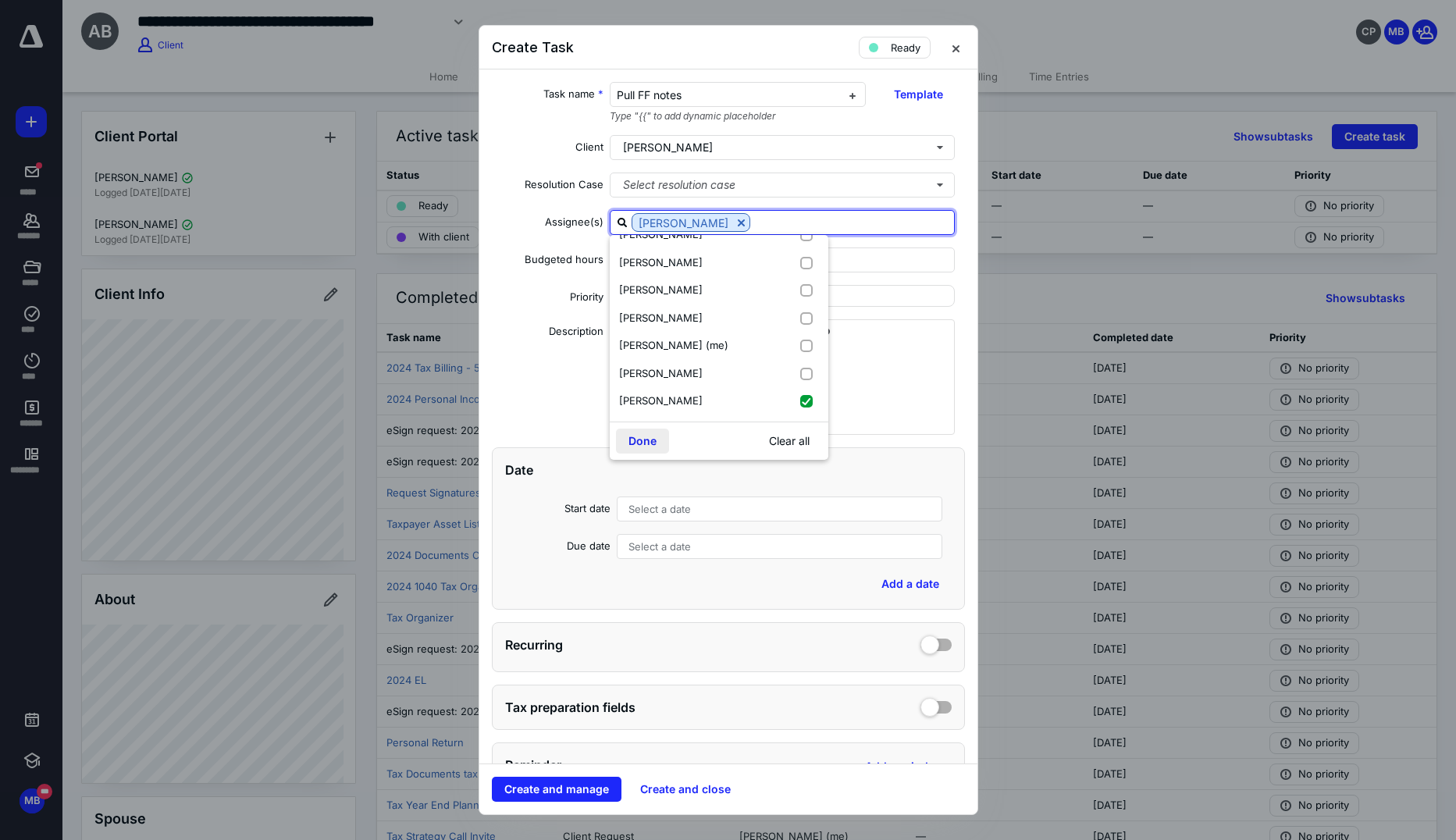 click on "Done" at bounding box center [643, 441] 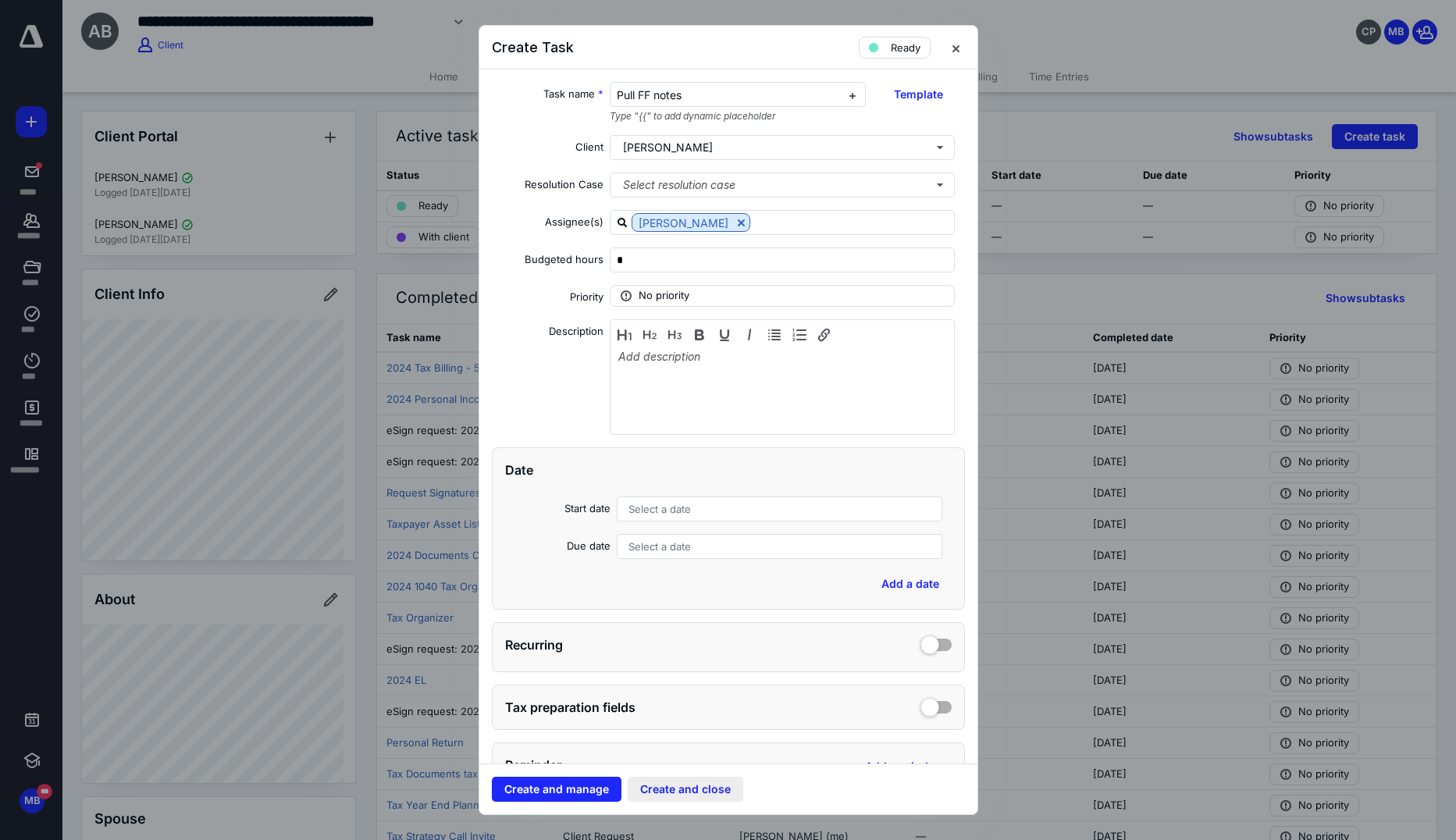 click on "Create and close" at bounding box center (685, 789) 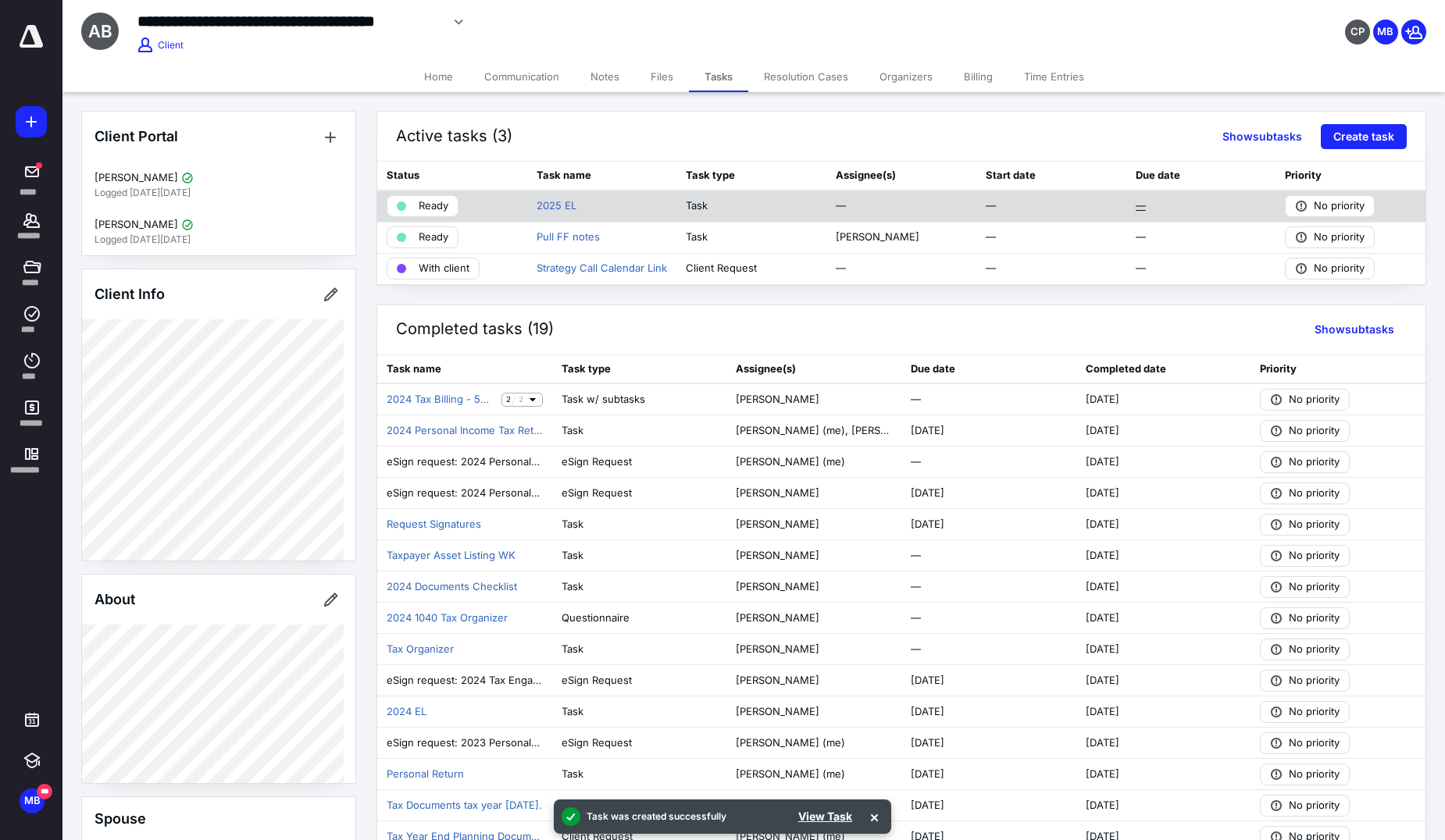 click on "—" at bounding box center (1140, 206) 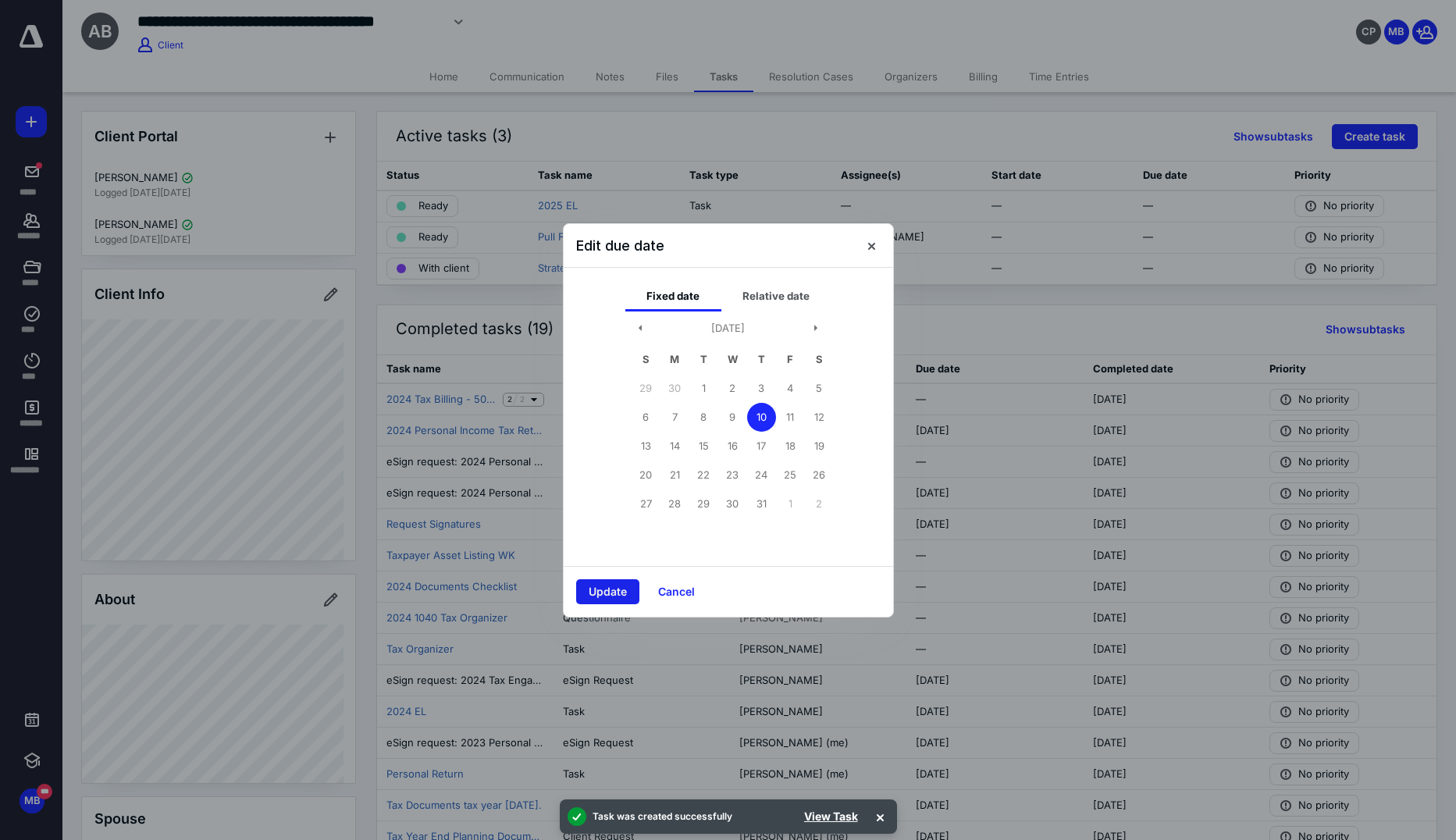 click on "Update" at bounding box center [607, 592] 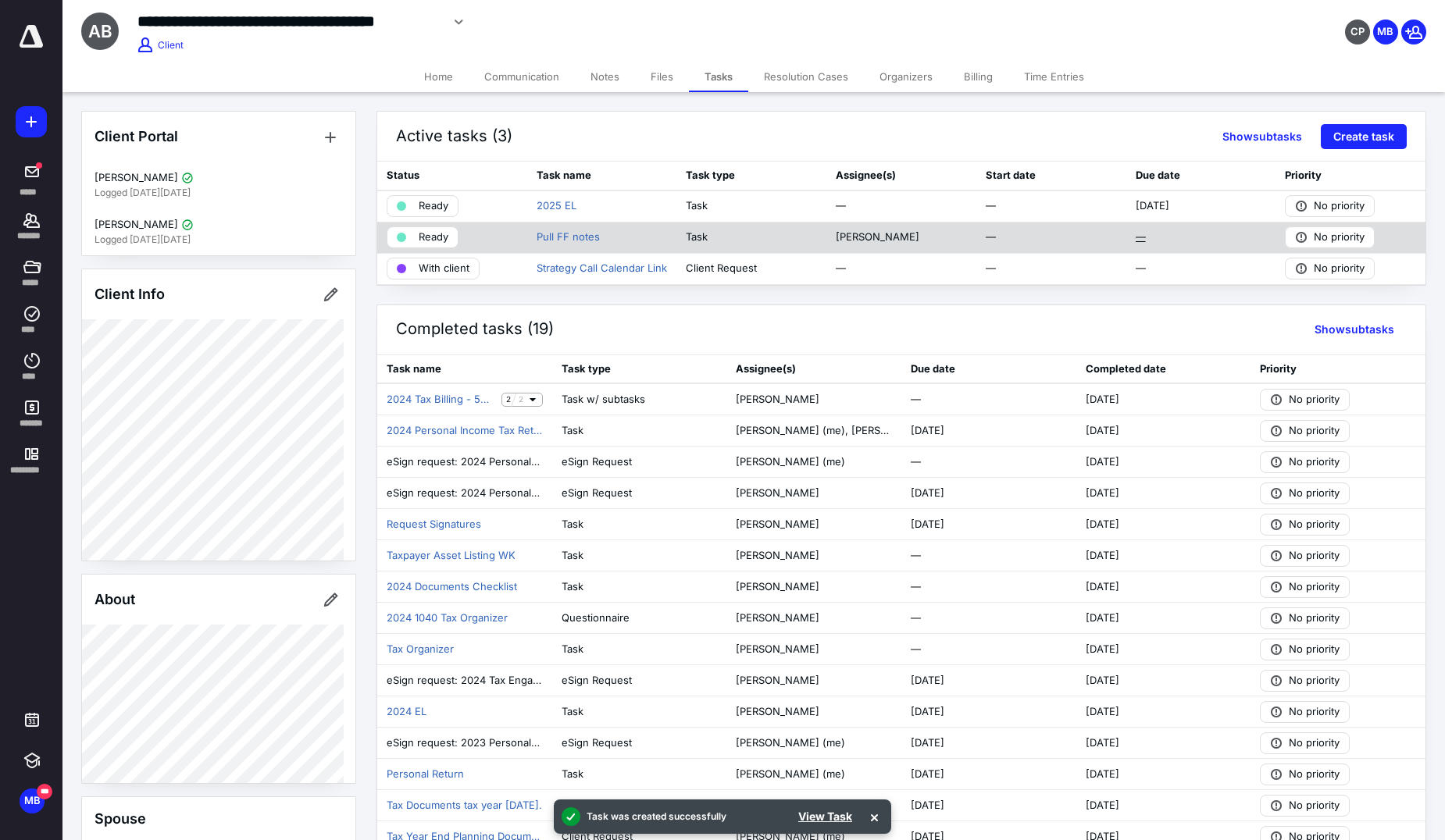click on "—" at bounding box center [1140, 237] 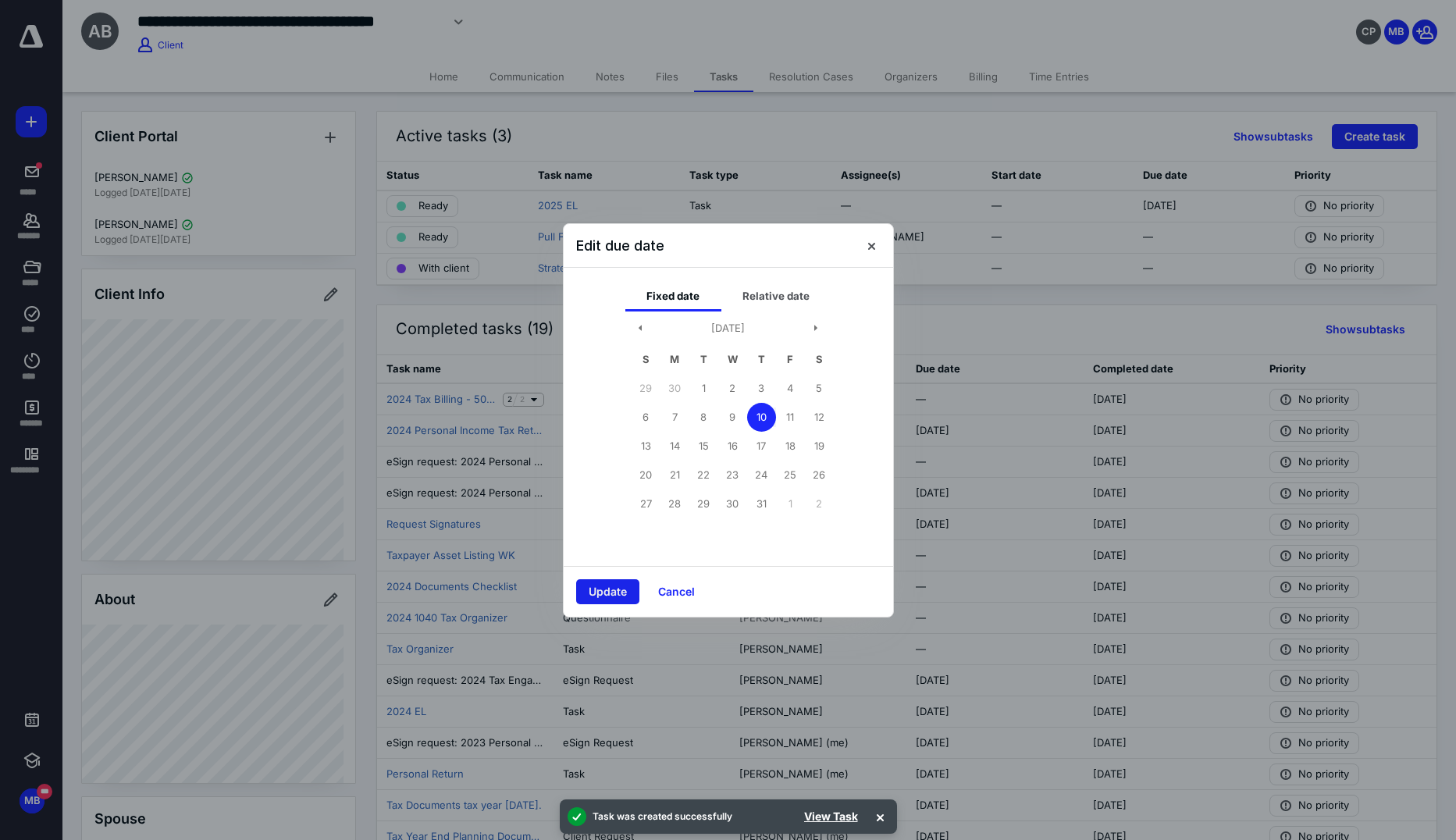 click on "Update" at bounding box center (607, 592) 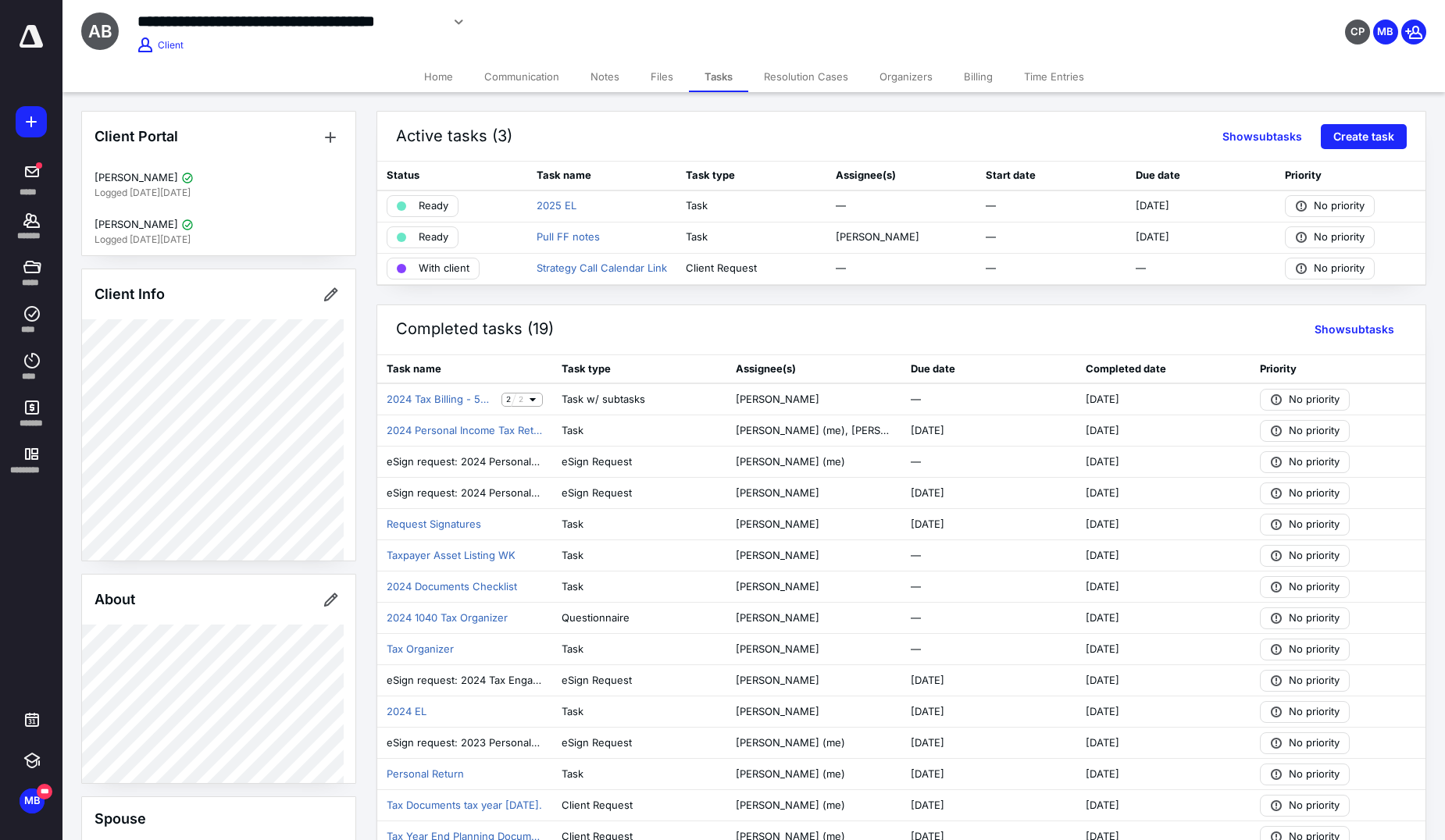 click 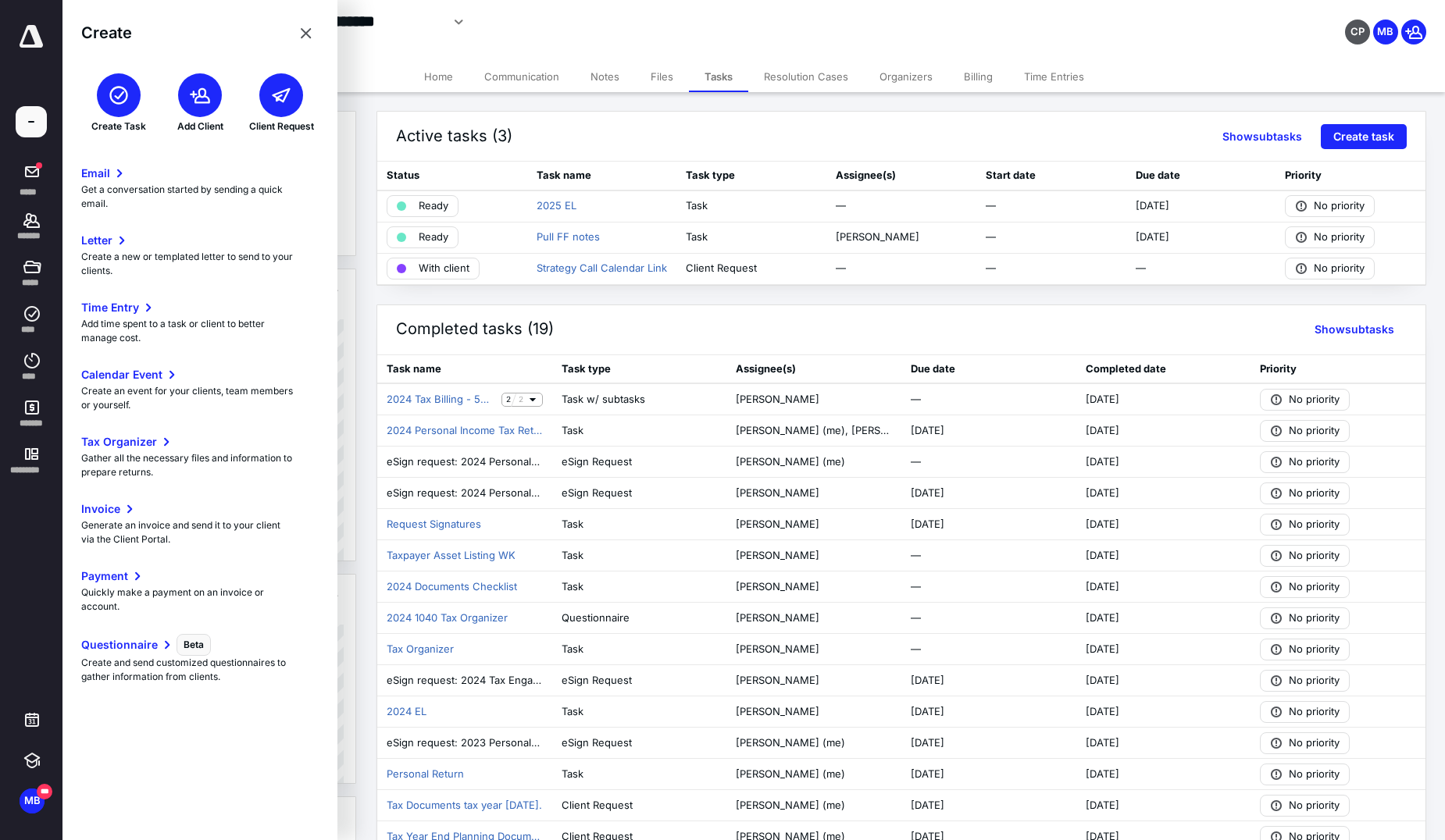 click at bounding box center (119, 95) 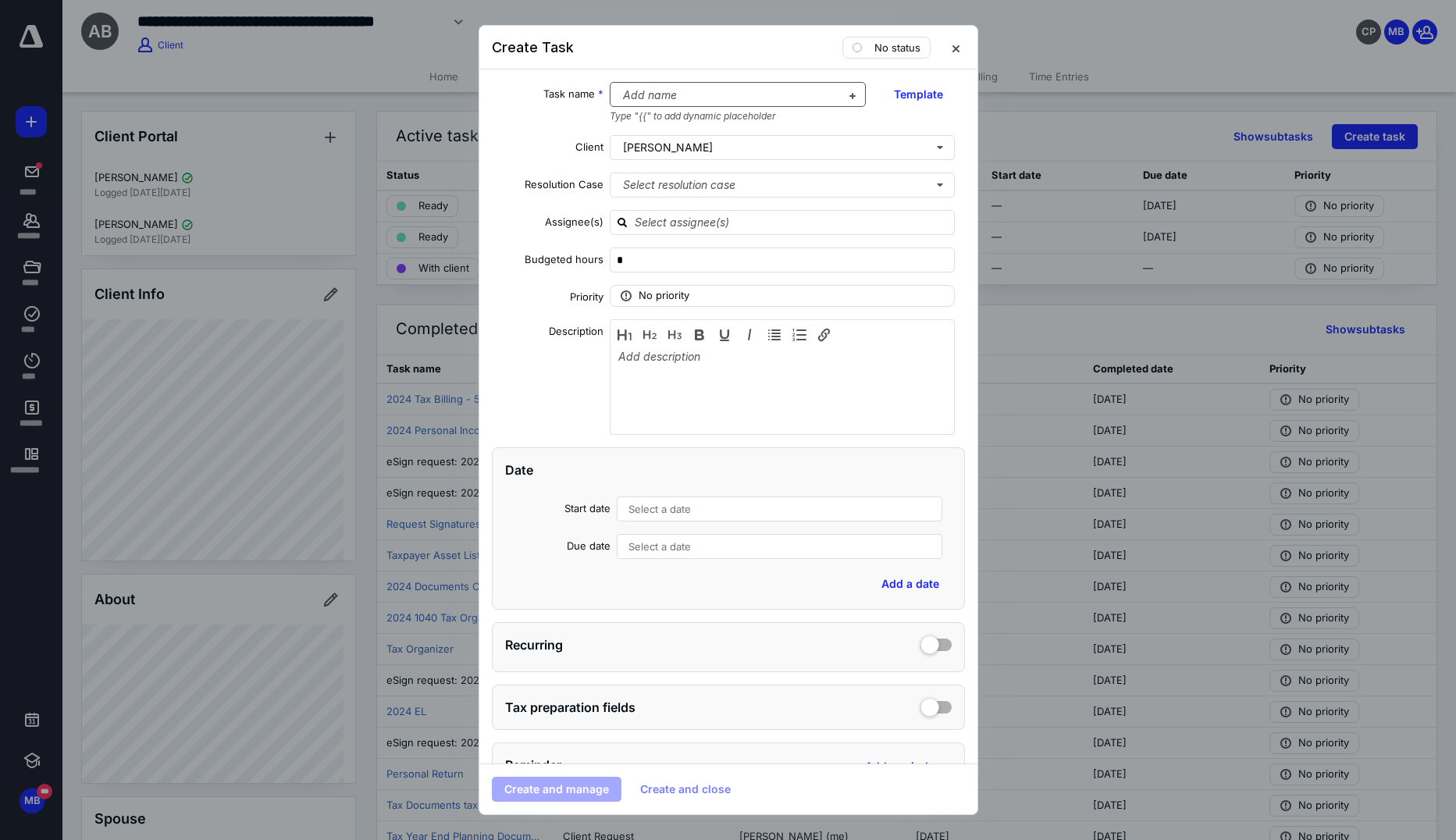 click at bounding box center [728, 95] 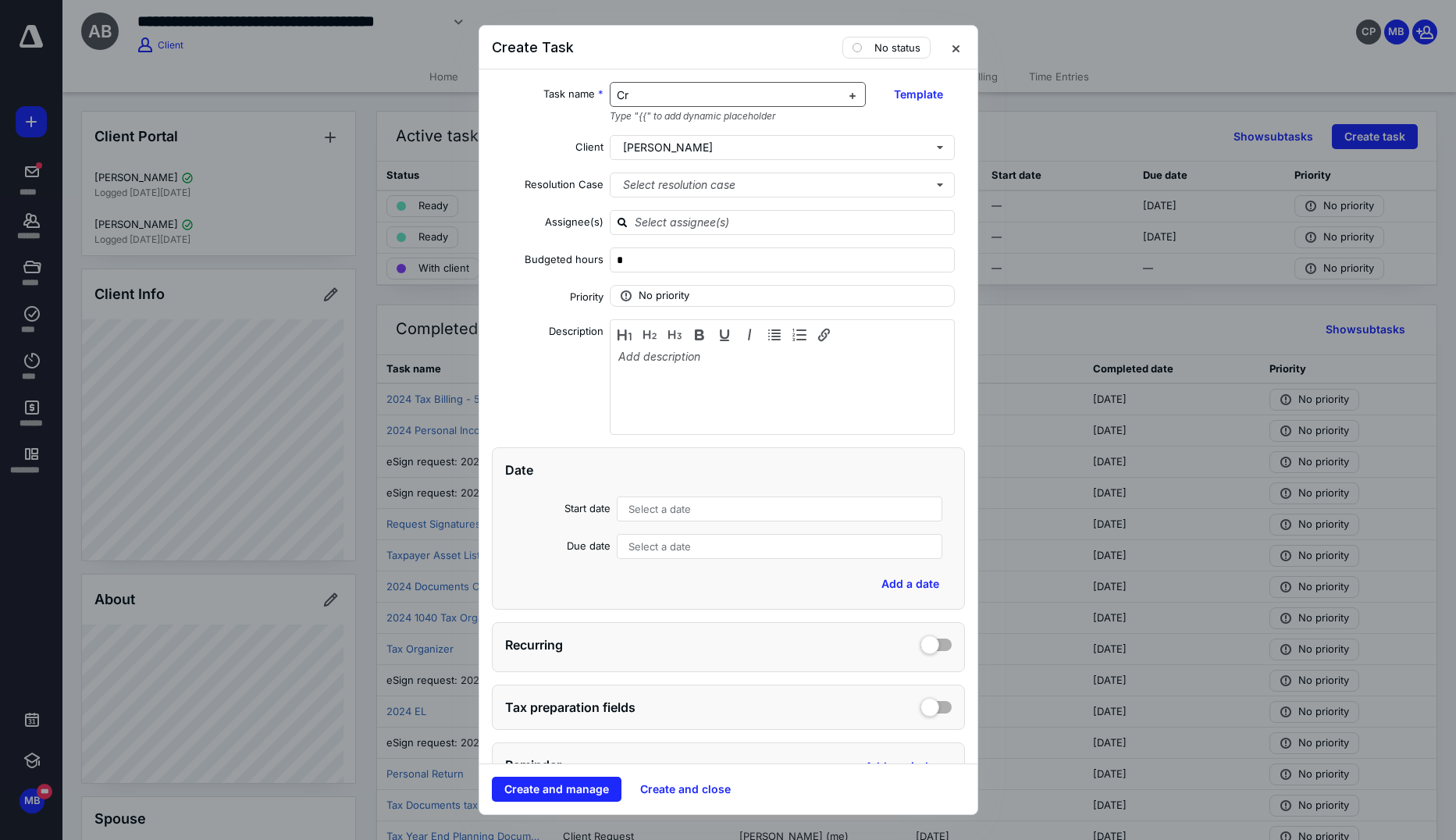 type 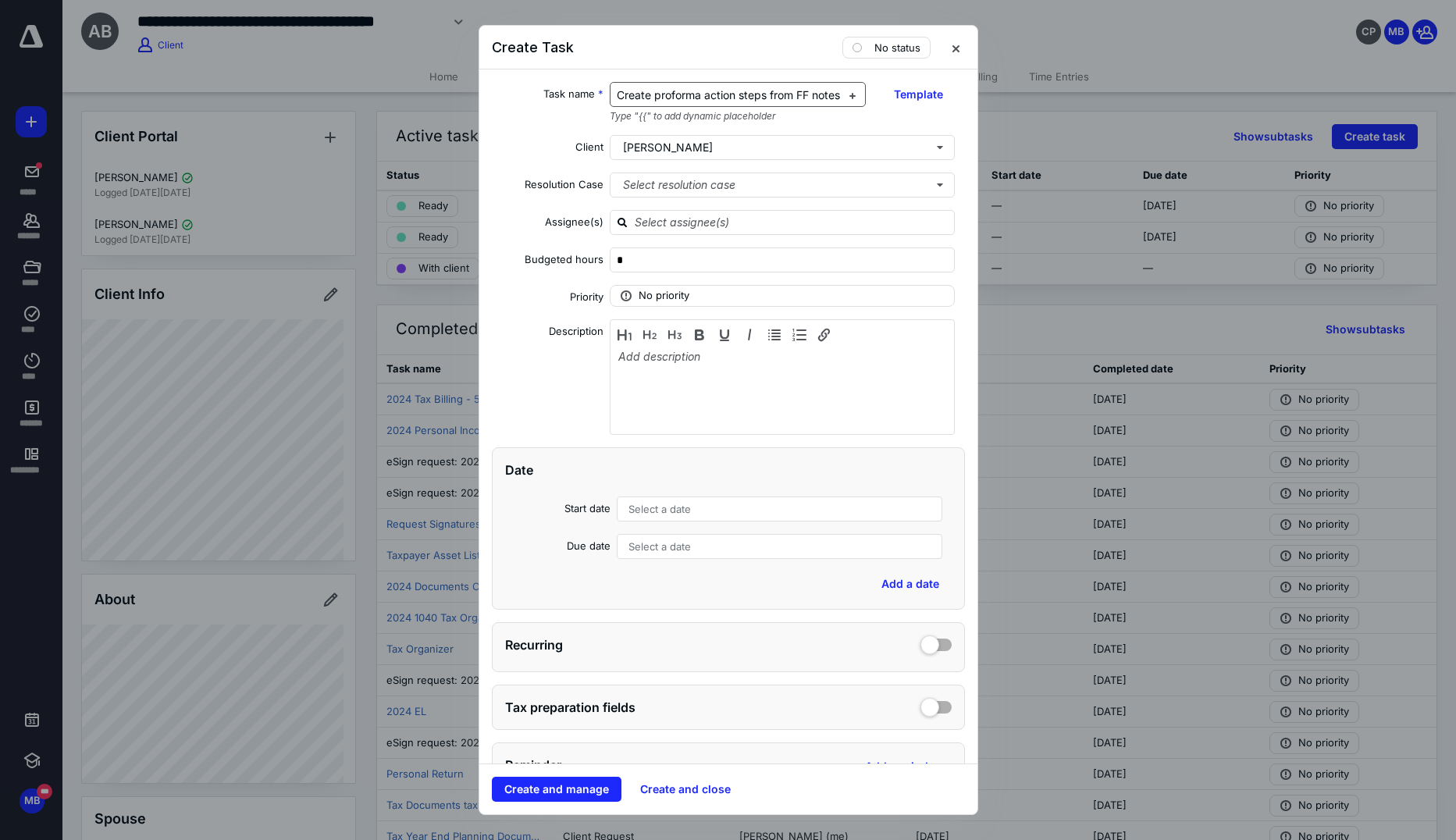 scroll, scrollTop: 0, scrollLeft: 15, axis: horizontal 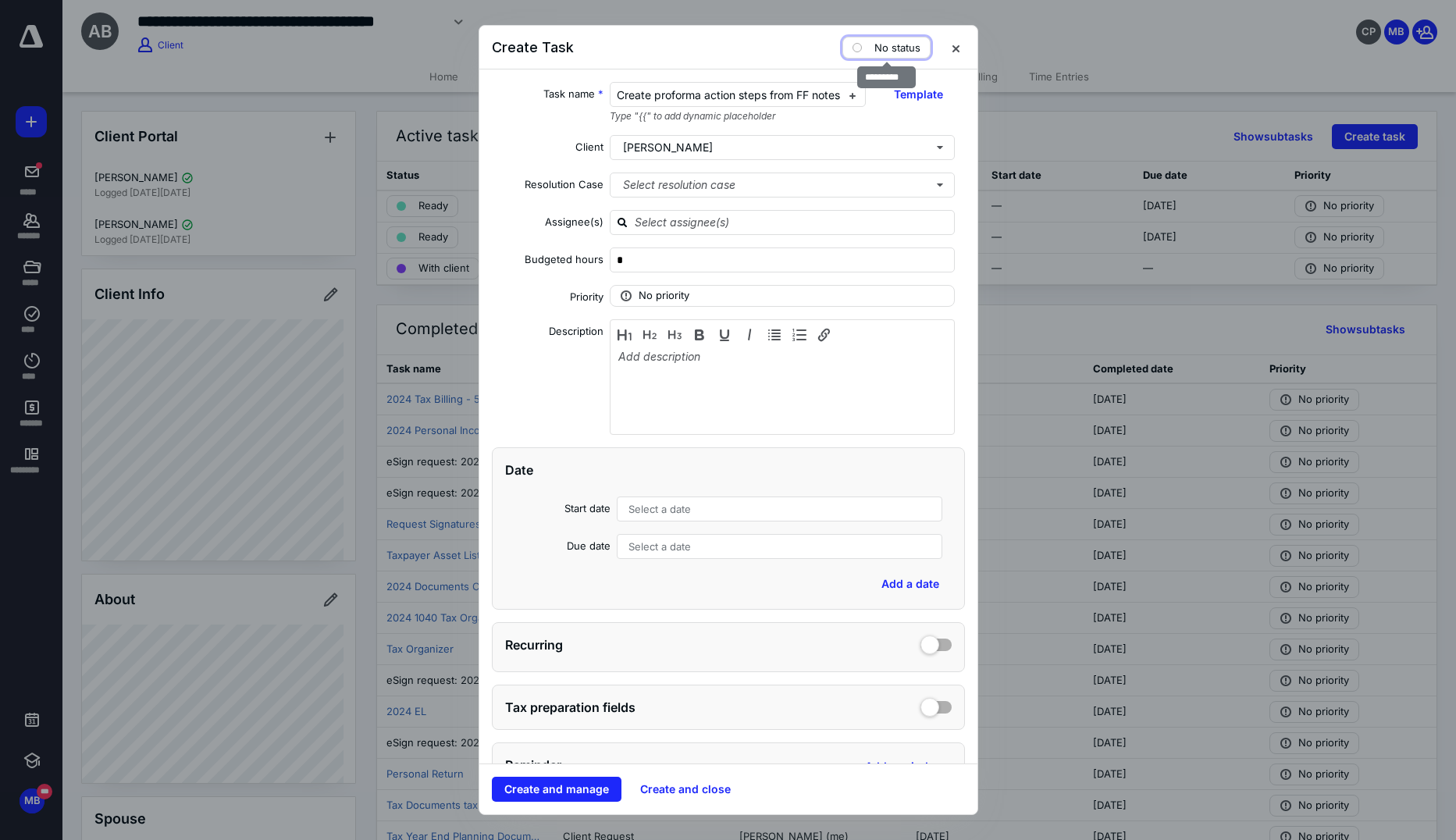 click on "No status" at bounding box center [897, 48] 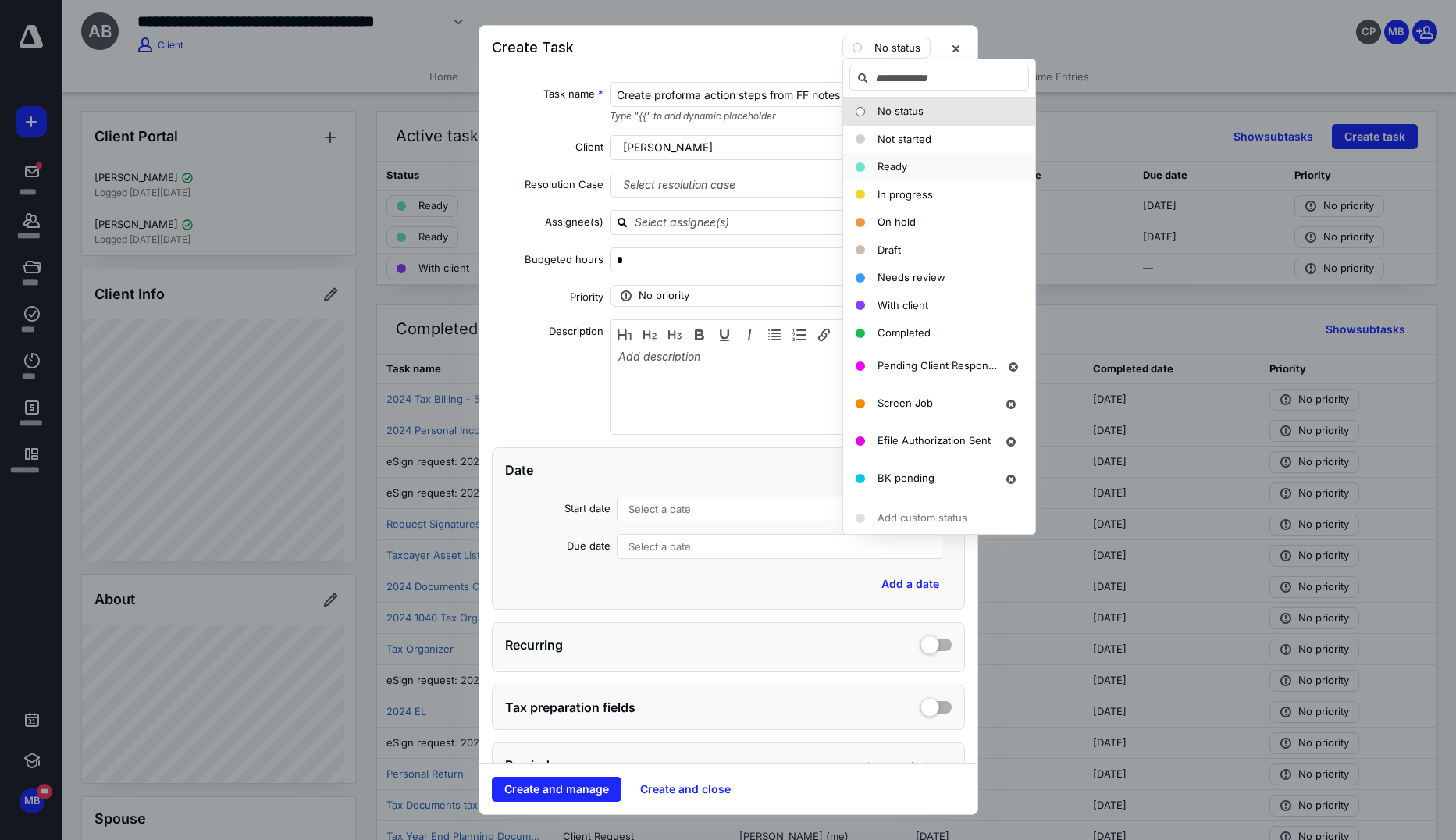 click on "Ready" at bounding box center [892, 166] 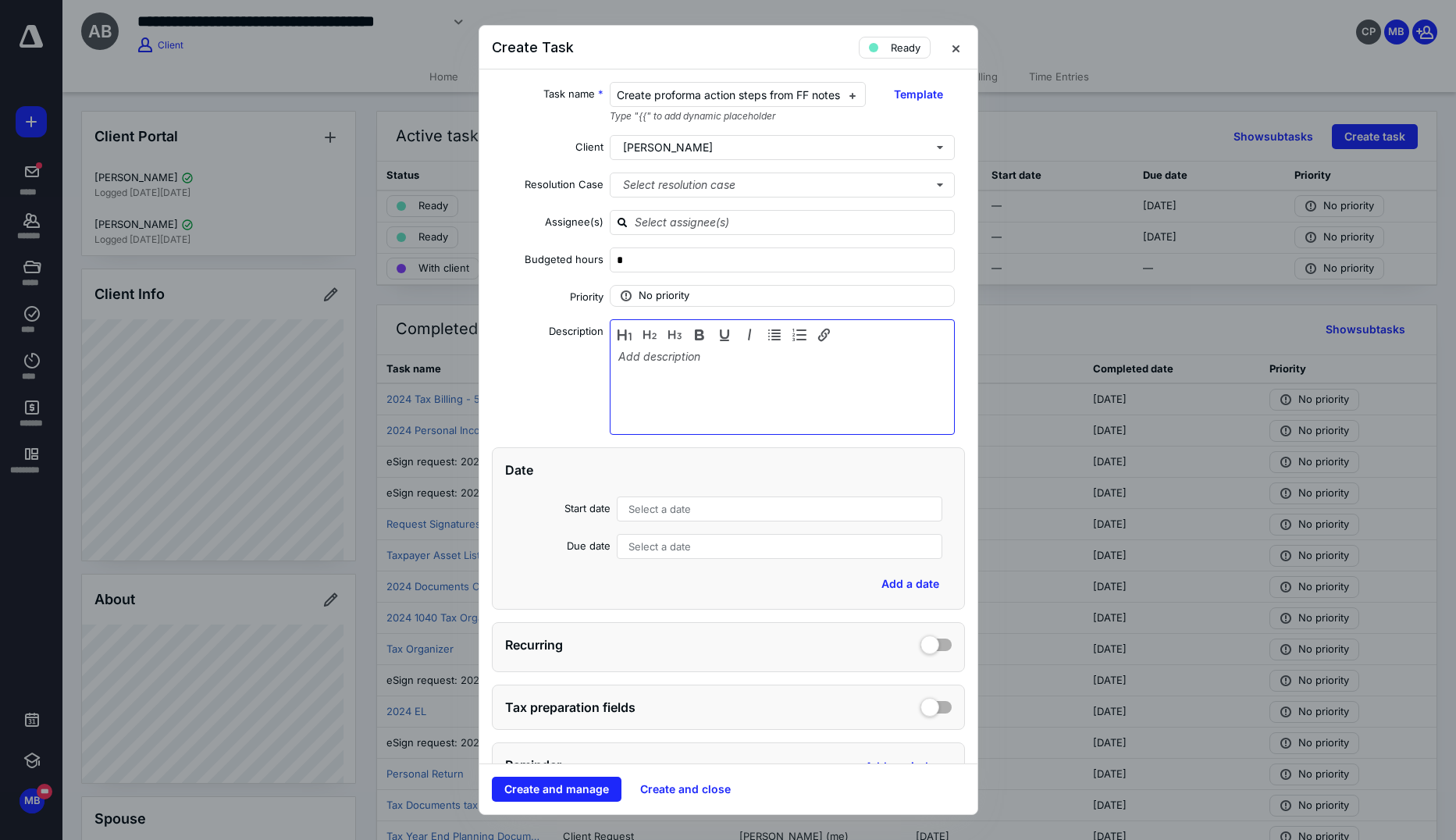 click at bounding box center (782, 389) 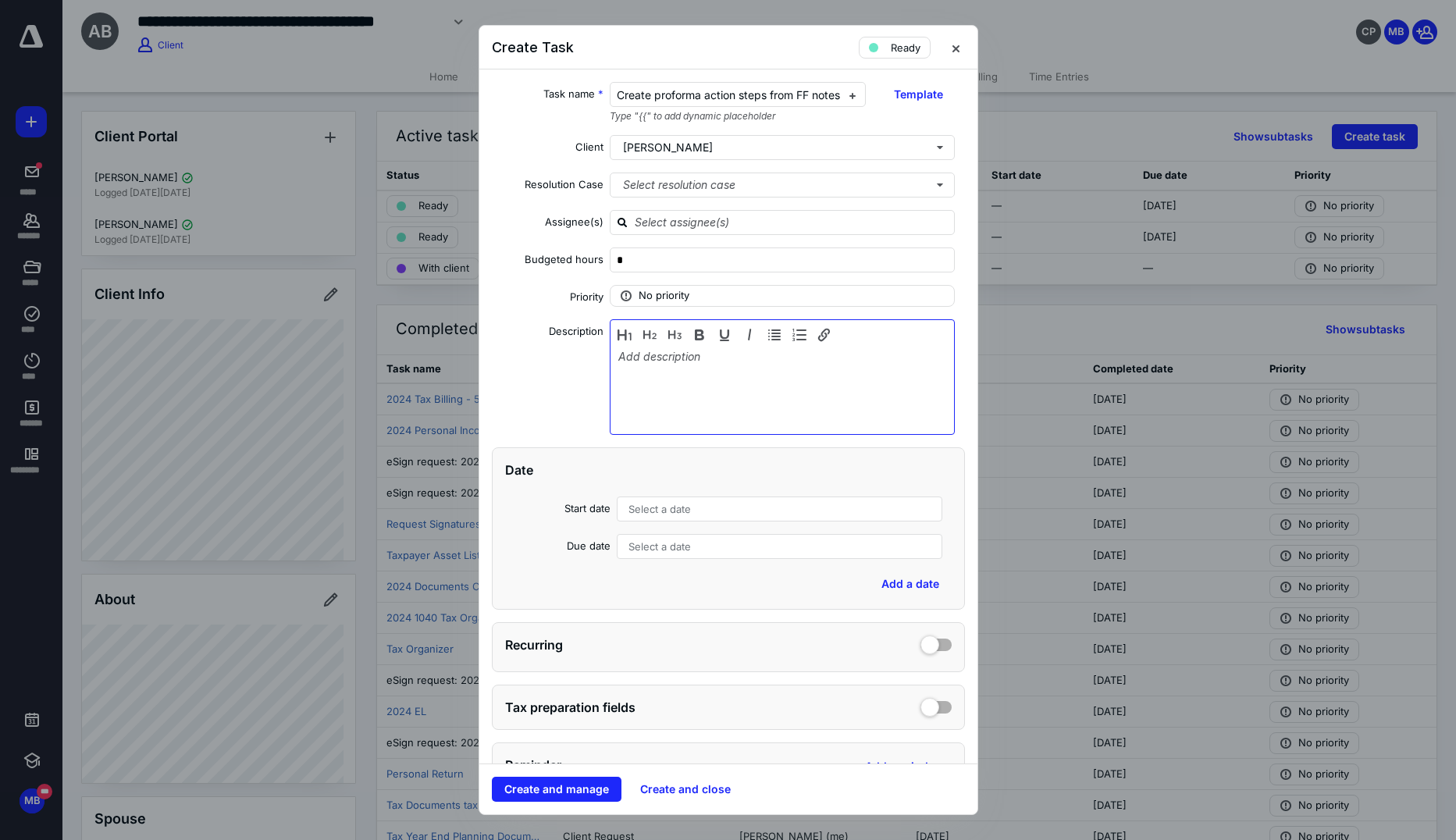 type 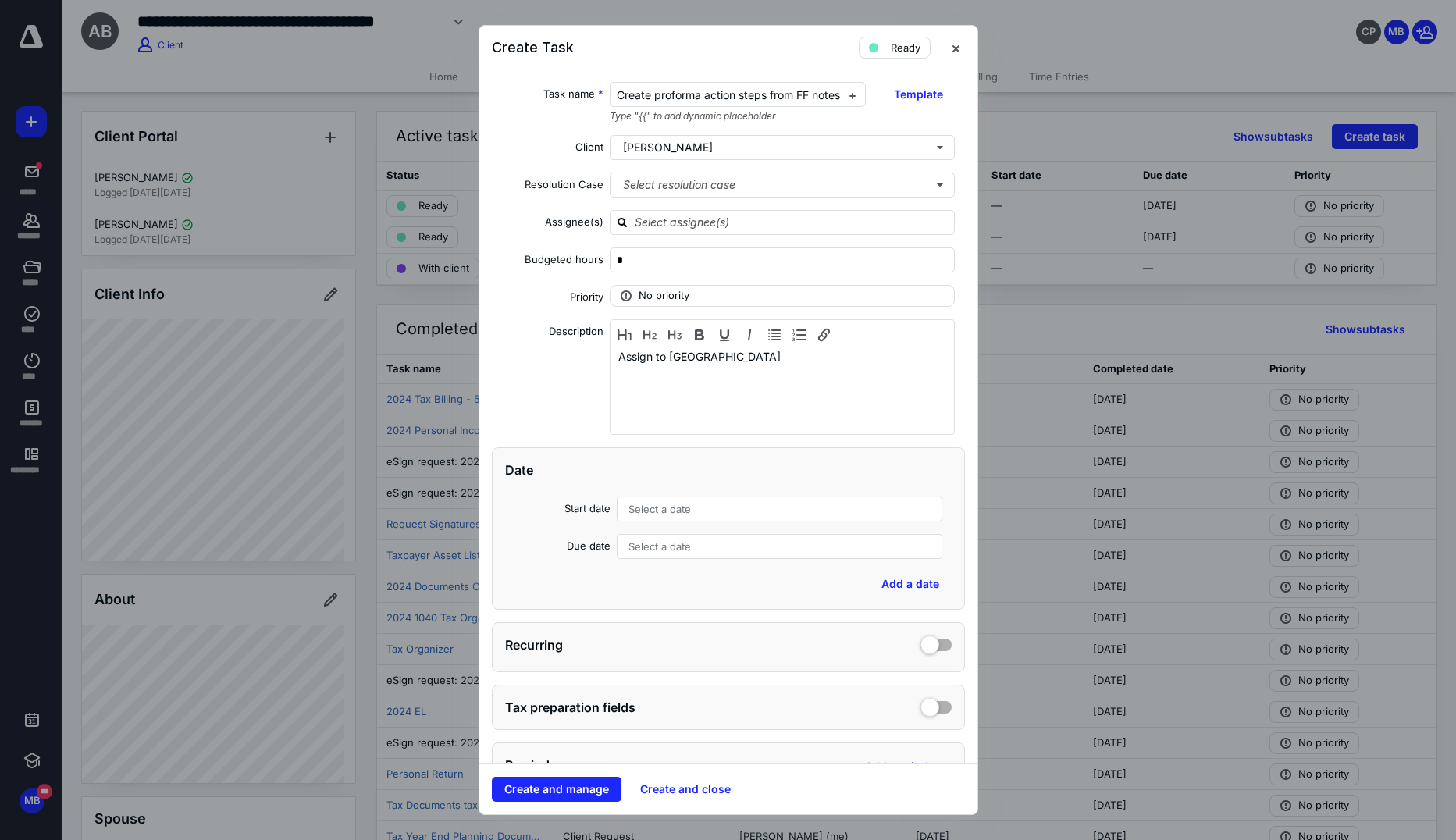 click on "Select a date" at bounding box center (780, 546) 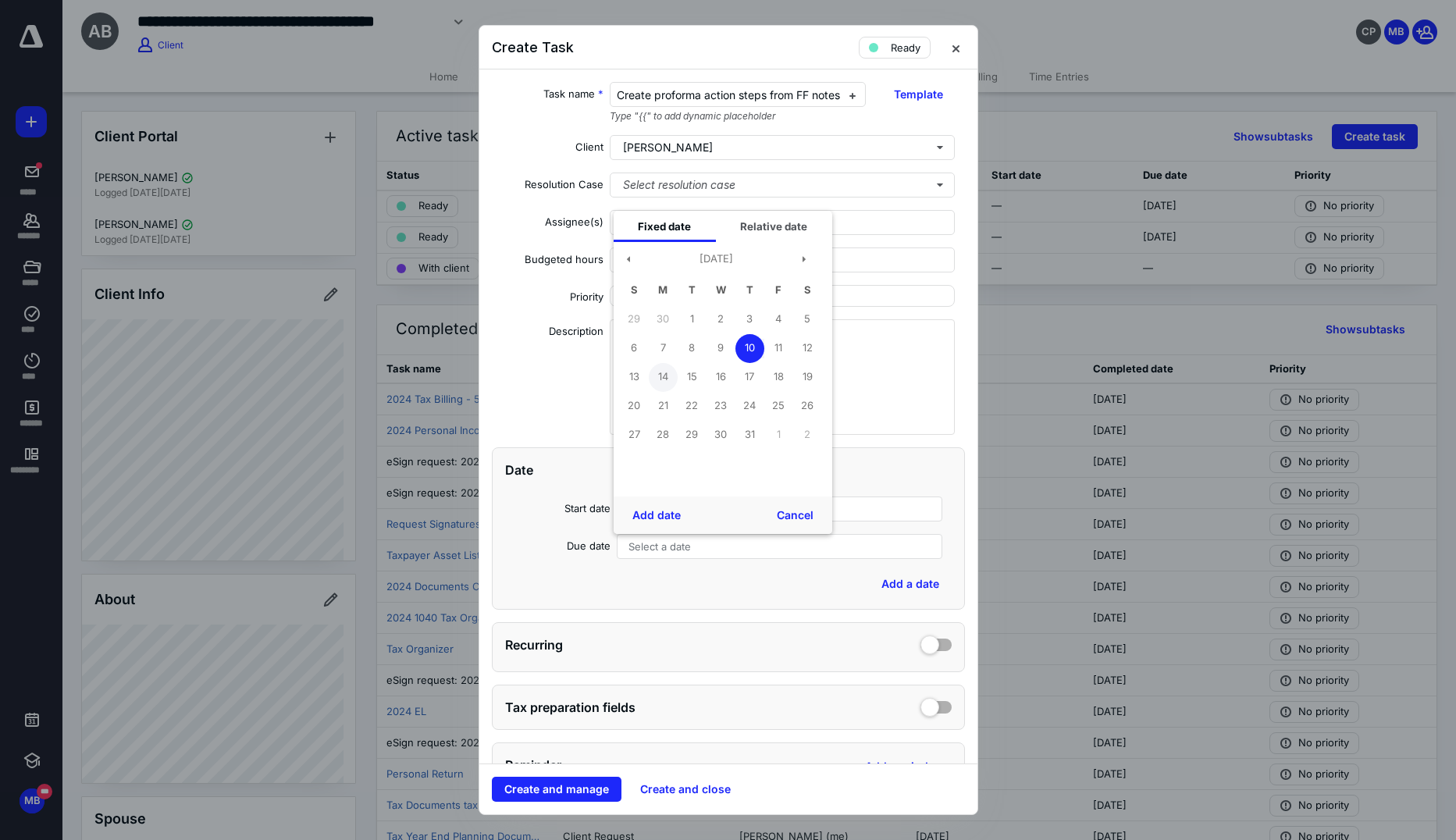 drag, startPoint x: 651, startPoint y: 365, endPoint x: 658, endPoint y: 374, distance: 11.40175 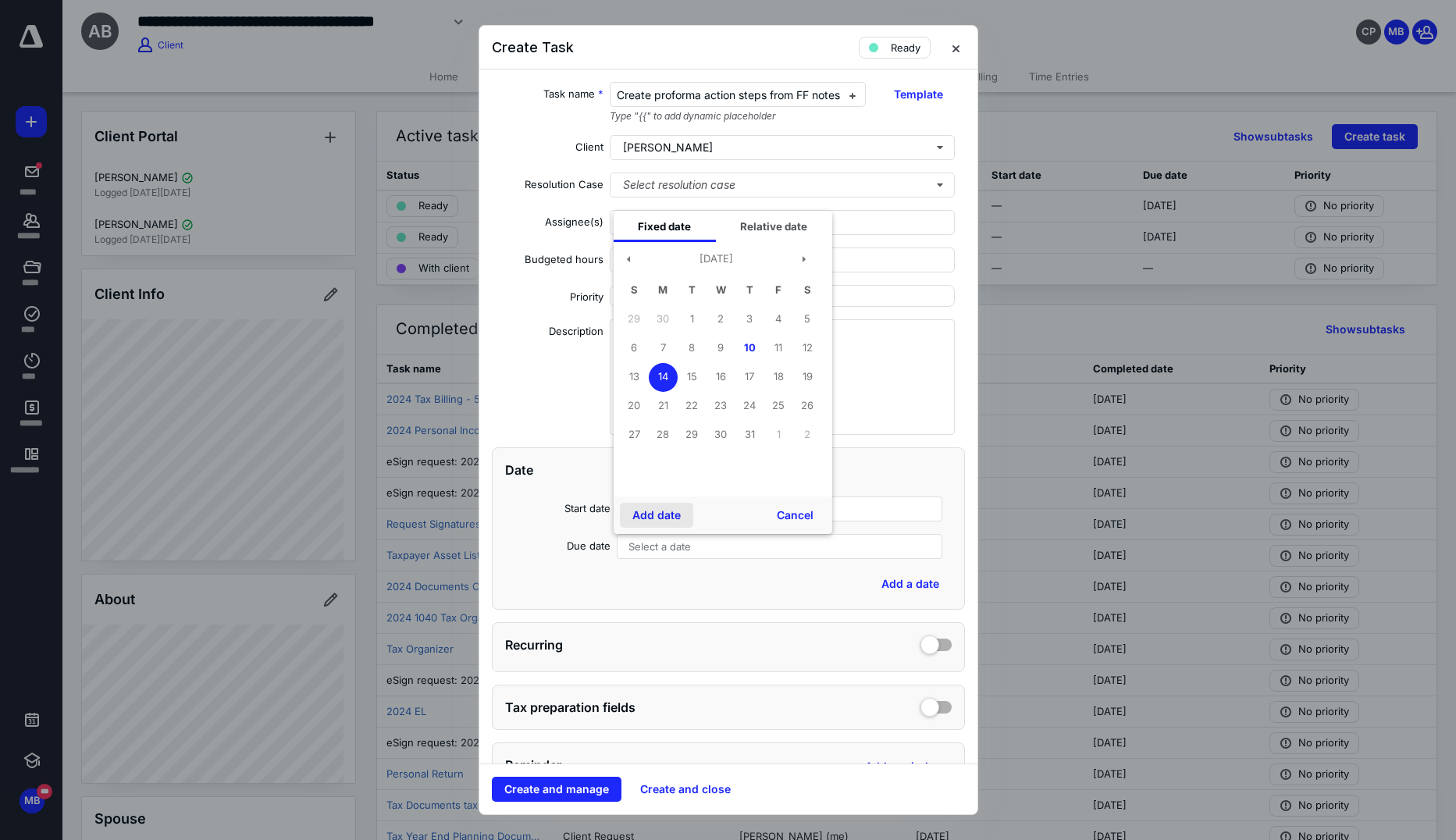 click on "Add date" at bounding box center (657, 515) 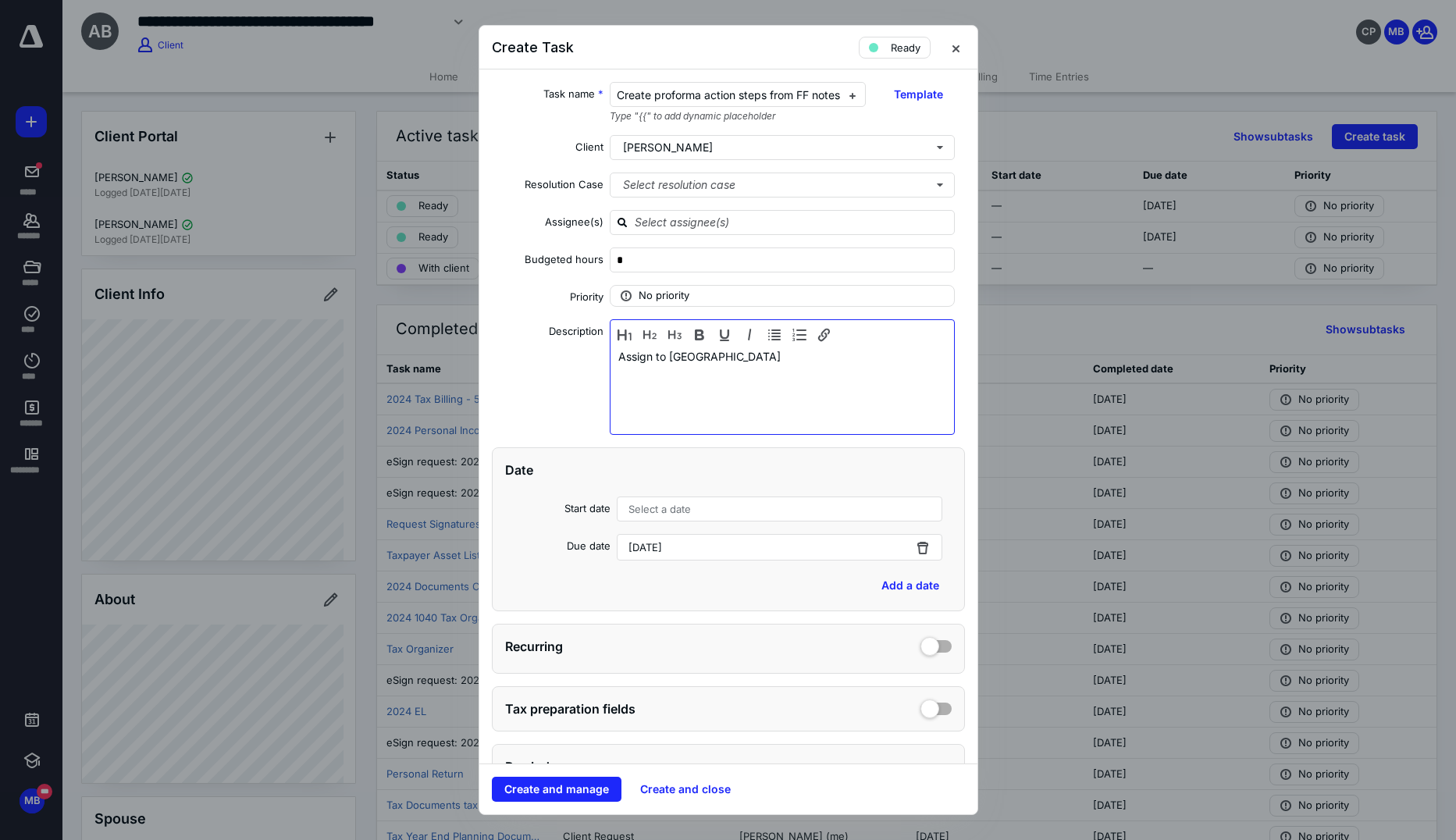 click on "Assign to [GEOGRAPHIC_DATA]" at bounding box center (782, 389) 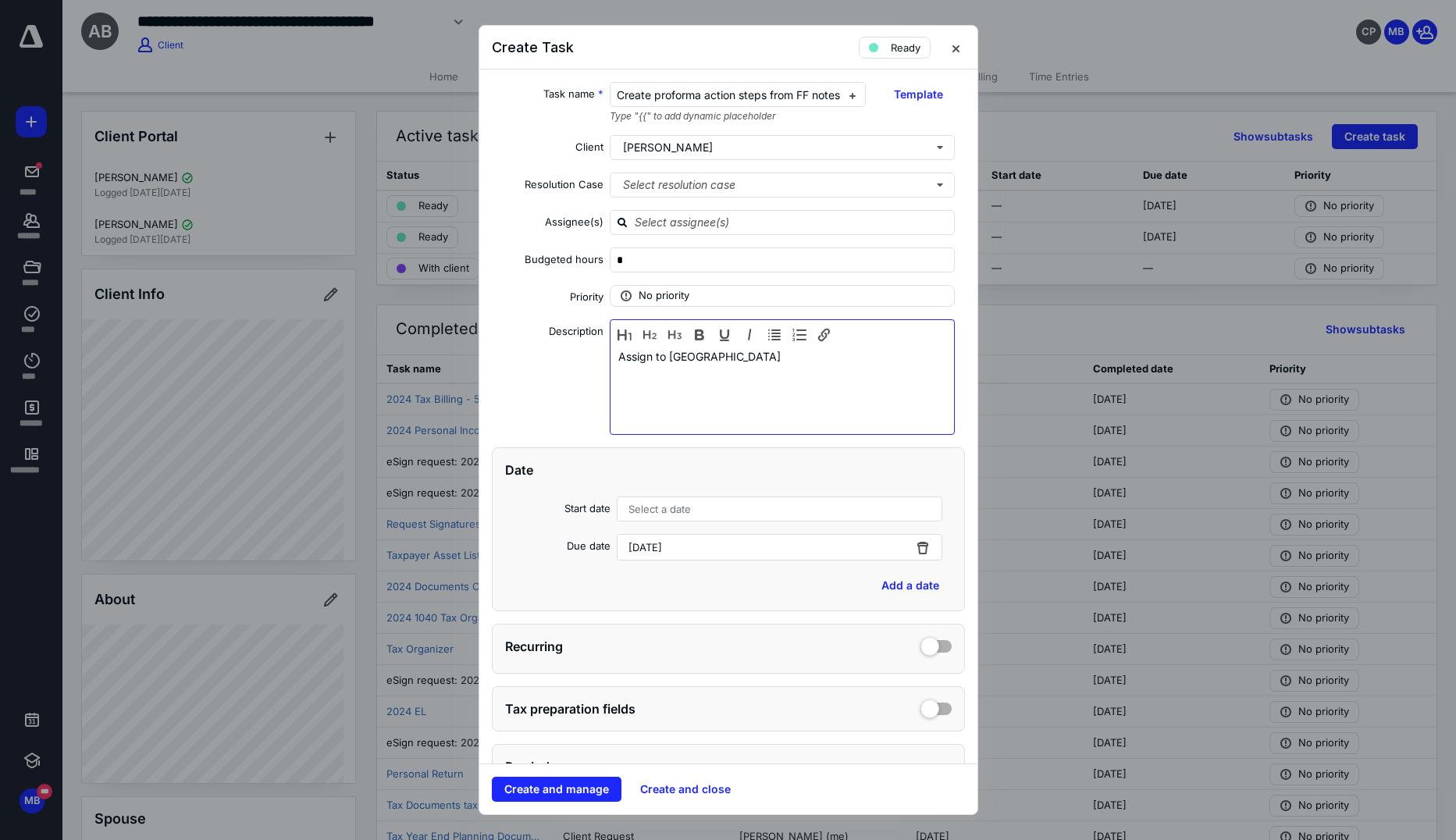 click on "Assign to [GEOGRAPHIC_DATA]" at bounding box center [782, 389] 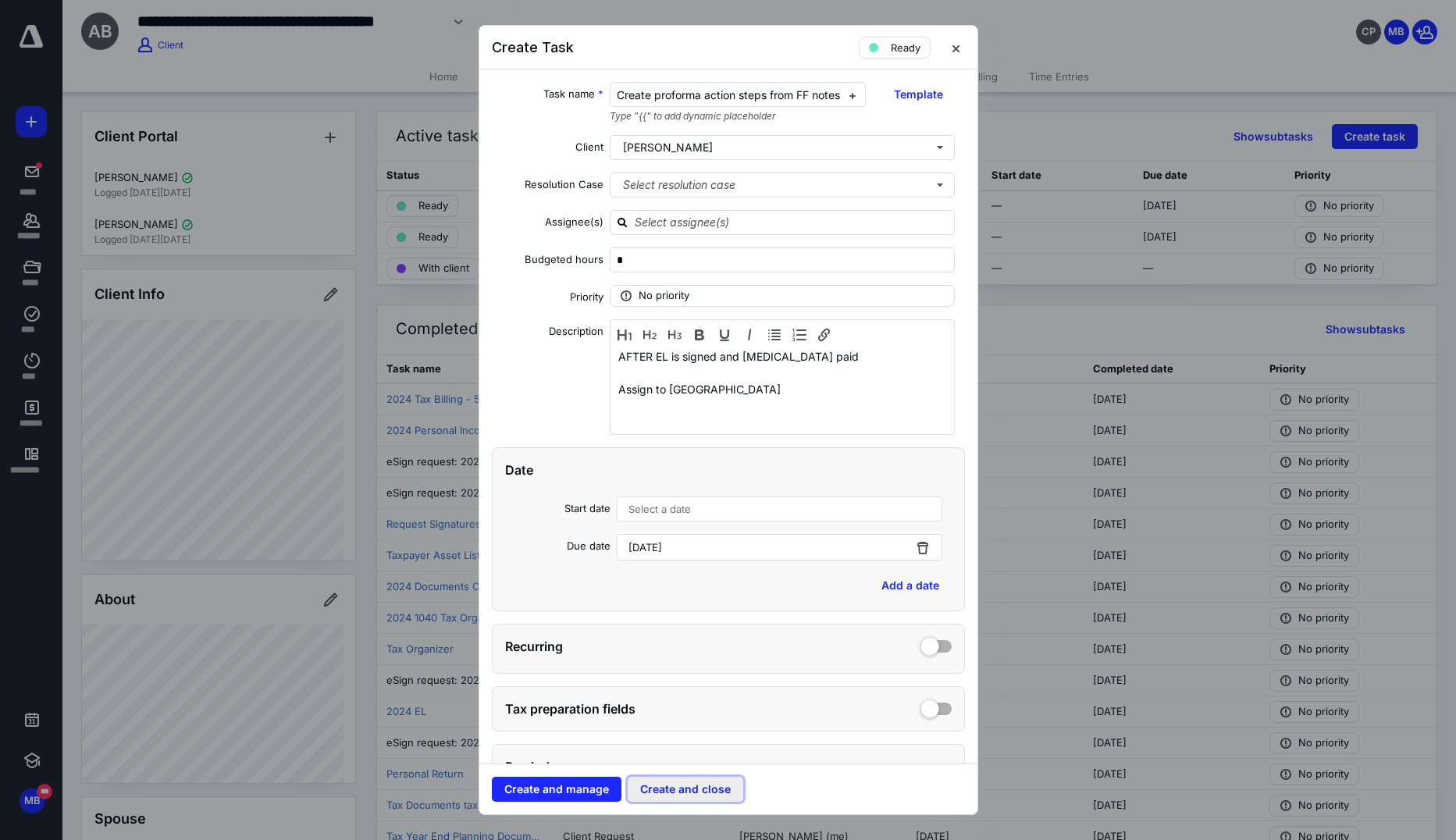 click on "Create and close" at bounding box center [685, 789] 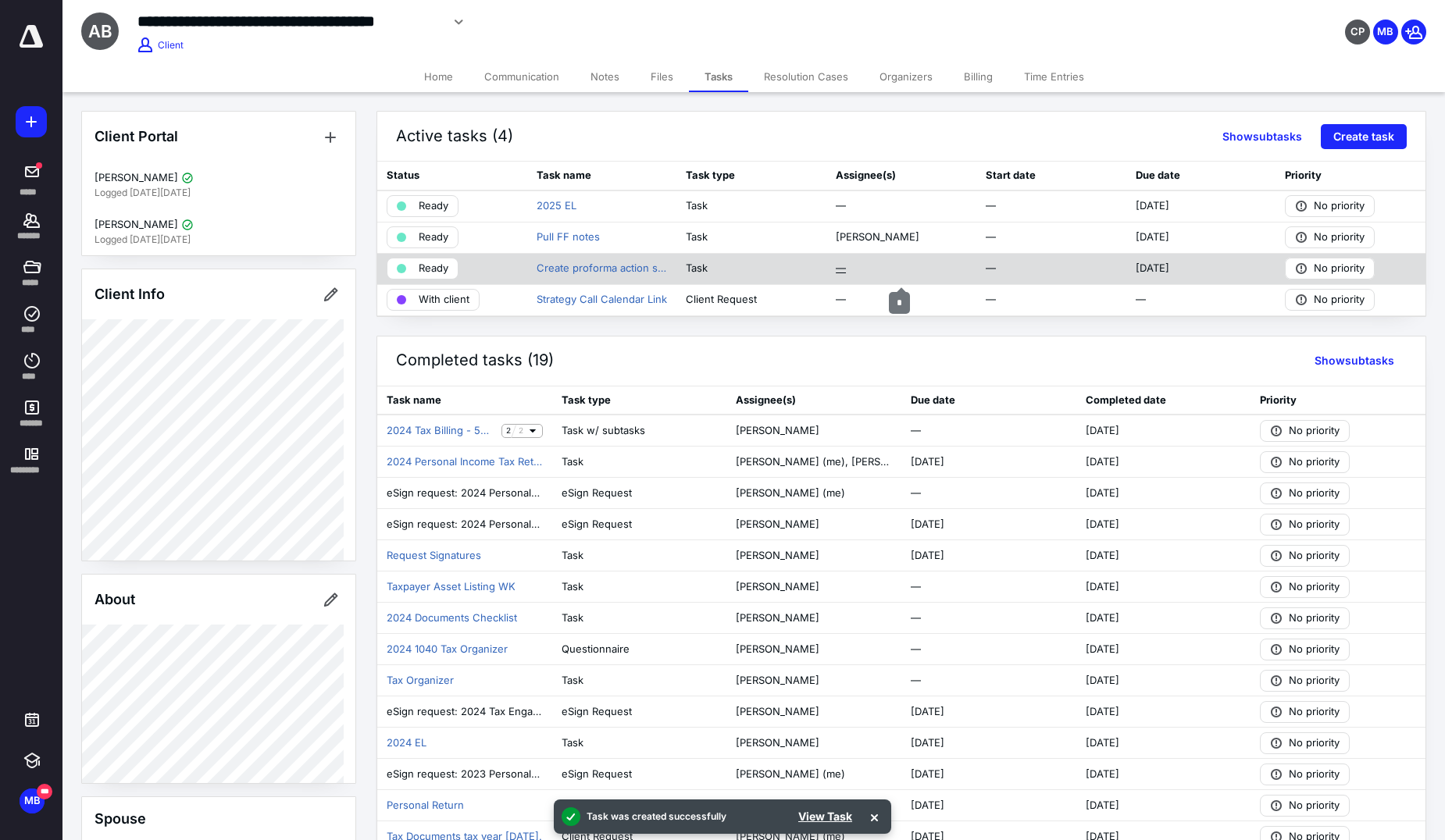 click on "—" at bounding box center [840, 269] 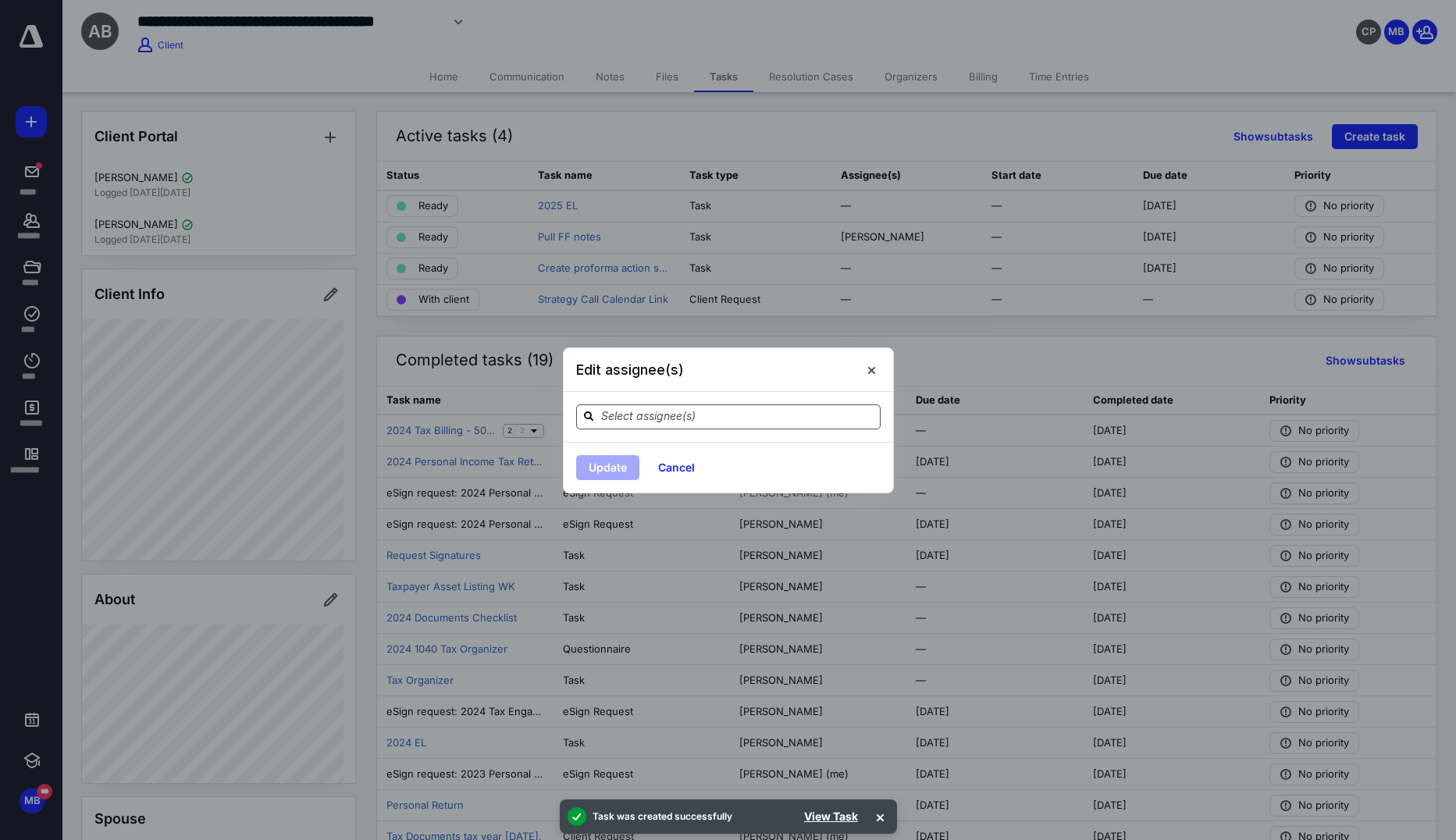 click at bounding box center (738, 416) 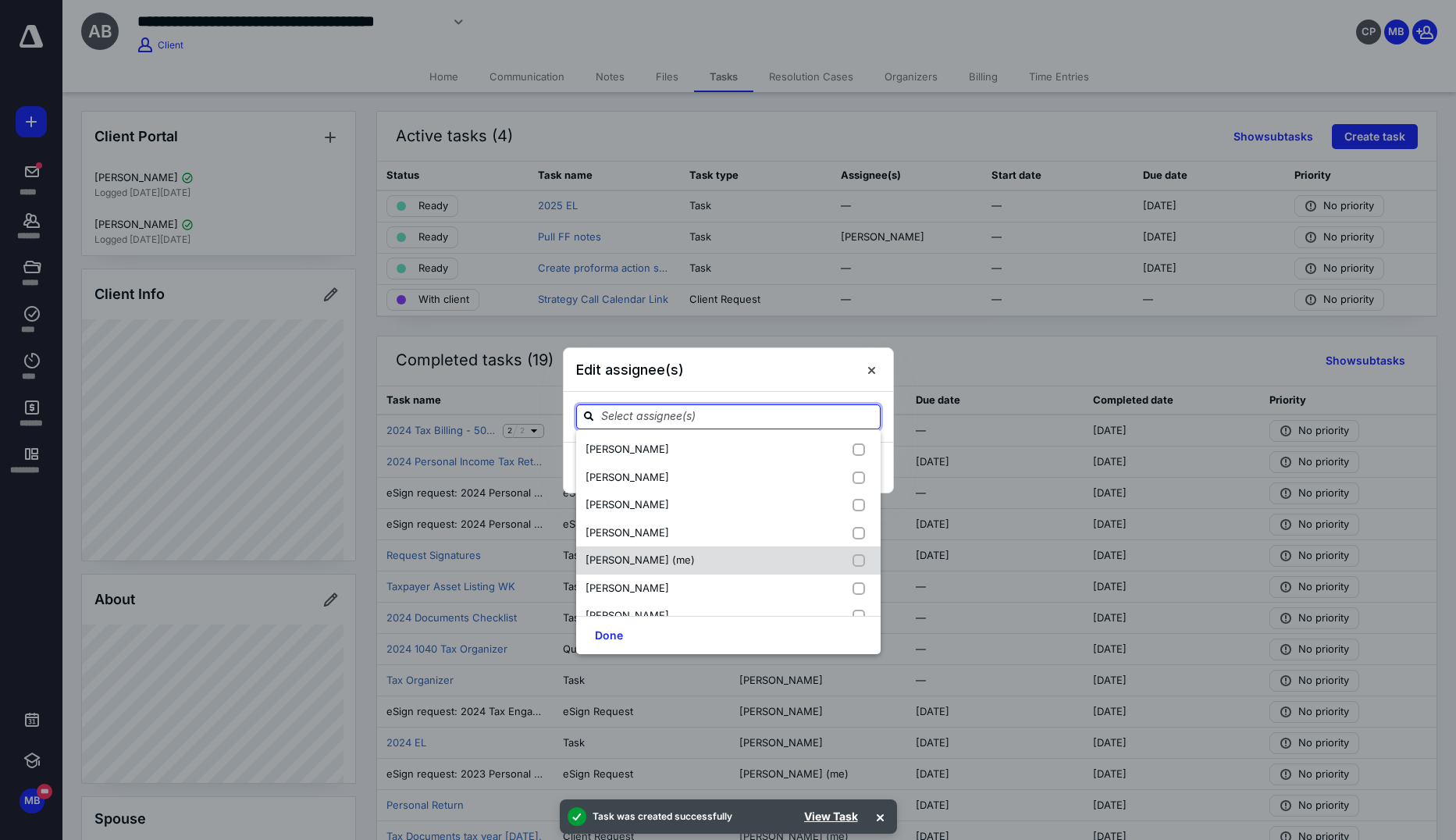 scroll, scrollTop: 20, scrollLeft: 0, axis: vertical 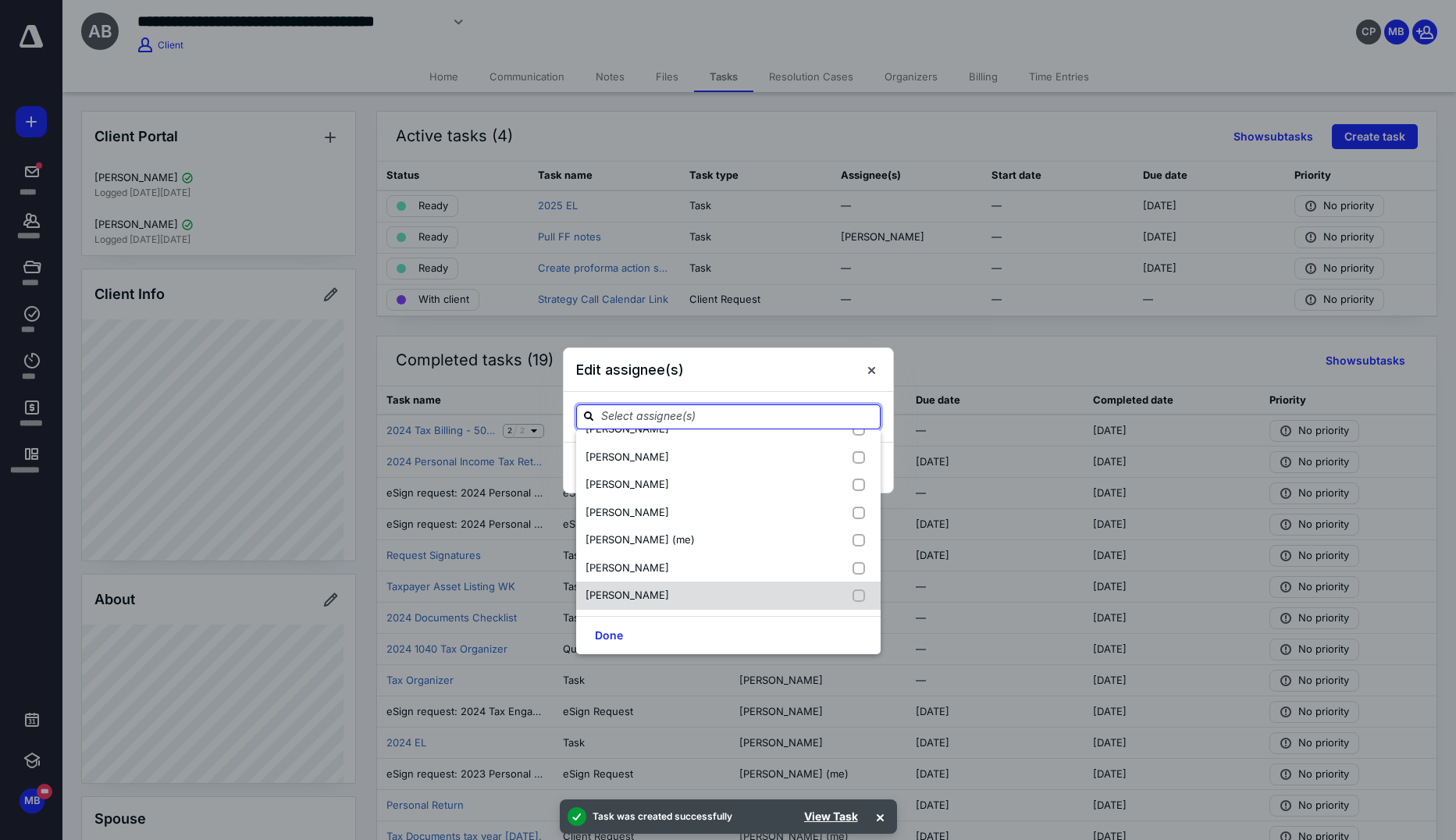 click on "[PERSON_NAME]" at bounding box center (728, 596) 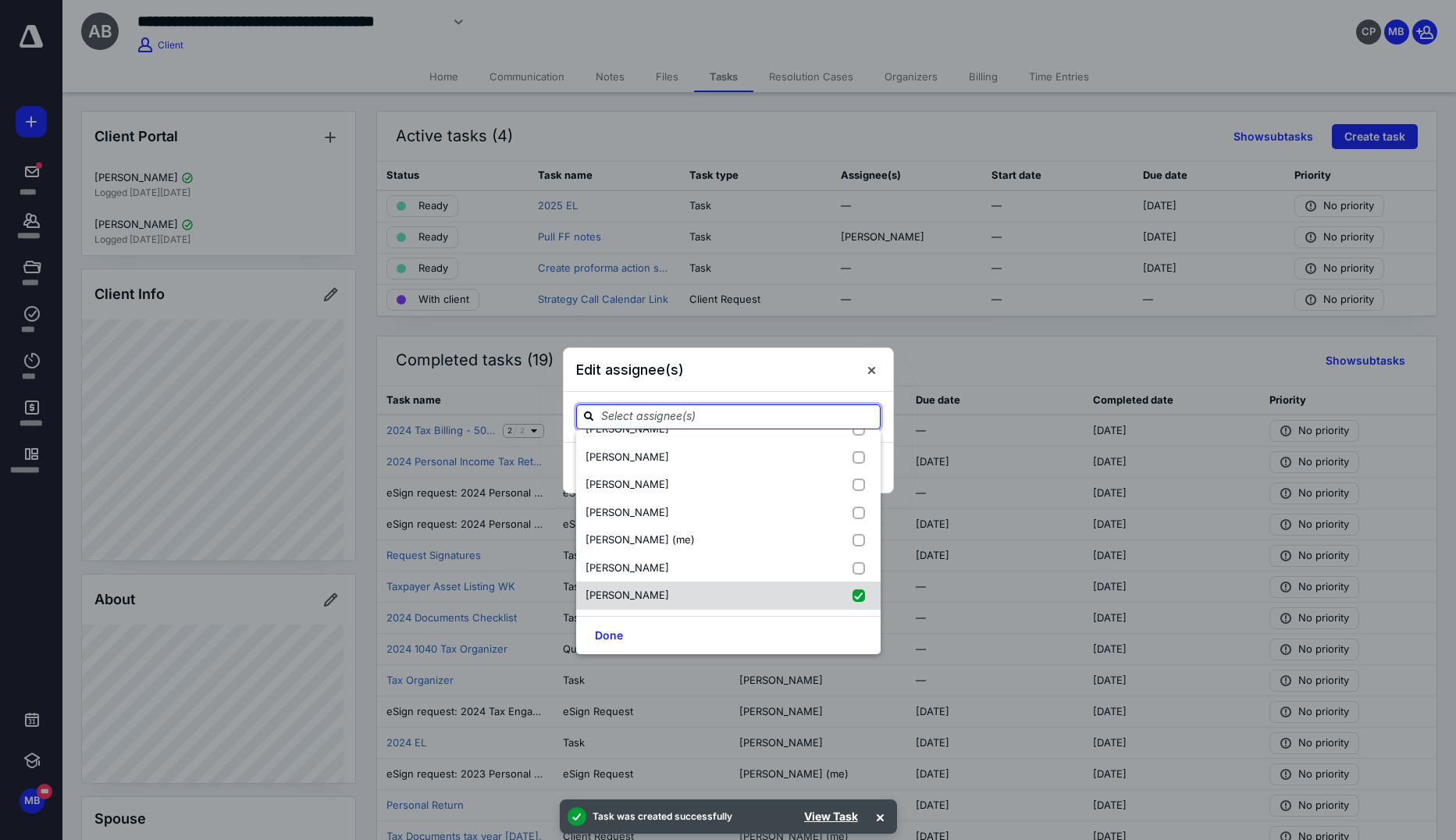 checkbox on "true" 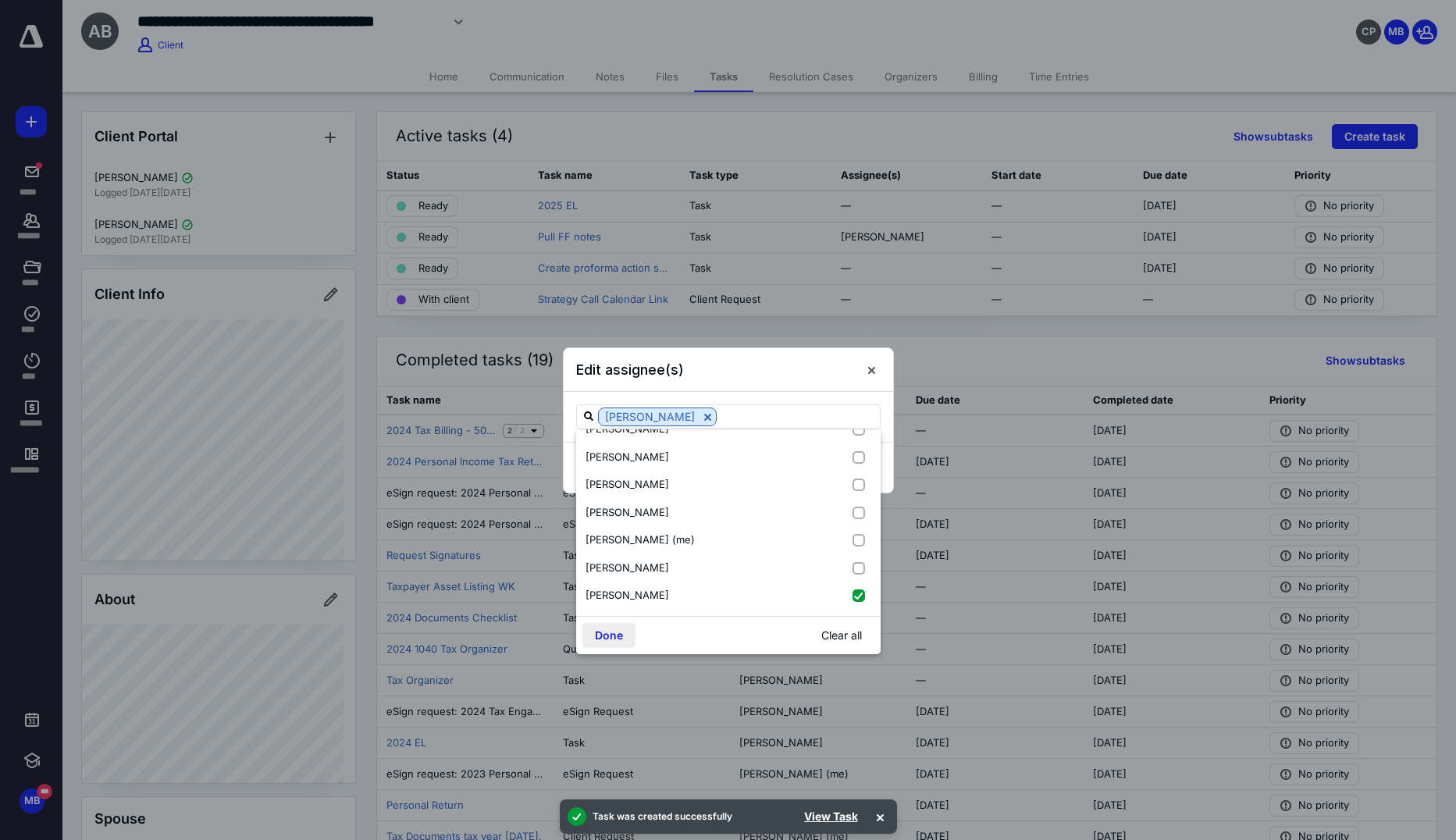 click on "Done" at bounding box center (609, 635) 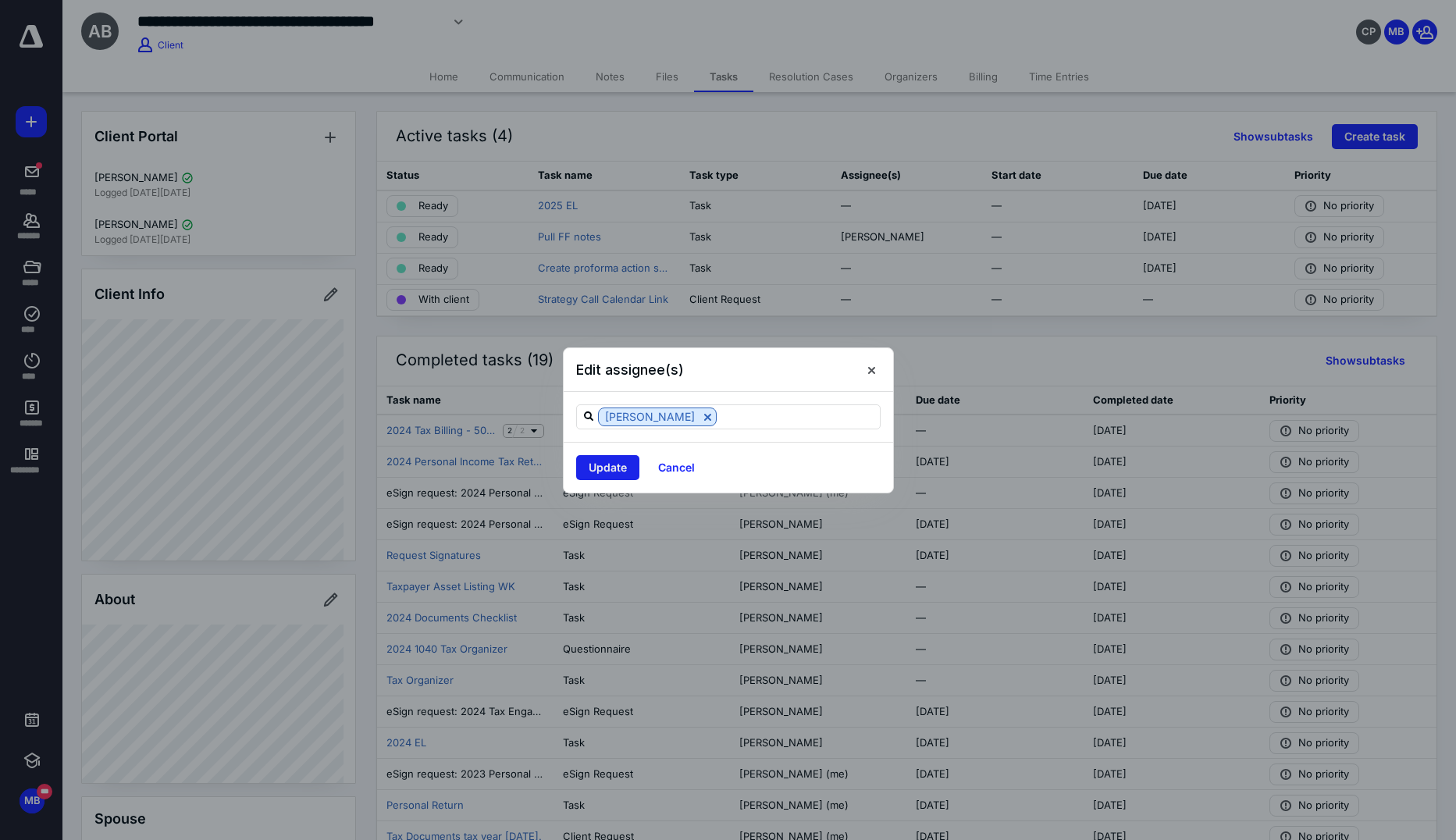 click on "Update" at bounding box center [607, 468] 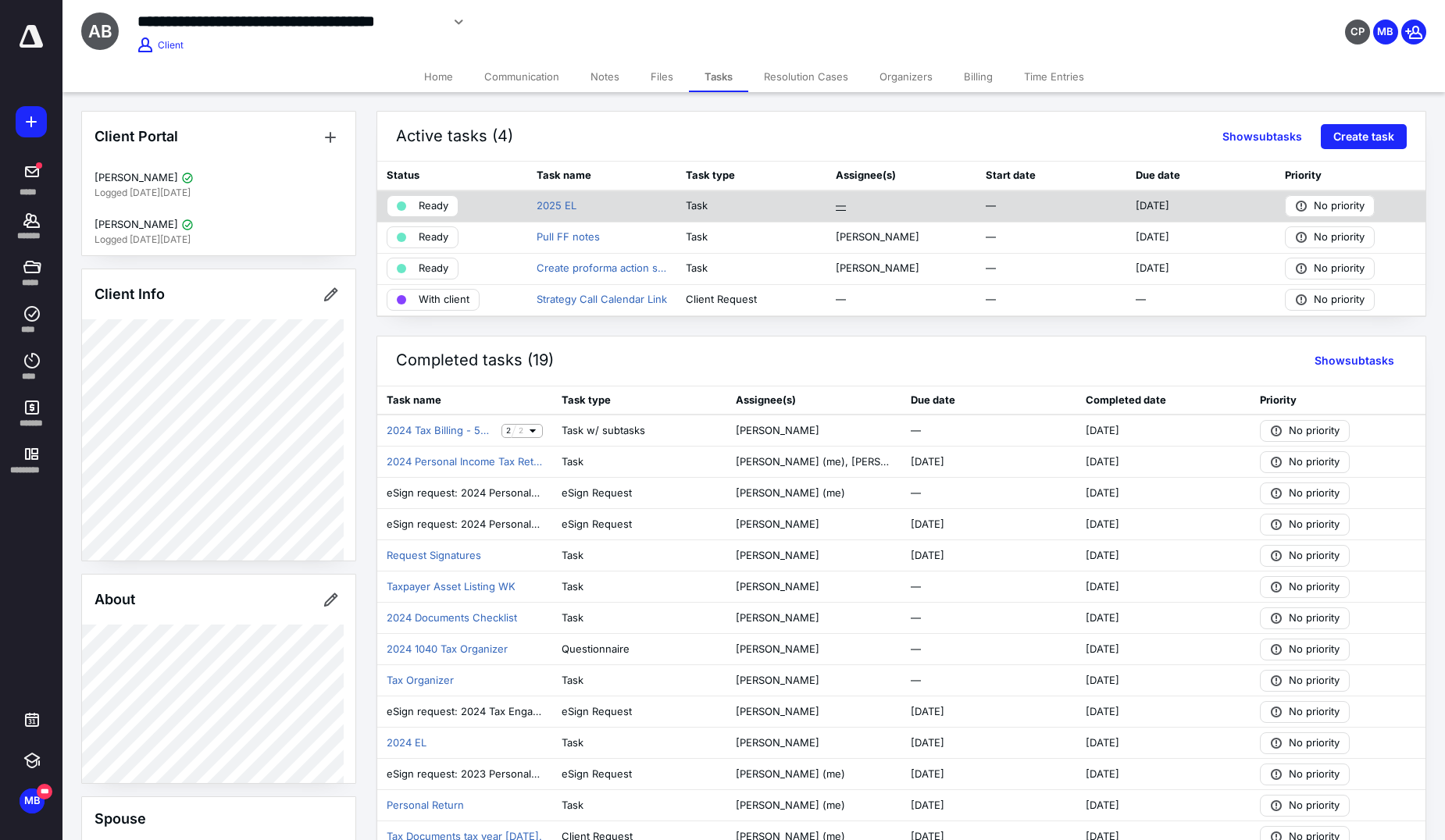 click on "—" at bounding box center [840, 206] 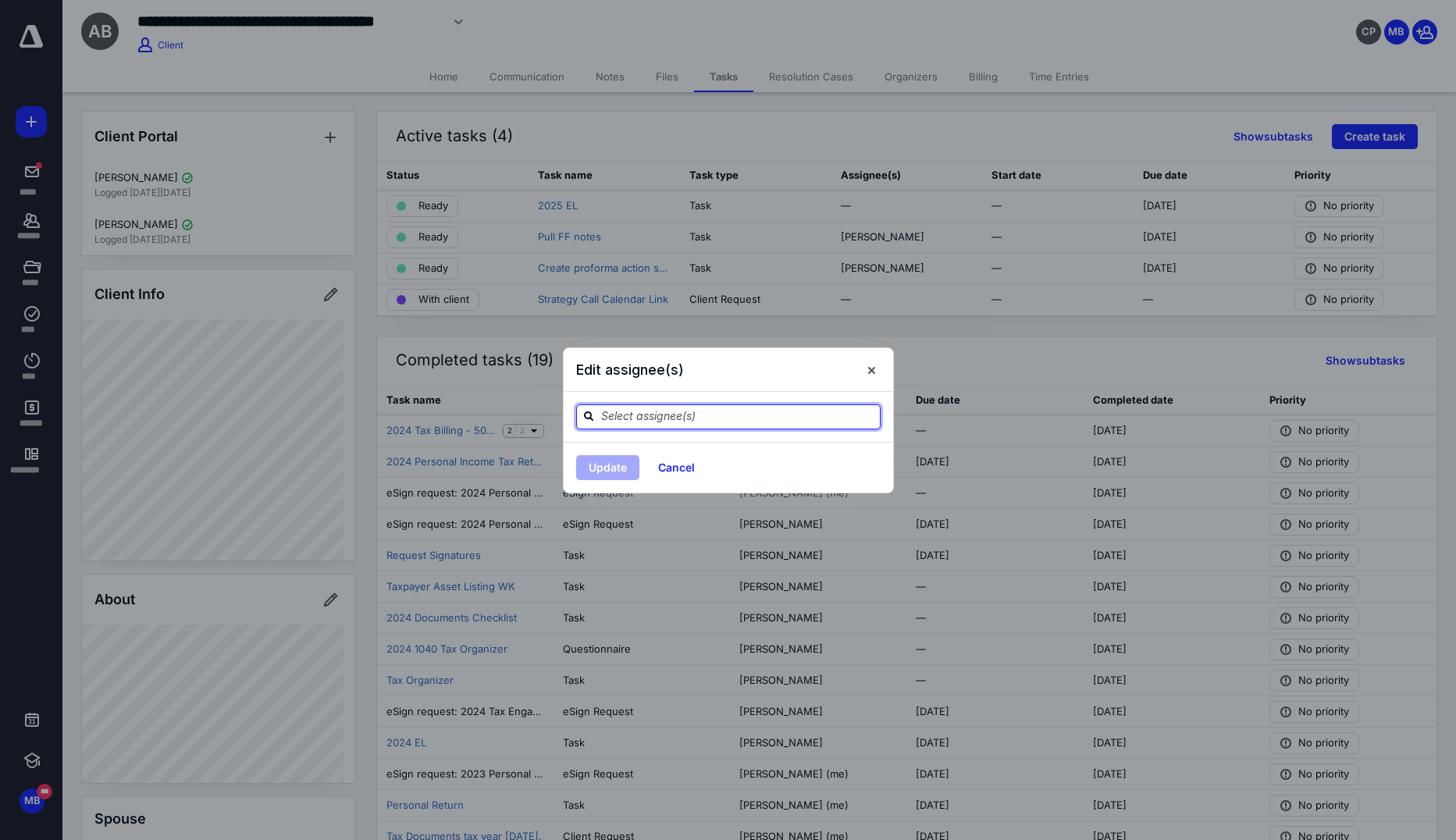click at bounding box center [738, 416] 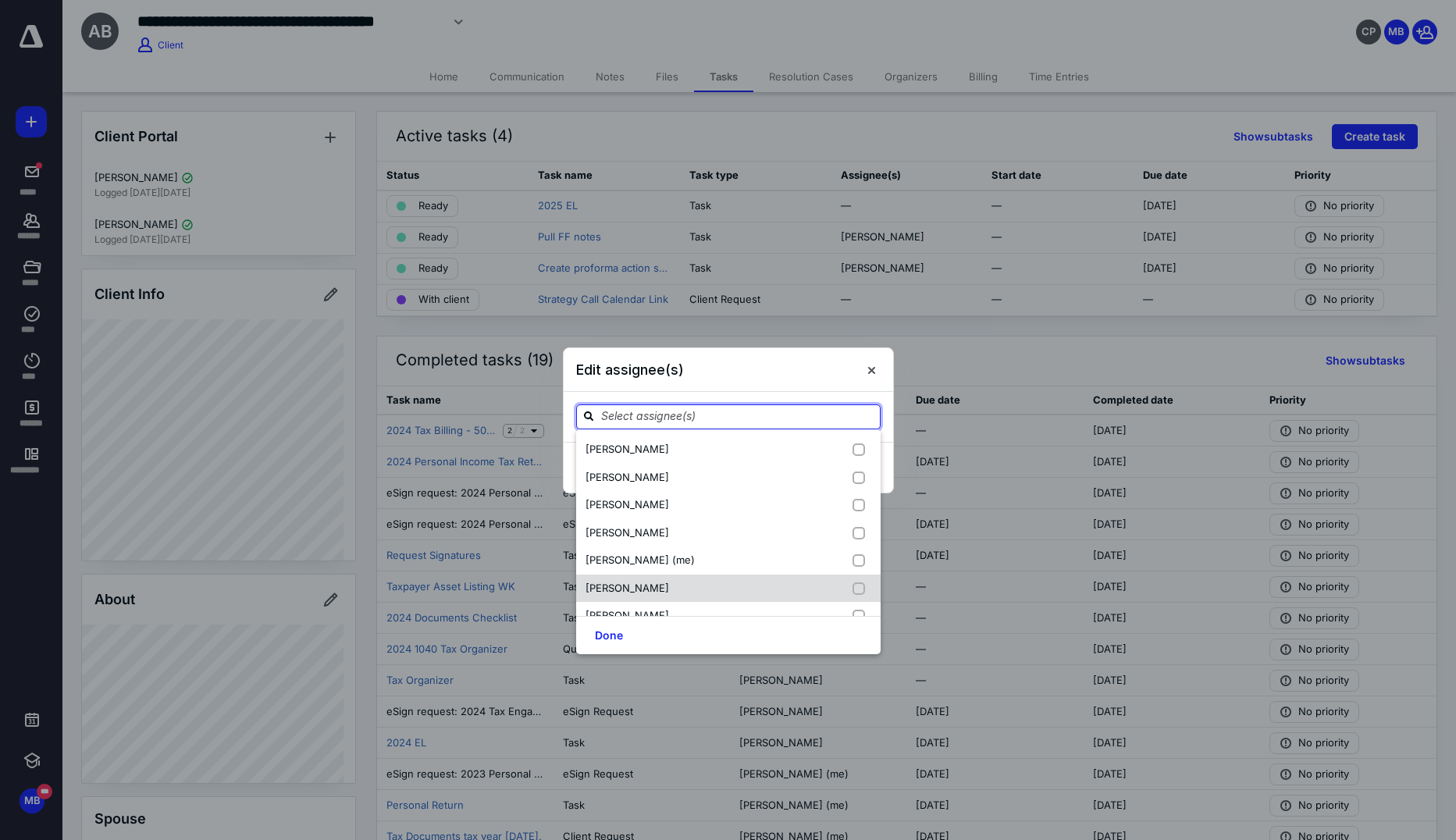 scroll, scrollTop: 20, scrollLeft: 0, axis: vertical 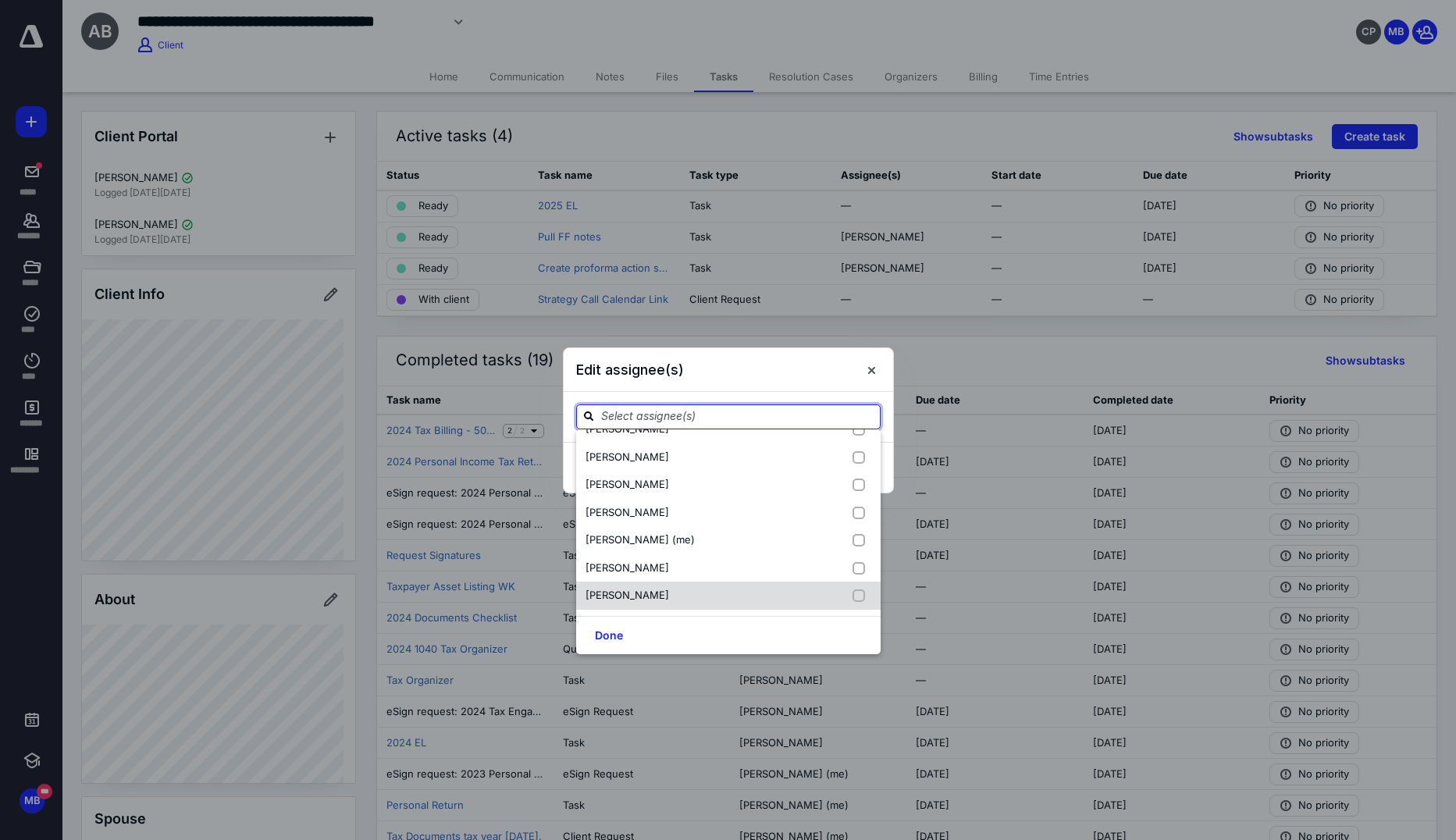 click on "[PERSON_NAME]" at bounding box center [630, 596] 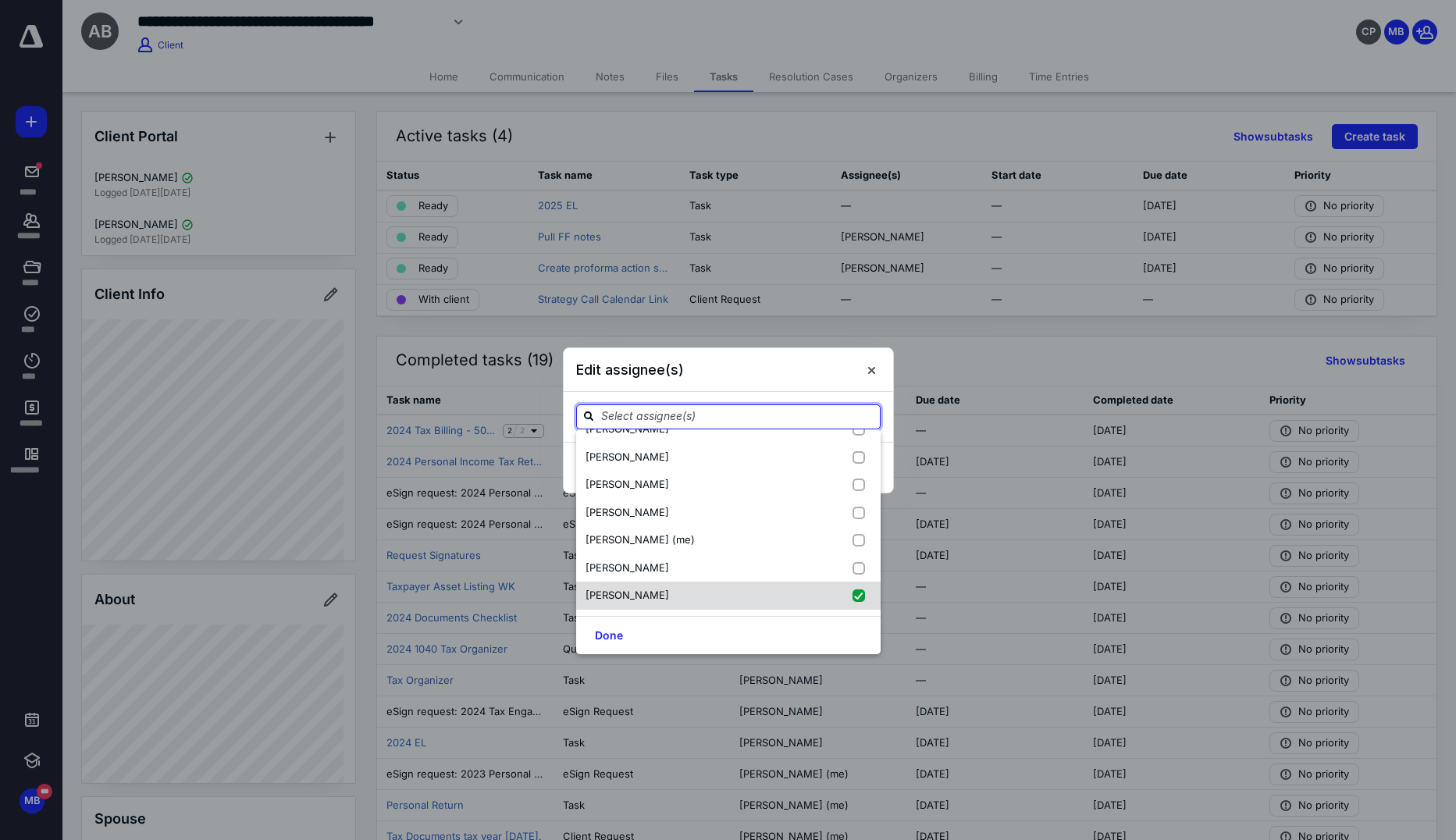 checkbox on "true" 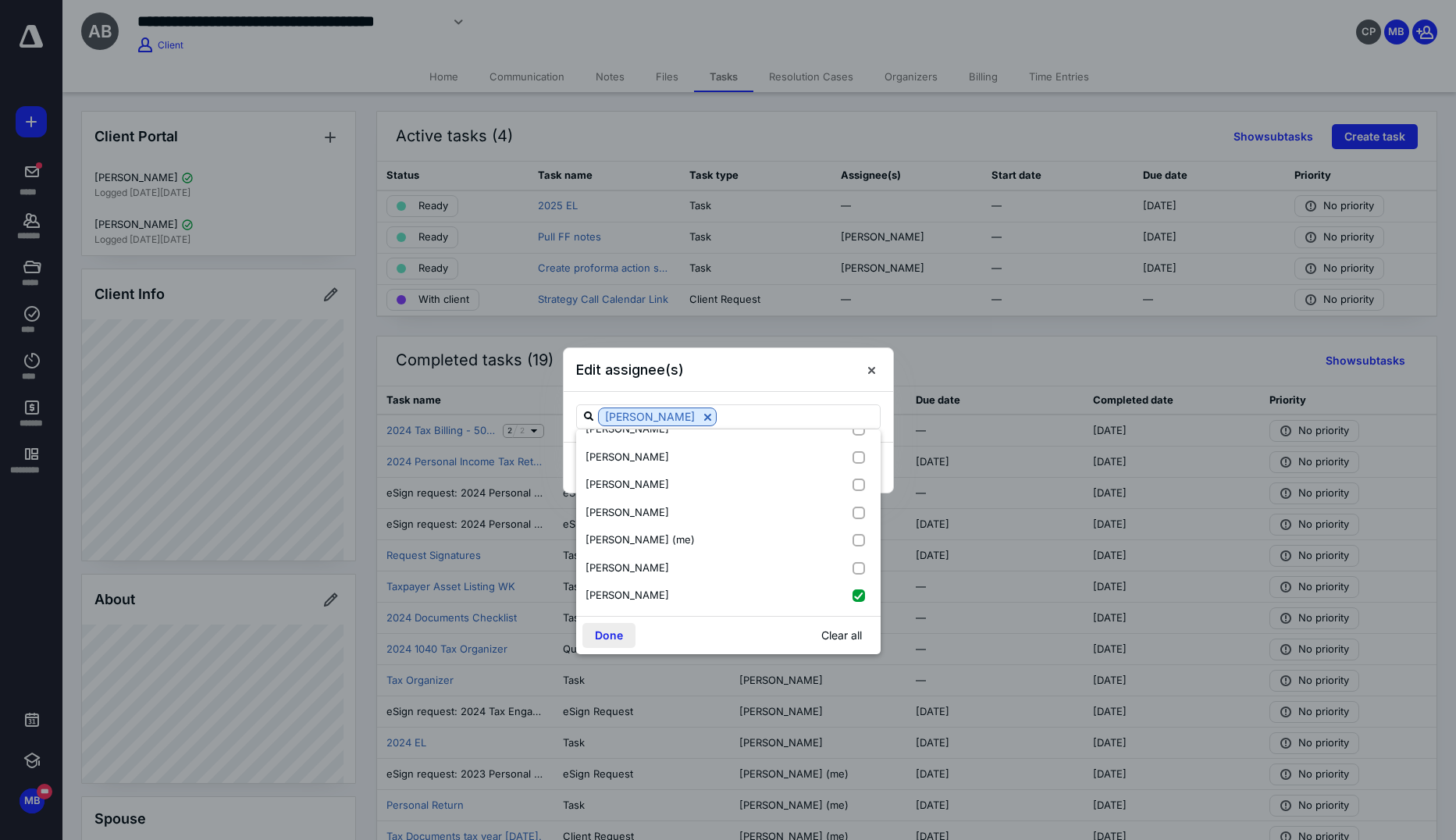 drag, startPoint x: 614, startPoint y: 621, endPoint x: 606, endPoint y: 633, distance: 14.422205 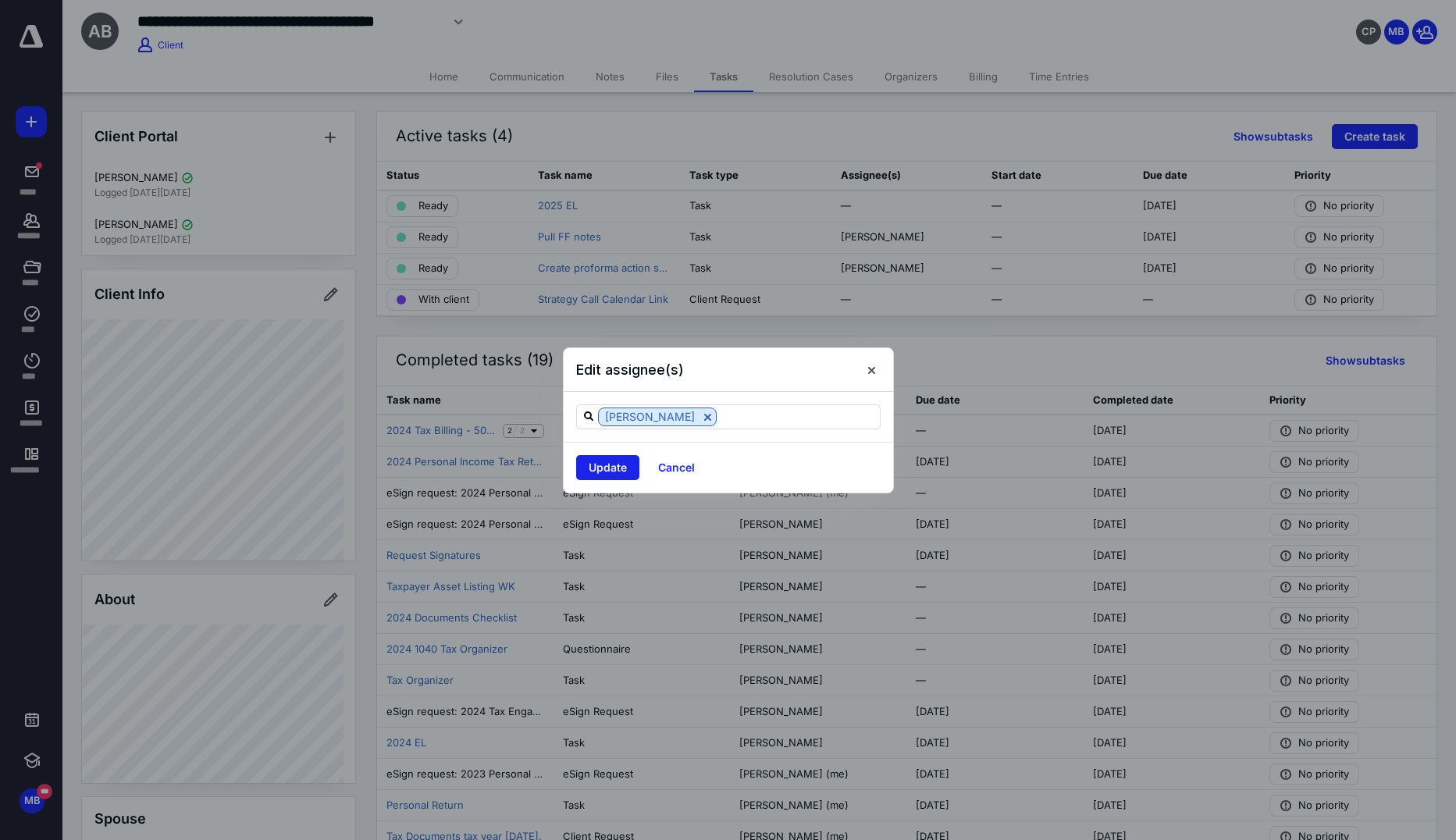 click on "Update" at bounding box center [607, 468] 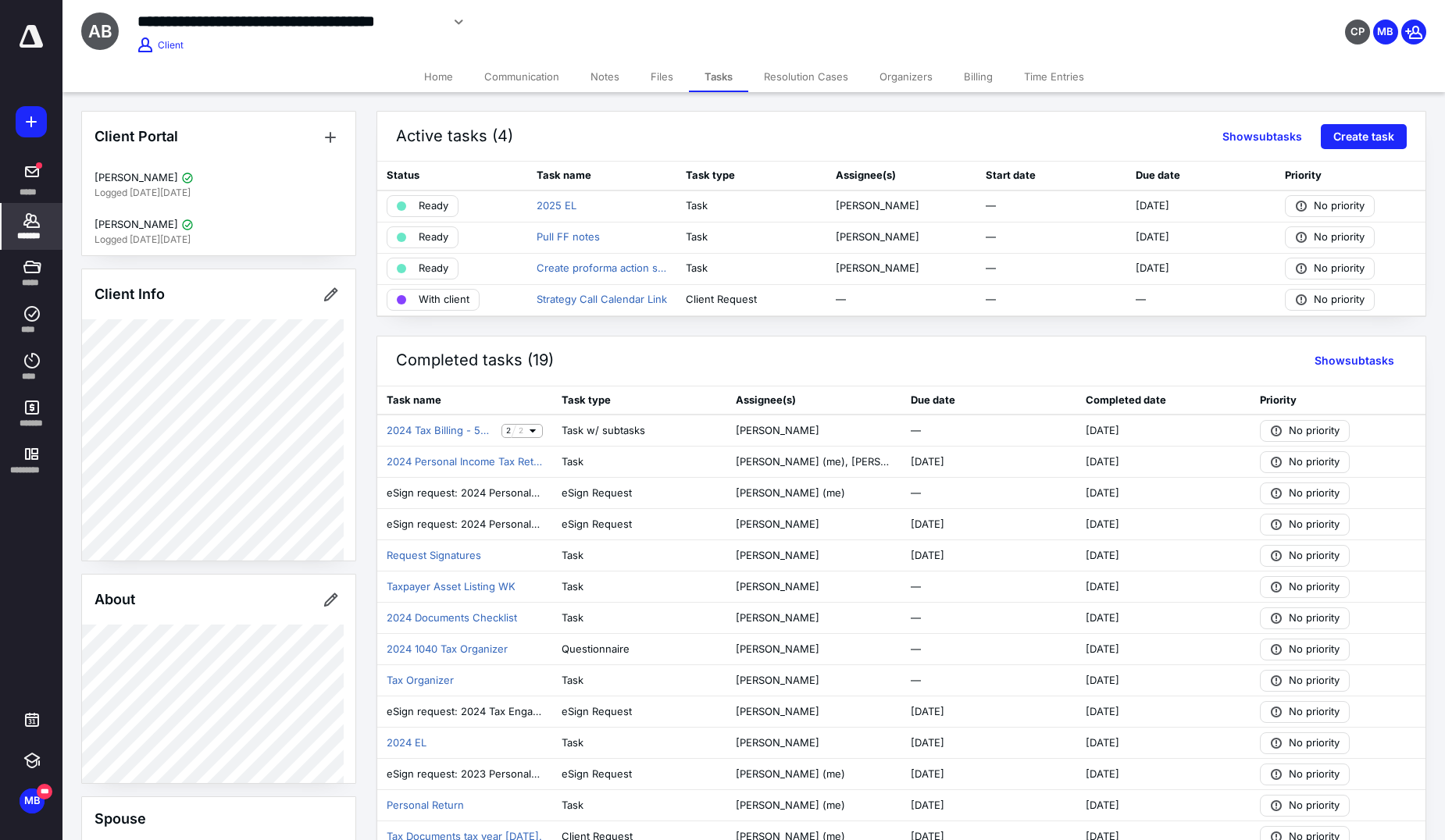 click 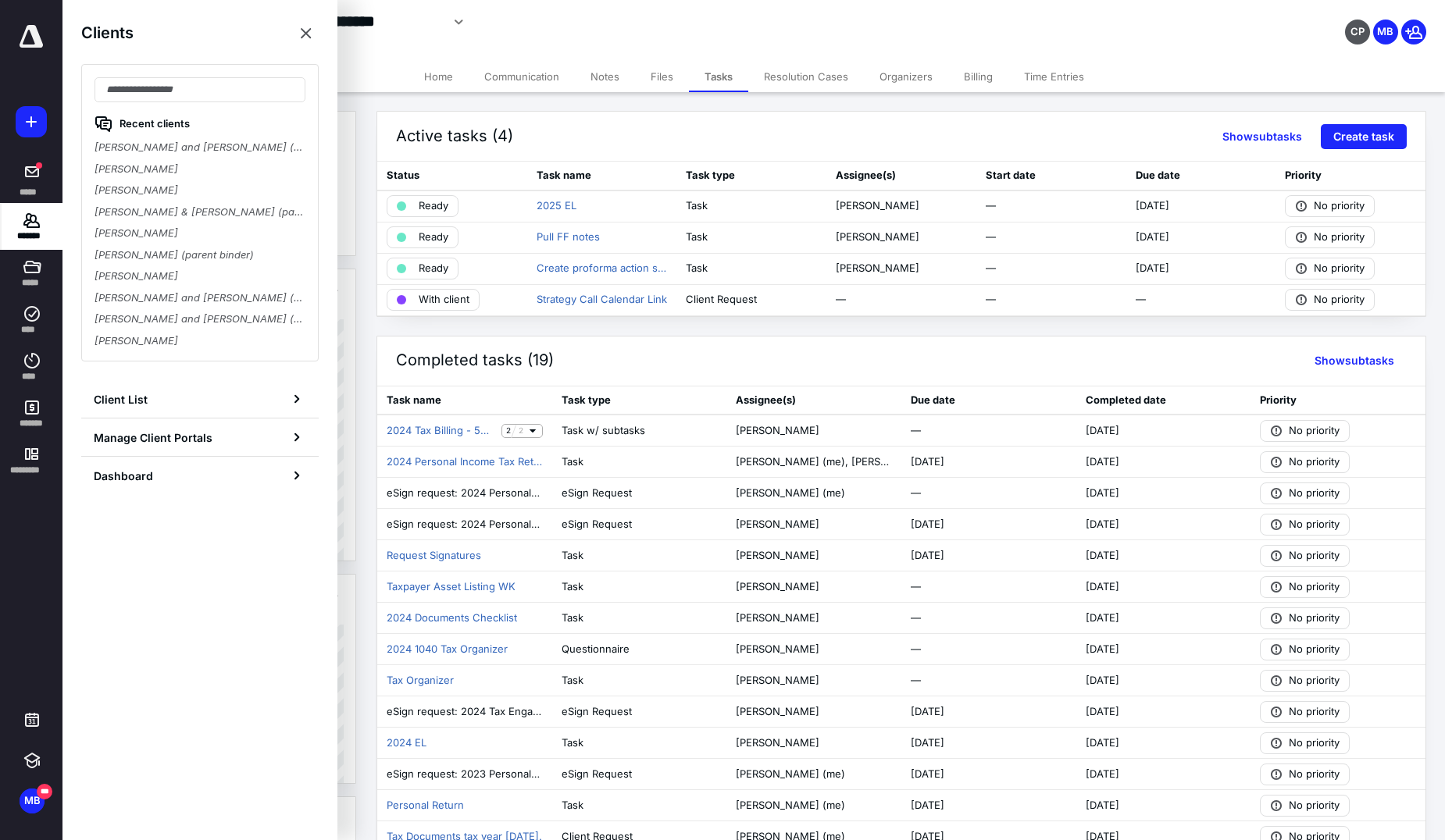 type on "*" 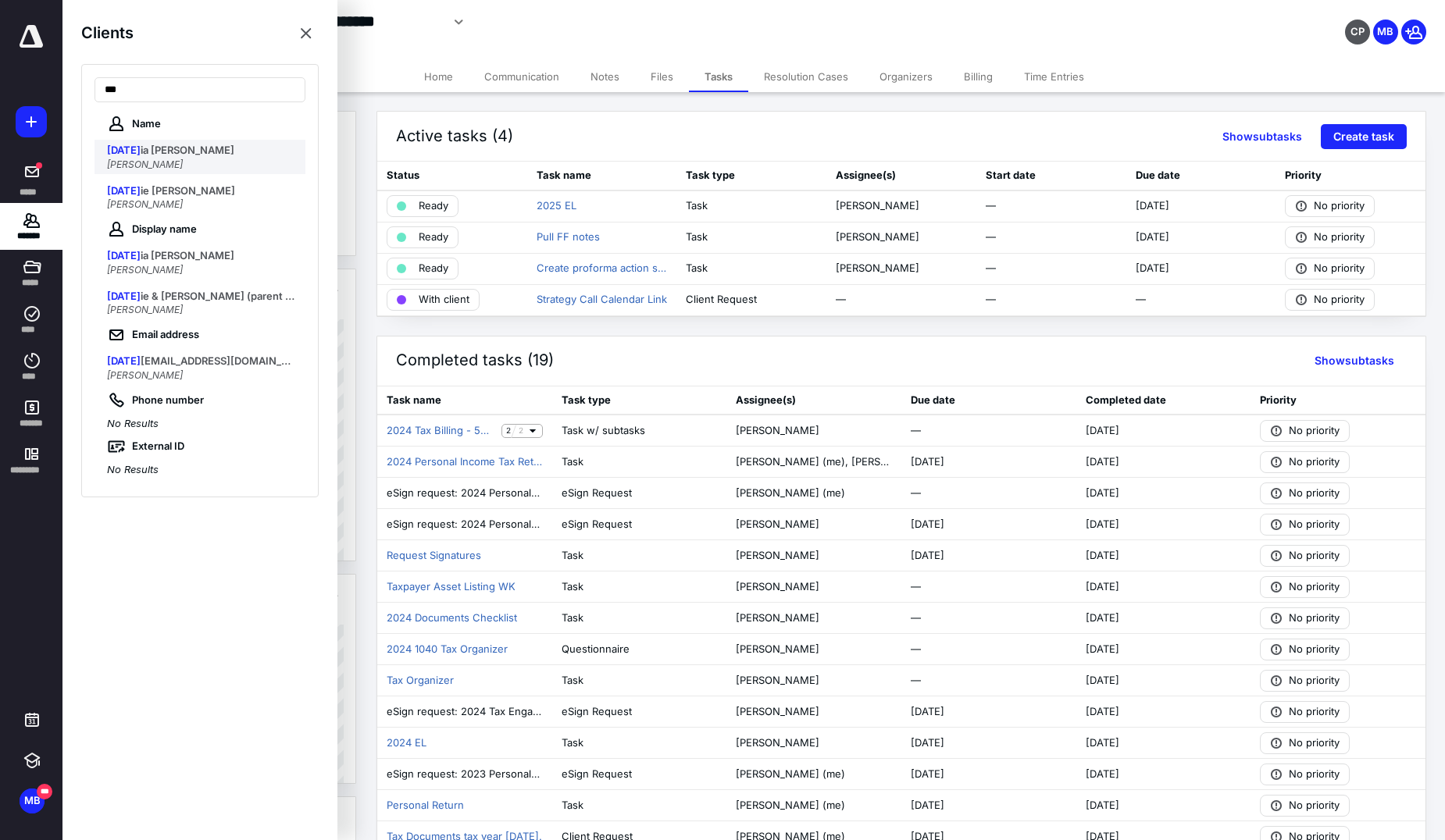 type on "***" 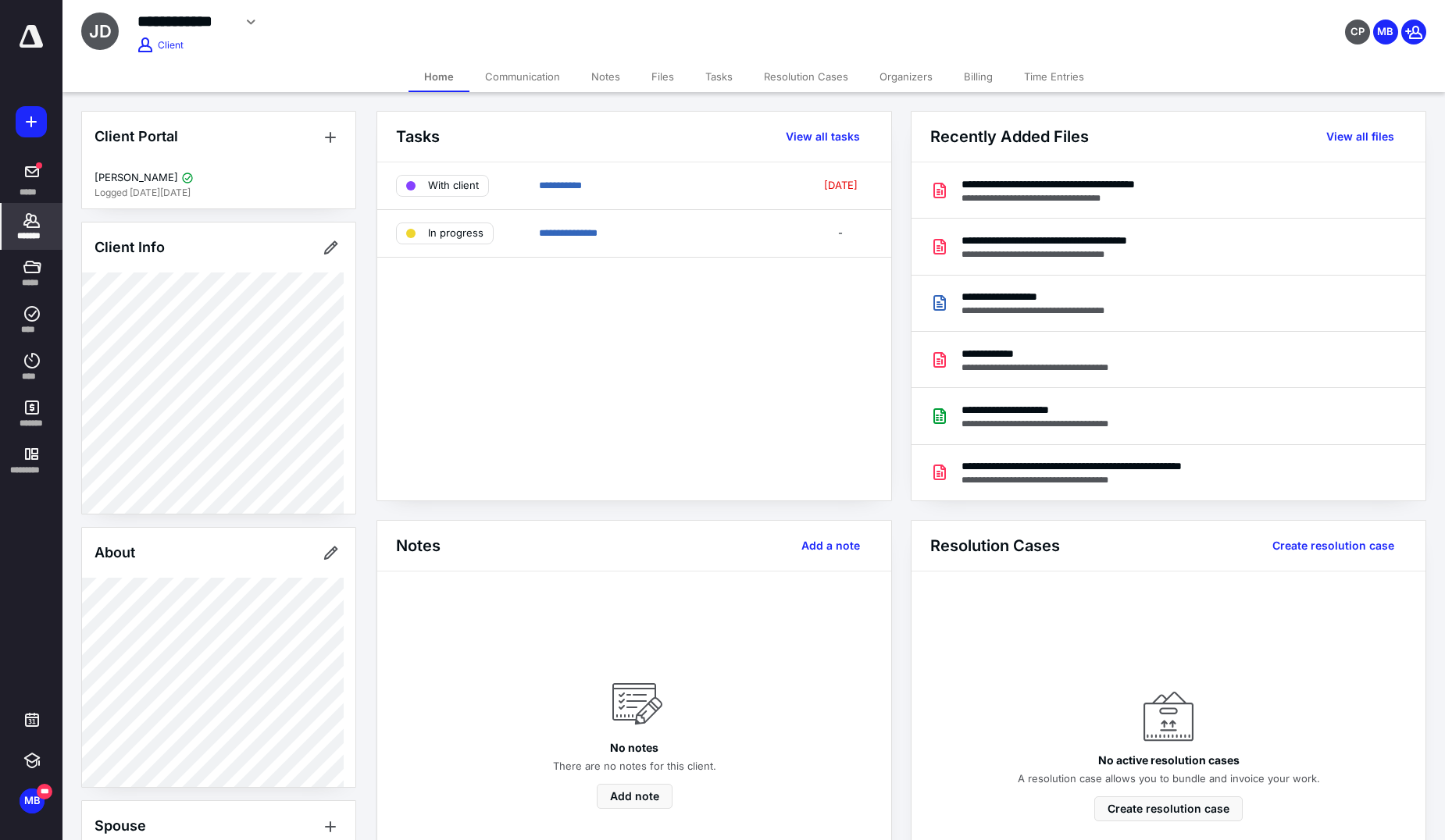 click on "Files" at bounding box center [662, 77] 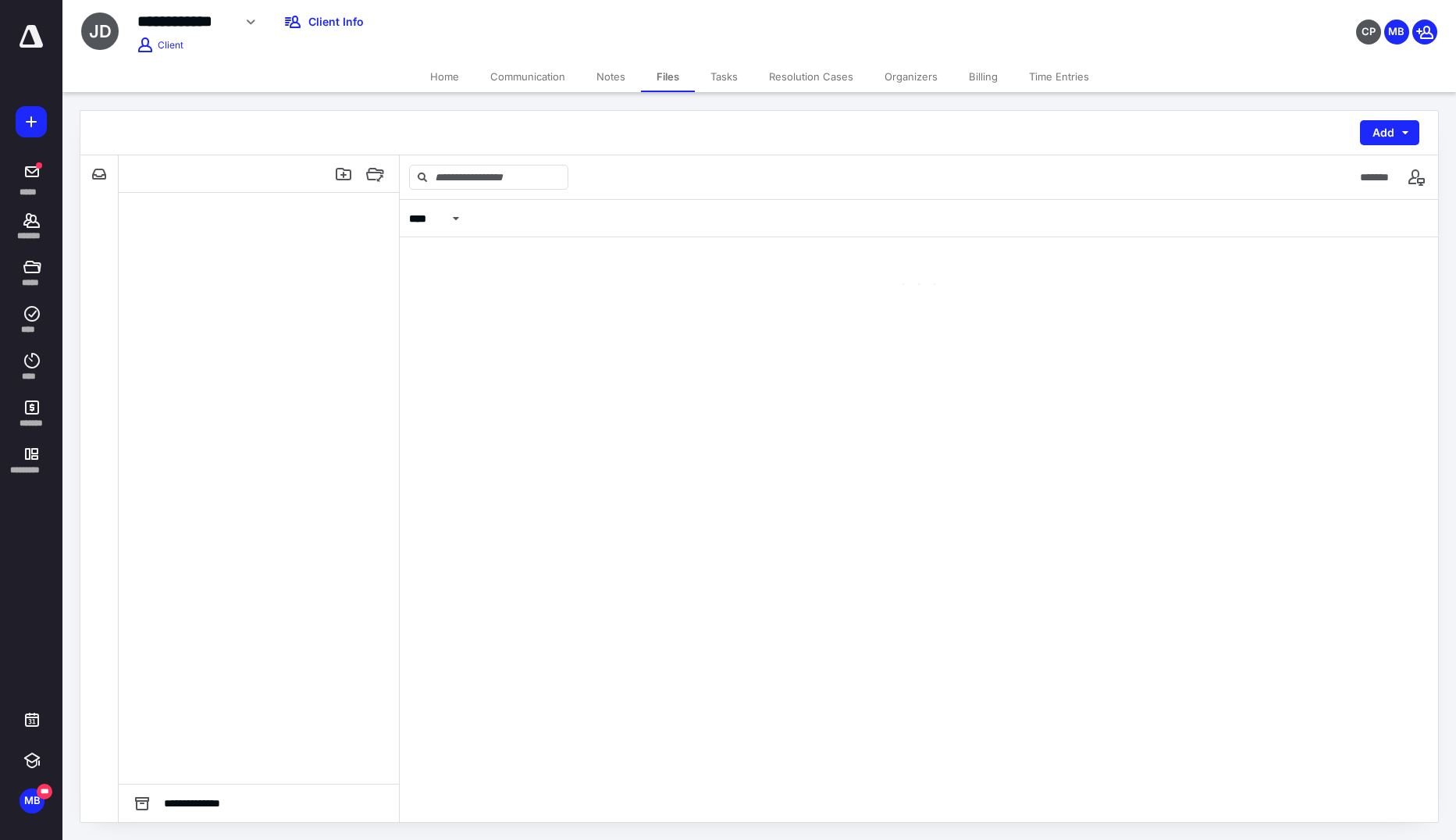 click on "Tasks" at bounding box center [724, 77] 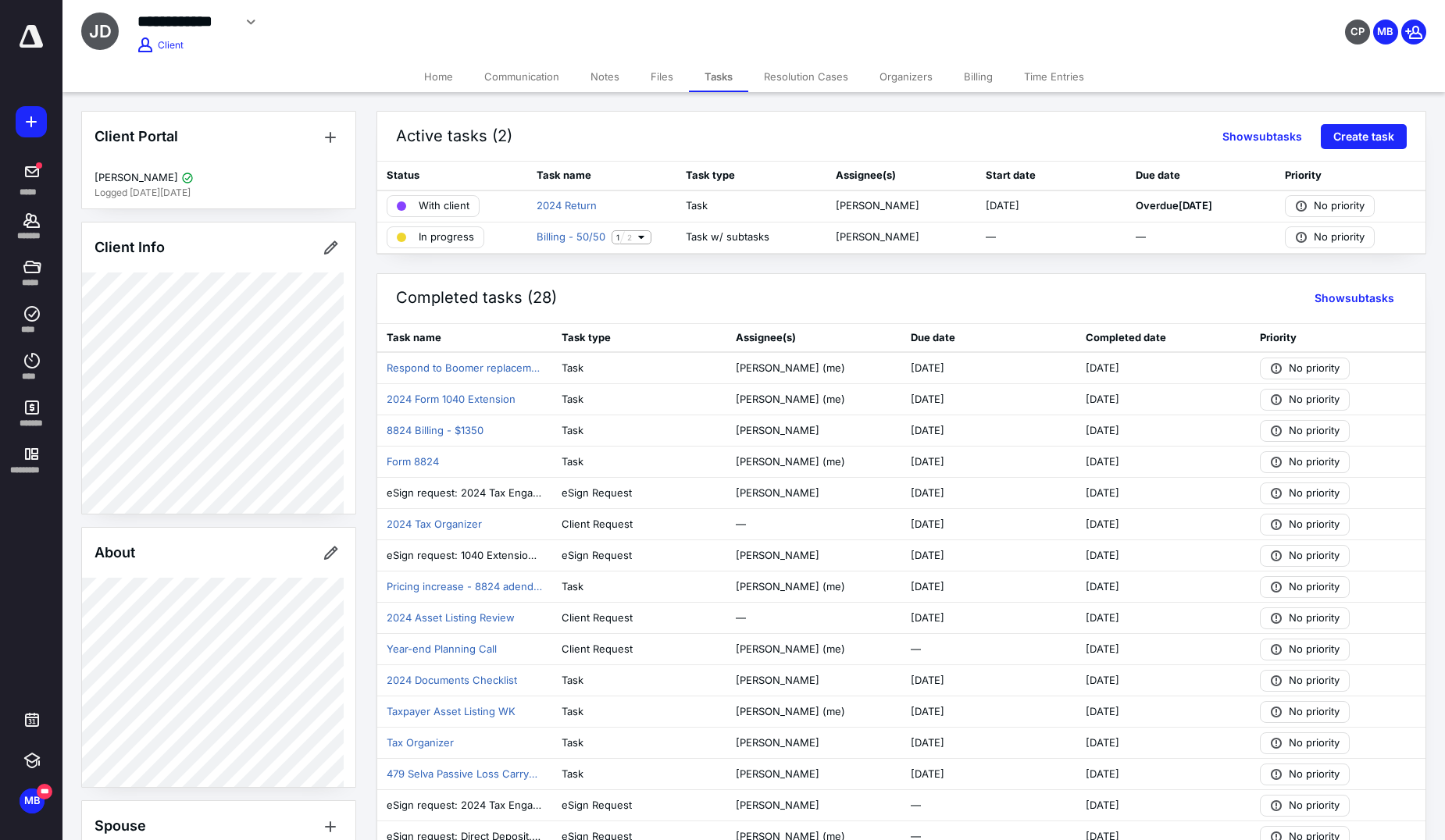 click 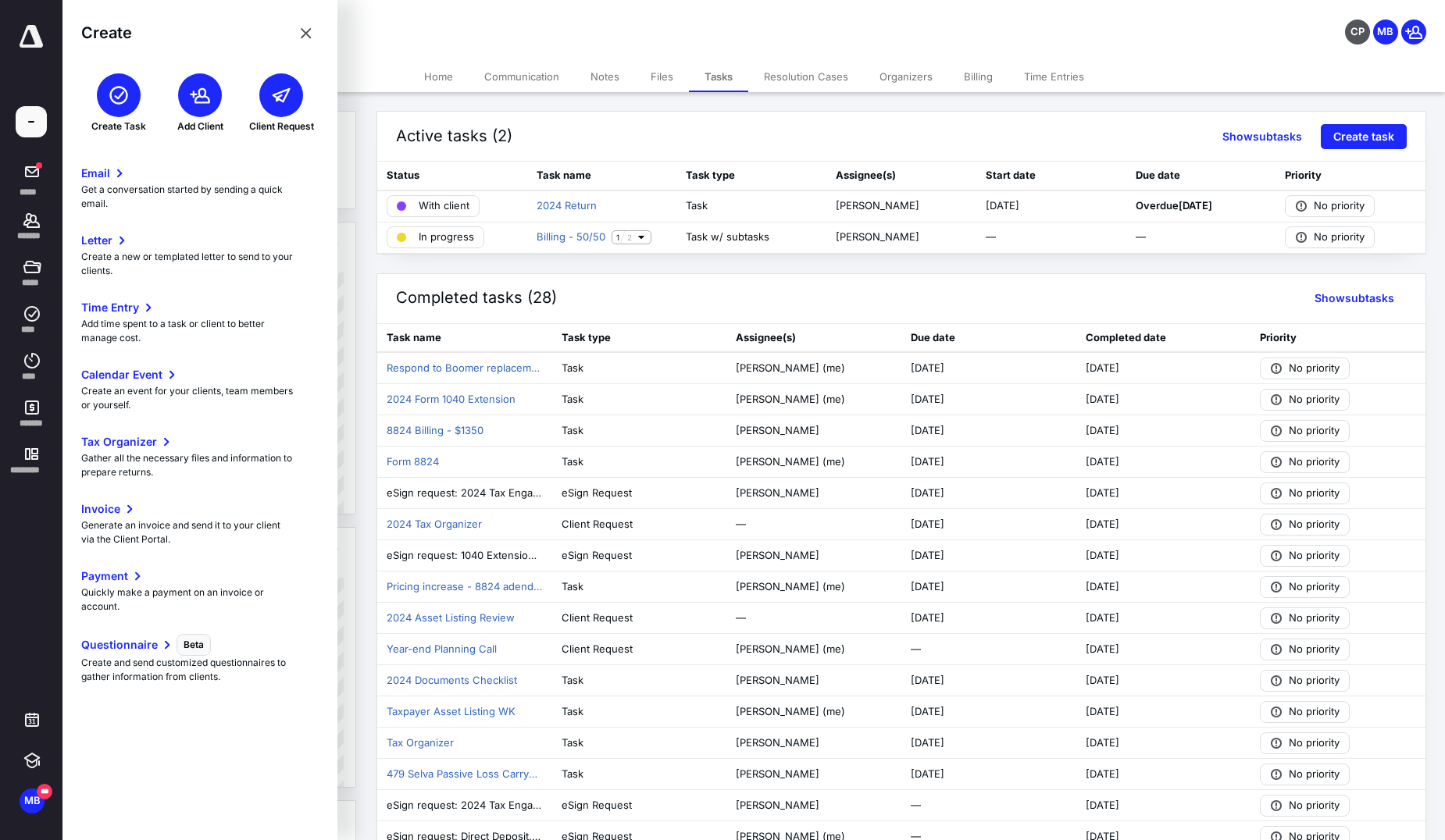 click 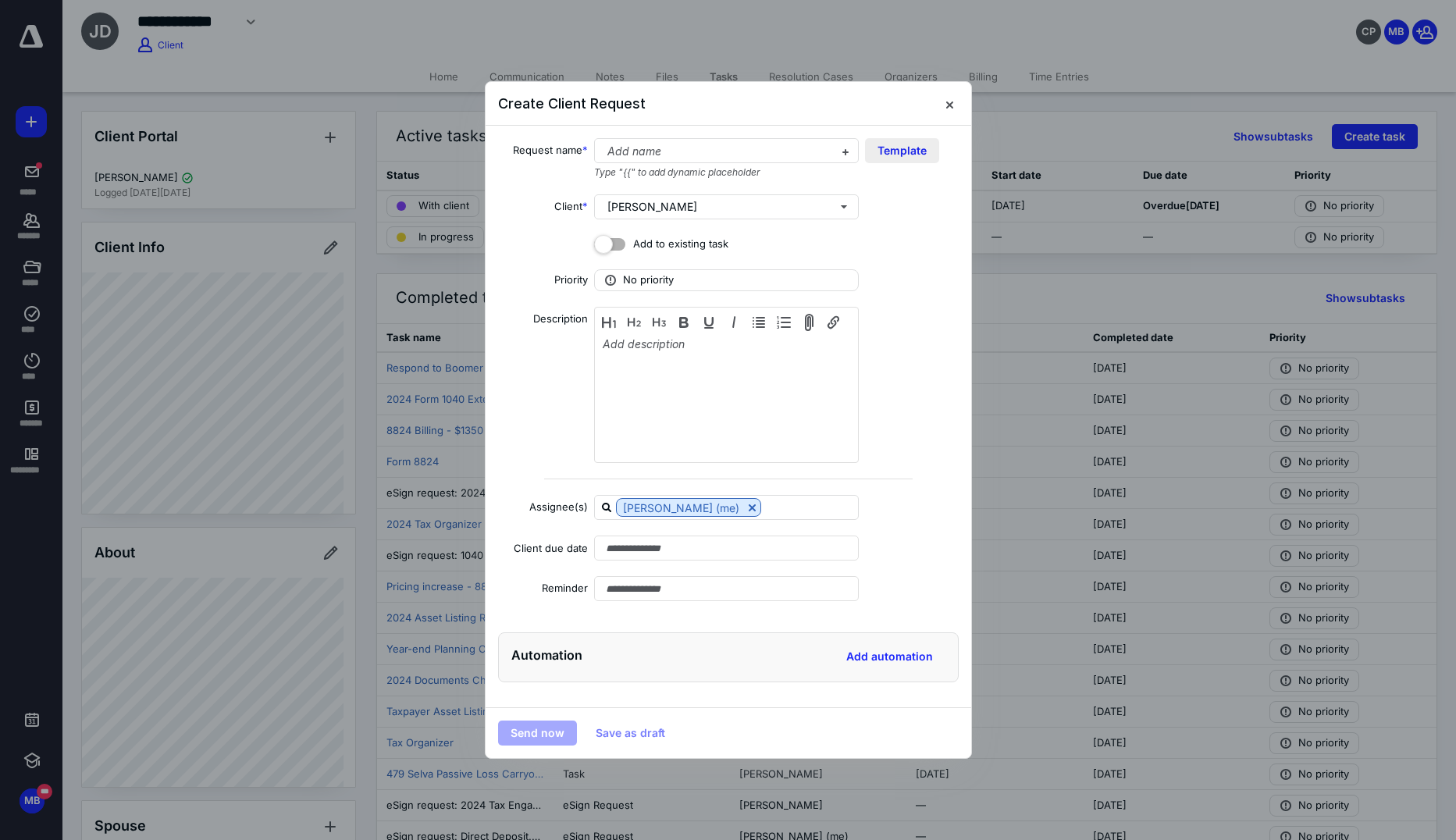 click on "Template" at bounding box center [902, 151] 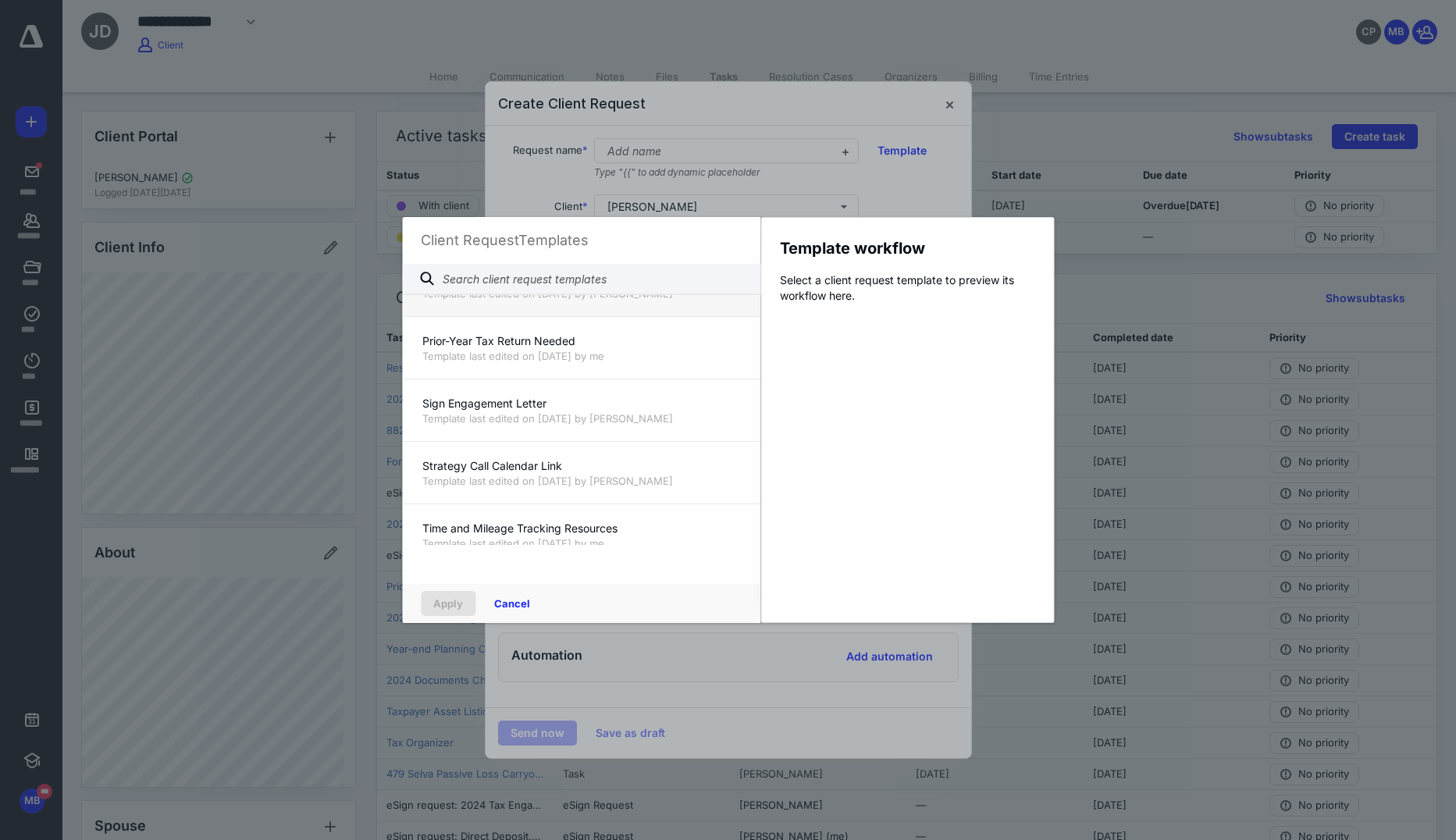 scroll, scrollTop: 106, scrollLeft: 0, axis: vertical 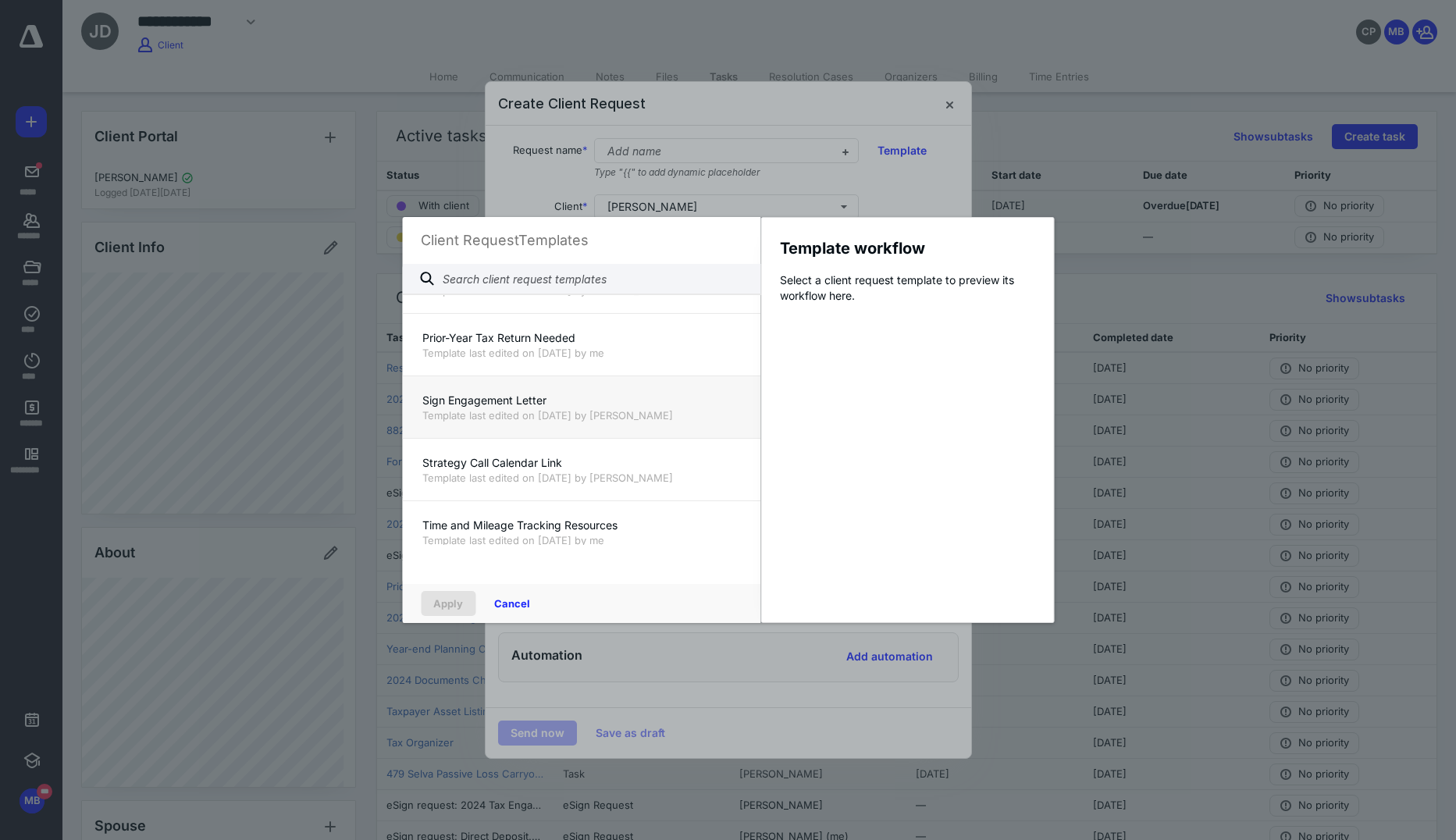 click on "Sign Engagement Letter" at bounding box center (581, 400) 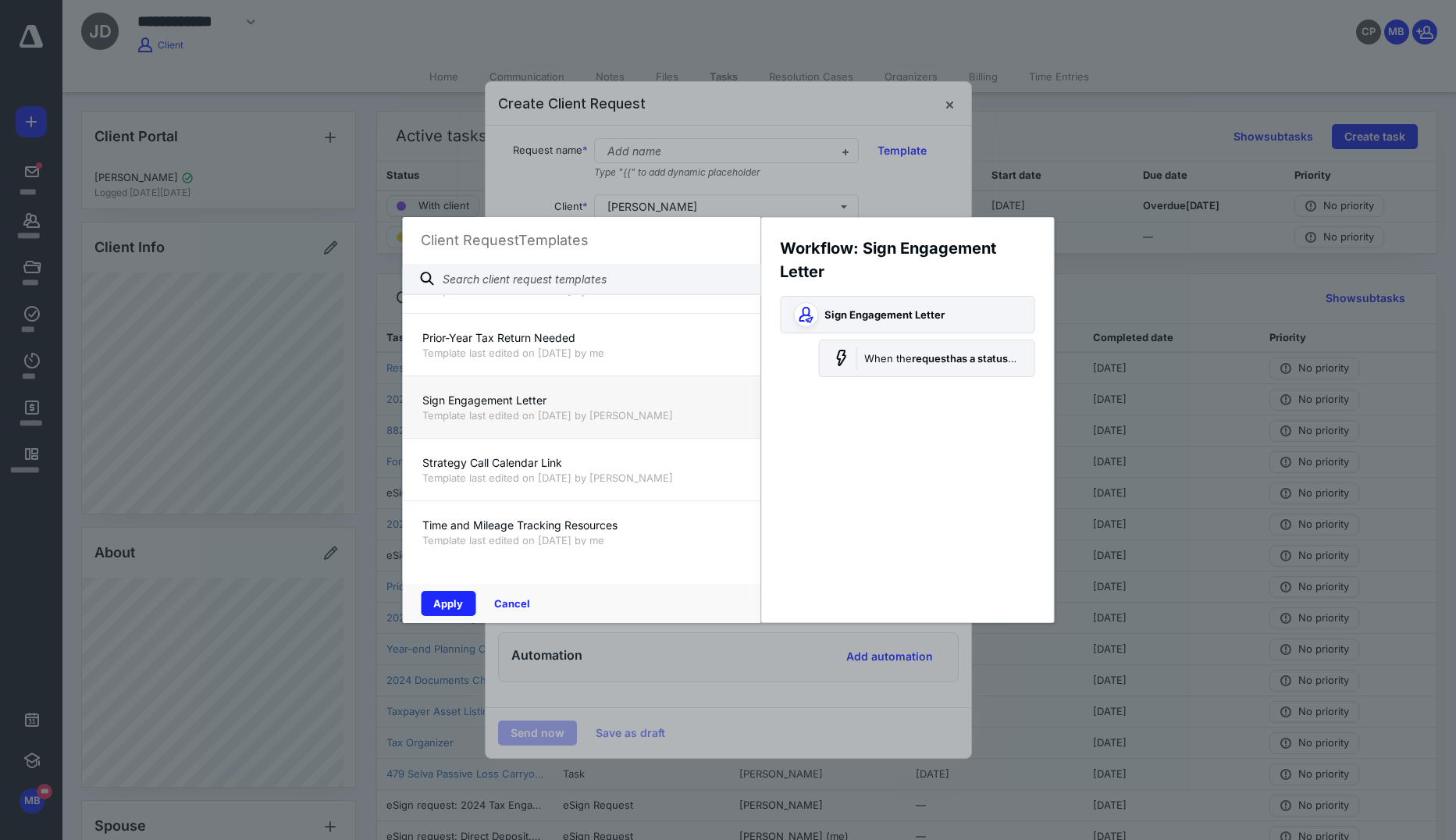 click on "Sign Engagement Letter" at bounding box center [581, 400] 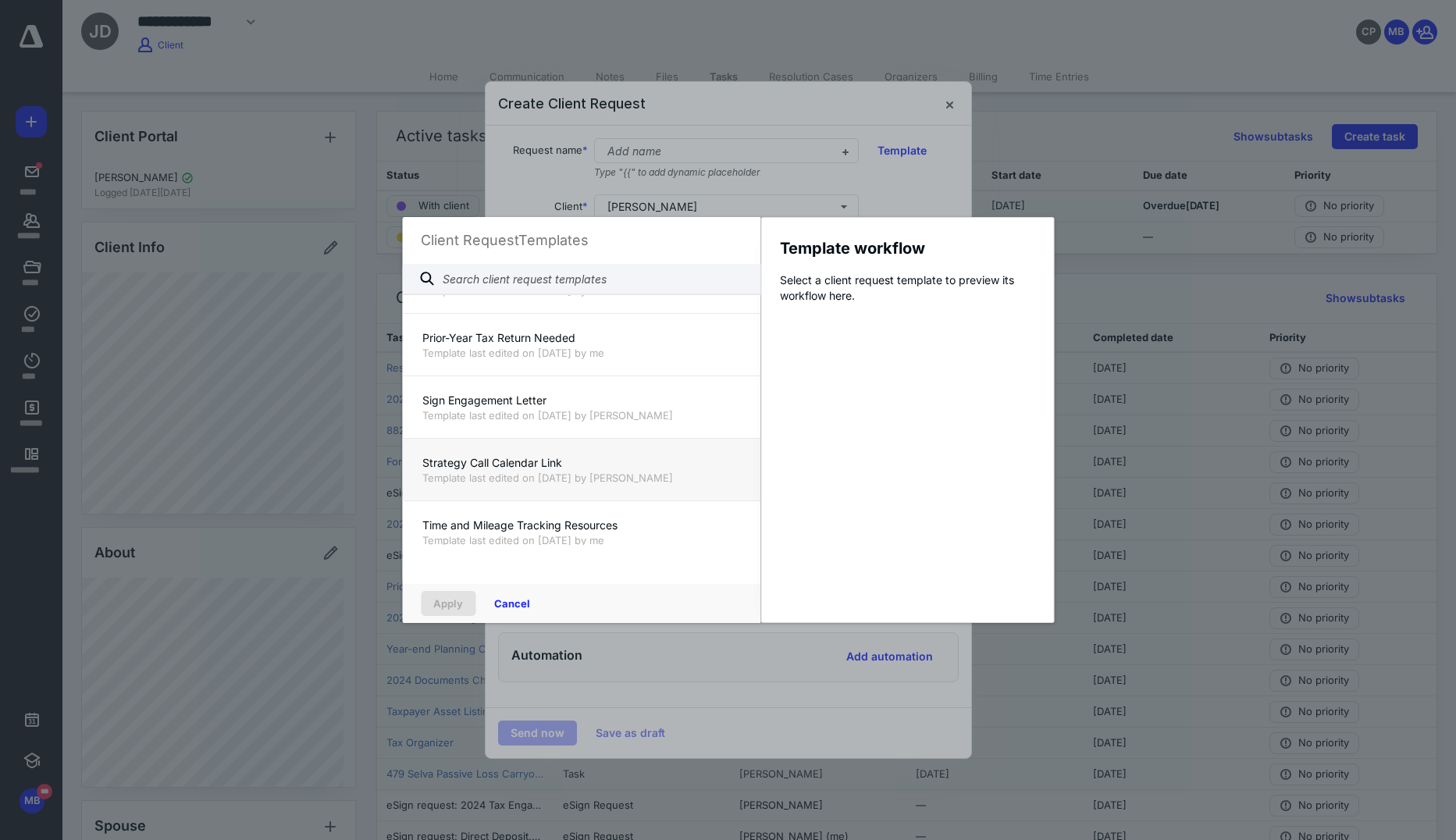 click on "Strategy Call Calendar Link" at bounding box center [581, 463] 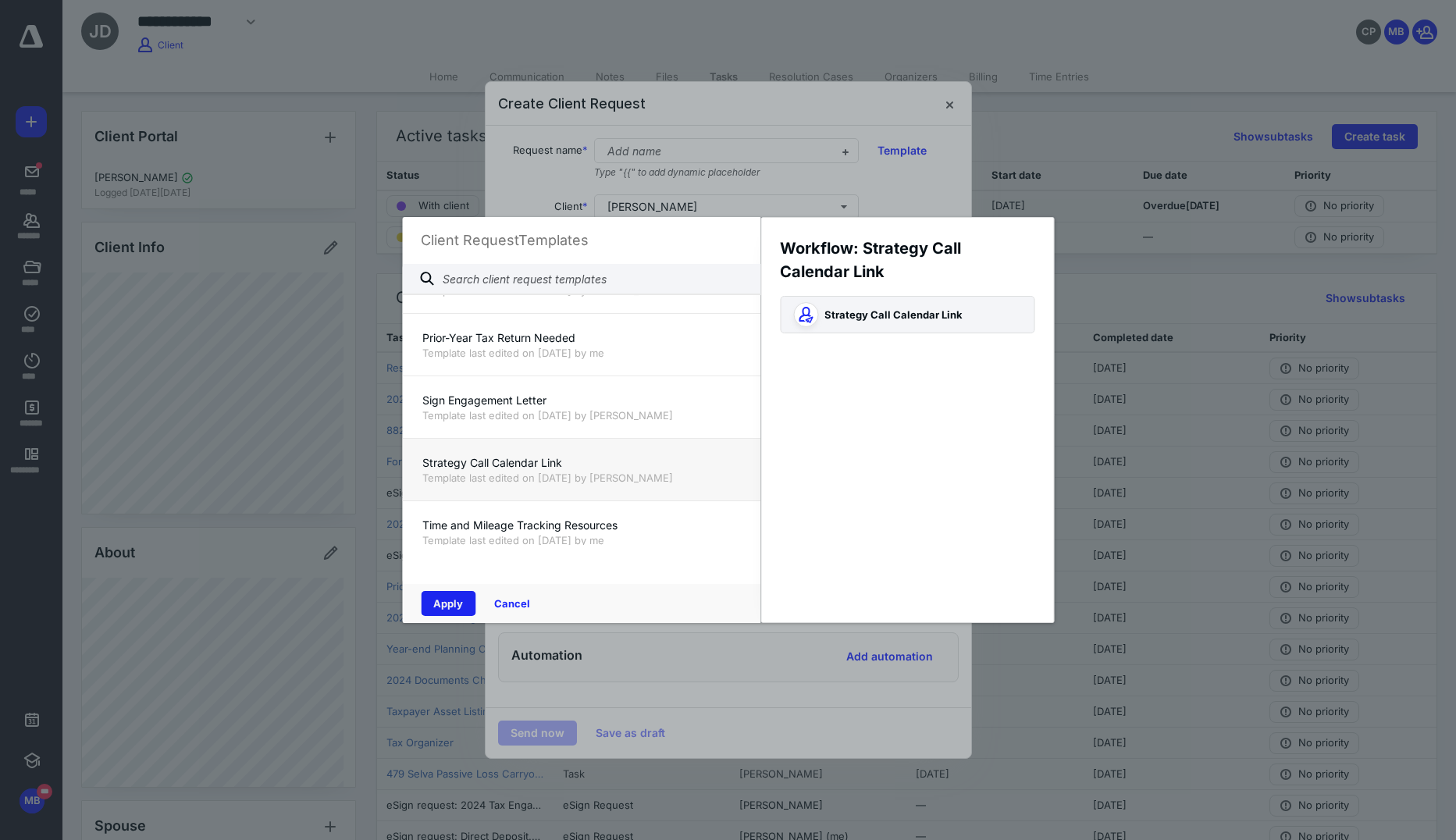 click on "Apply" at bounding box center (448, 603) 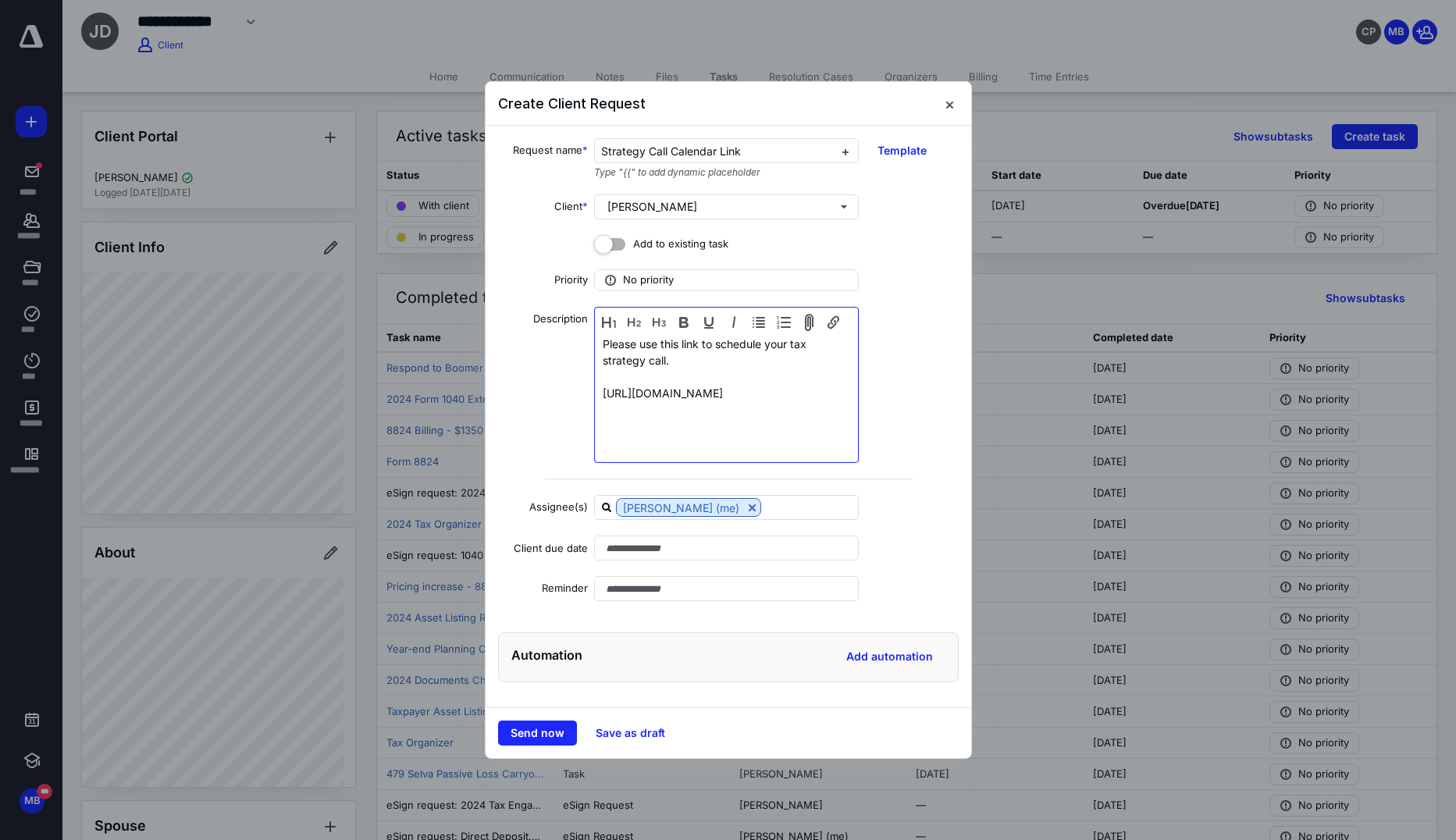 drag, startPoint x: 697, startPoint y: 409, endPoint x: 701, endPoint y: 395, distance: 14.56022 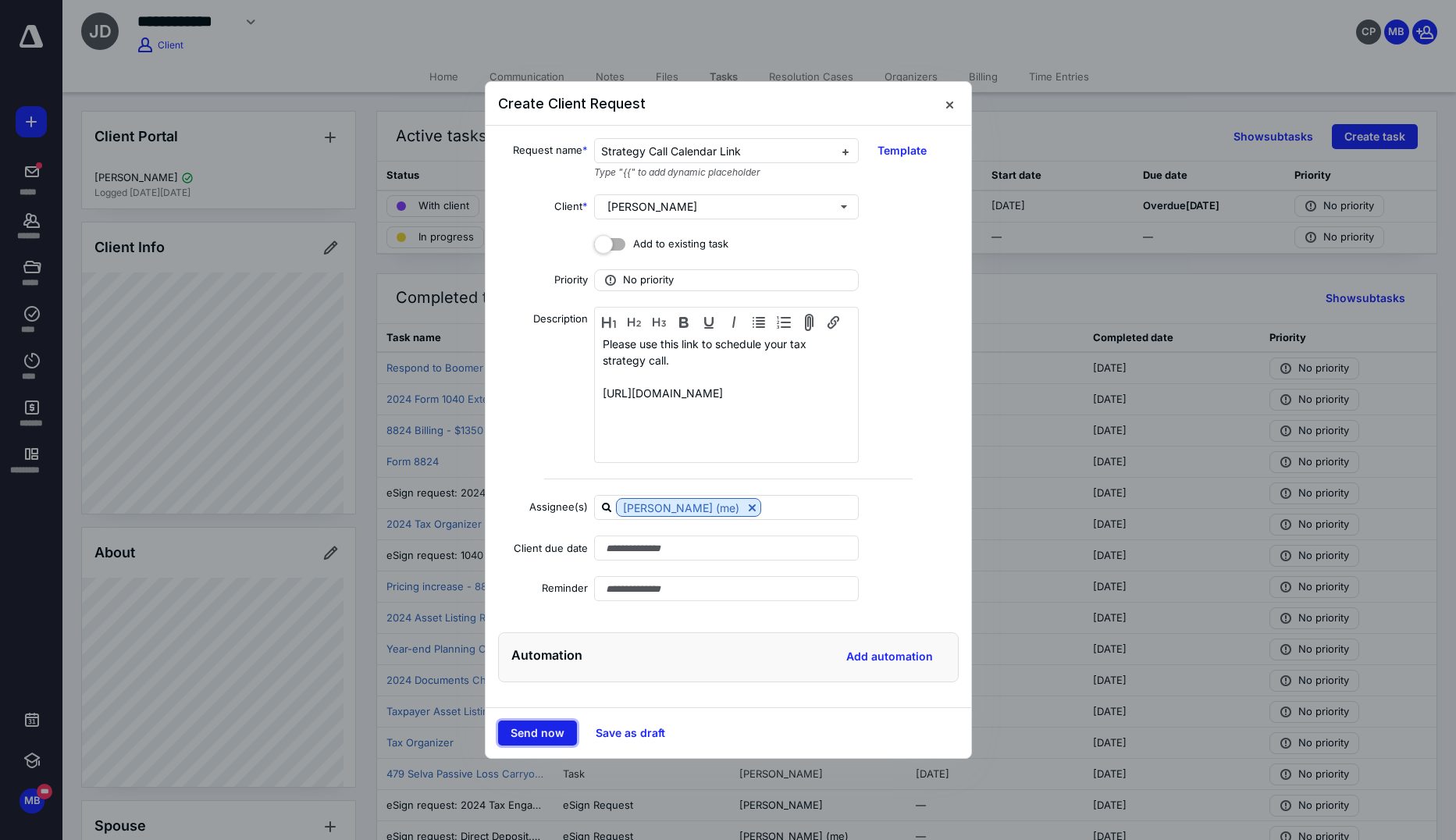 click on "Send now" at bounding box center [537, 733] 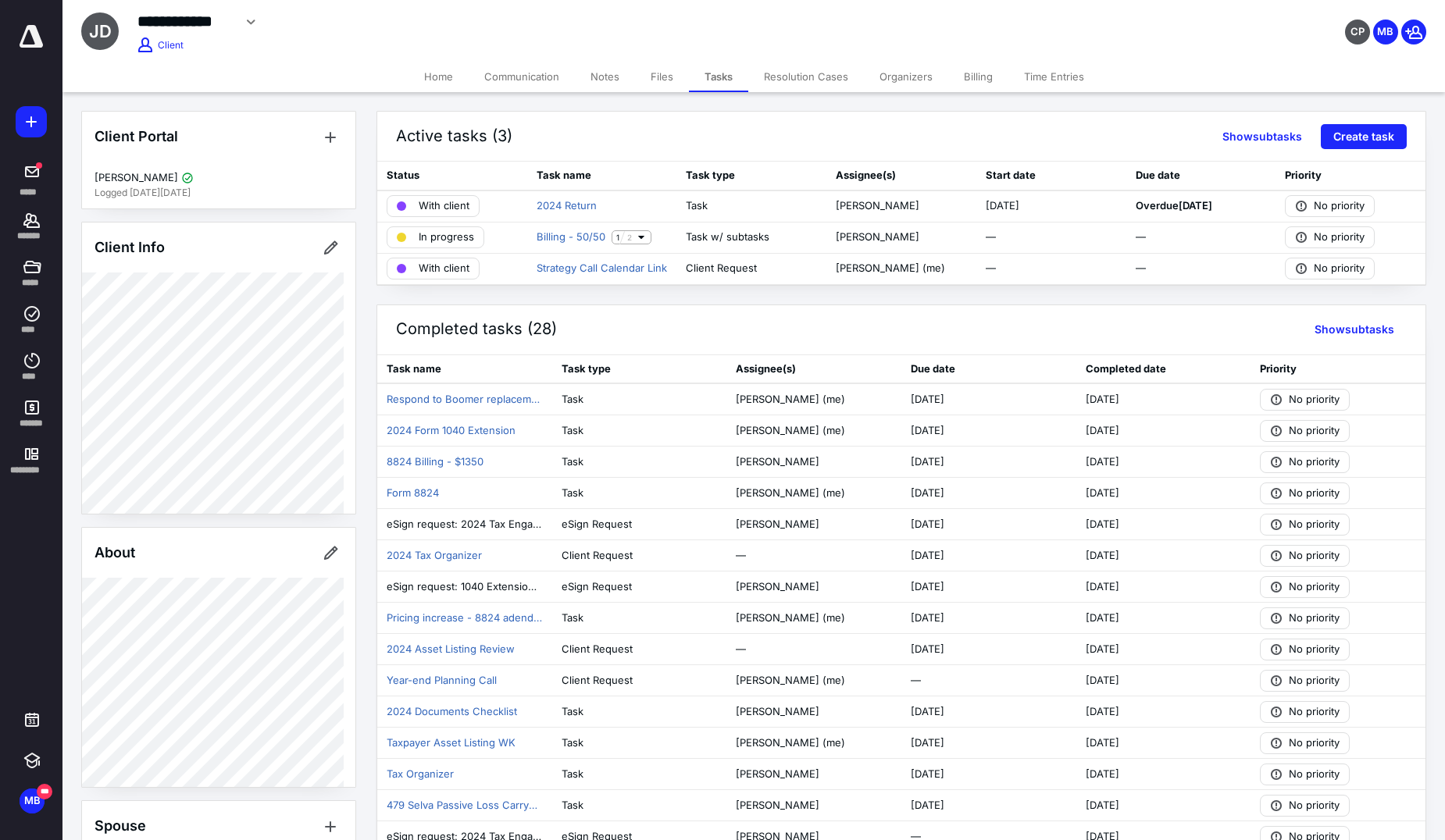 click on "Files" at bounding box center (662, 77) 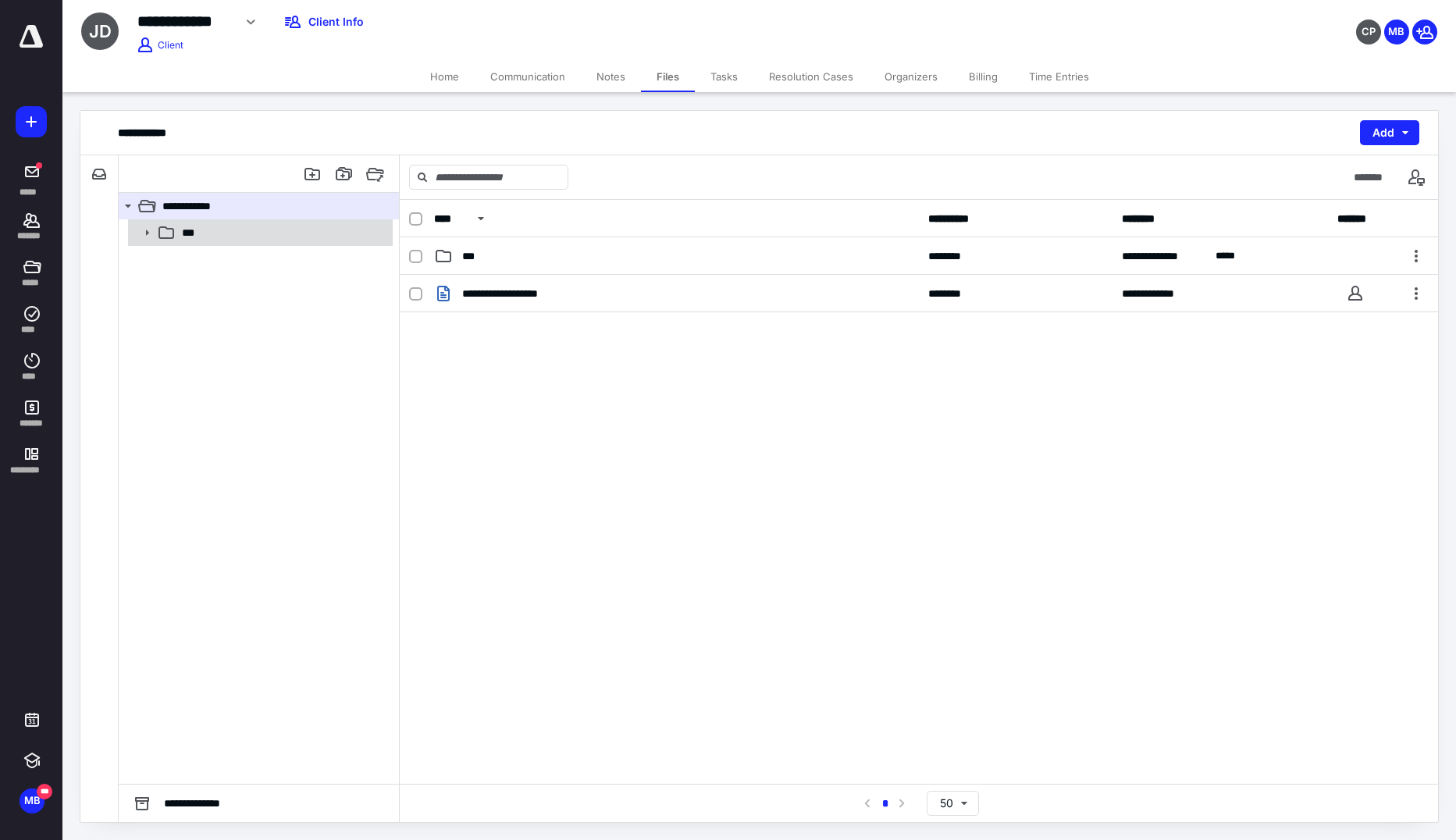 click 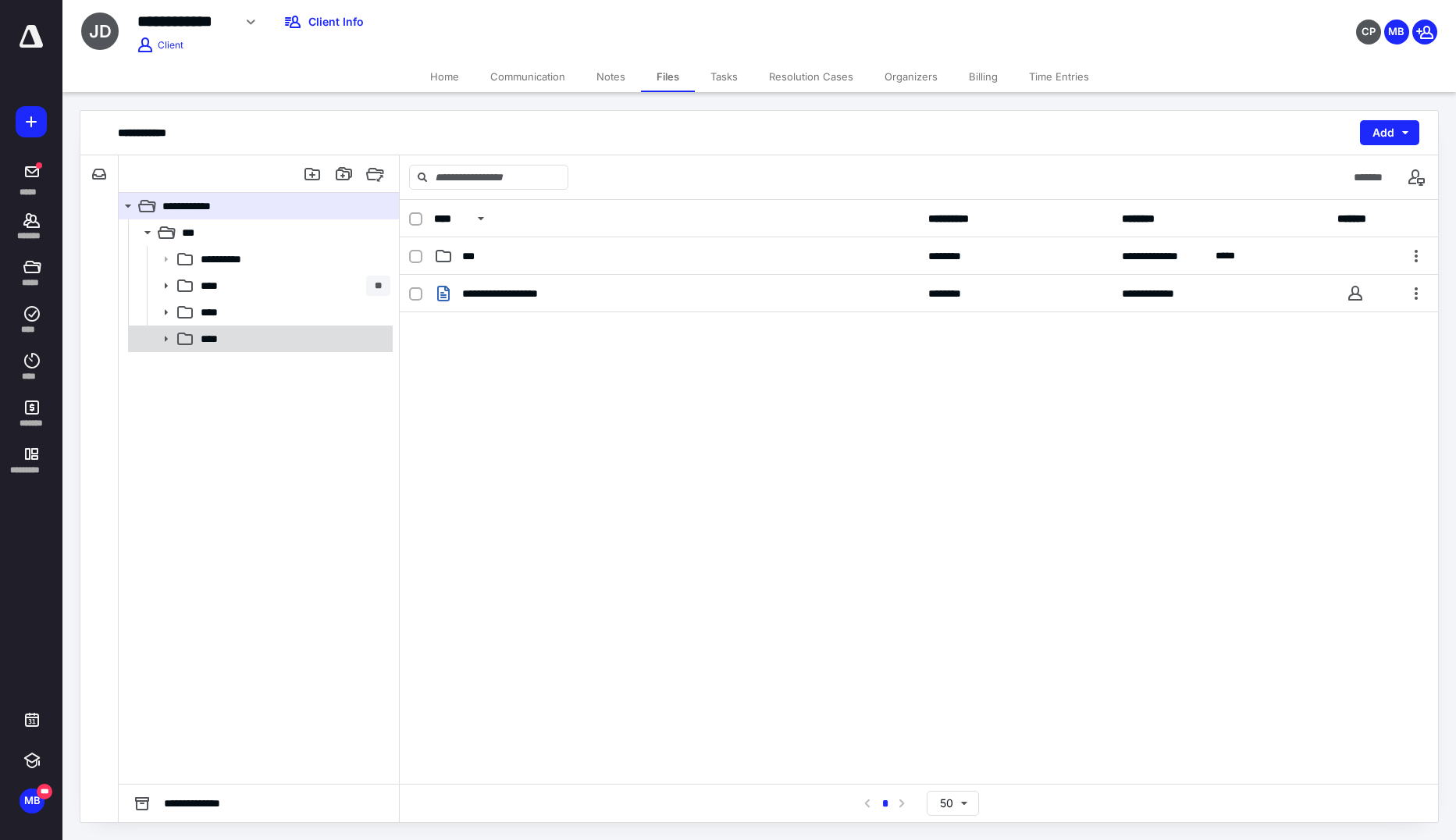 click 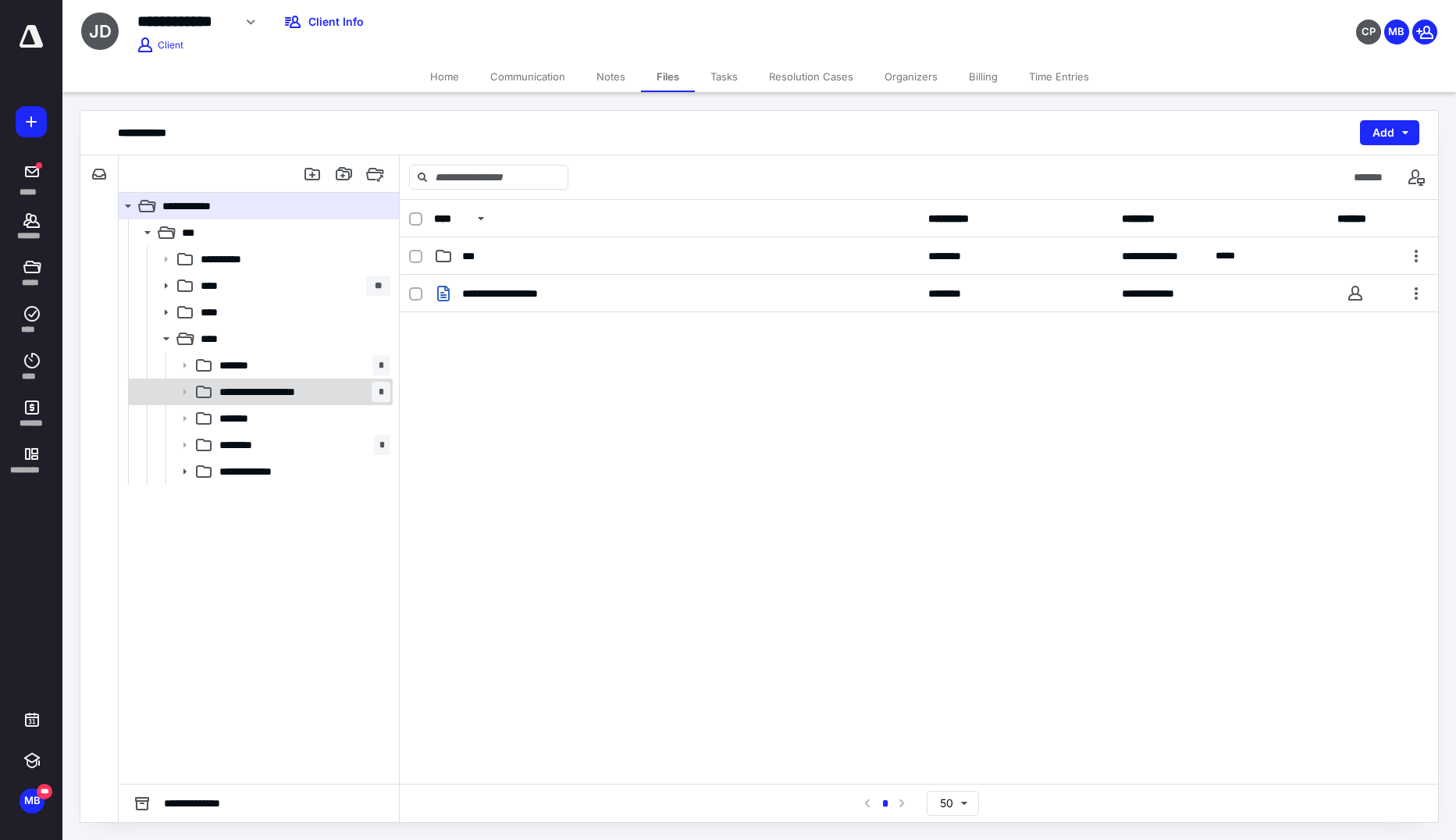 click on "**********" at bounding box center [301, 392] 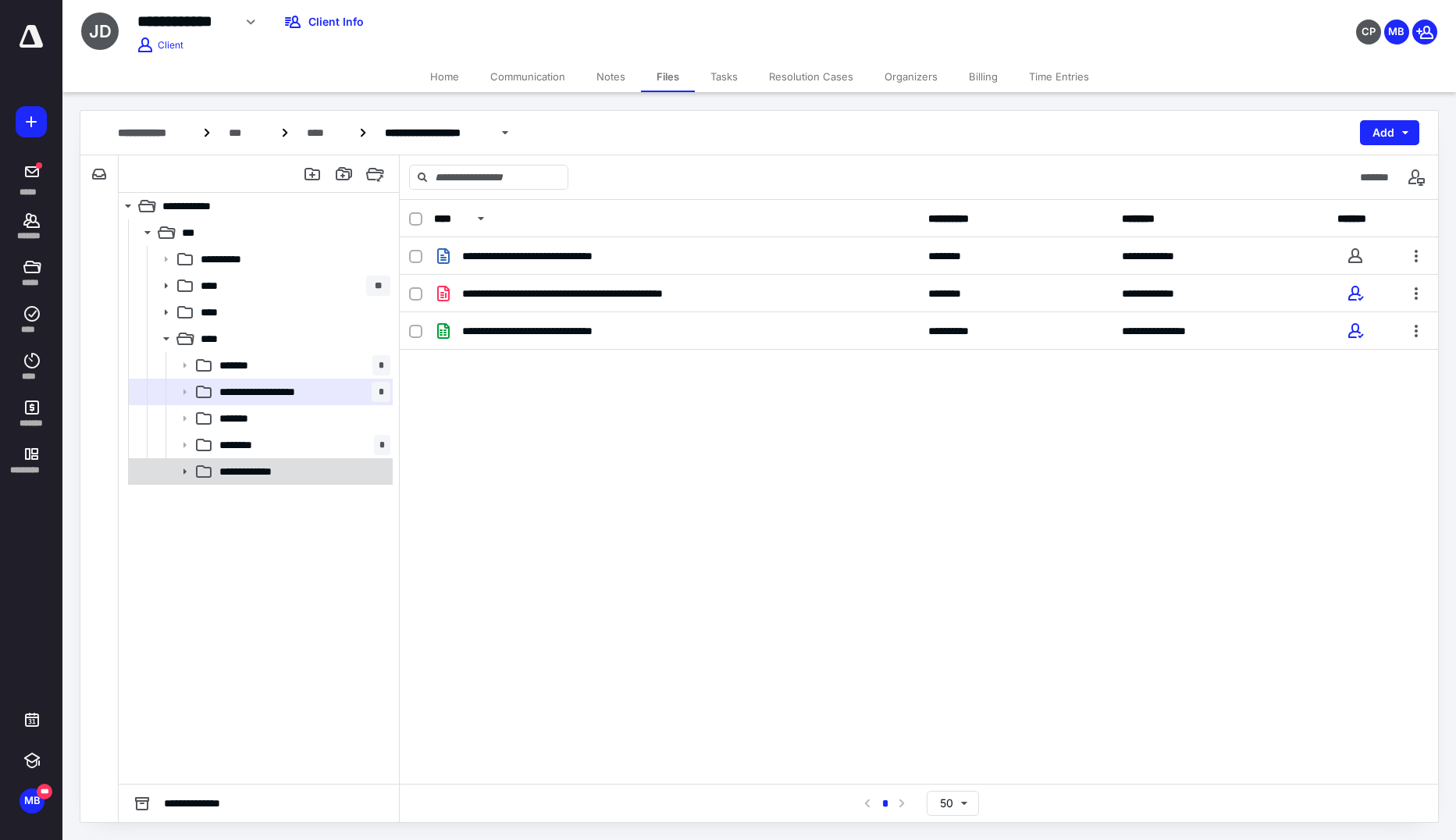 click 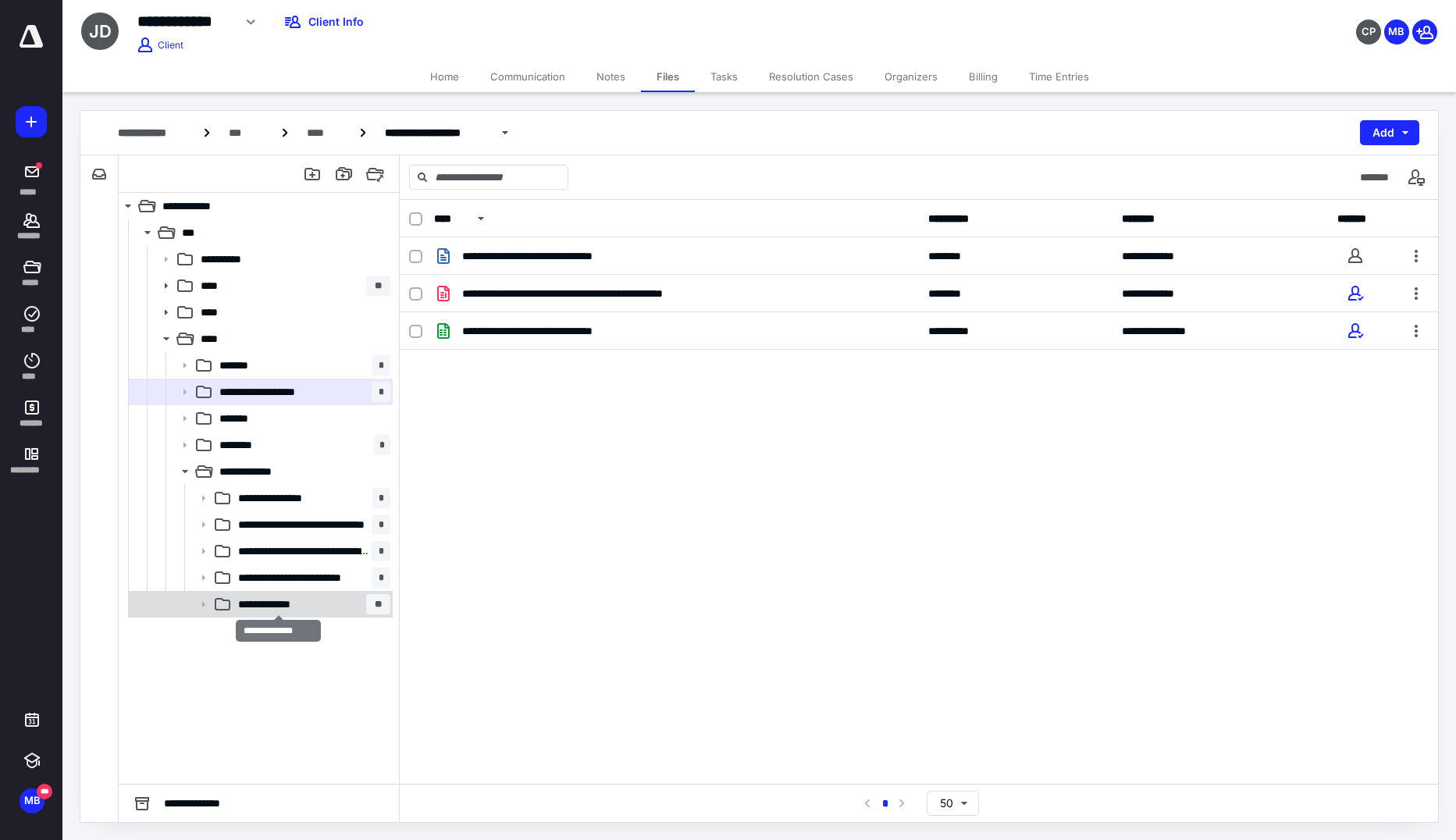 click on "**********" at bounding box center (278, 604) 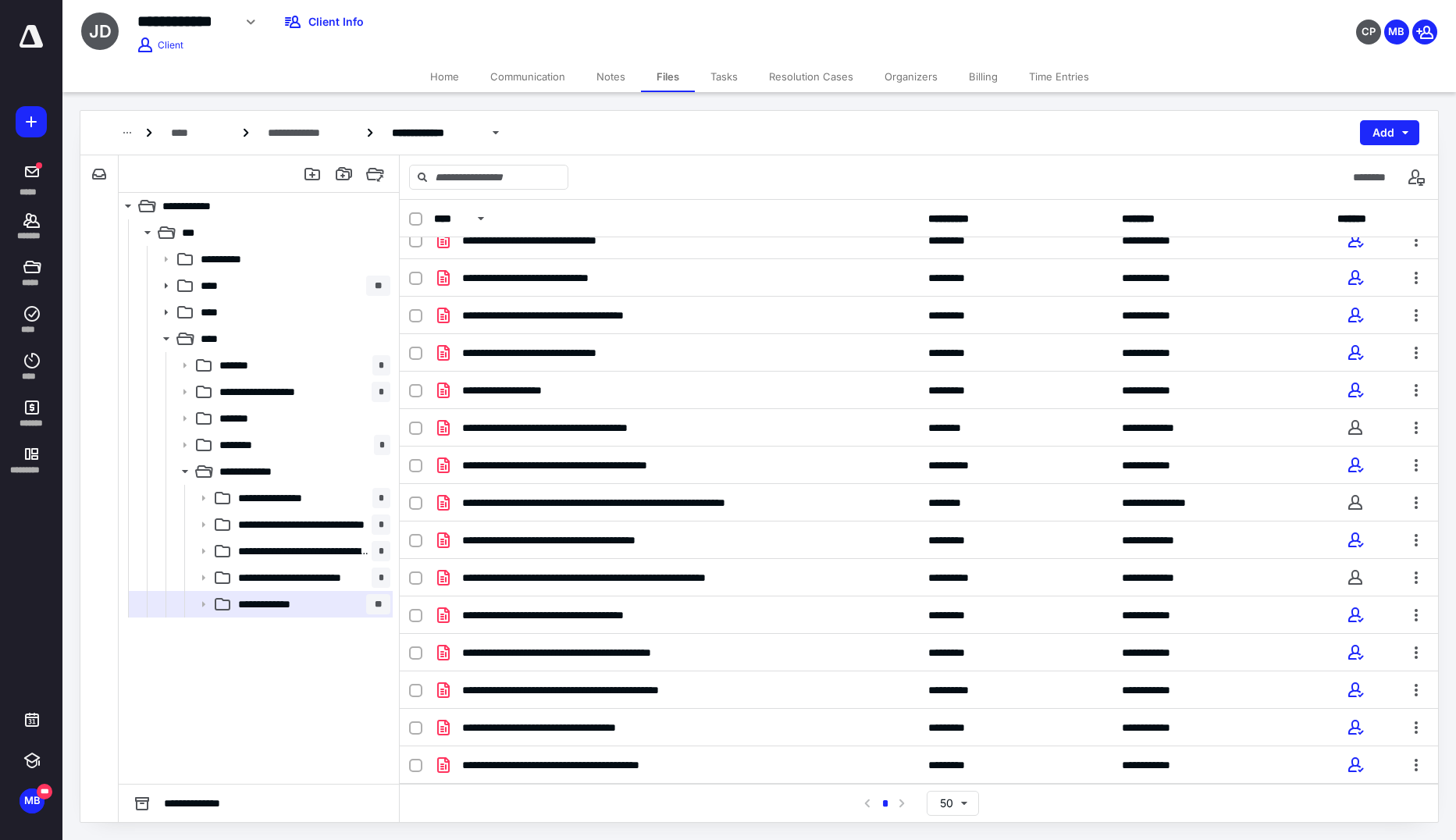 scroll, scrollTop: 316, scrollLeft: 0, axis: vertical 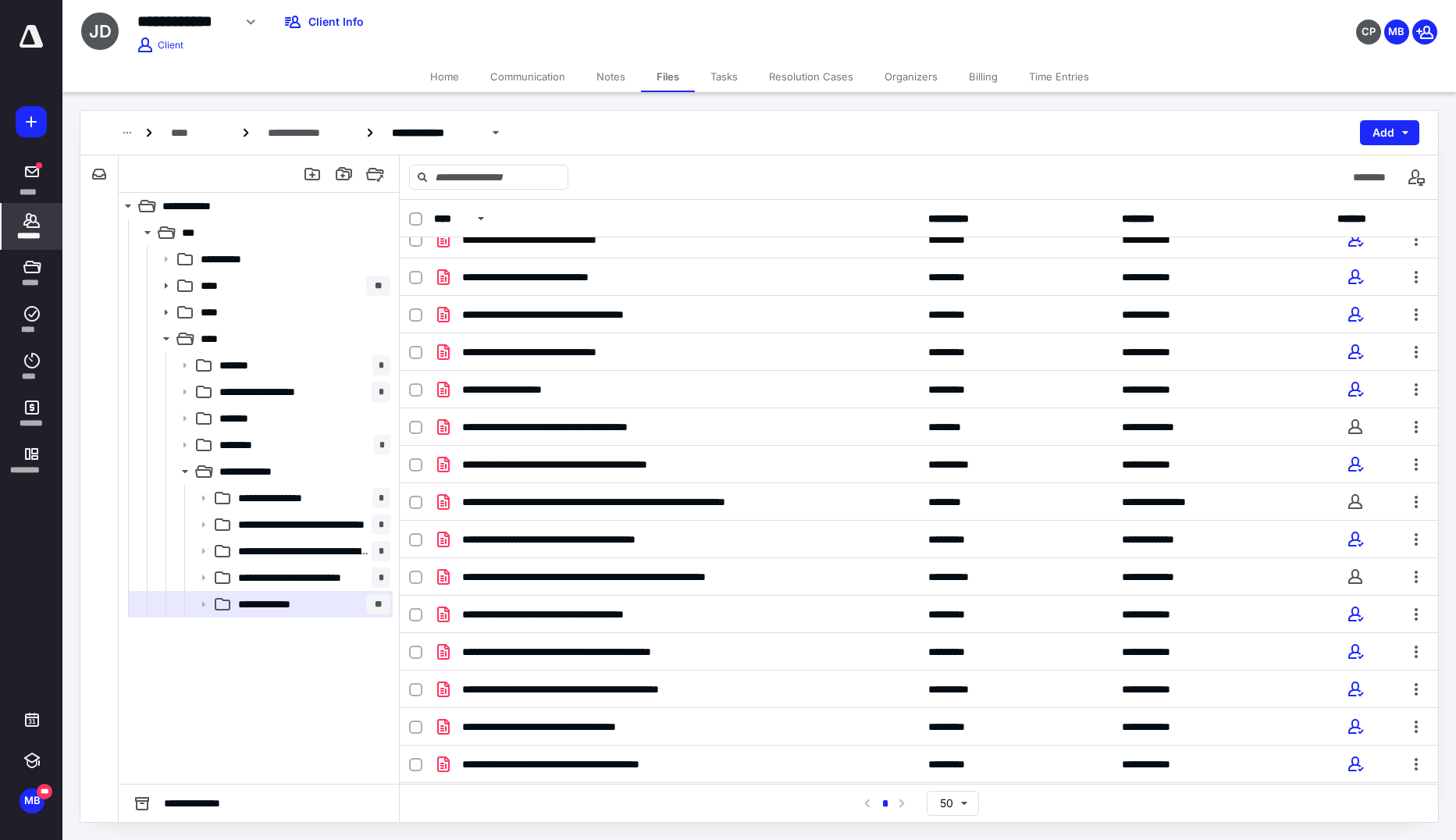 click on "*******" at bounding box center [32, 226] 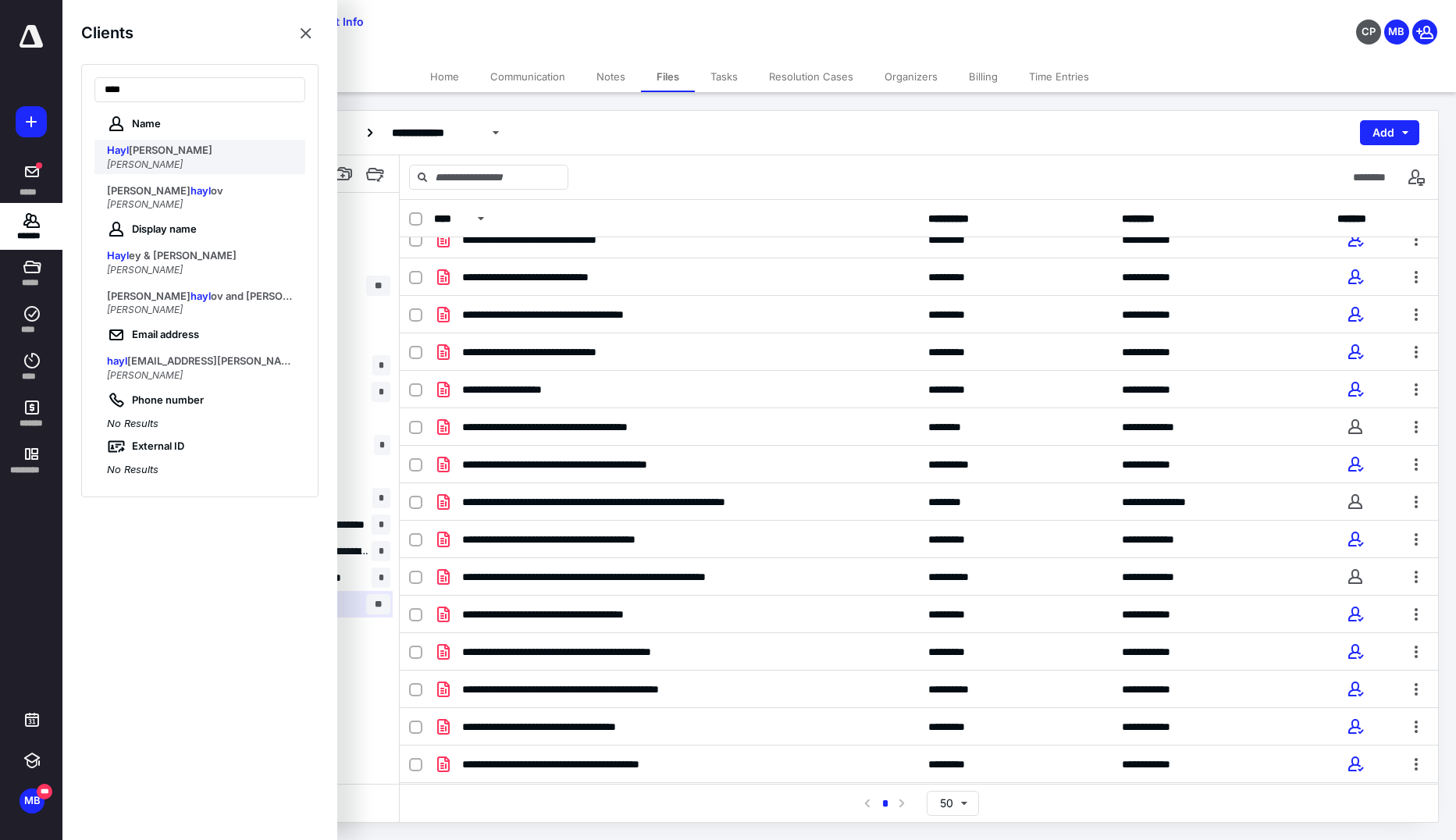 type on "****" 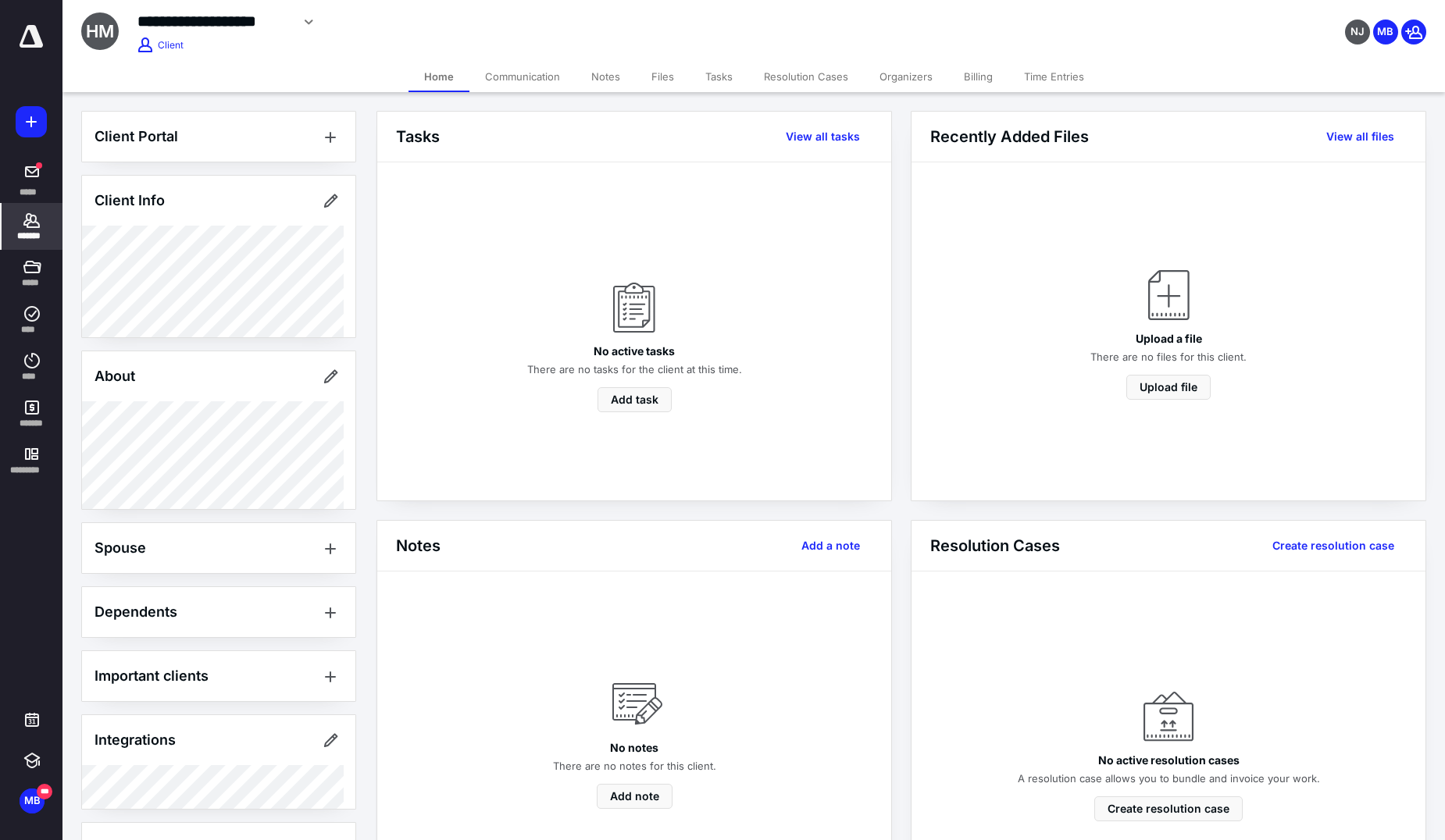 click on "Files" at bounding box center (662, 77) 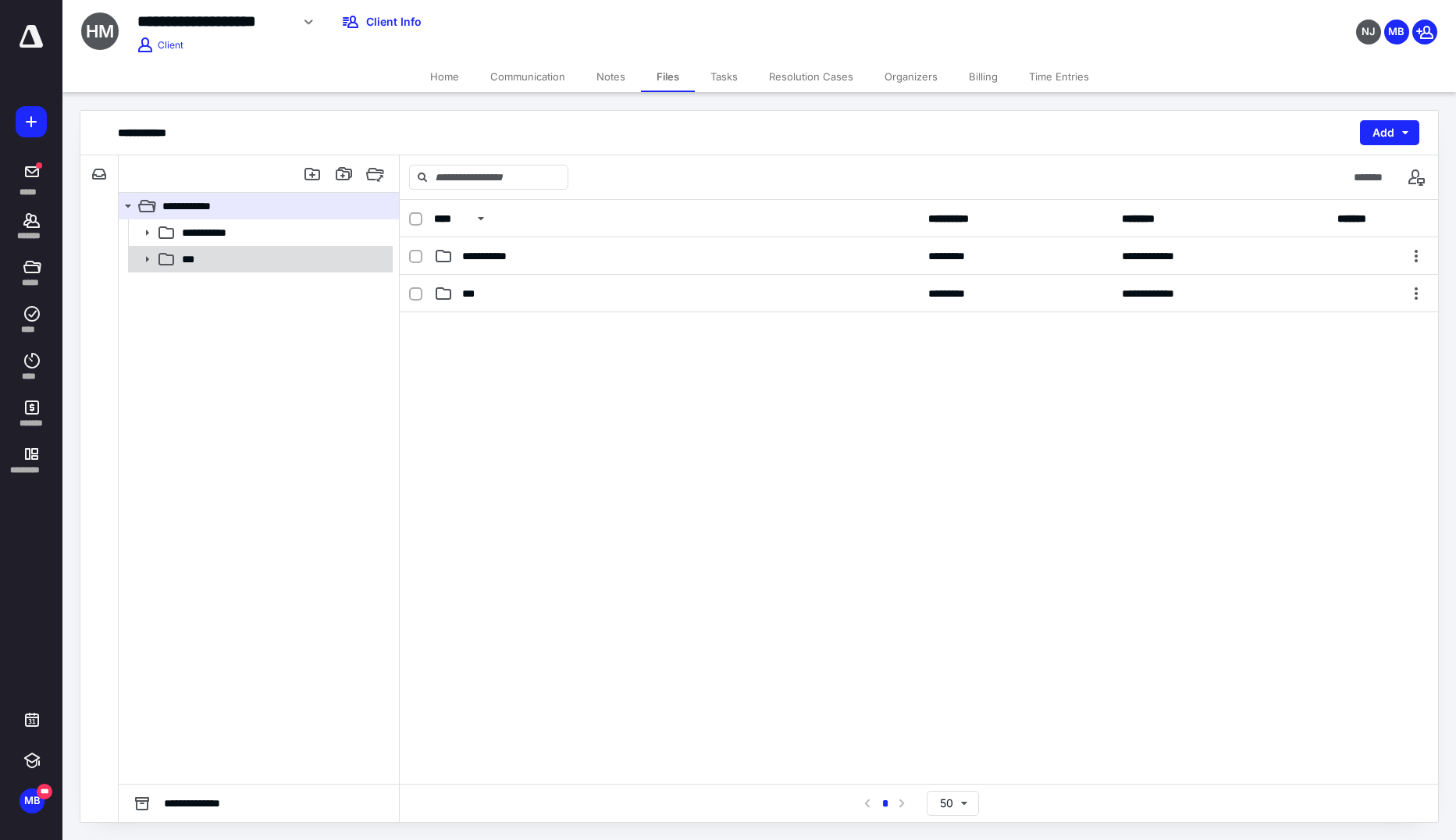 click 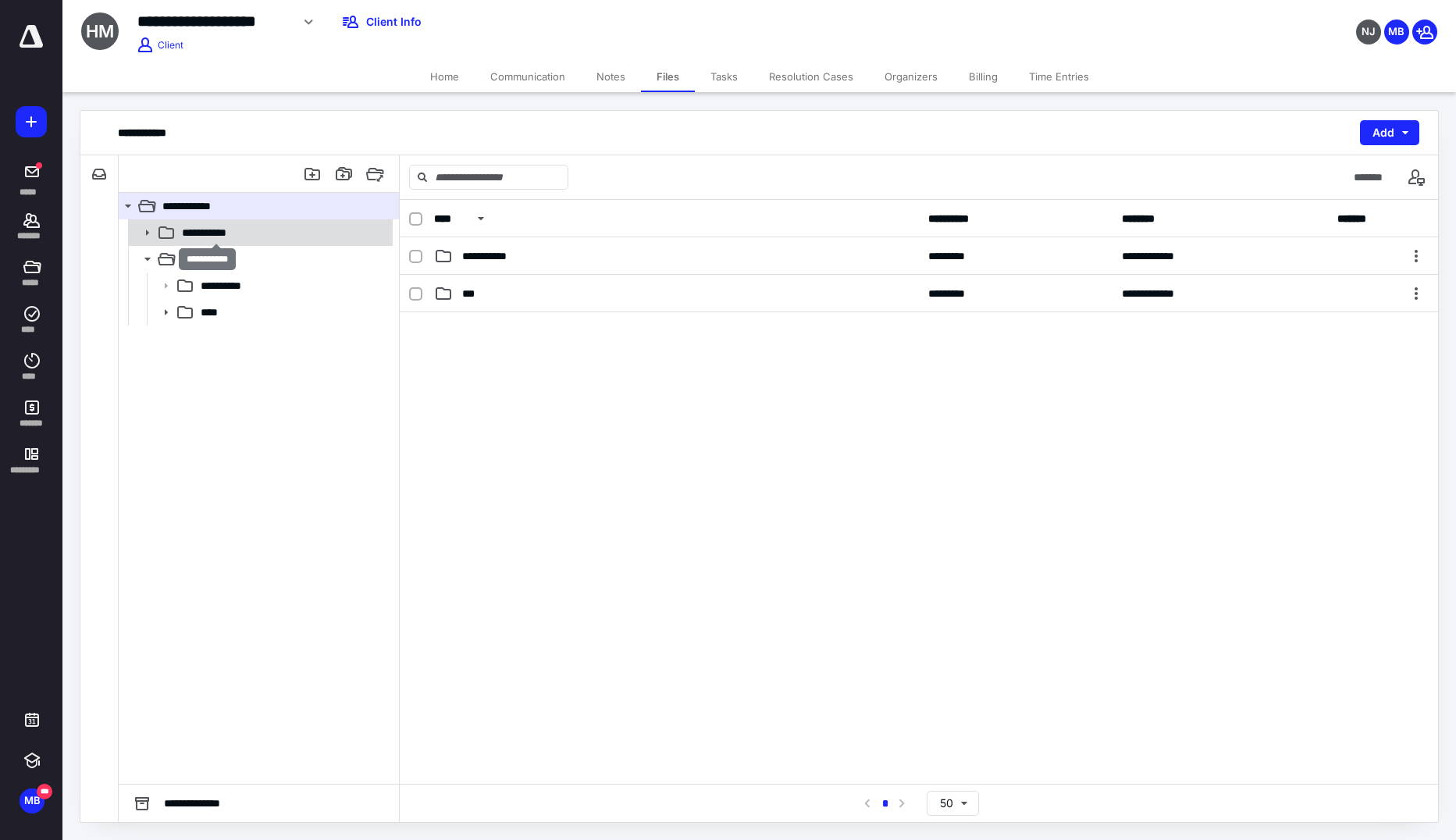 click on "**********" at bounding box center (215, 233) 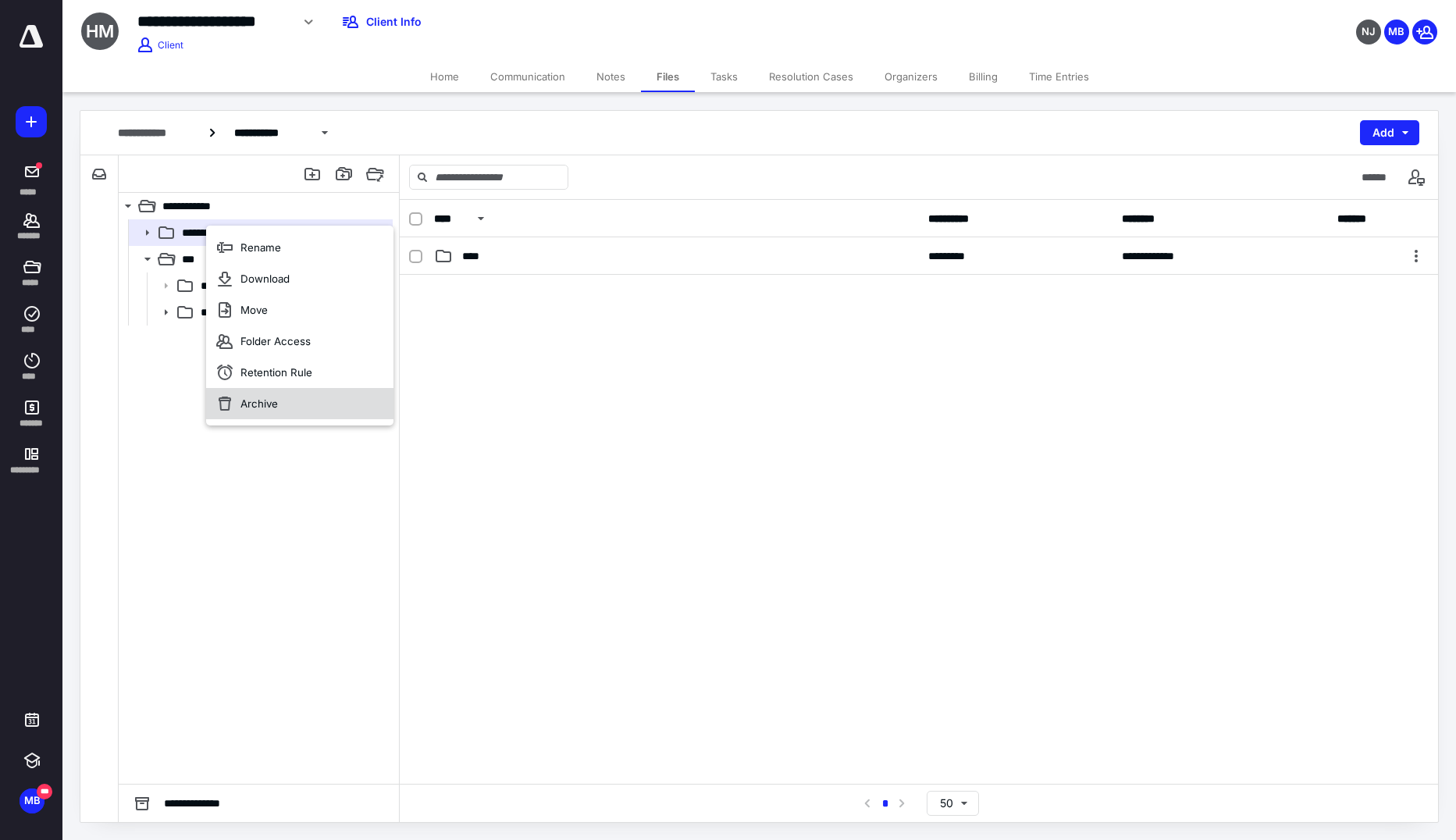 click on "Archive" at bounding box center [300, 404] 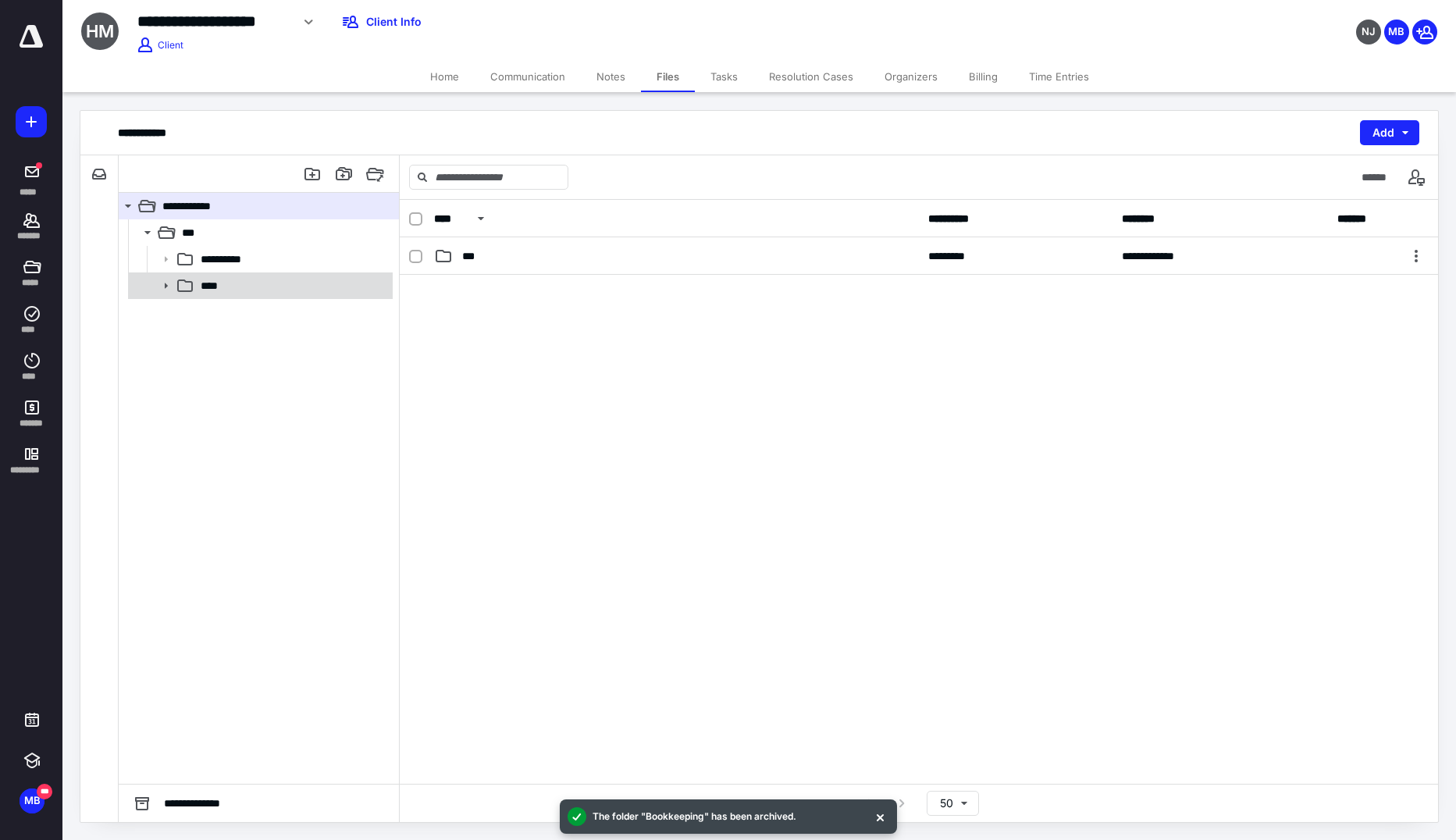 click 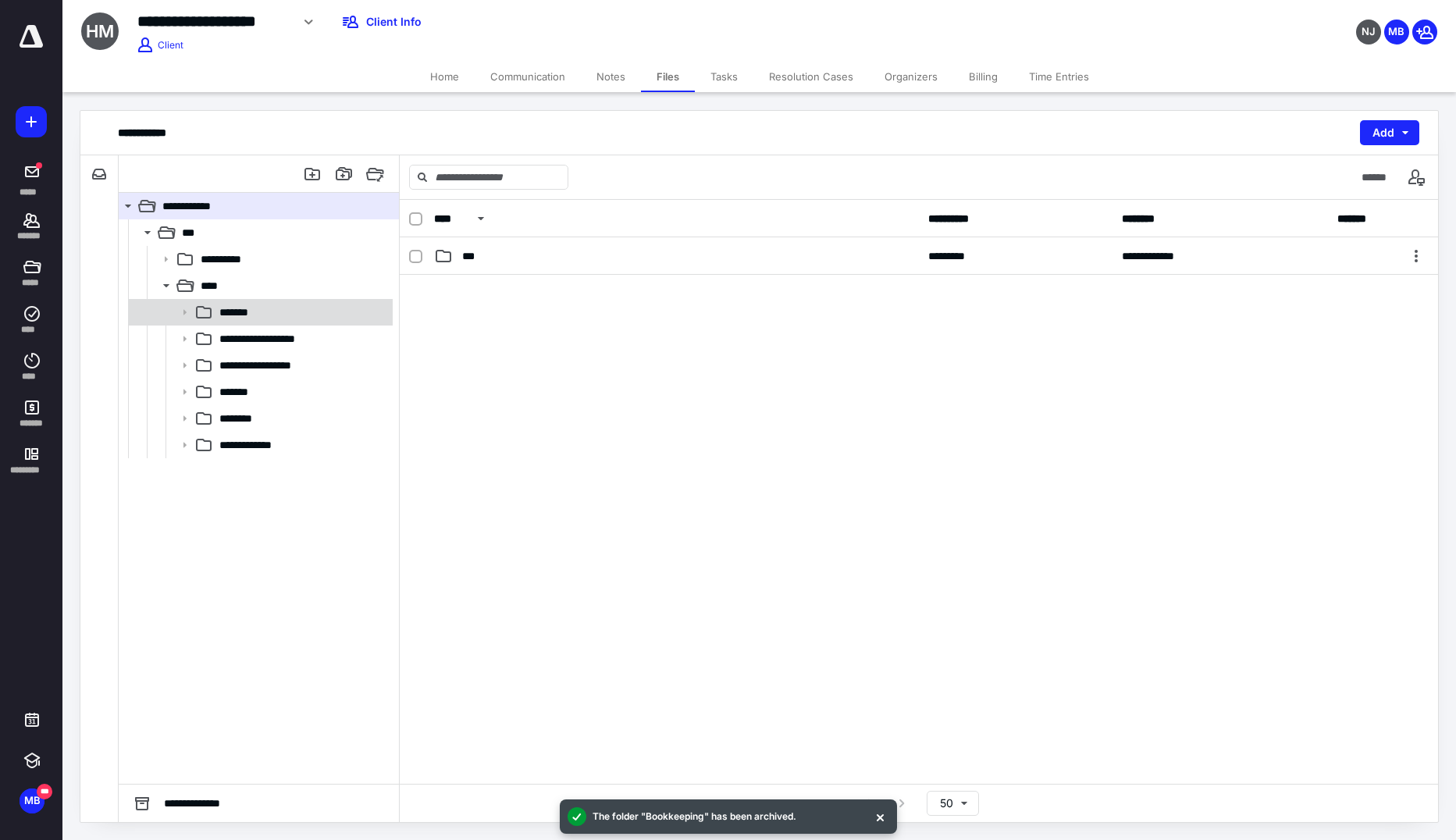 click on "*******" at bounding box center [235, 312] 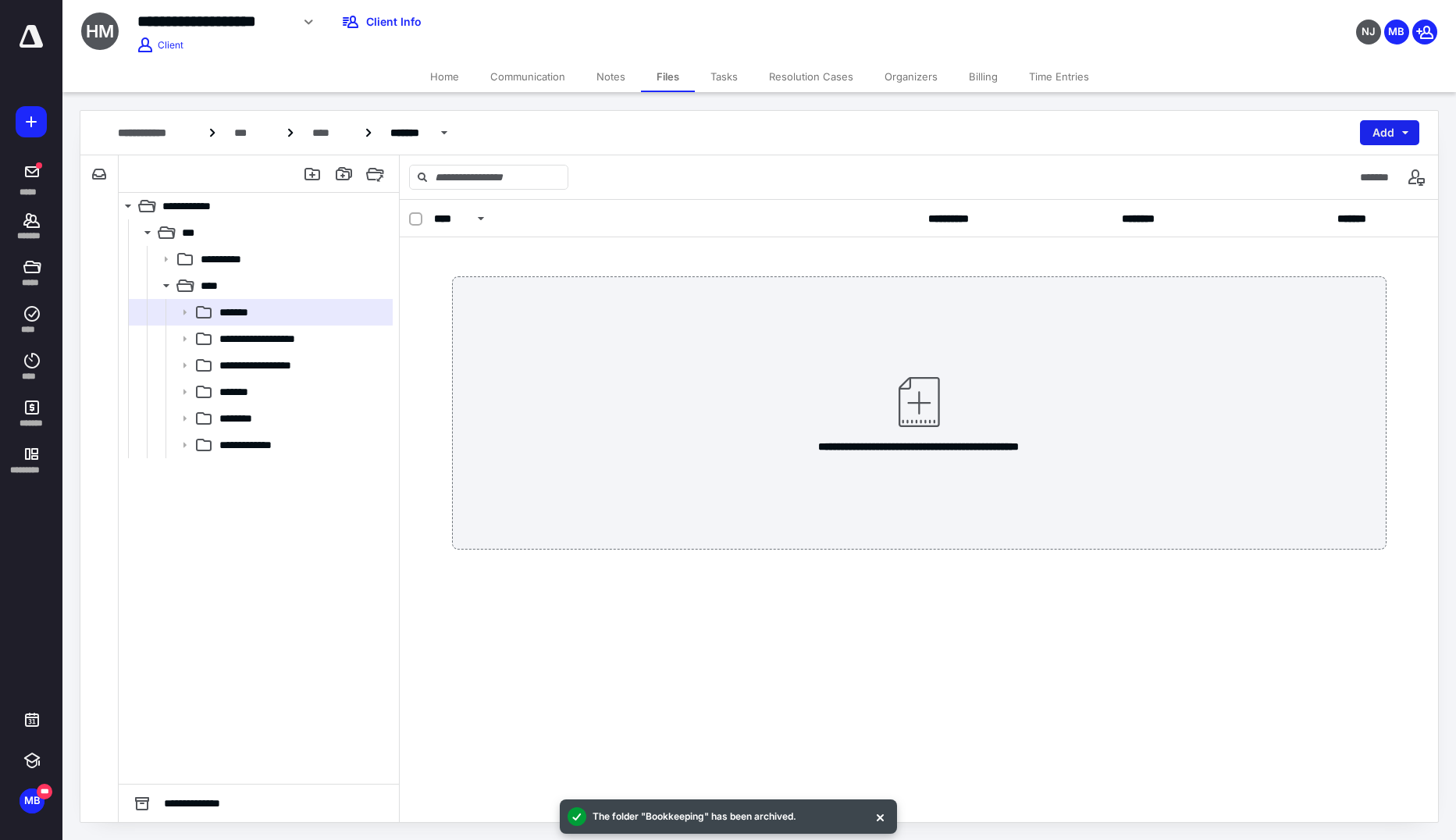 click on "Add" at bounding box center (1390, 133) 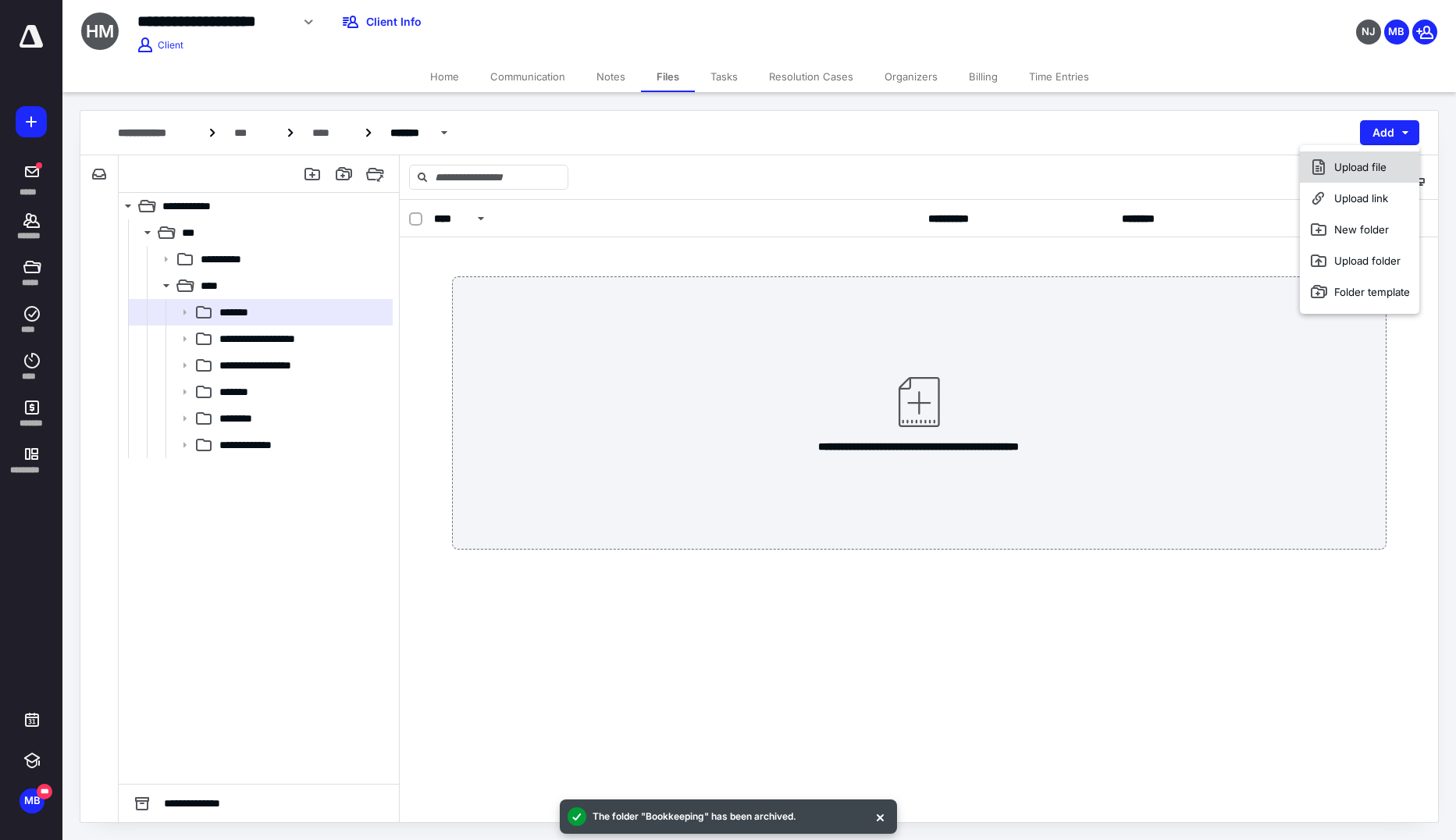 click on "Upload file" at bounding box center (1359, 167) 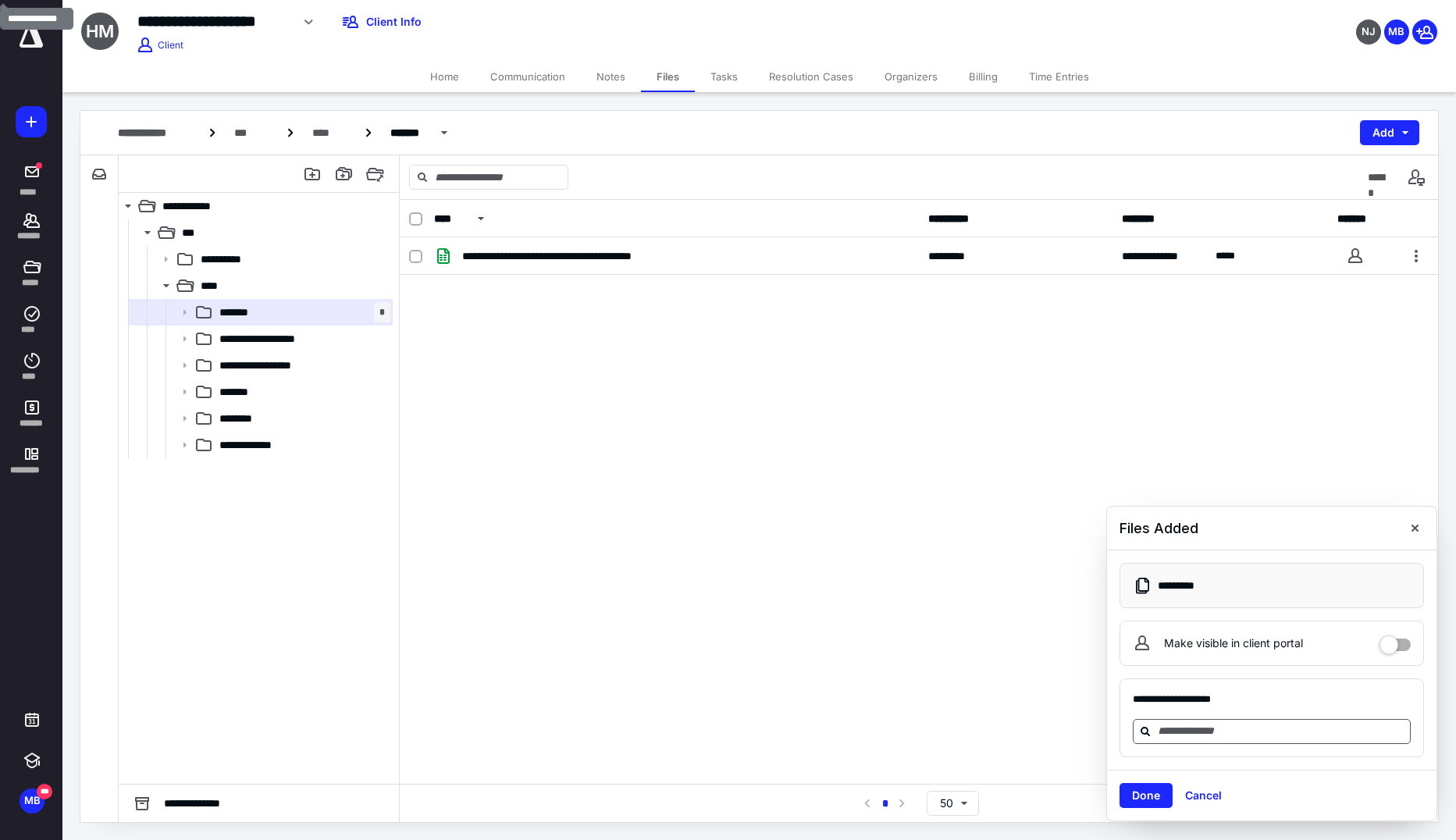 click at bounding box center (1281, 731) 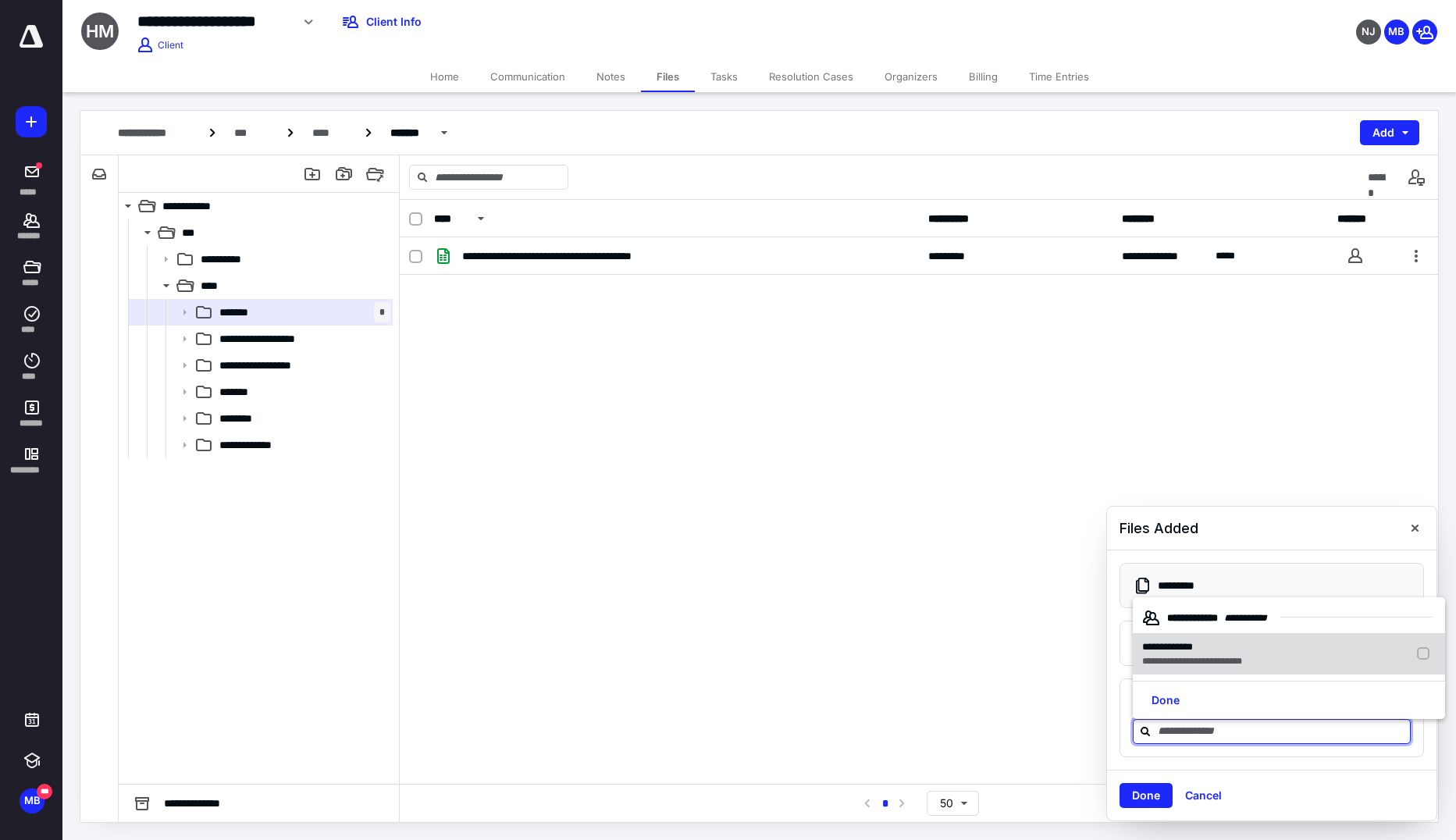 click on "**********" at bounding box center [1167, 646] 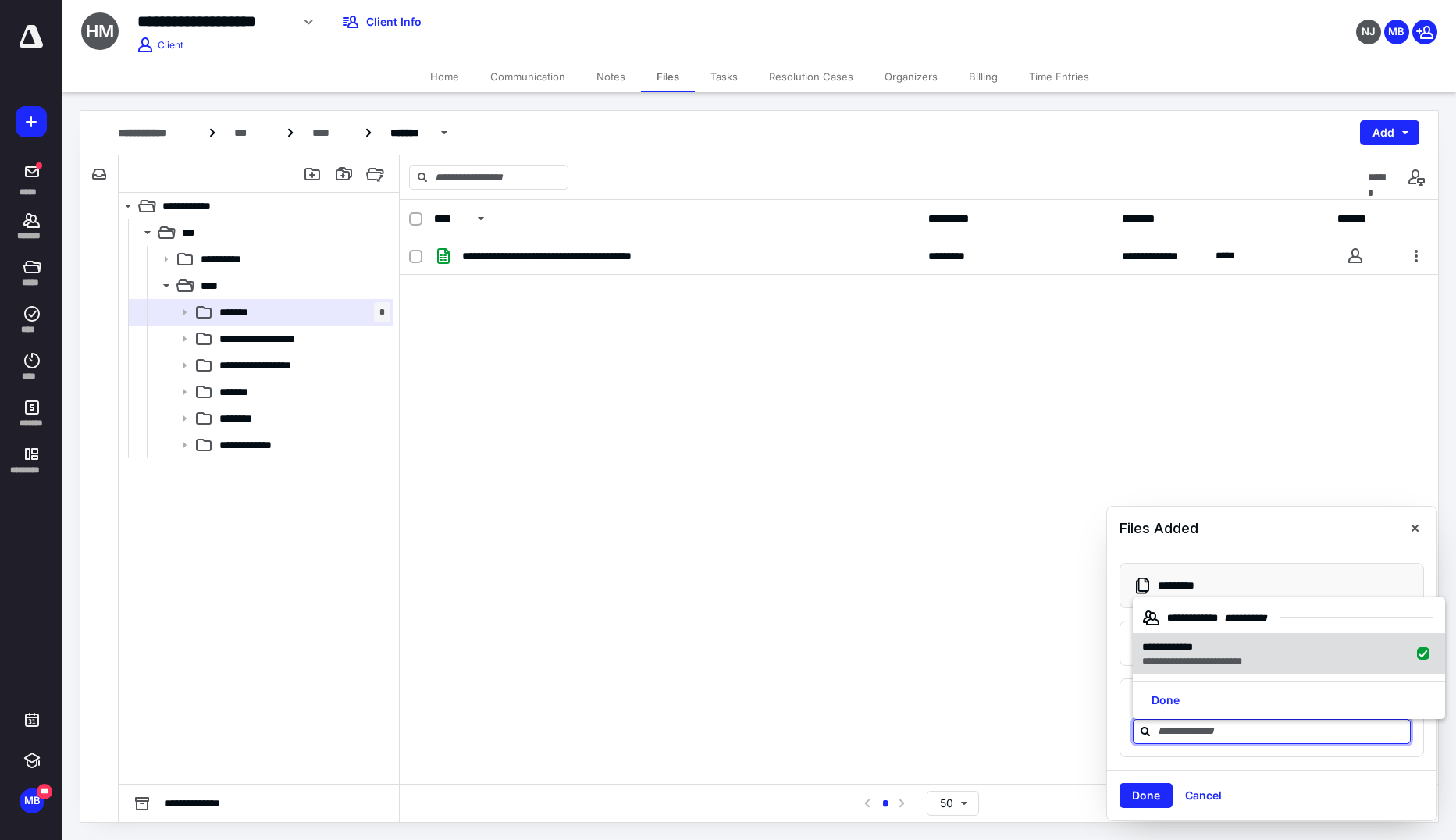 checkbox on "true" 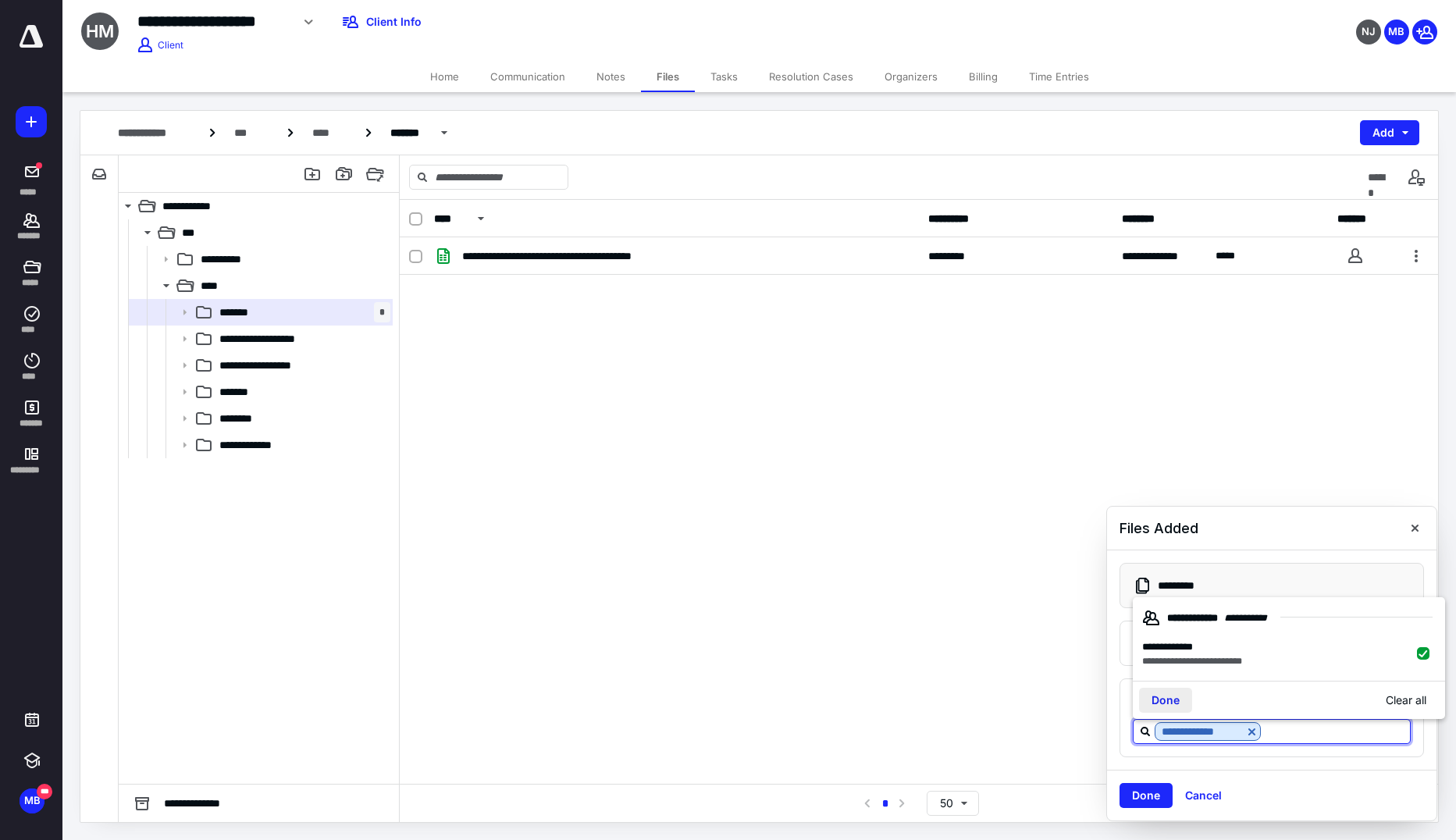 click on "Done" at bounding box center [1166, 700] 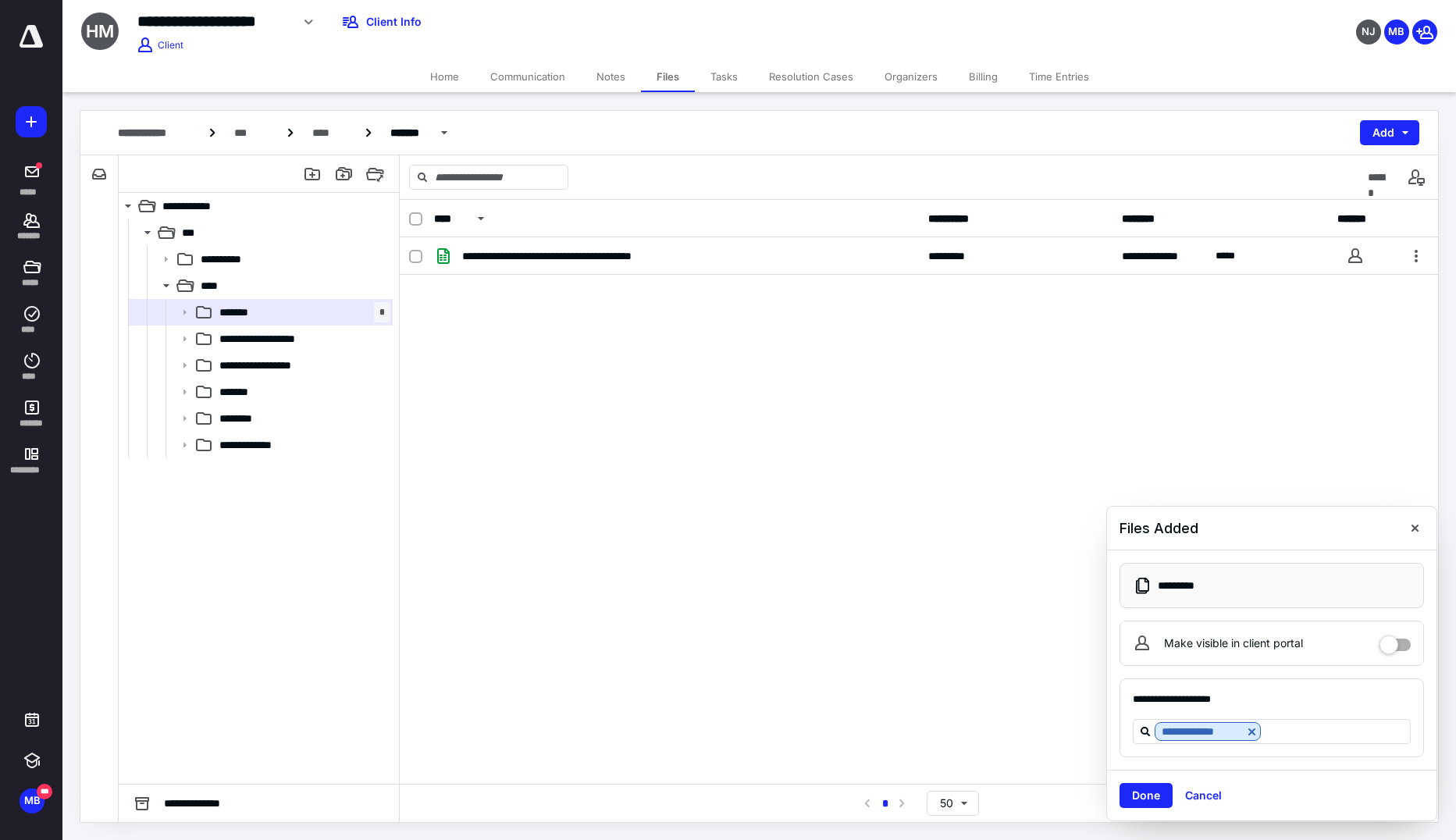 click on "Done" at bounding box center (1146, 796) 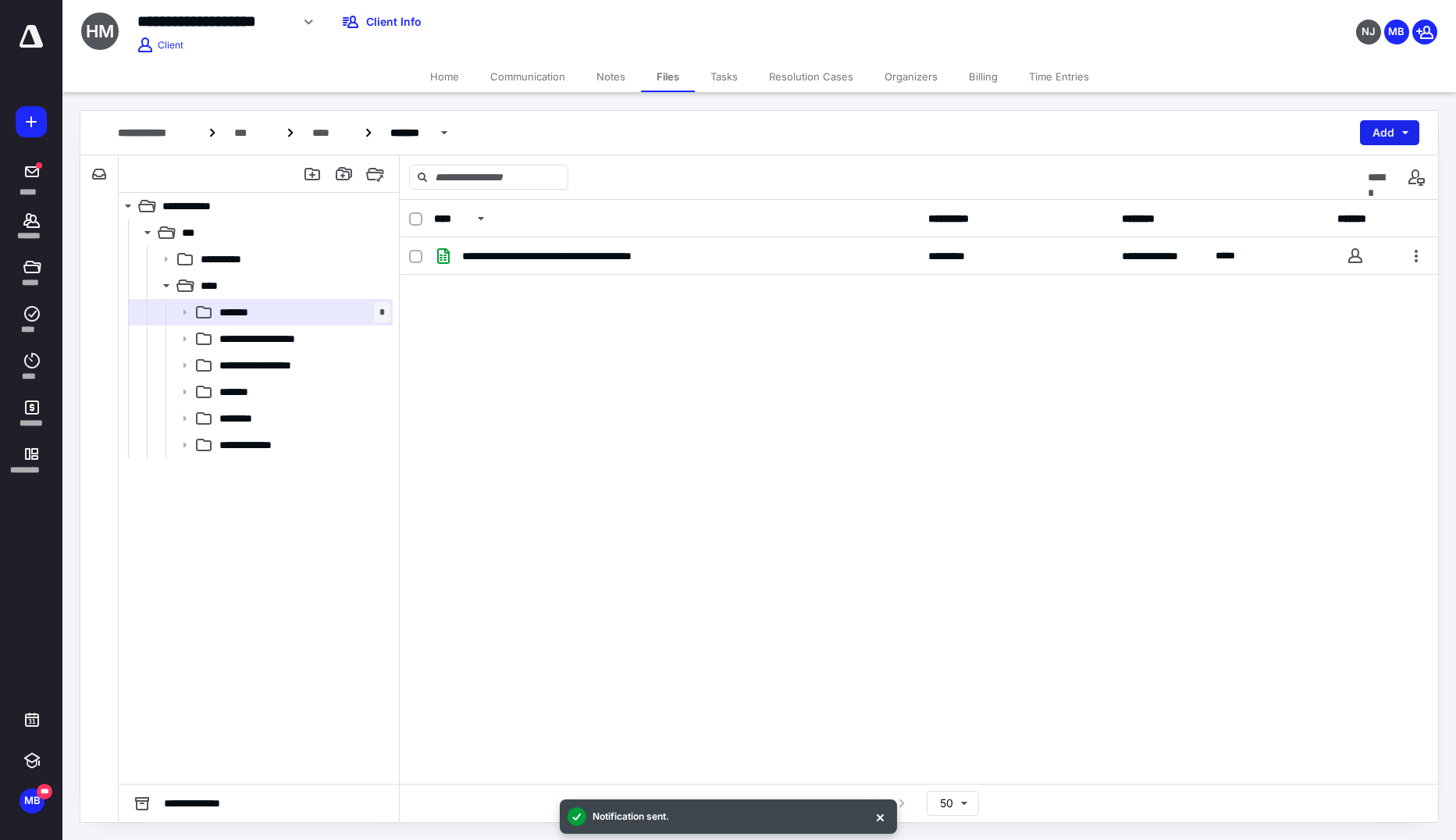 click on "Add" at bounding box center [1390, 133] 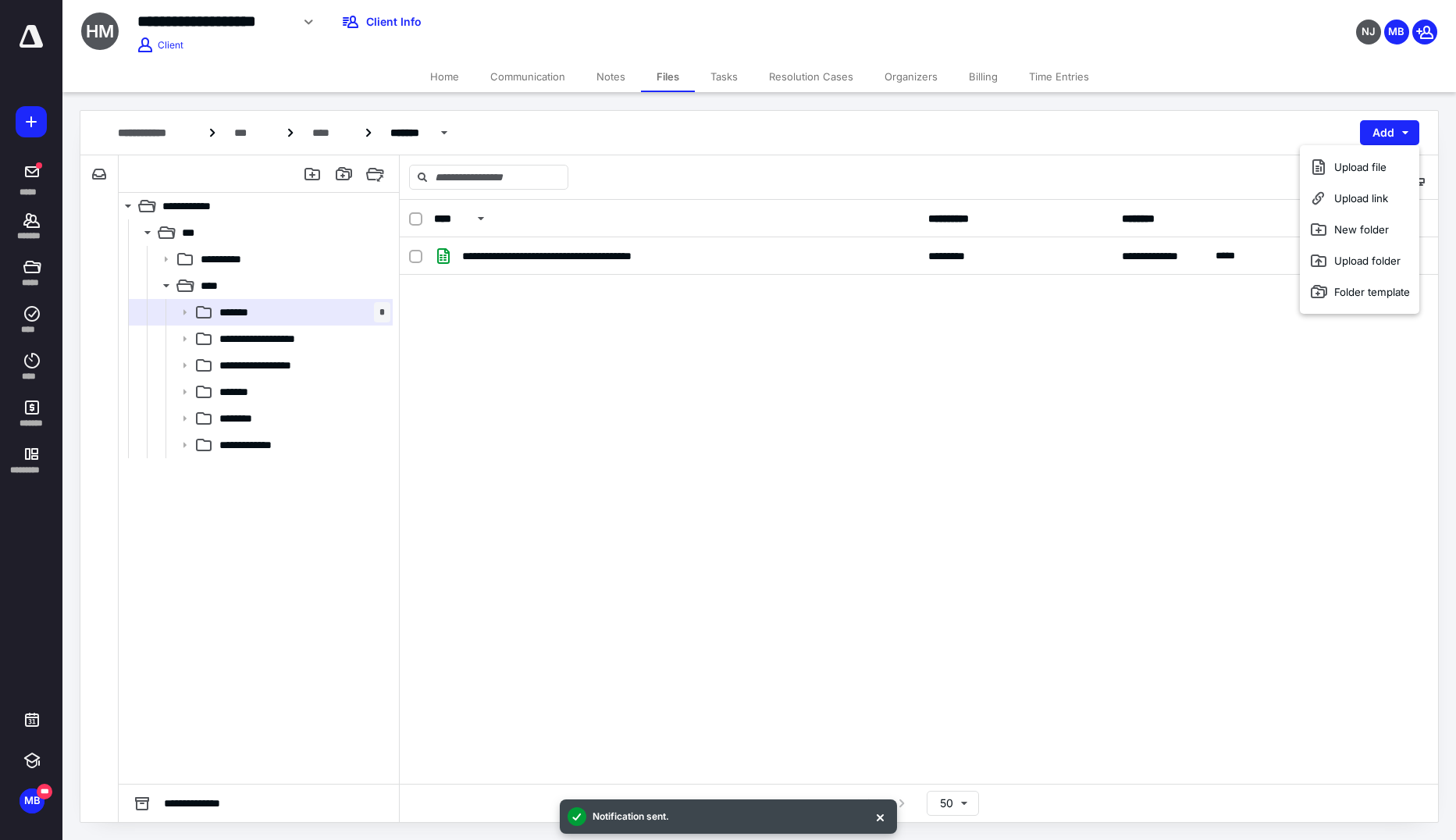 click on "Upload file Upload link New folder Upload folder Folder template" at bounding box center (1359, 230) 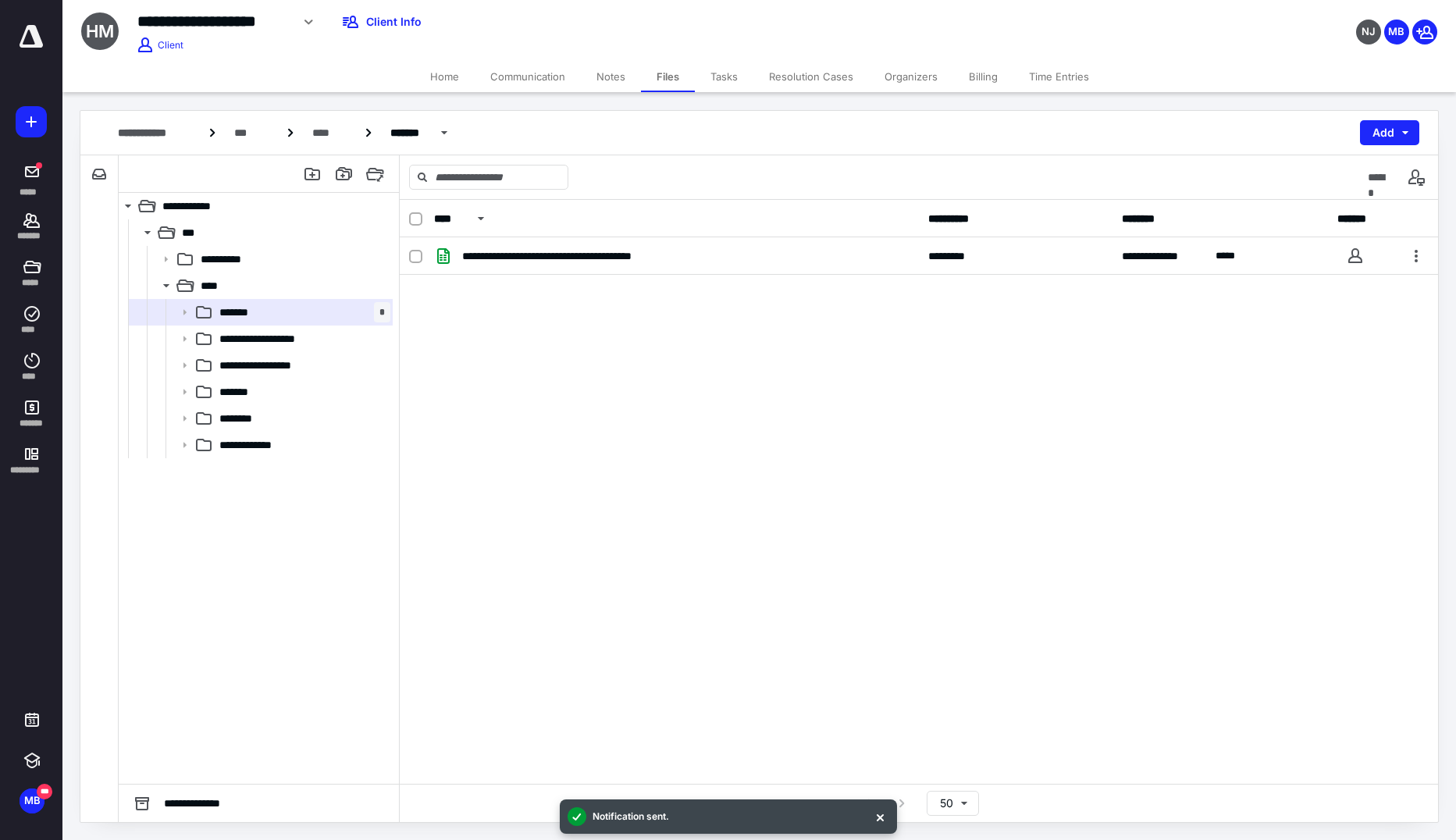 click on "******" at bounding box center [919, 177] 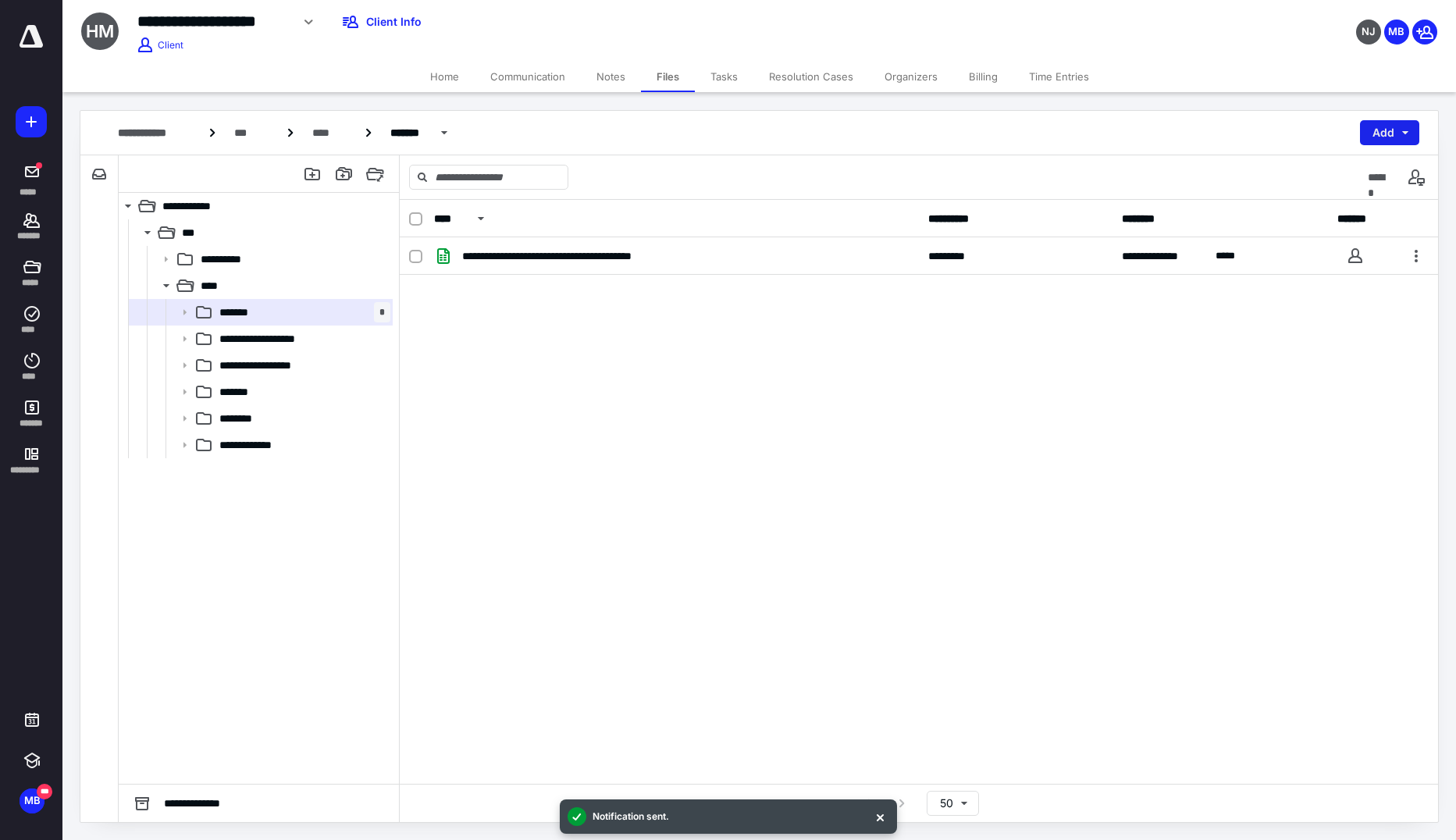 click on "Add" at bounding box center (1390, 133) 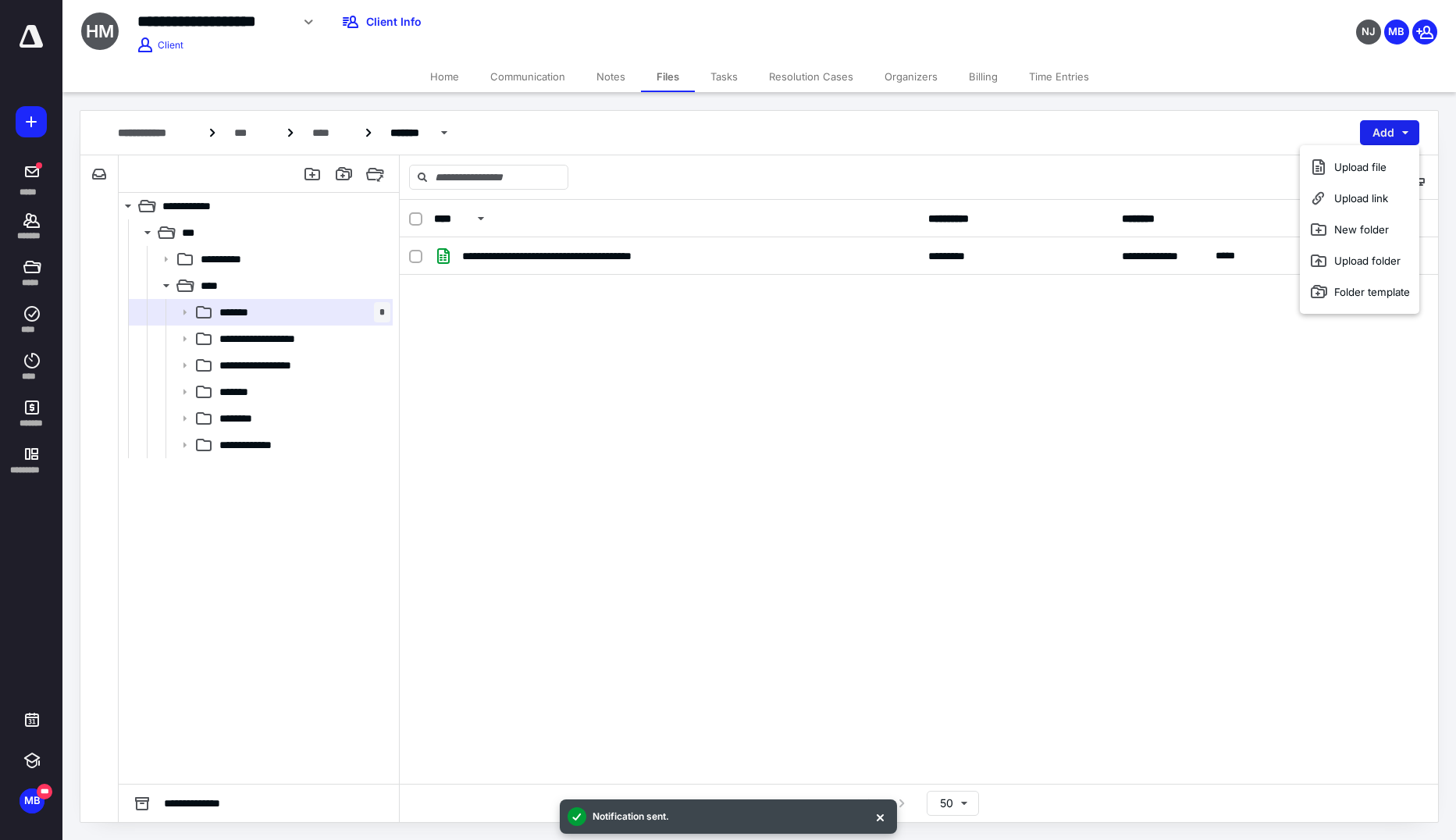 click on "Upload file" at bounding box center (1359, 167) 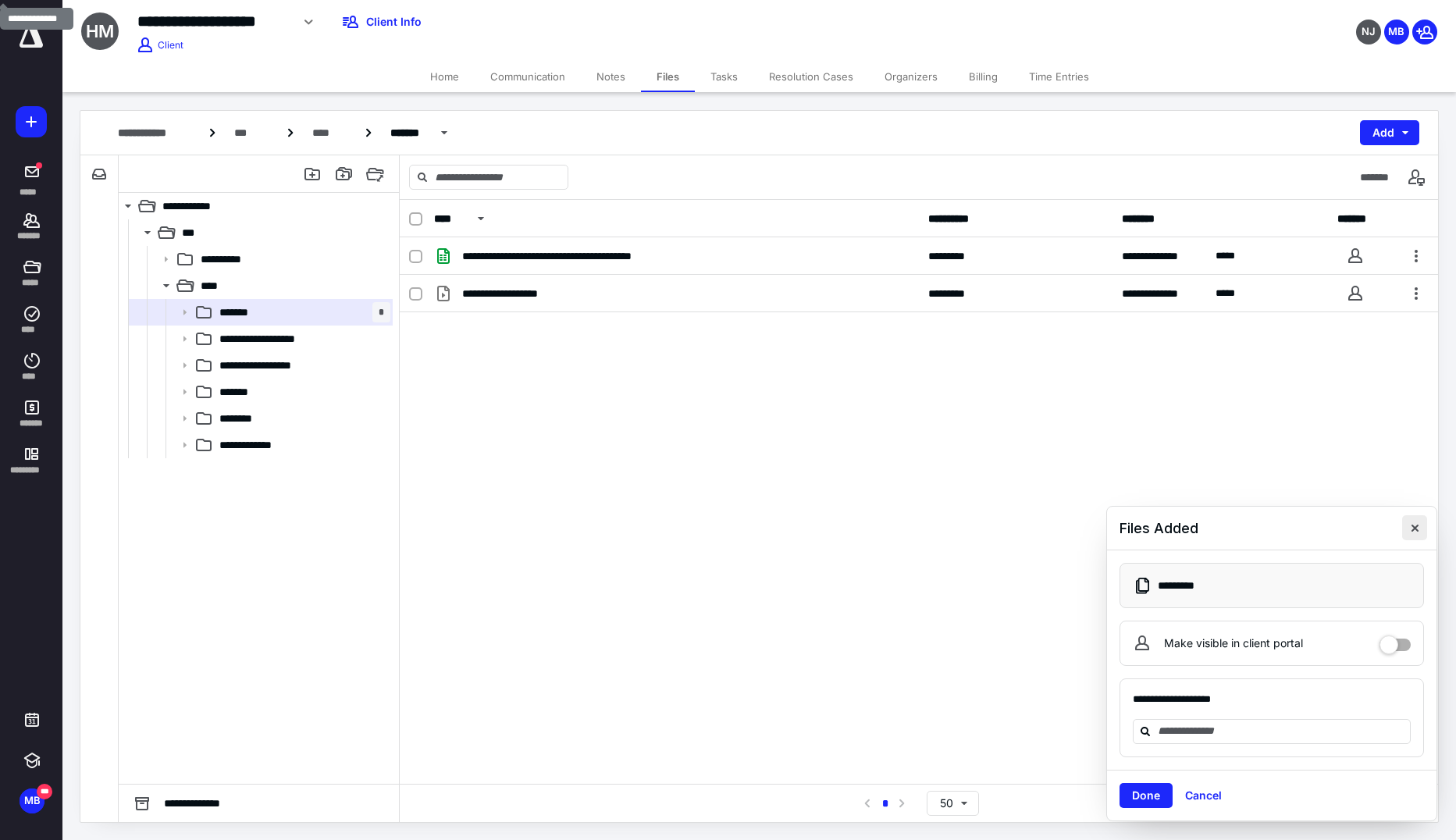 click at bounding box center (1415, 528) 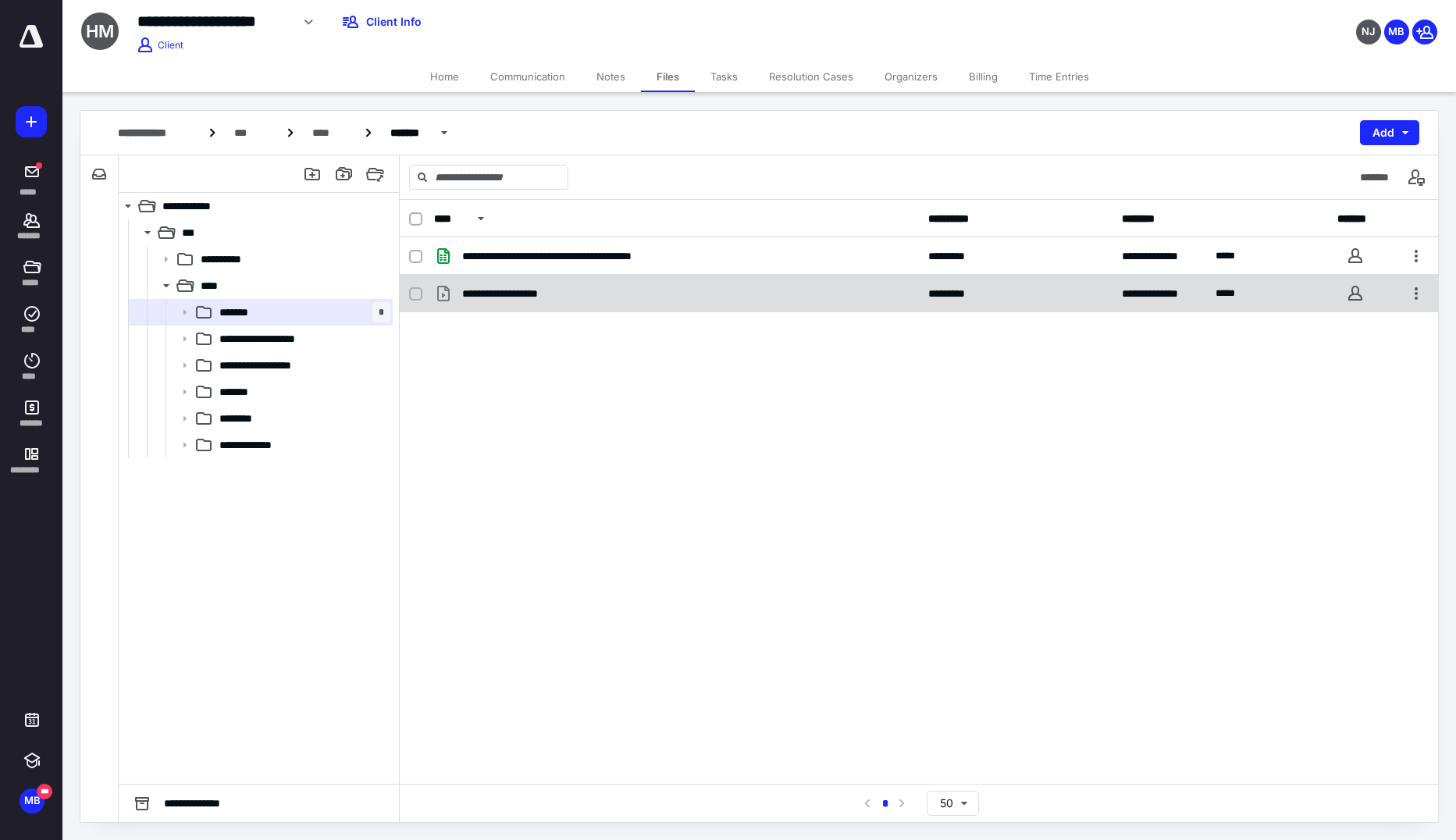 click on "**********" at bounding box center [676, 294] 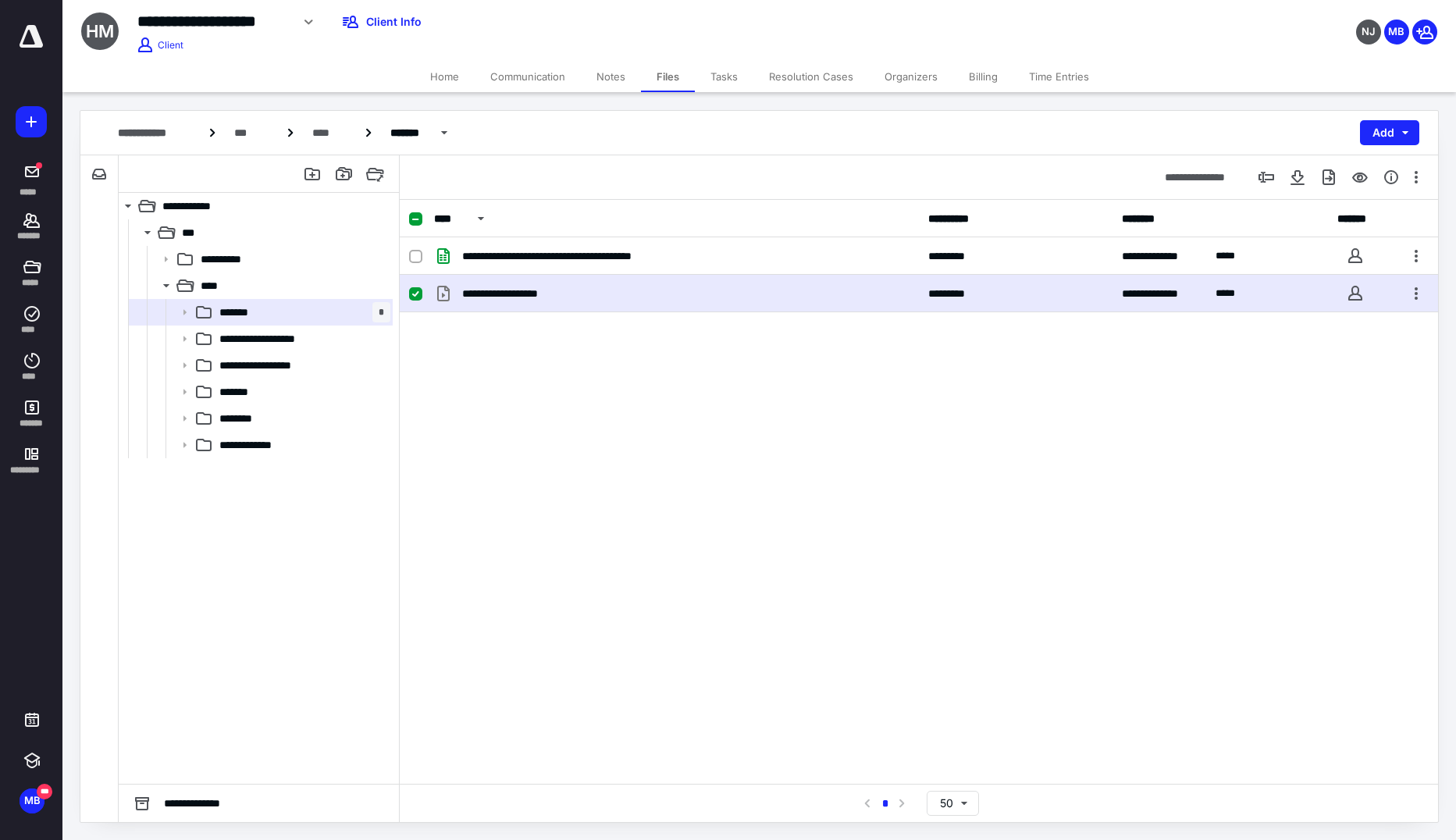 click on "**********" at bounding box center [676, 294] 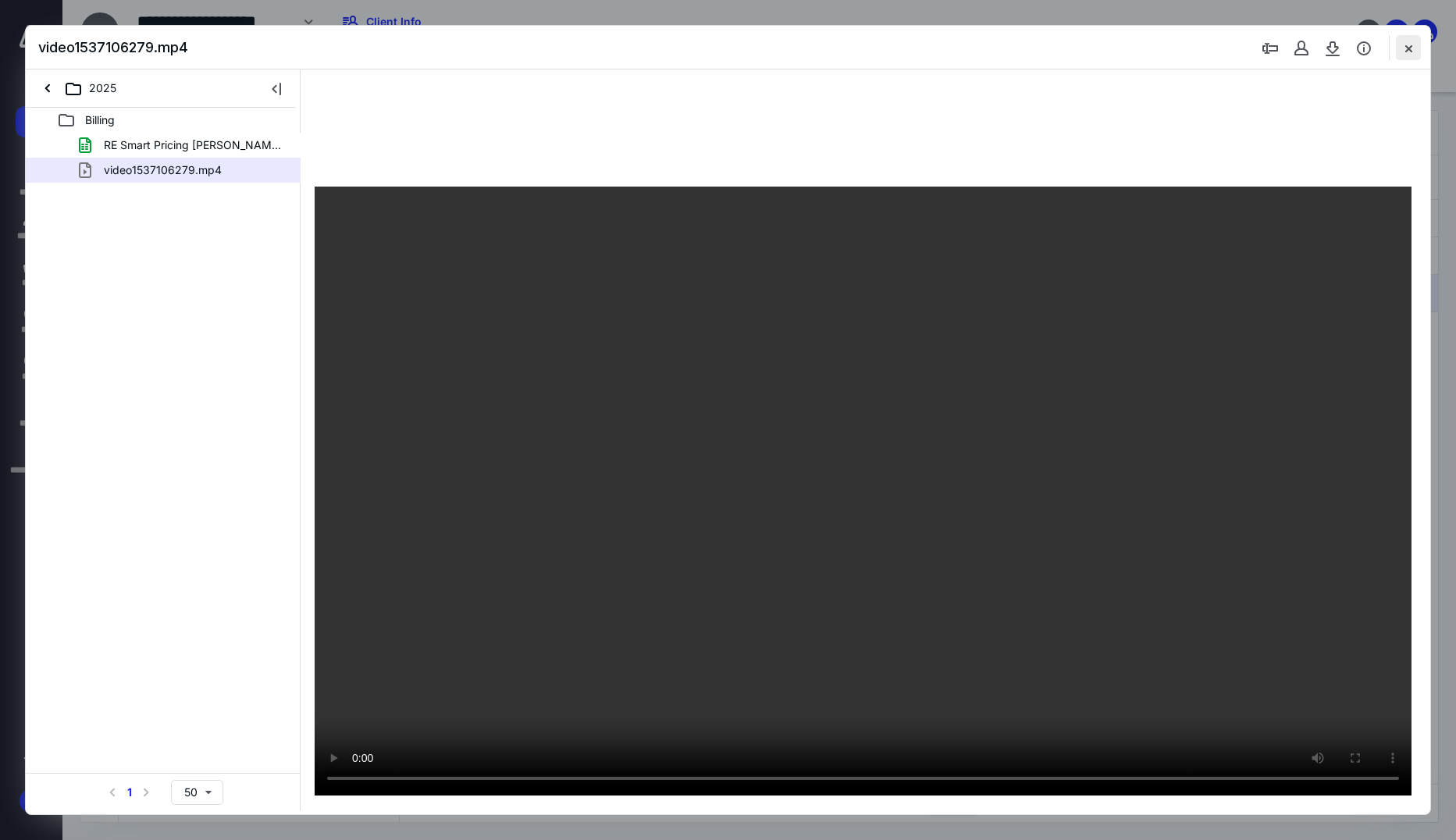 click at bounding box center [1408, 48] 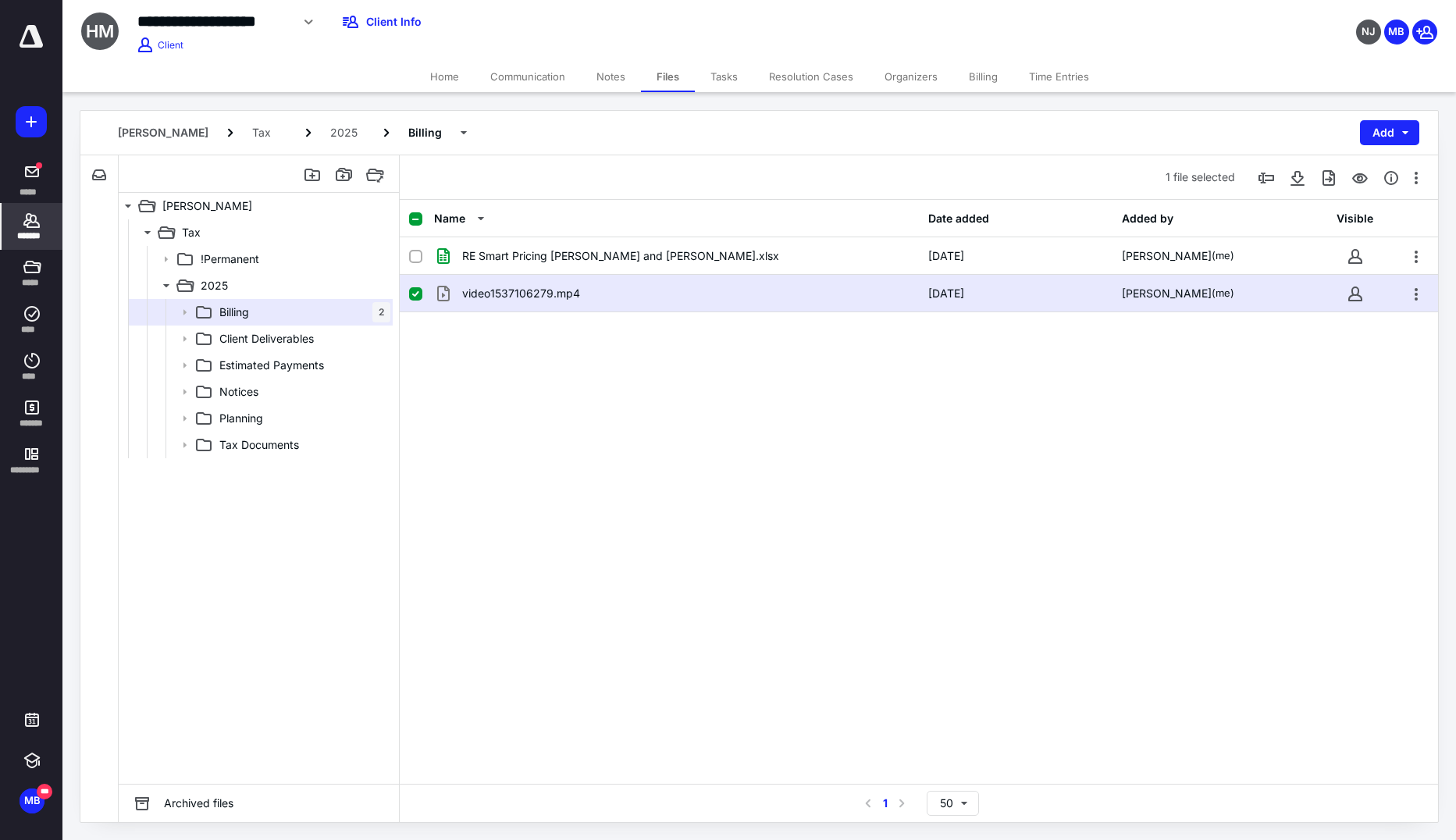 click on "*******" at bounding box center [32, 236] 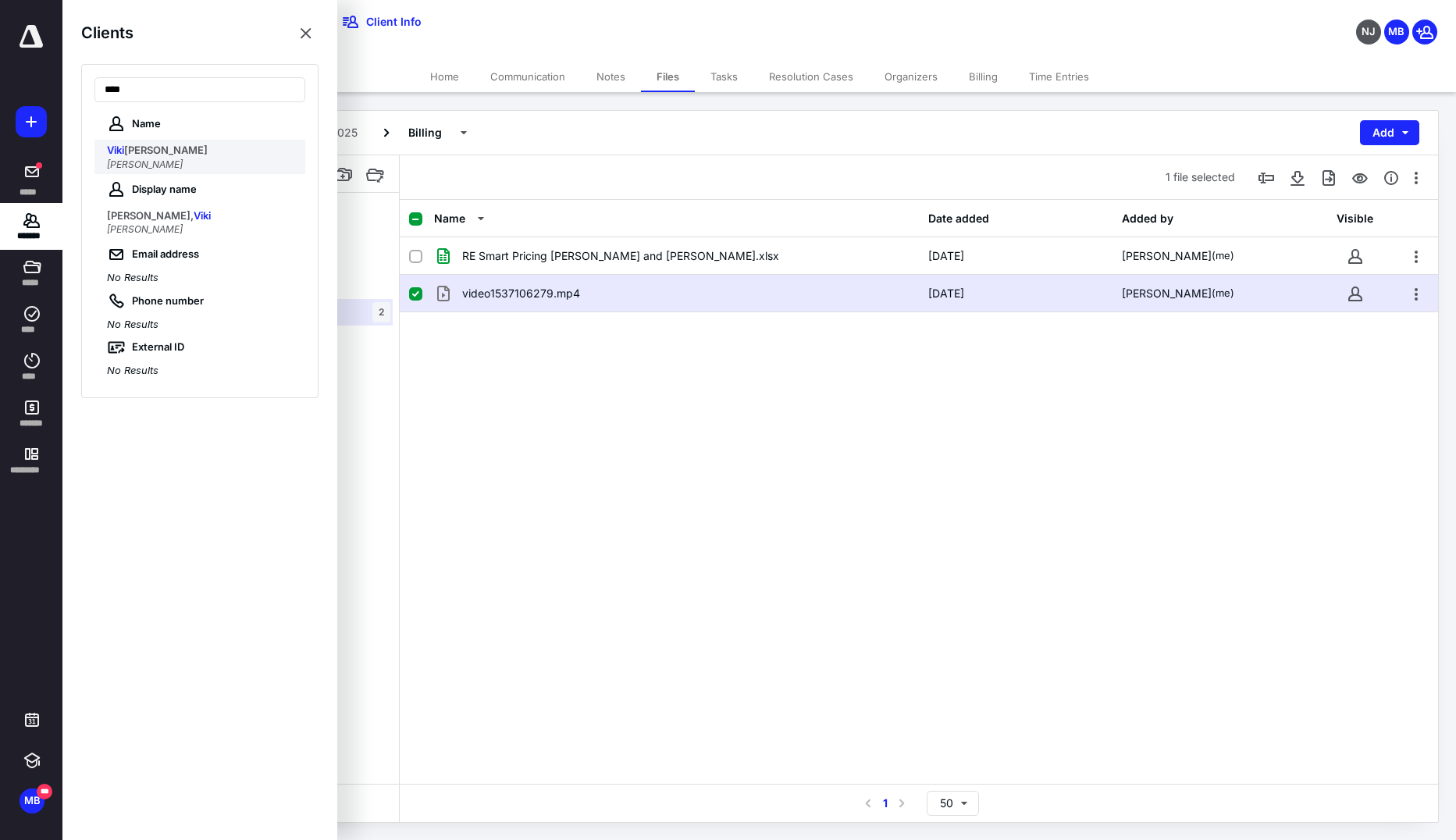 type on "****" 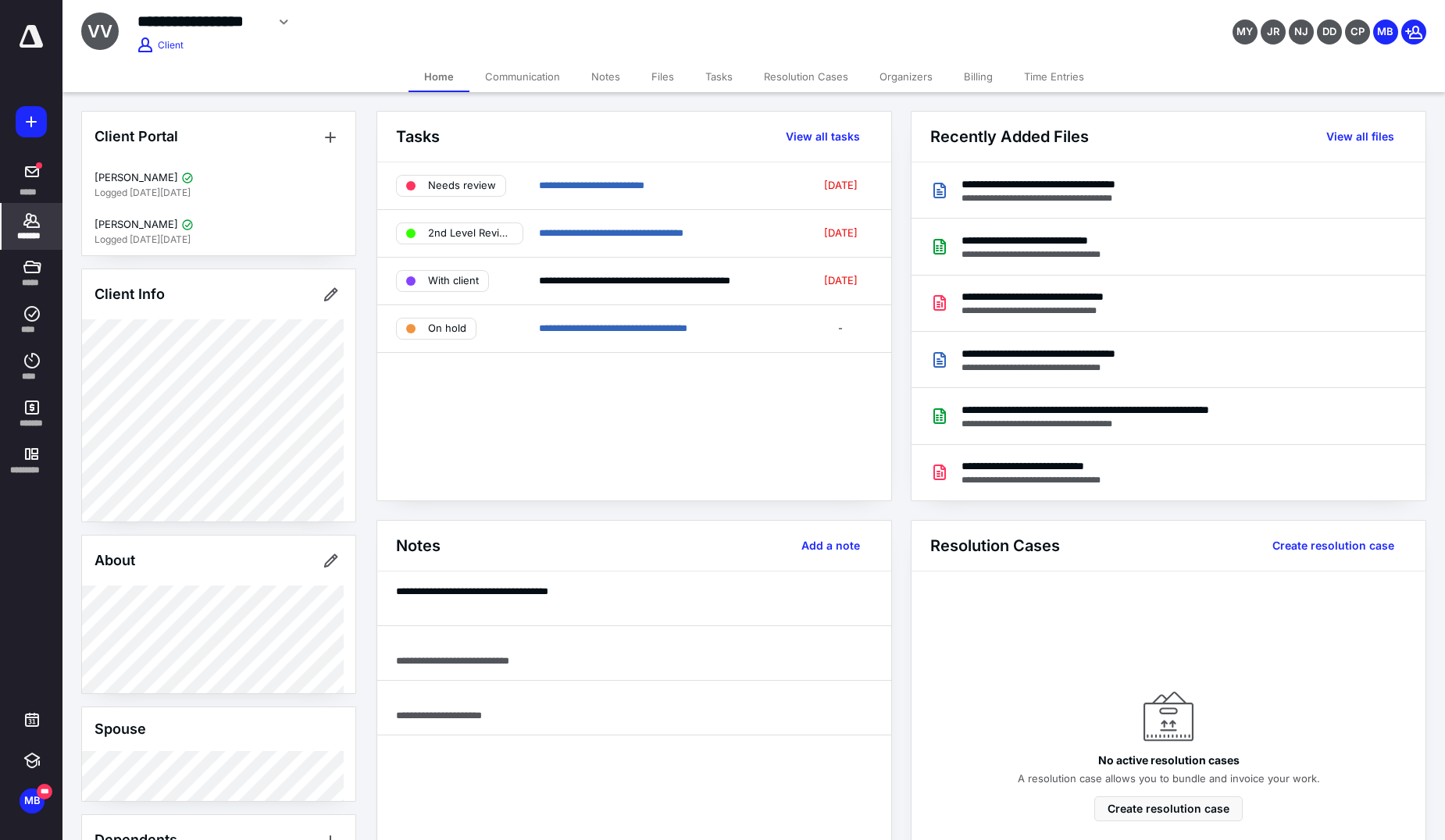 click on "Files" at bounding box center (662, 77) 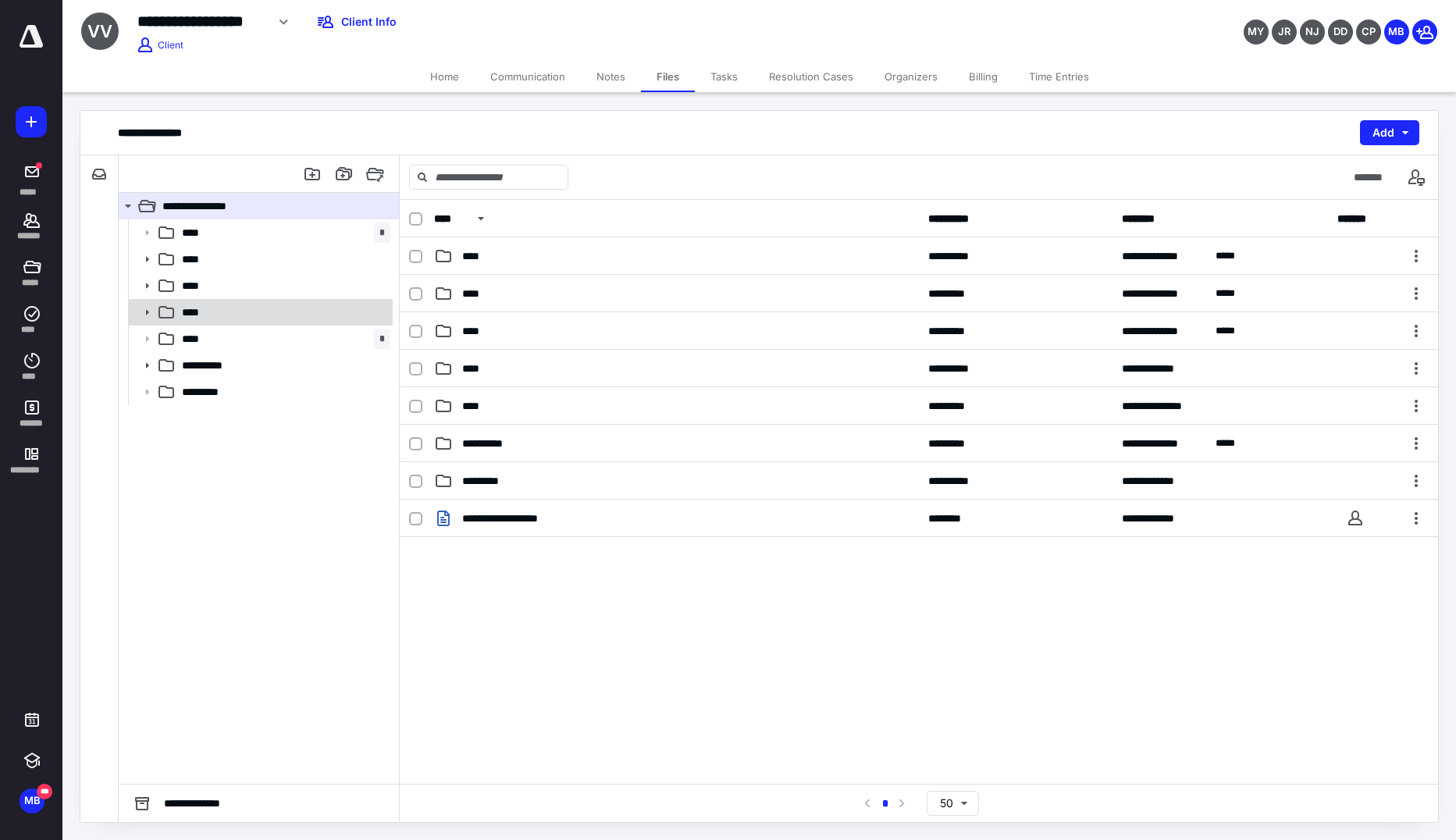 click 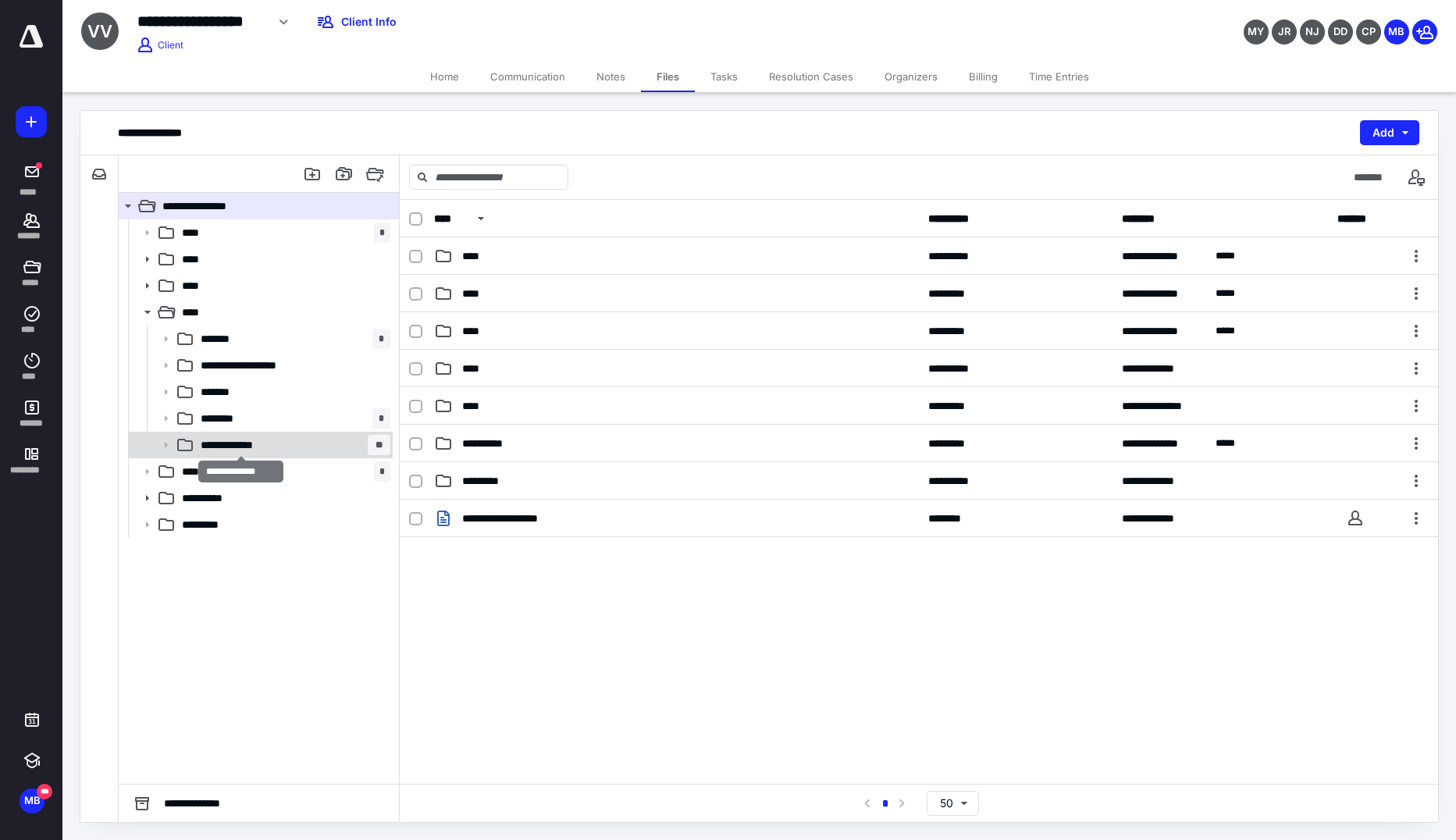 click on "**********" at bounding box center [240, 445] 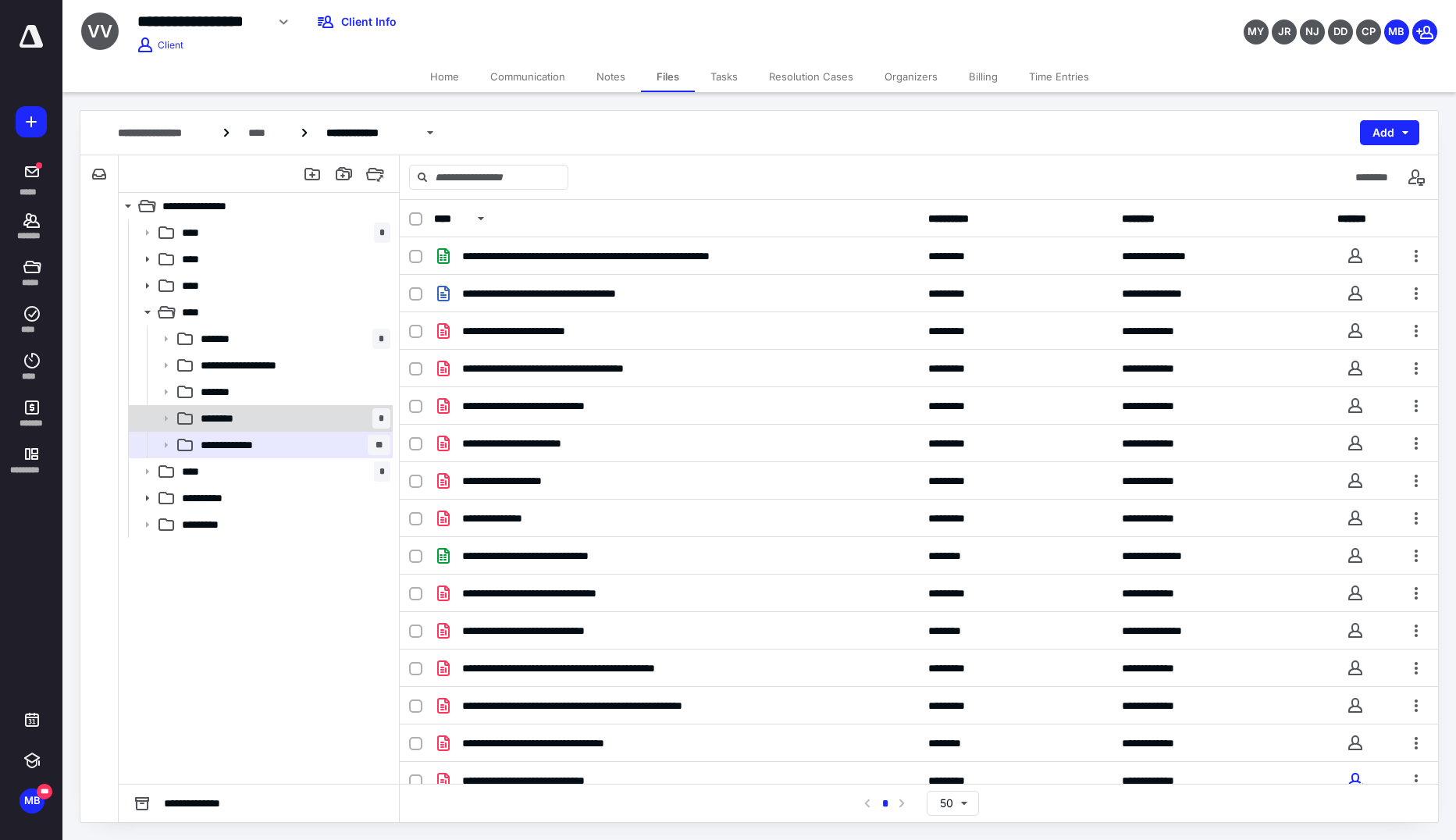 click on "******** *" at bounding box center [292, 418] 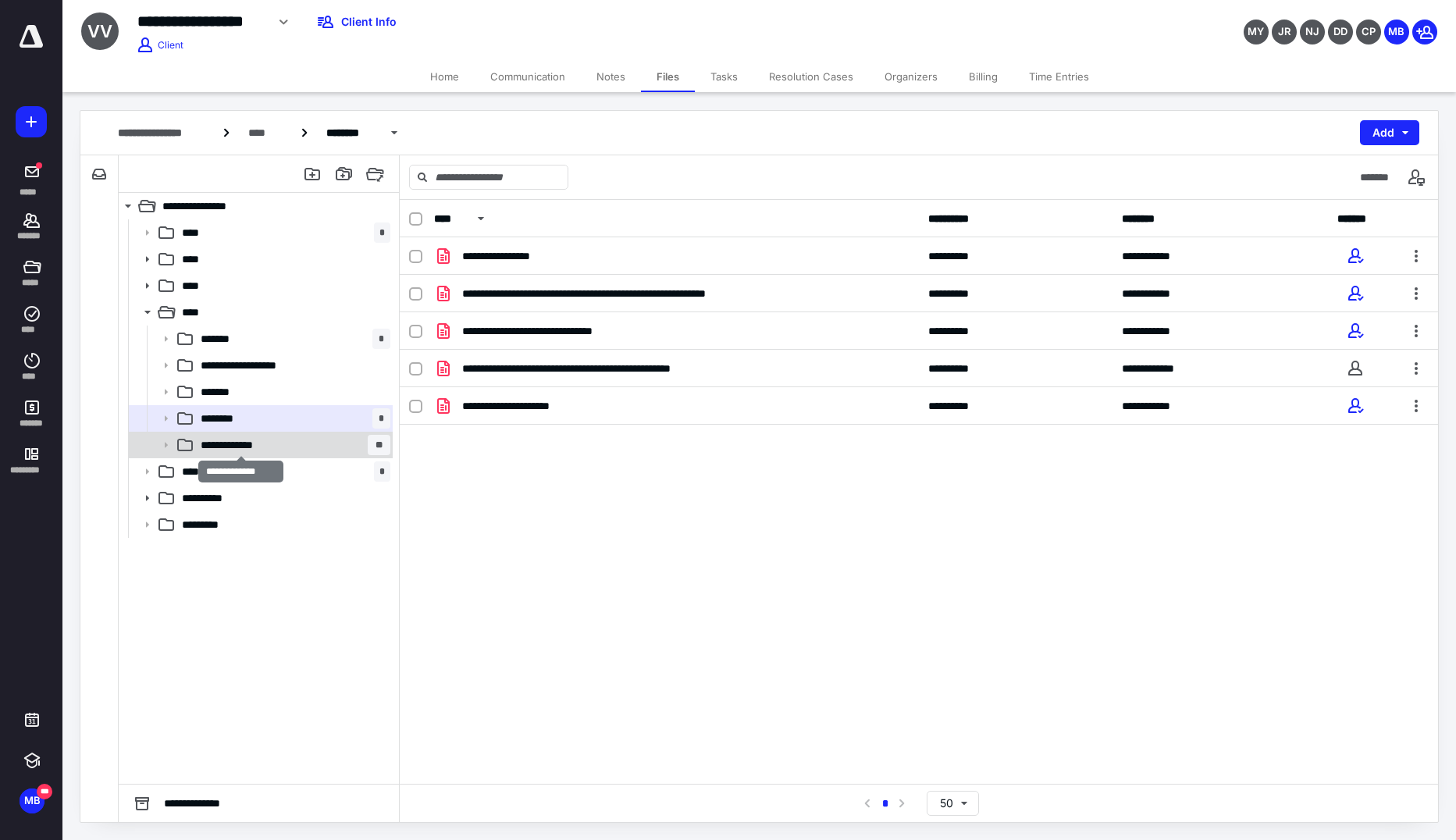 click on "**********" at bounding box center (240, 445) 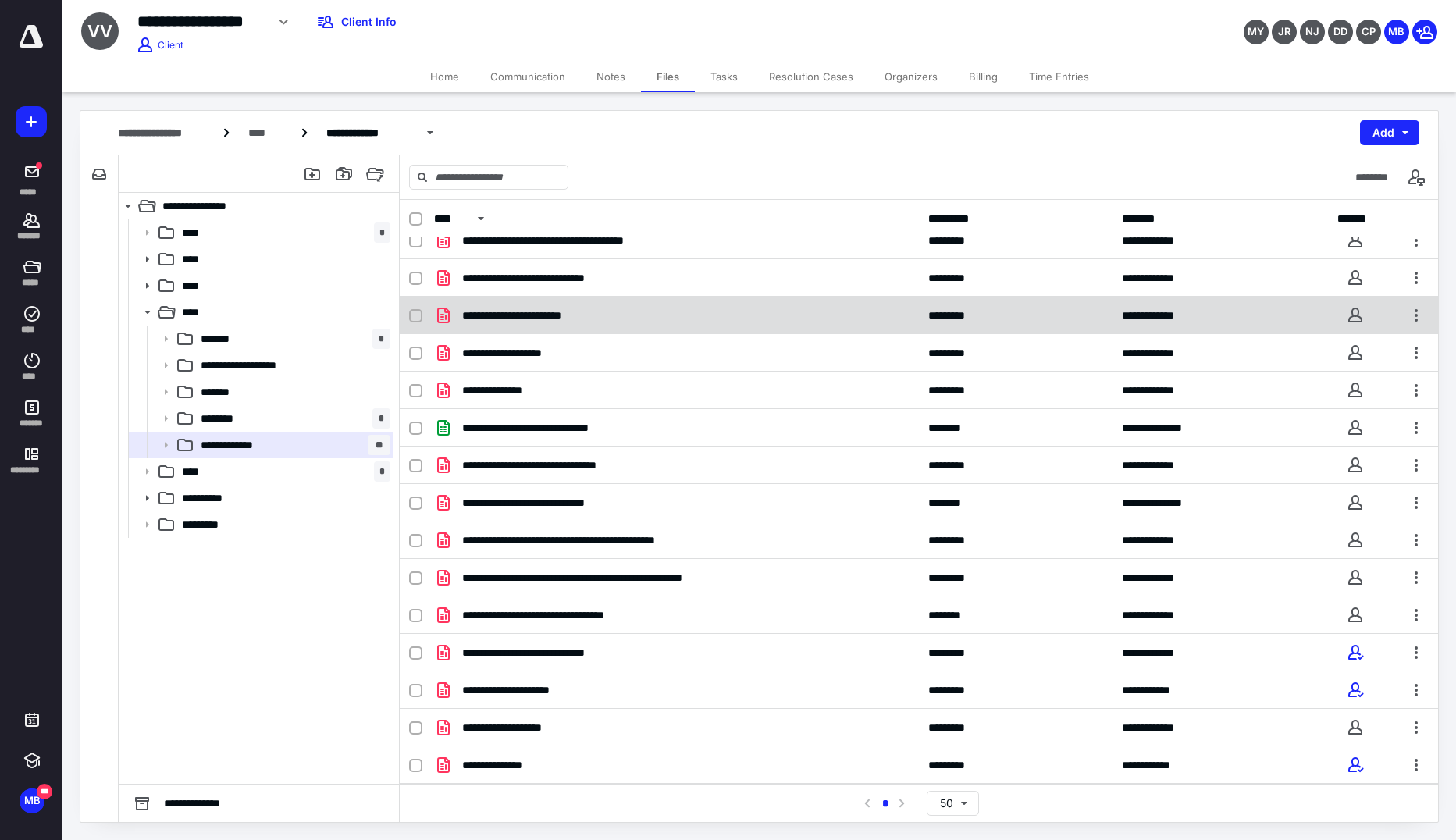 scroll, scrollTop: 0, scrollLeft: 0, axis: both 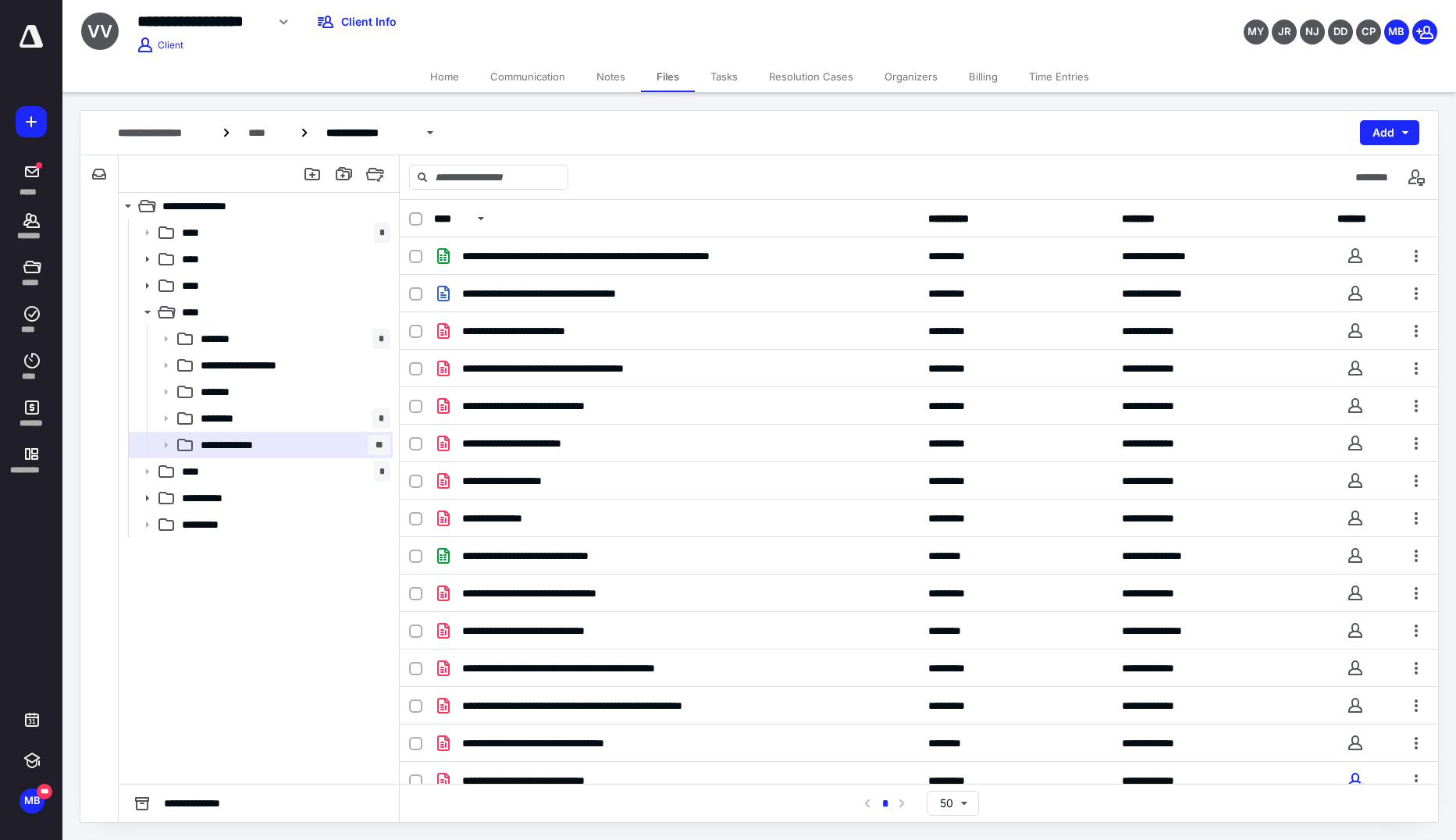 click on "Tasks" at bounding box center (724, 77) 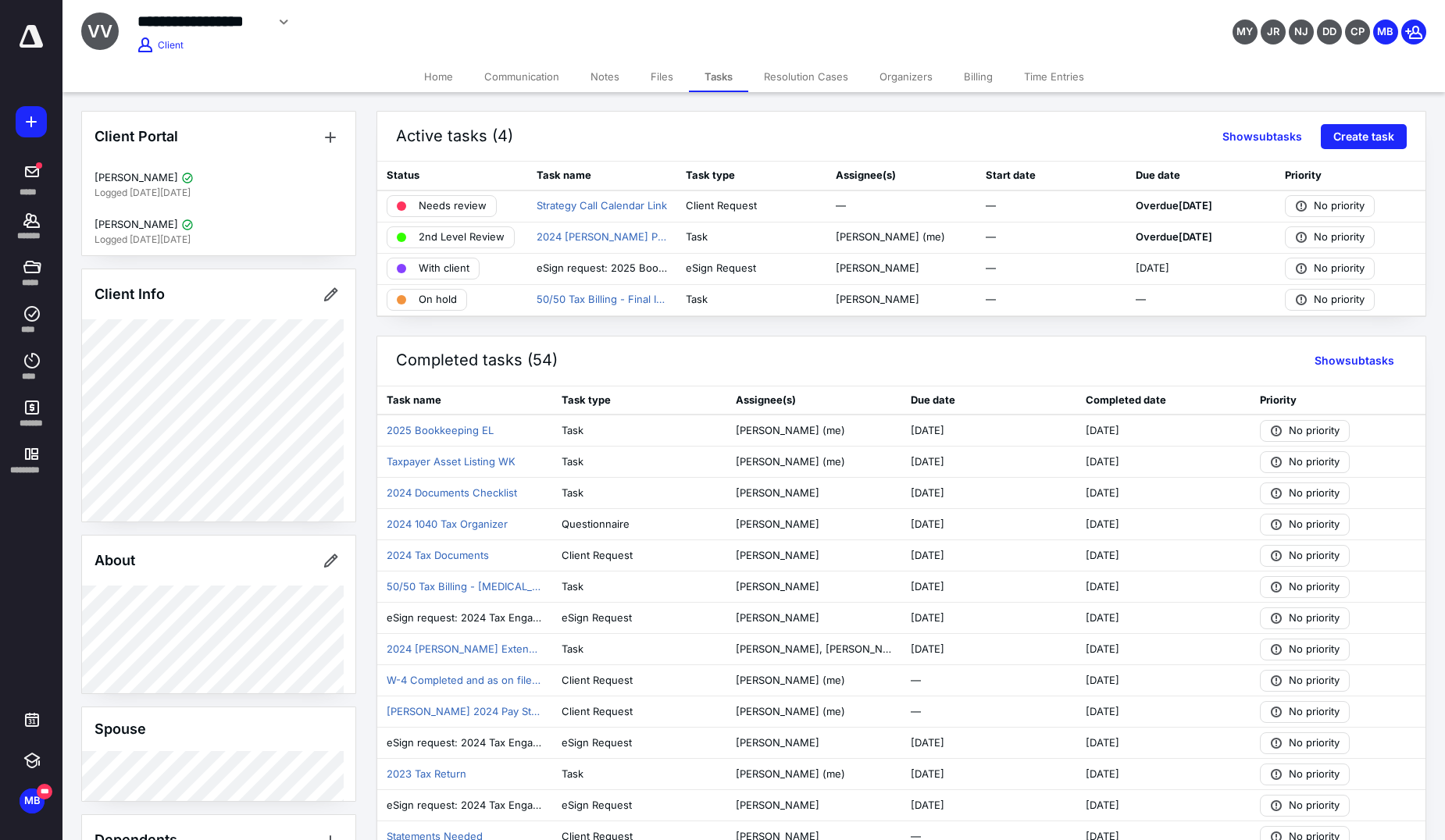 click on "Billing" at bounding box center [978, 77] 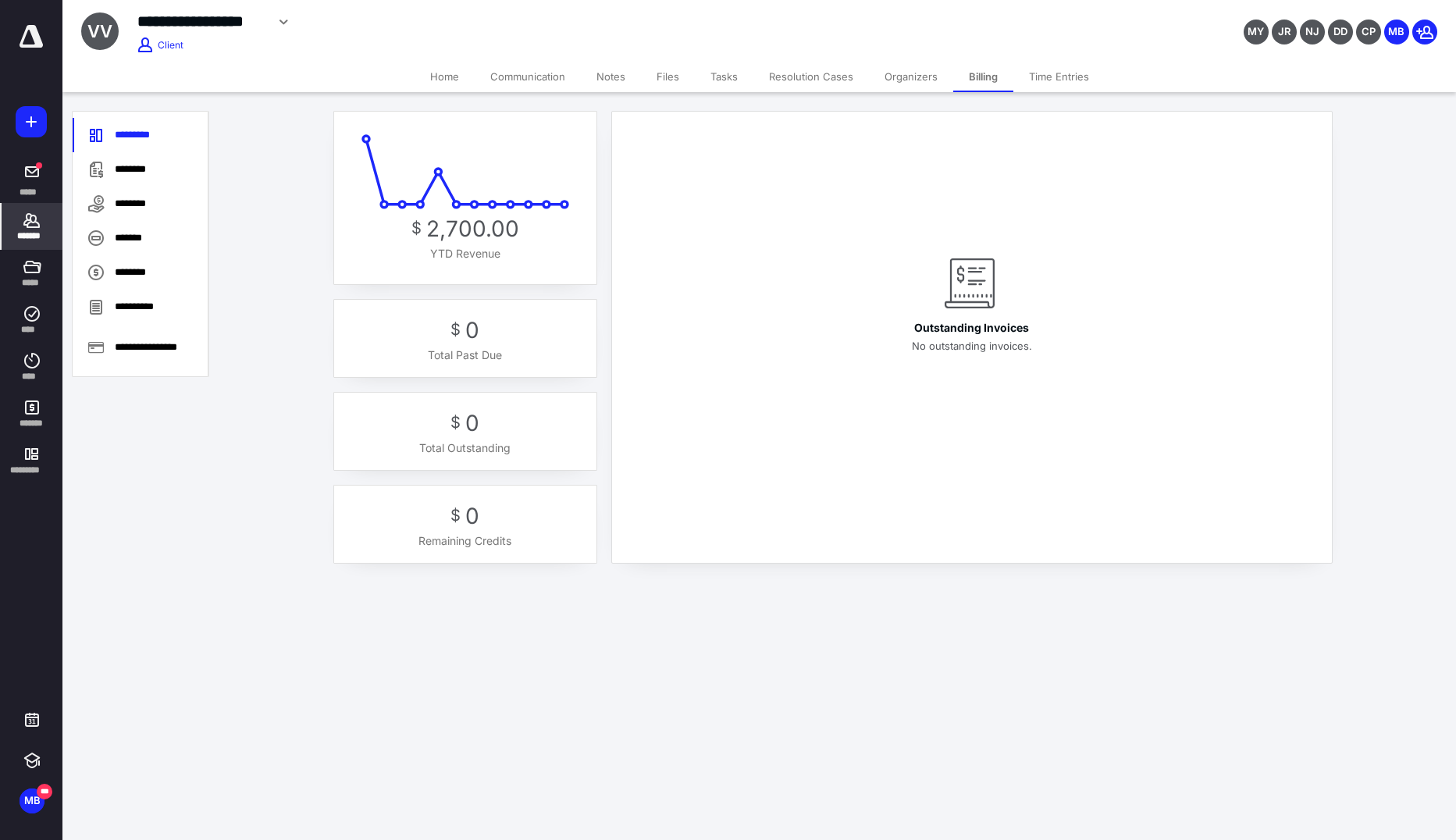 click on "Organizers" at bounding box center [911, 77] 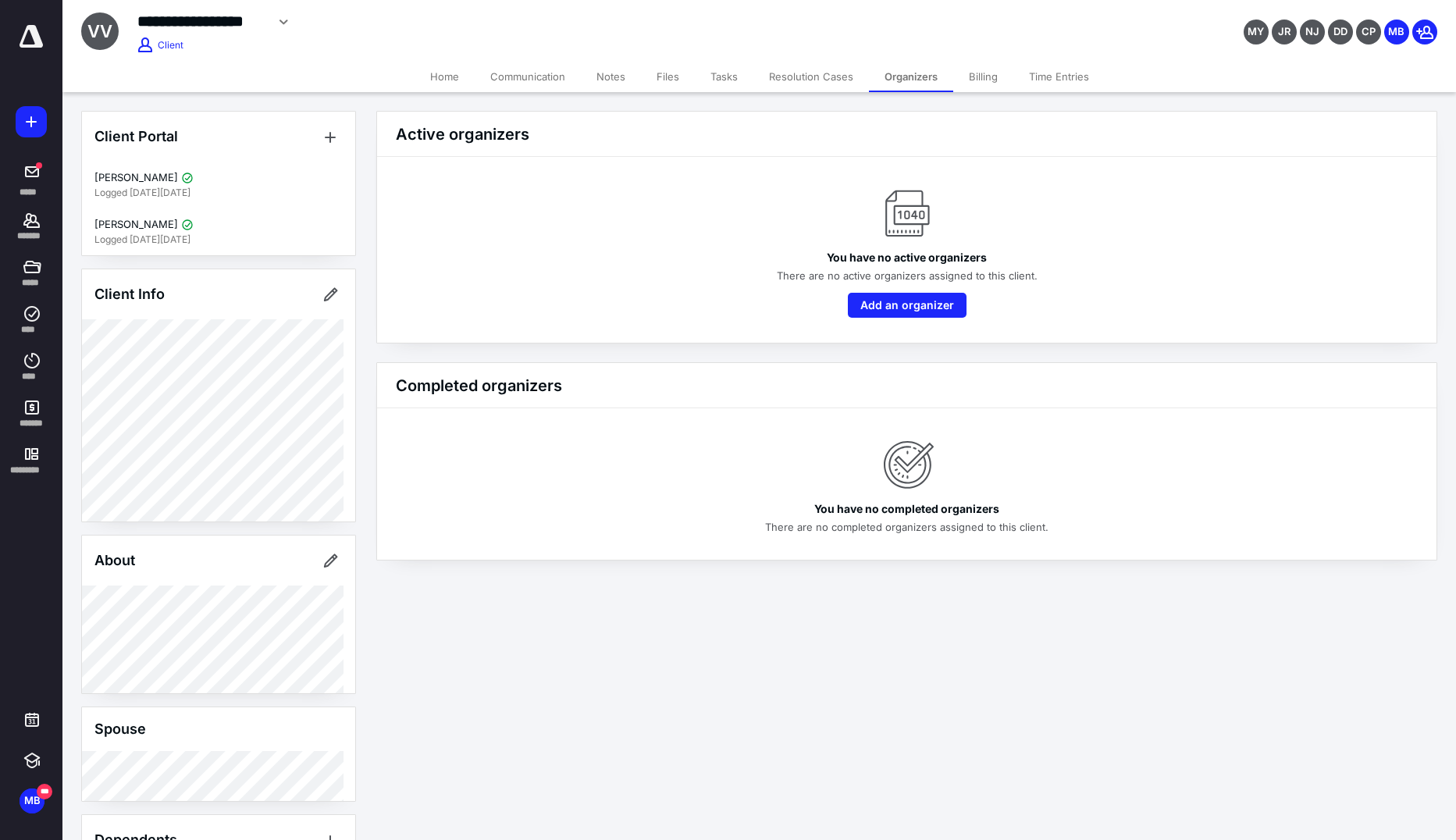 click on "Files" at bounding box center [667, 77] 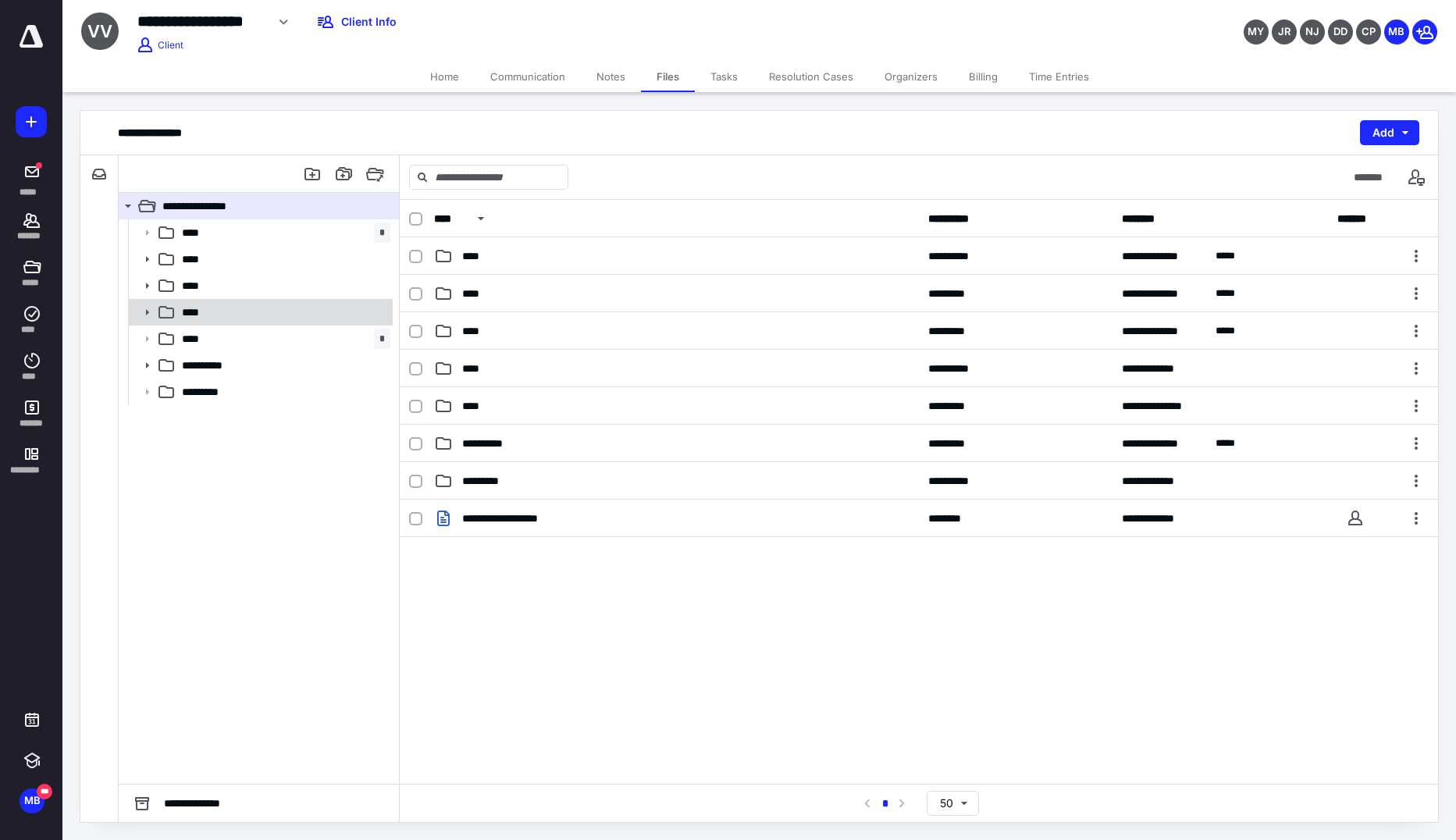 click 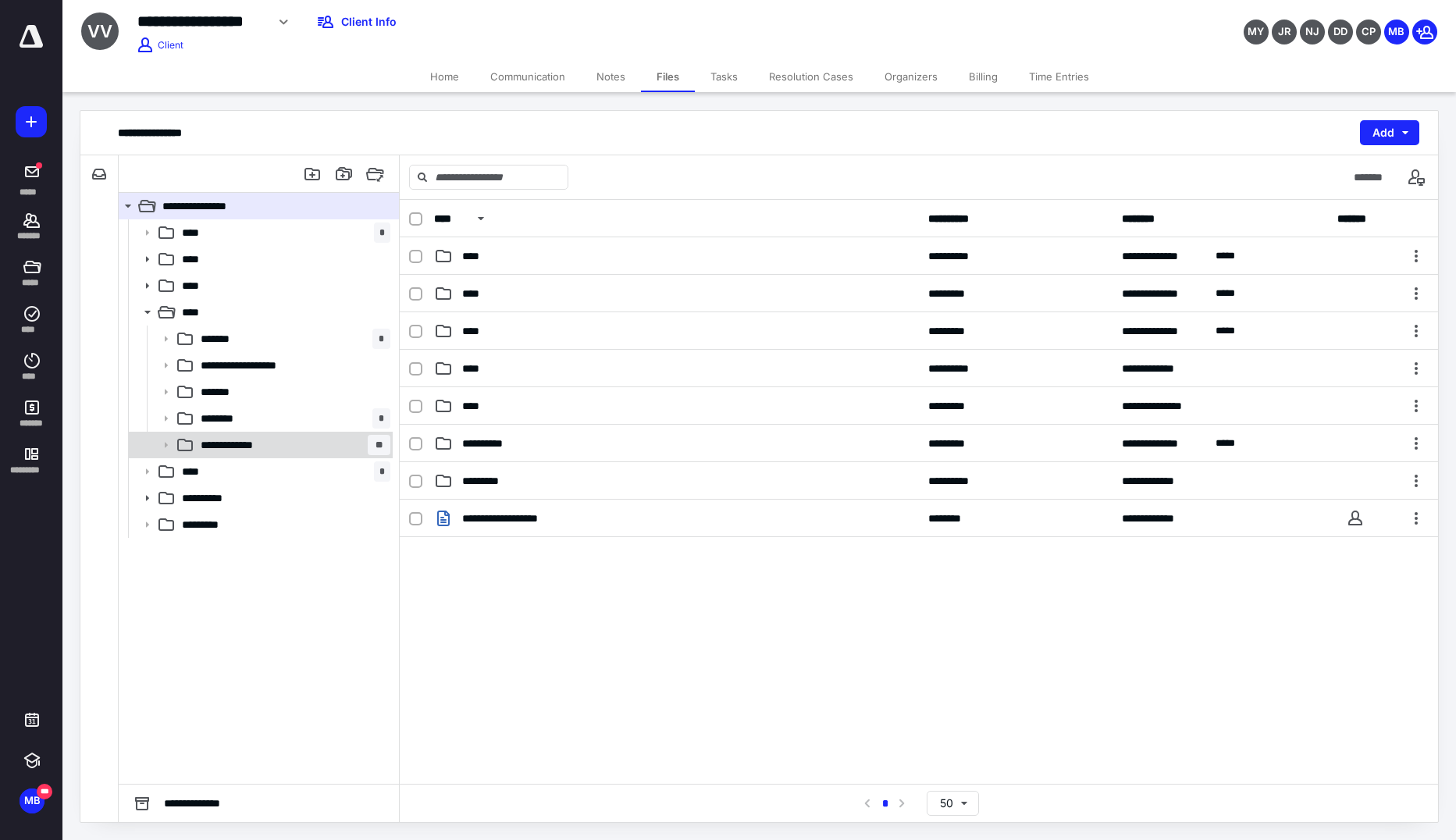click on "**********" at bounding box center [292, 445] 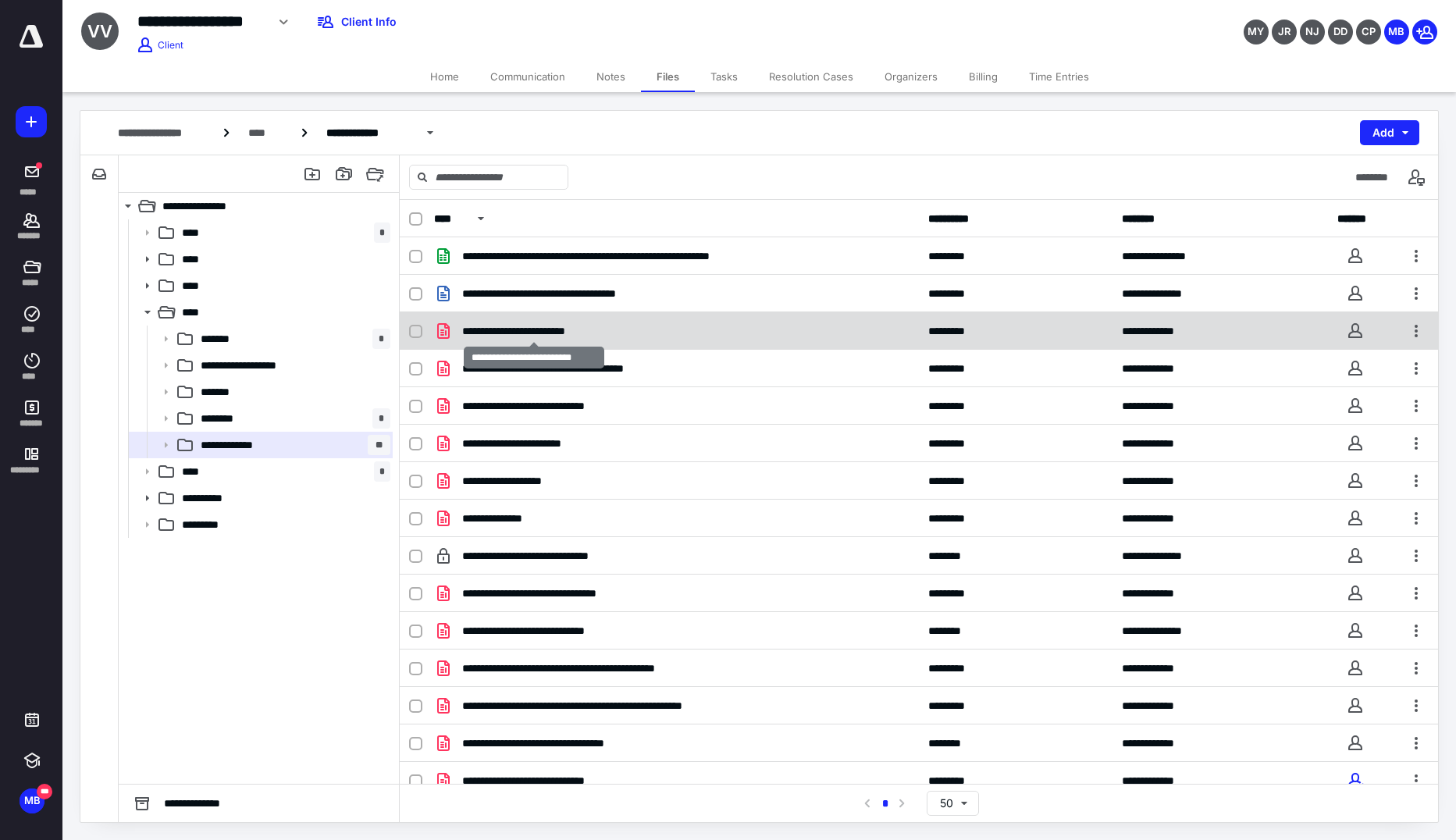 click on "**********" at bounding box center [534, 331] 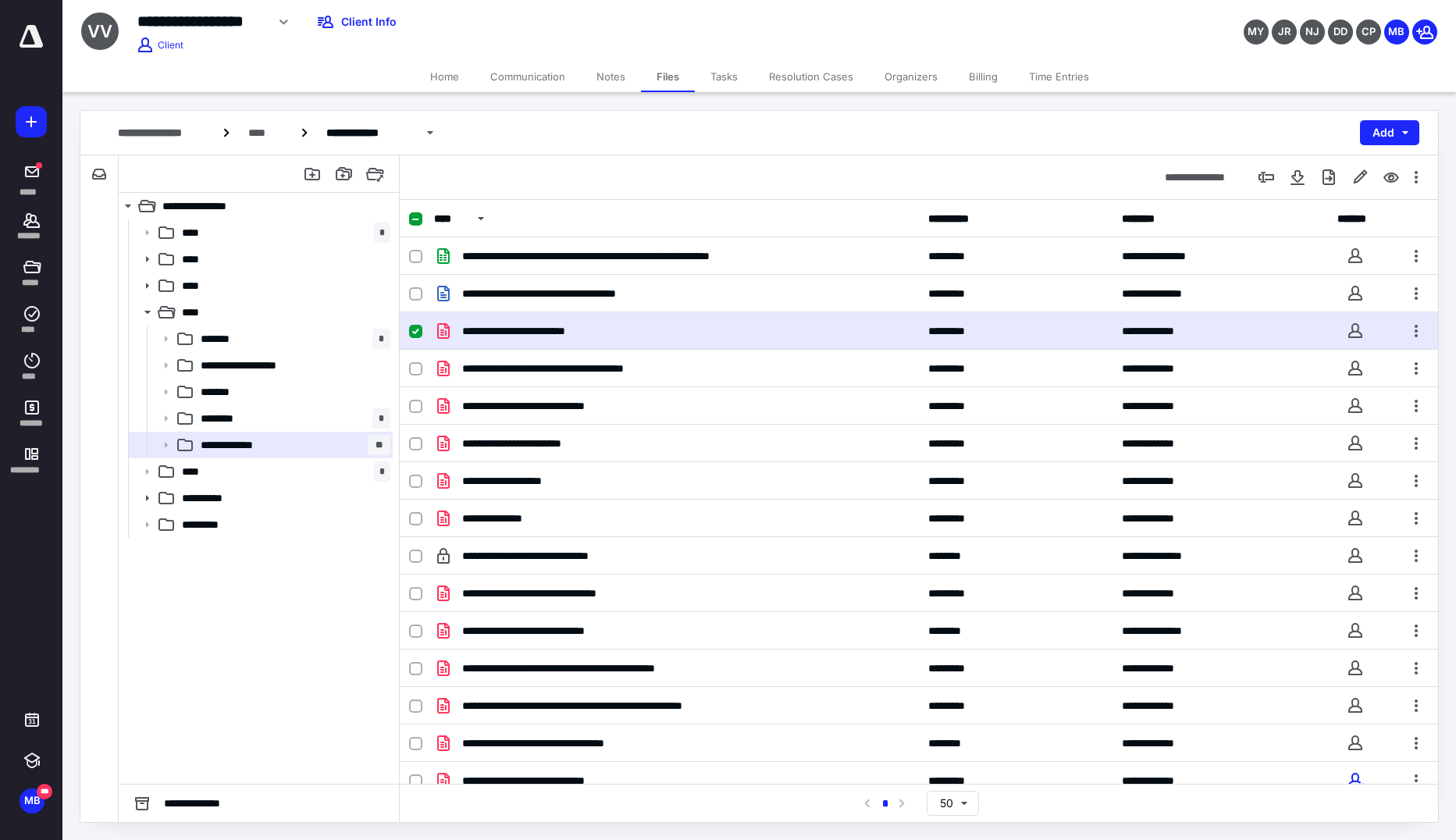 click 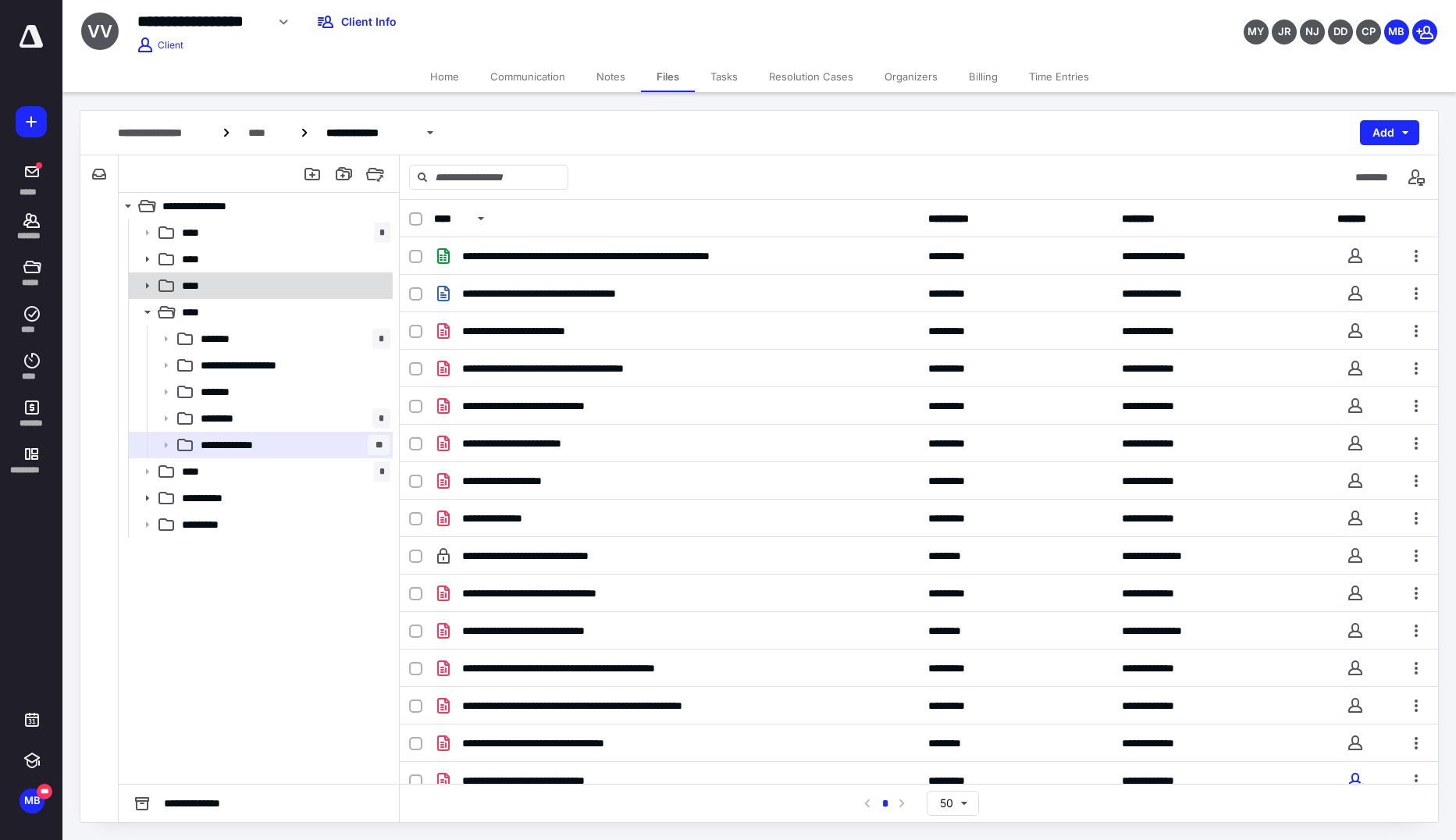 click 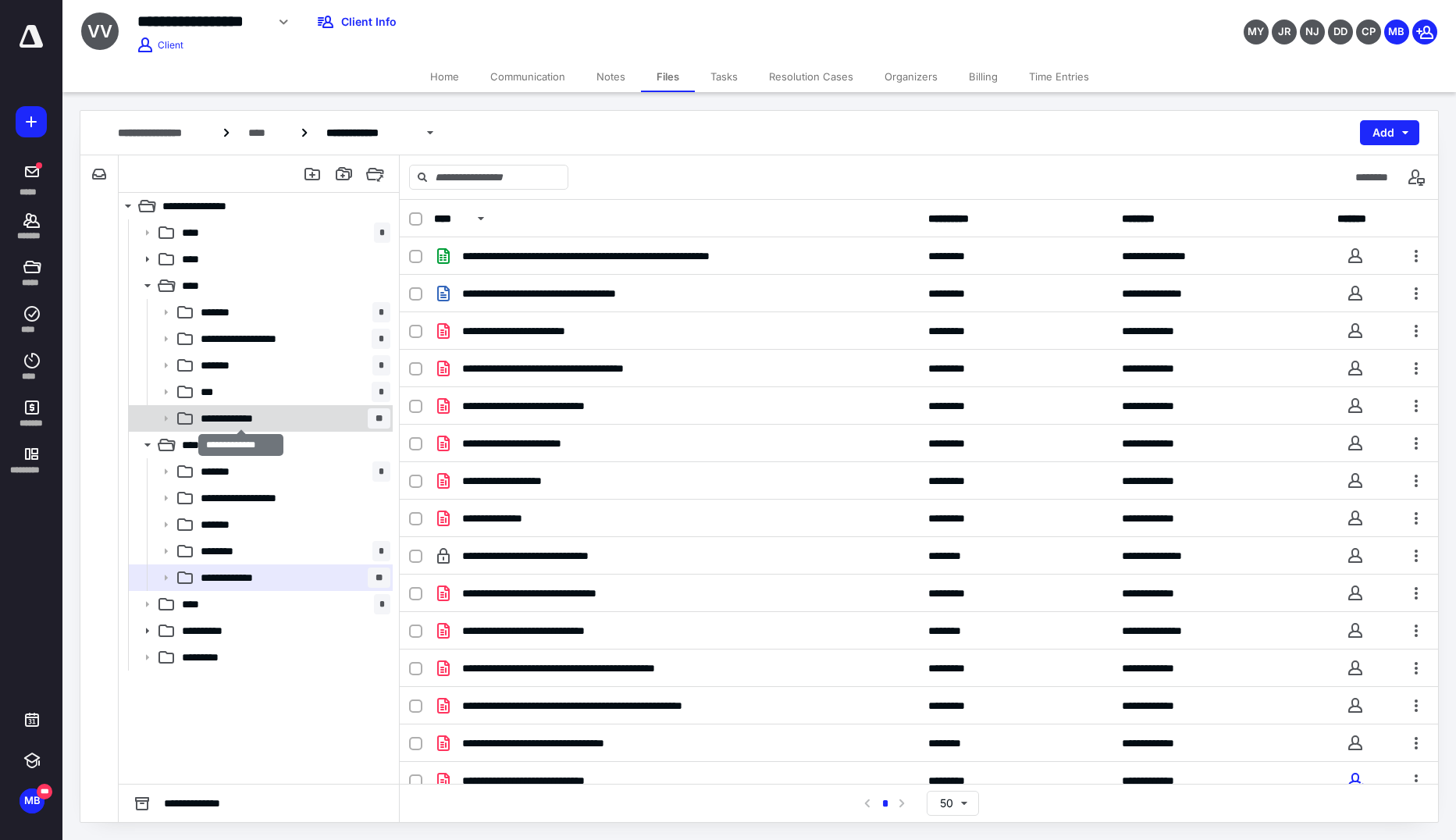 click on "**********" at bounding box center [240, 418] 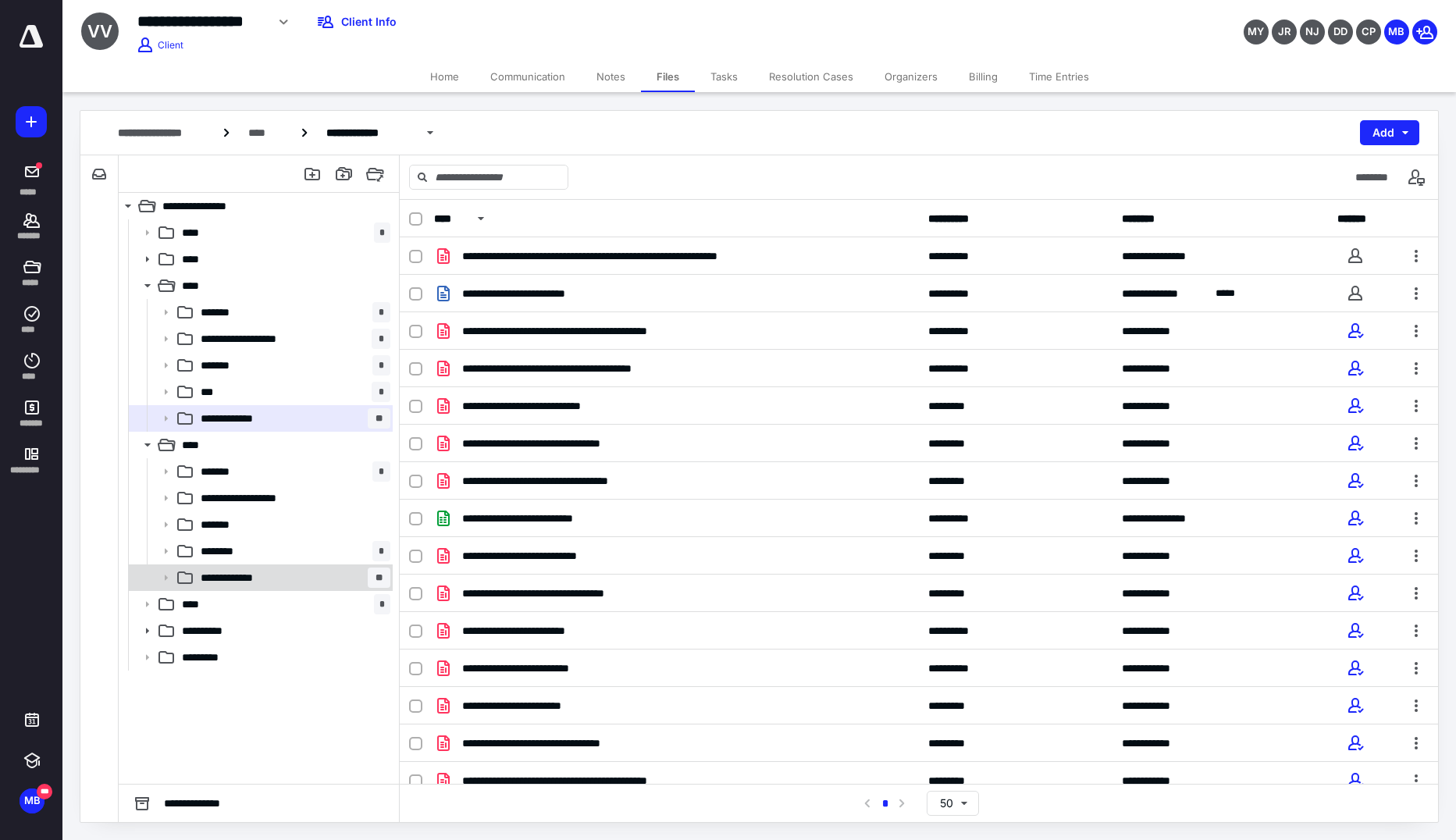 click on "**********" at bounding box center (240, 578) 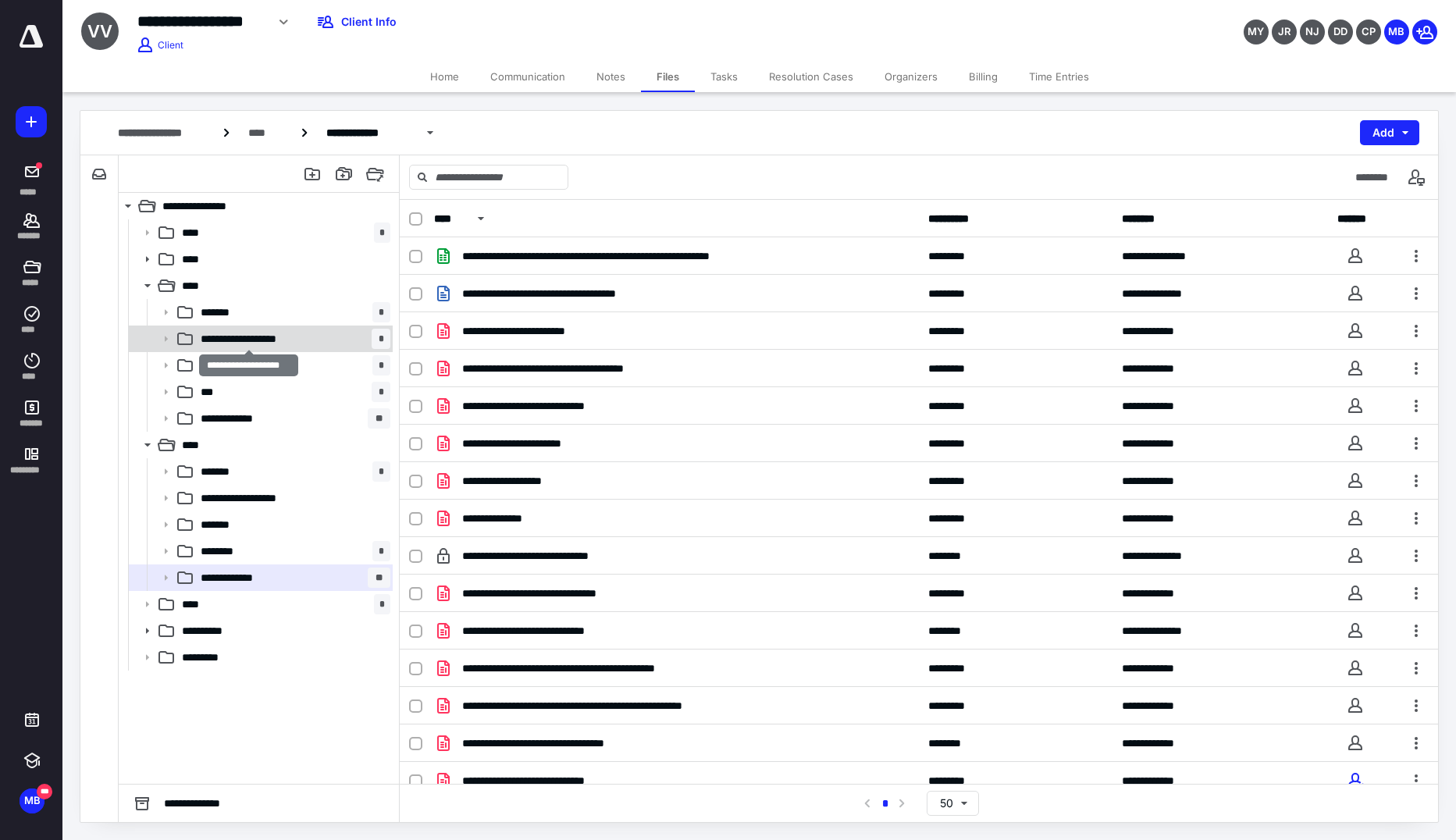 click on "**********" at bounding box center (248, 339) 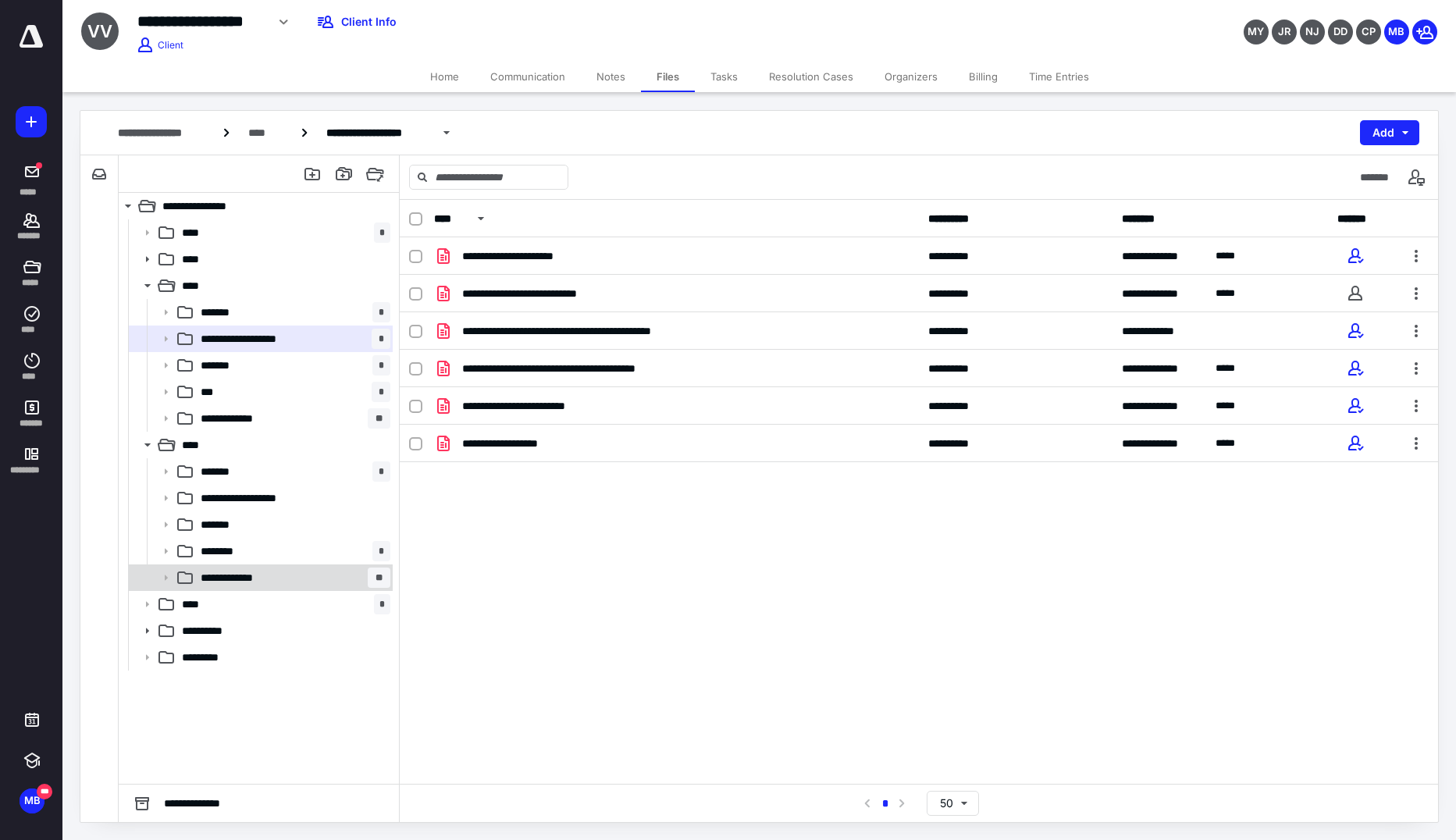 click on "**********" at bounding box center [240, 578] 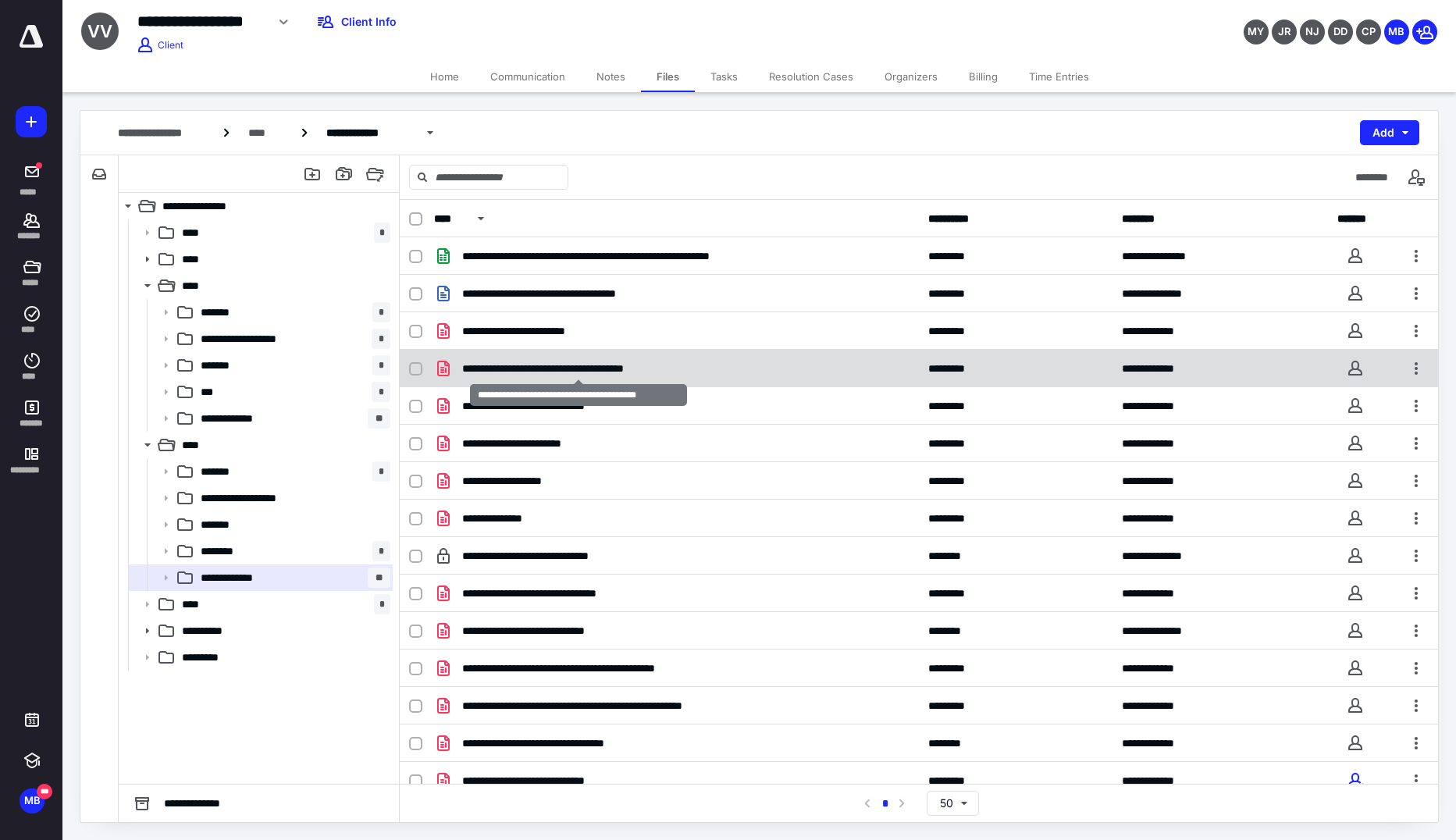 click on "**********" at bounding box center [578, 368] 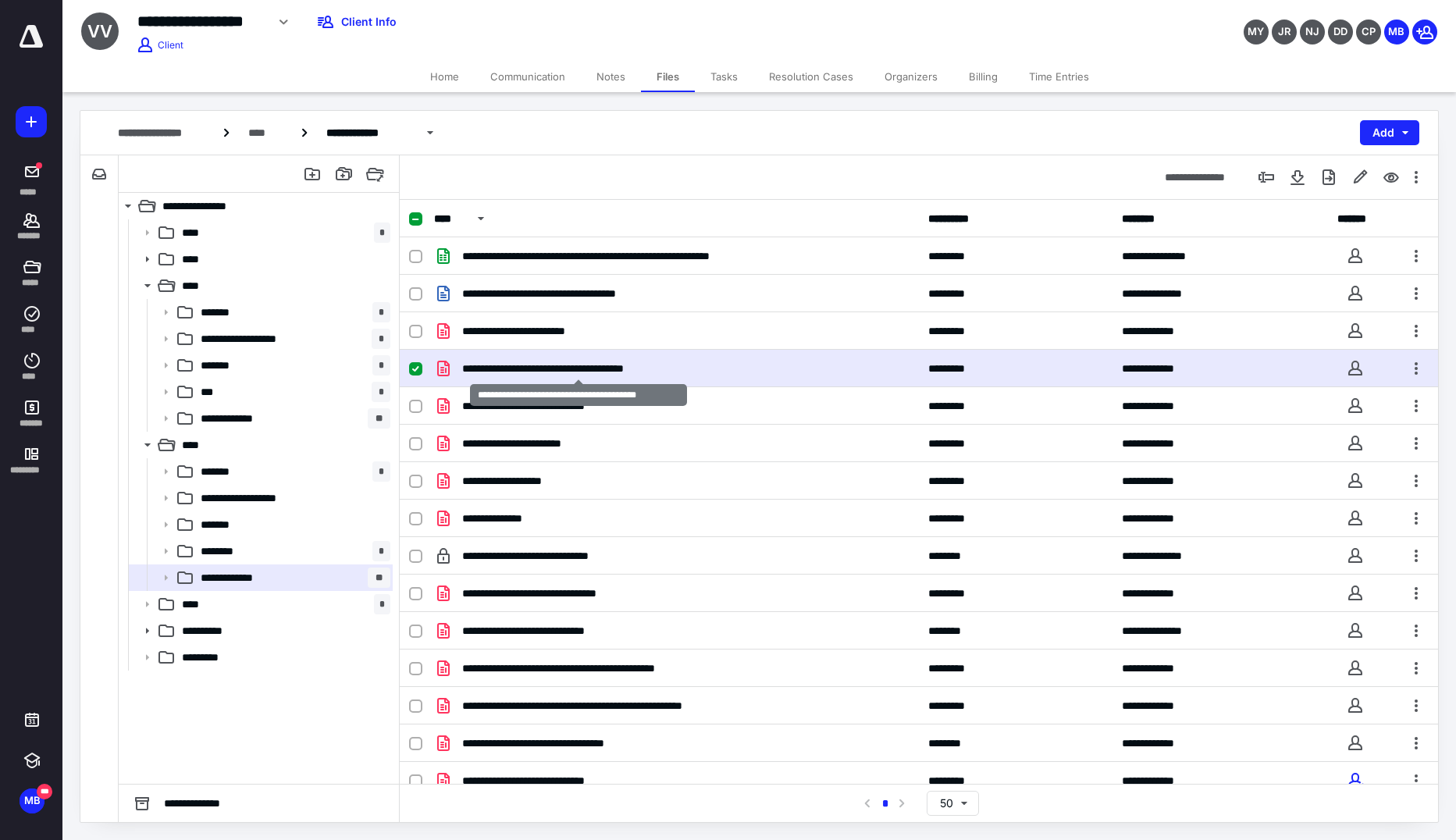 click on "**********" at bounding box center (578, 368) 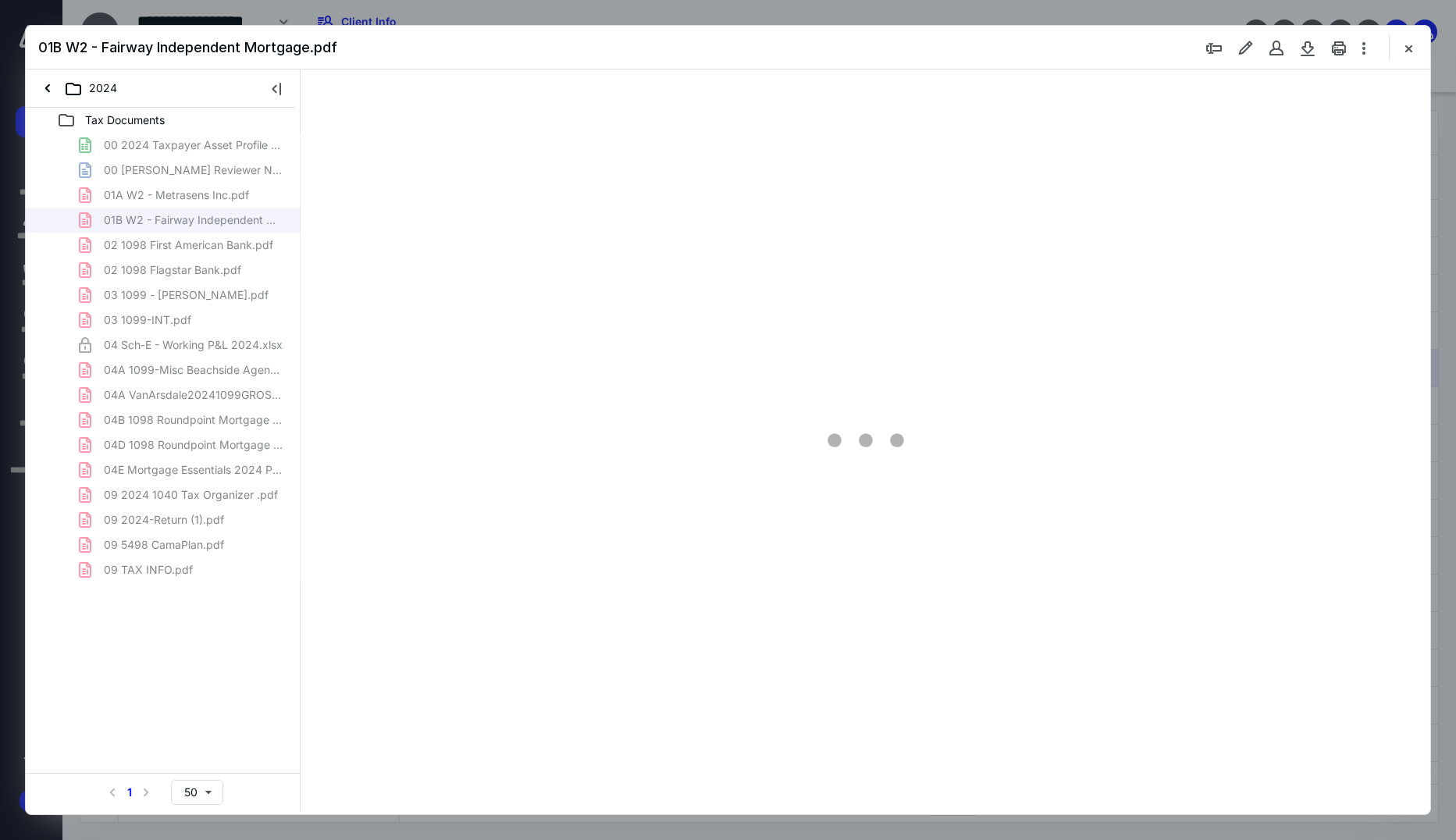 scroll, scrollTop: 0, scrollLeft: 0, axis: both 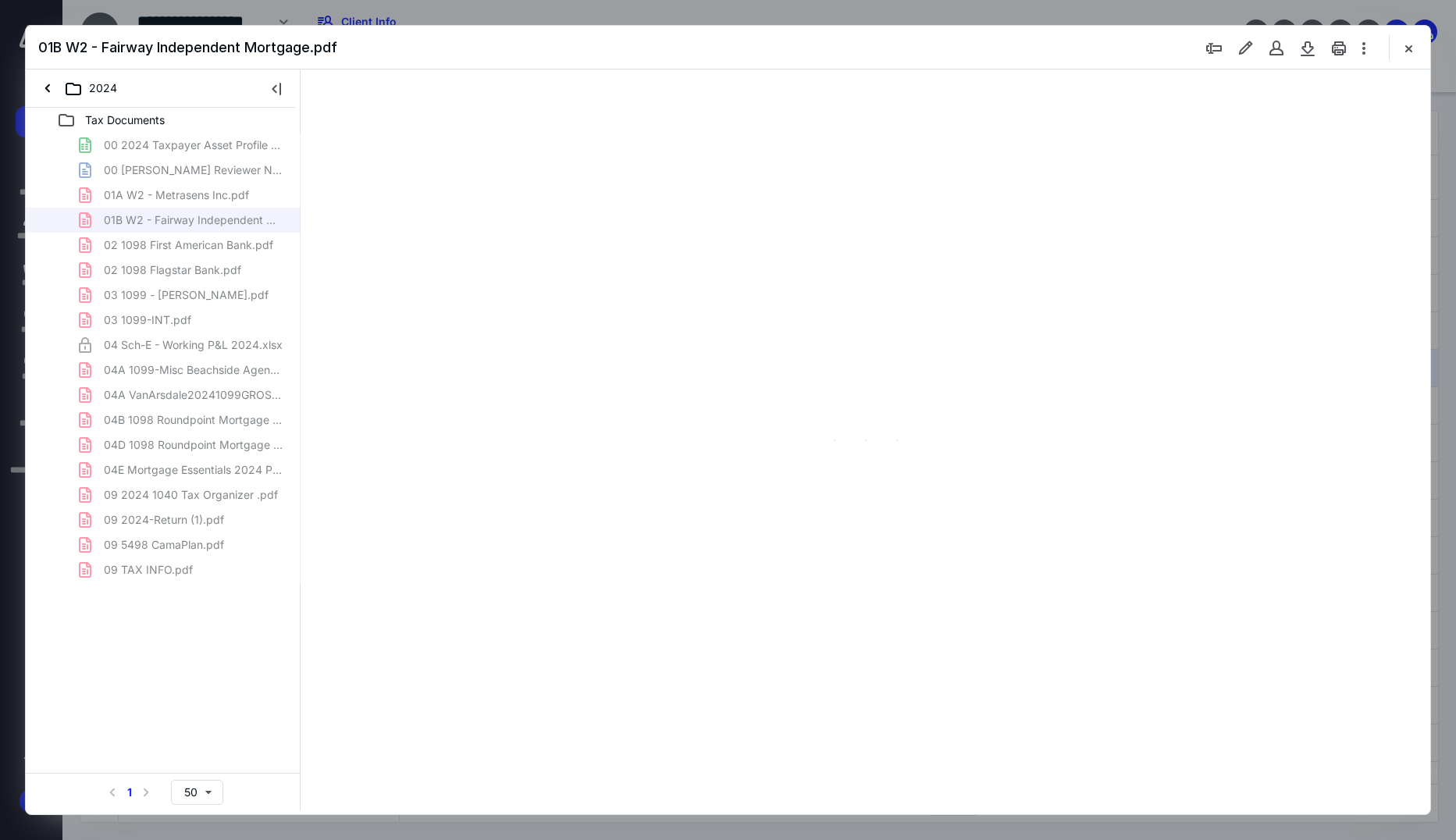type on "233" 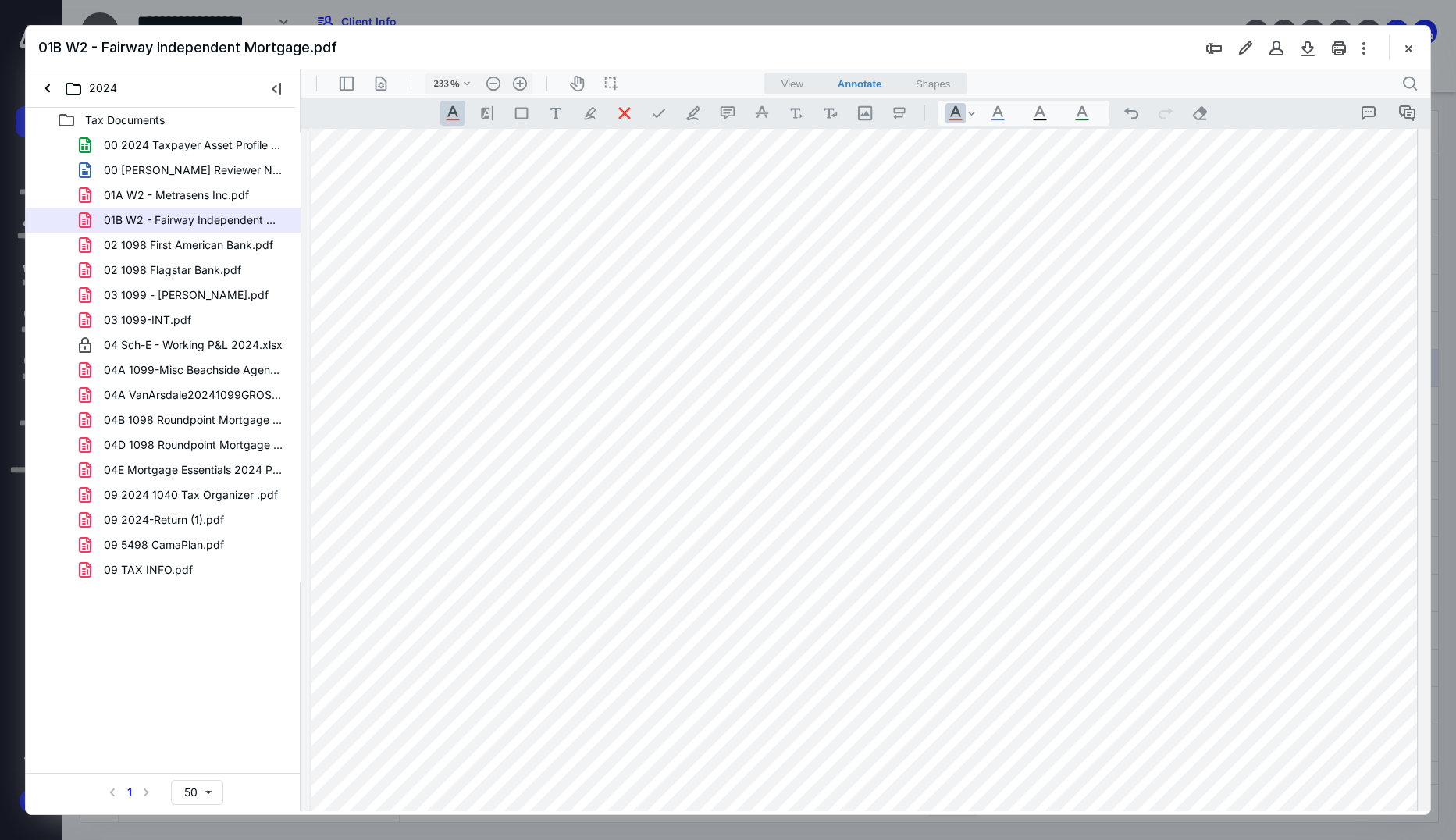 scroll, scrollTop: 5, scrollLeft: 0, axis: vertical 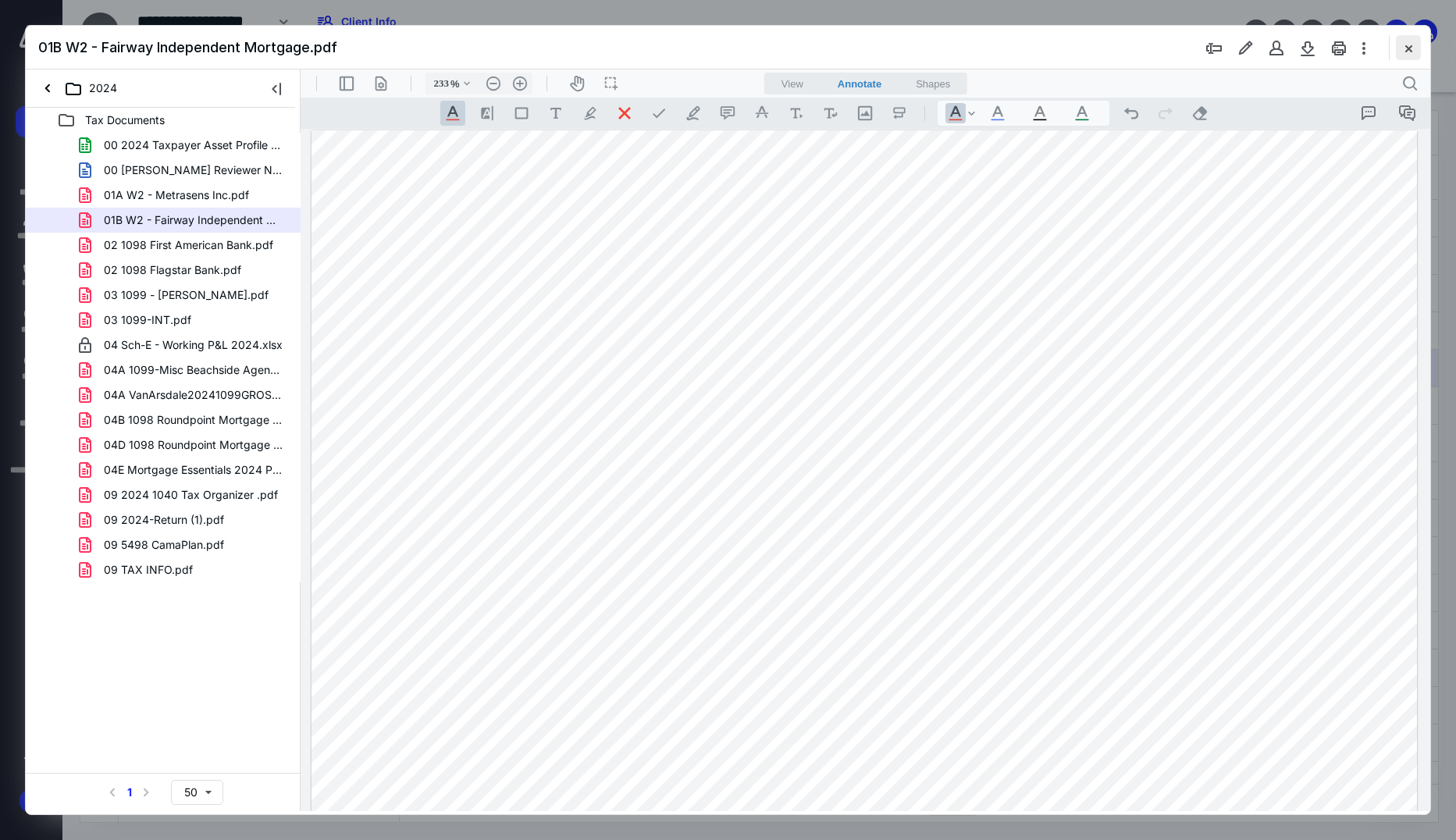 click at bounding box center [1408, 48] 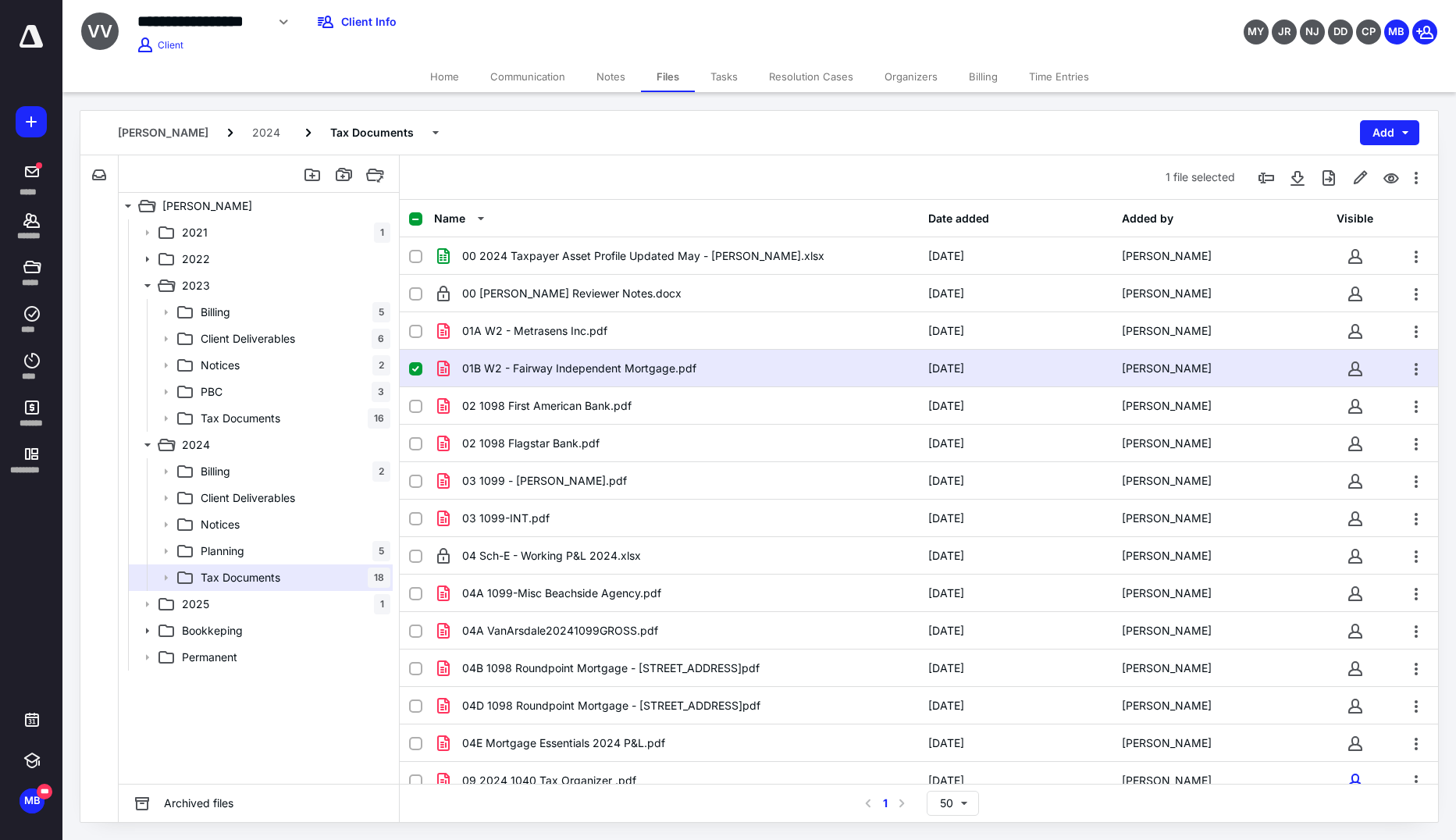 click 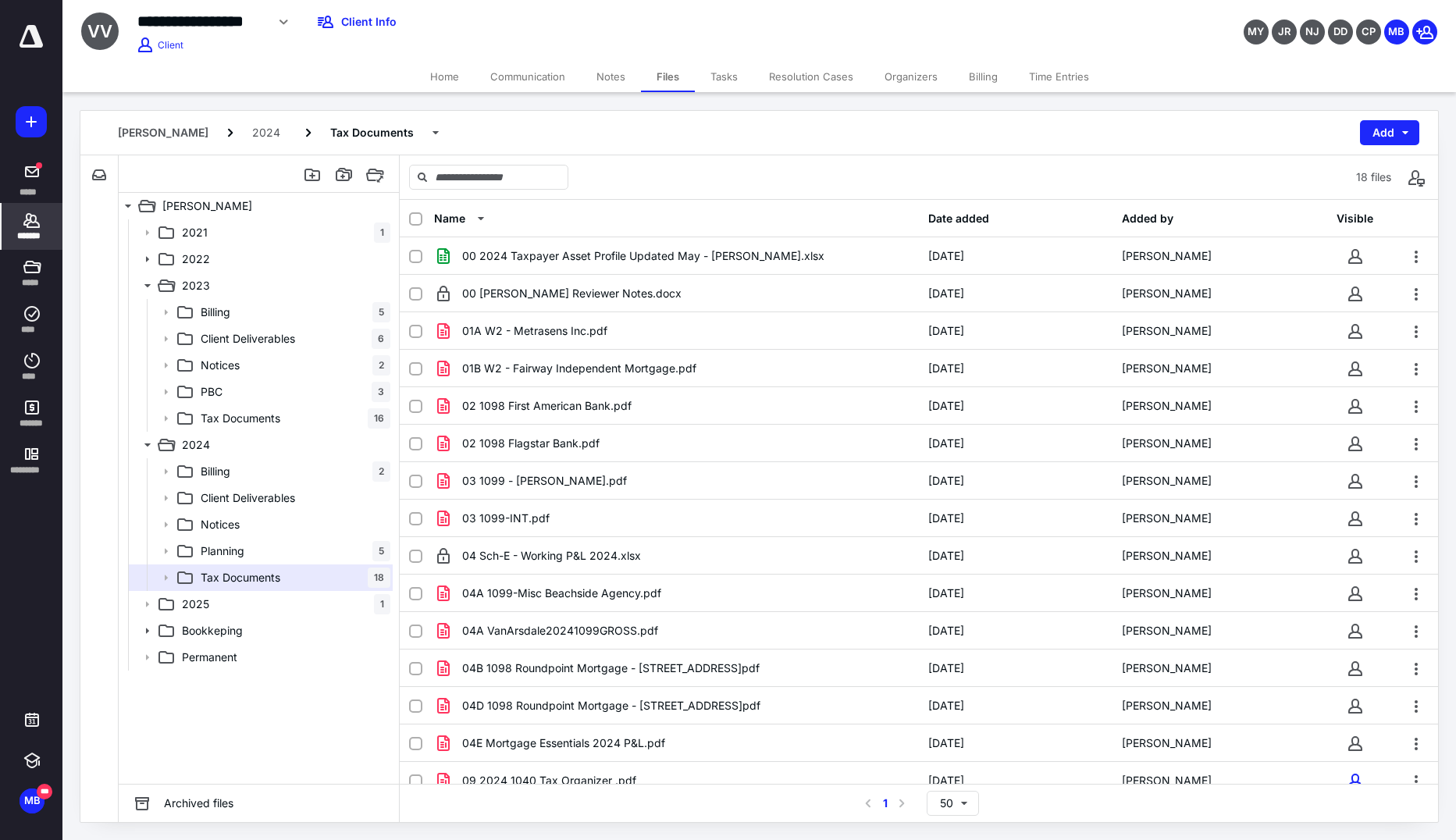 click 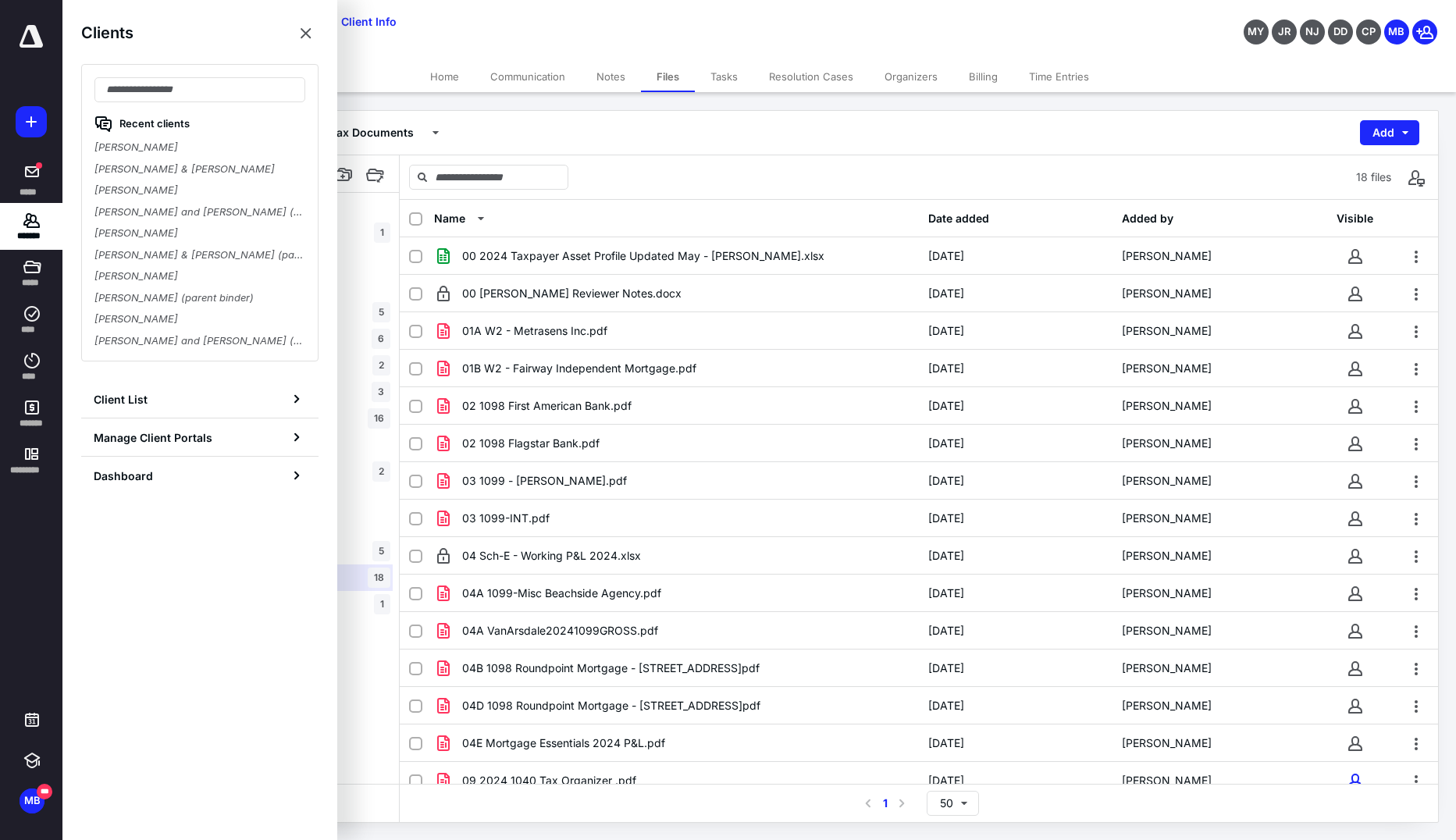 click on "Recent clients [PERSON_NAME] & [PERSON_NAME] [PERSON_NAME] [PERSON_NAME] and [PERSON_NAME] (parent binder) [PERSON_NAME] [PERSON_NAME] & [PERSON_NAME] (parent binder) [PERSON_NAME] [PERSON_NAME] (parent binder) [PERSON_NAME] [PERSON_NAME] and [PERSON_NAME] (parent binder)" at bounding box center (200, 212) 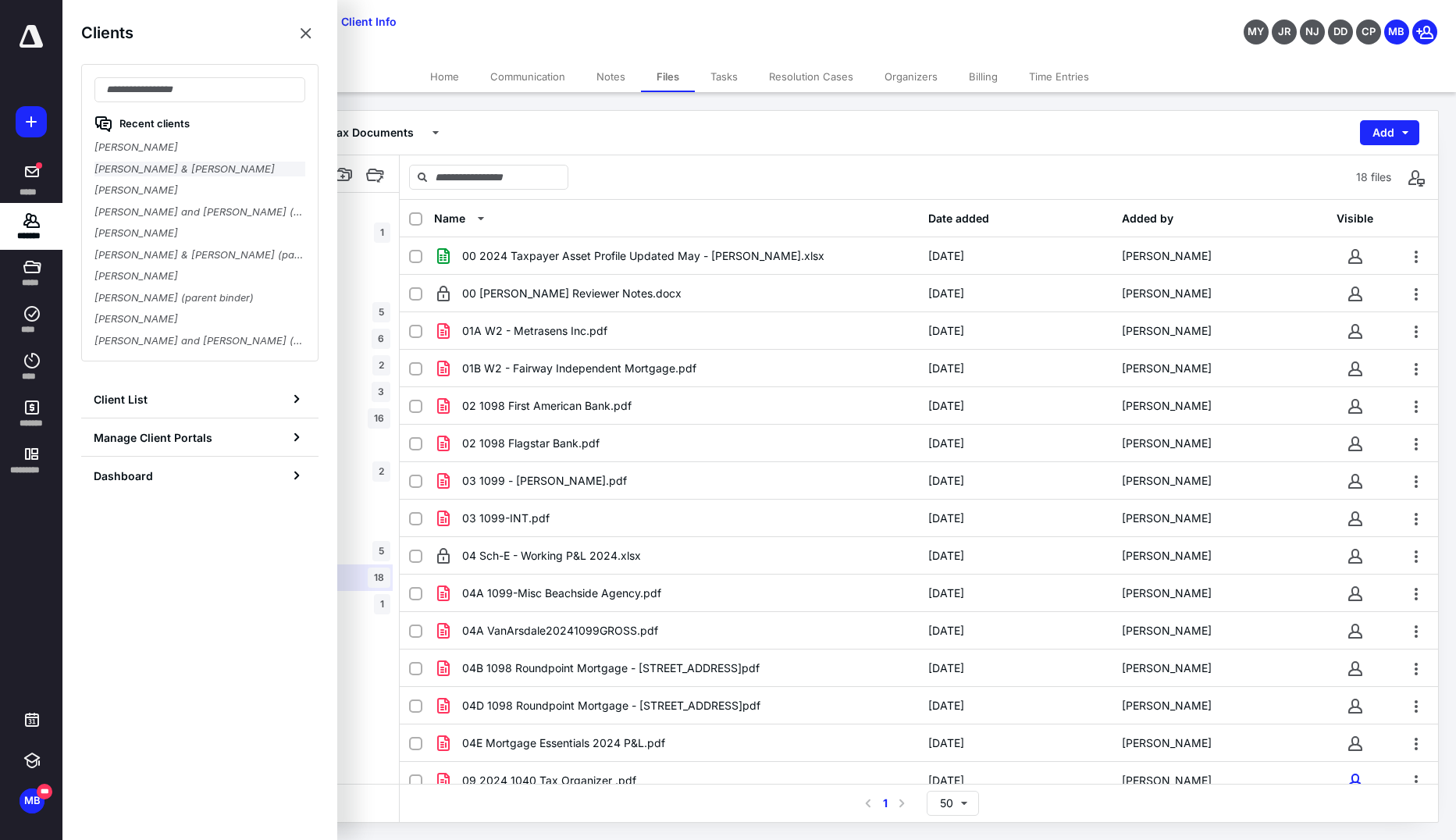 click on "[PERSON_NAME] & [PERSON_NAME]" at bounding box center (200, 169) 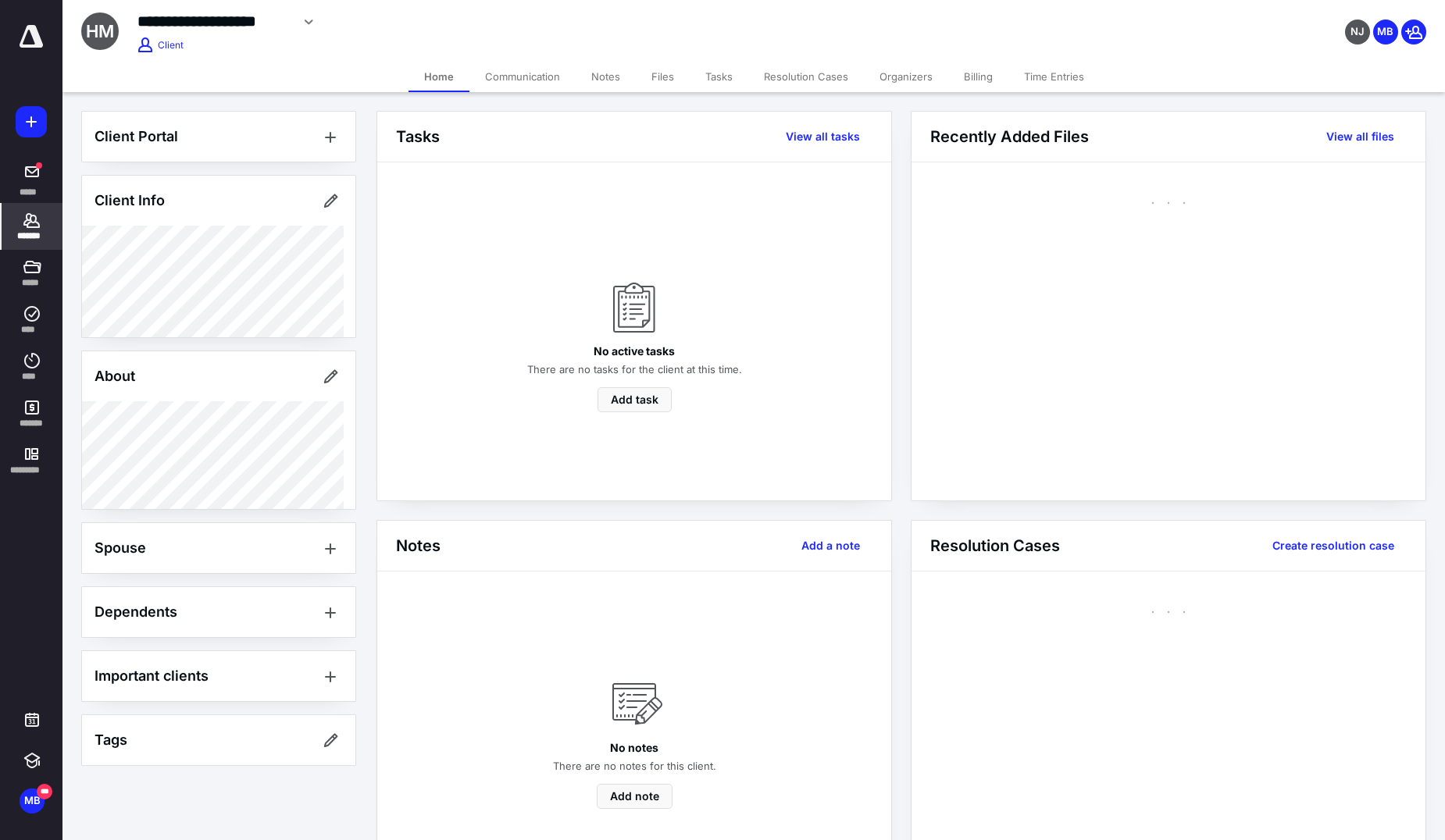 click on "Files" at bounding box center (662, 77) 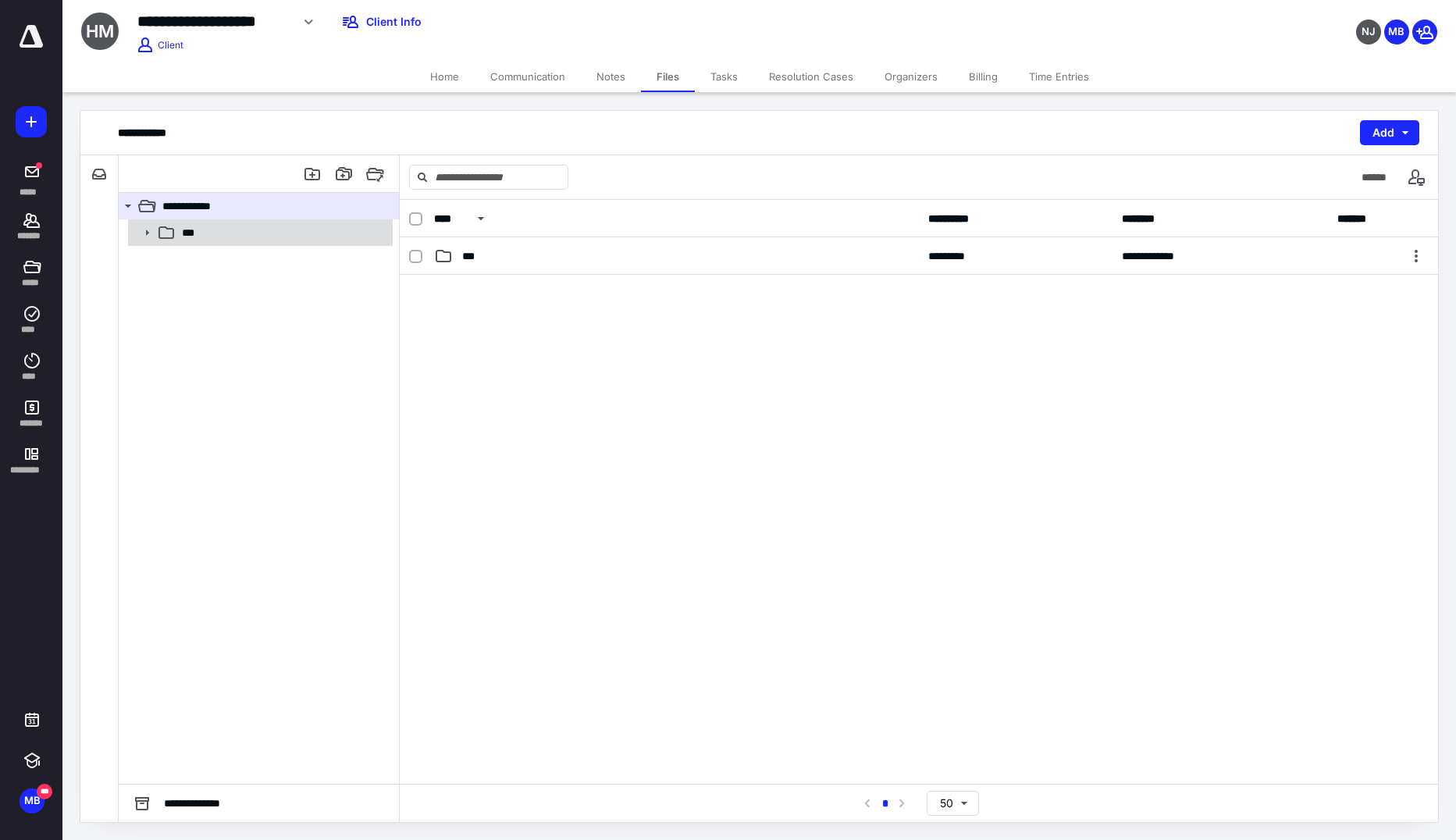 click 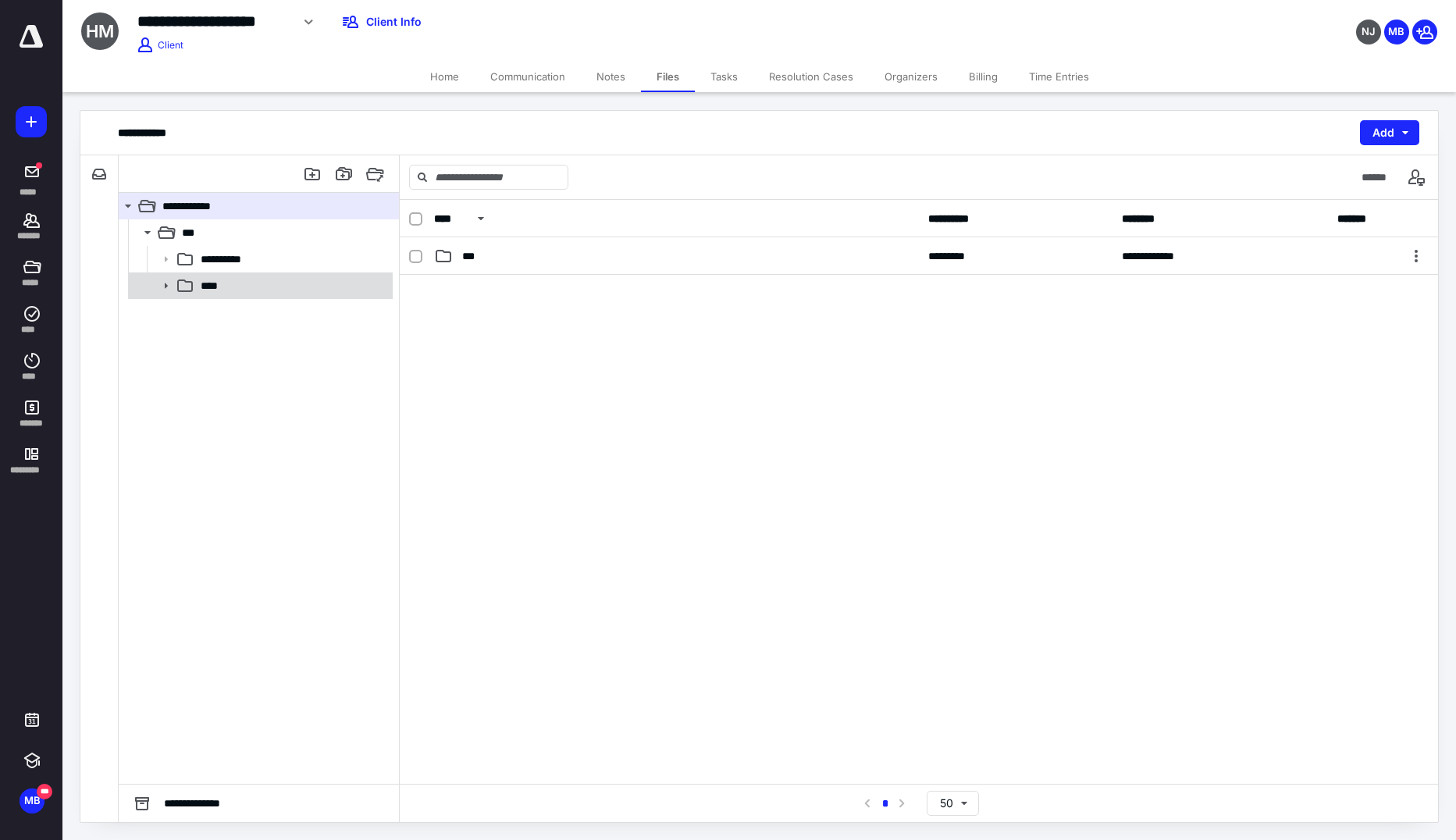 click 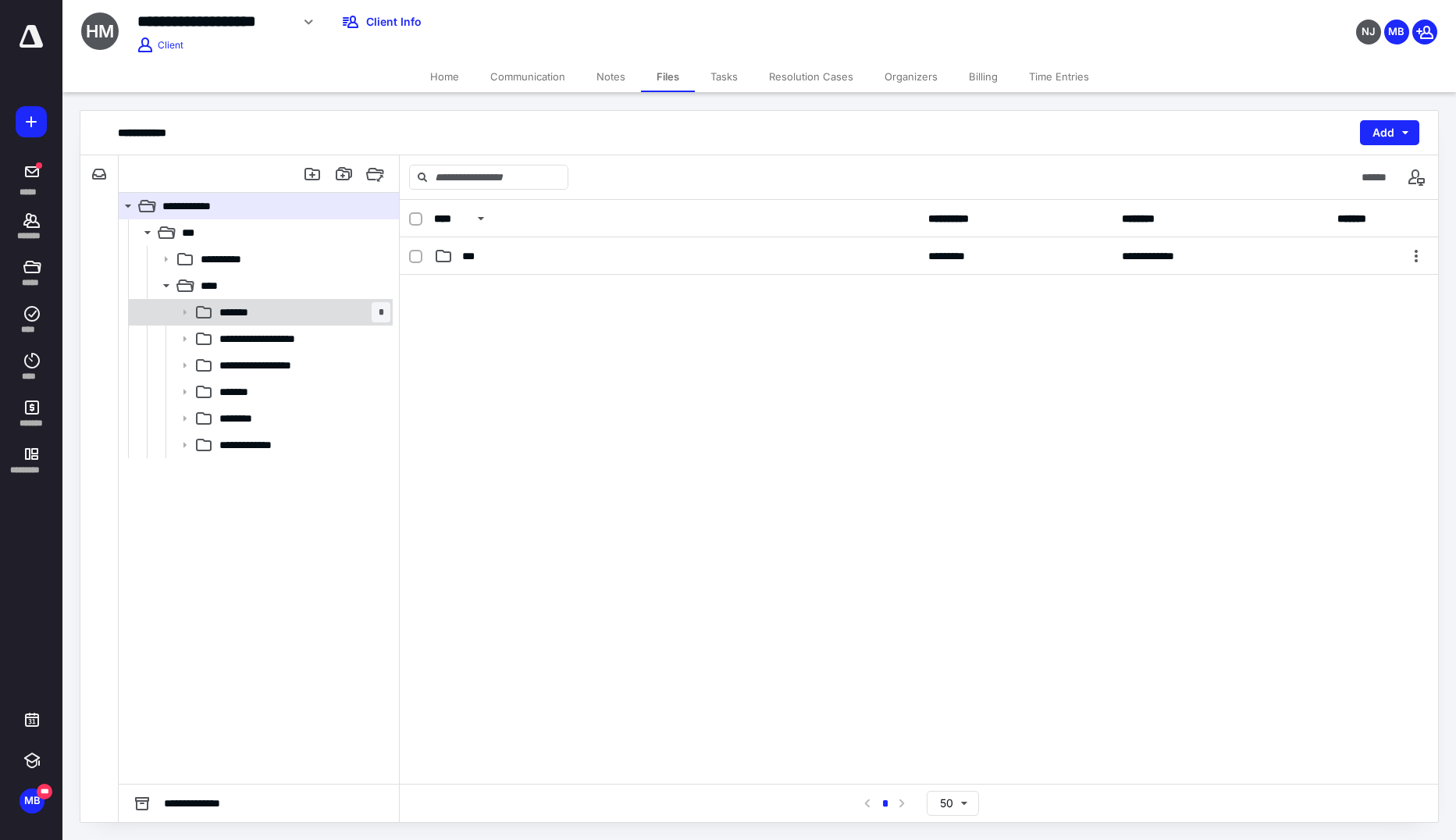 click on "******* *" at bounding box center [301, 312] 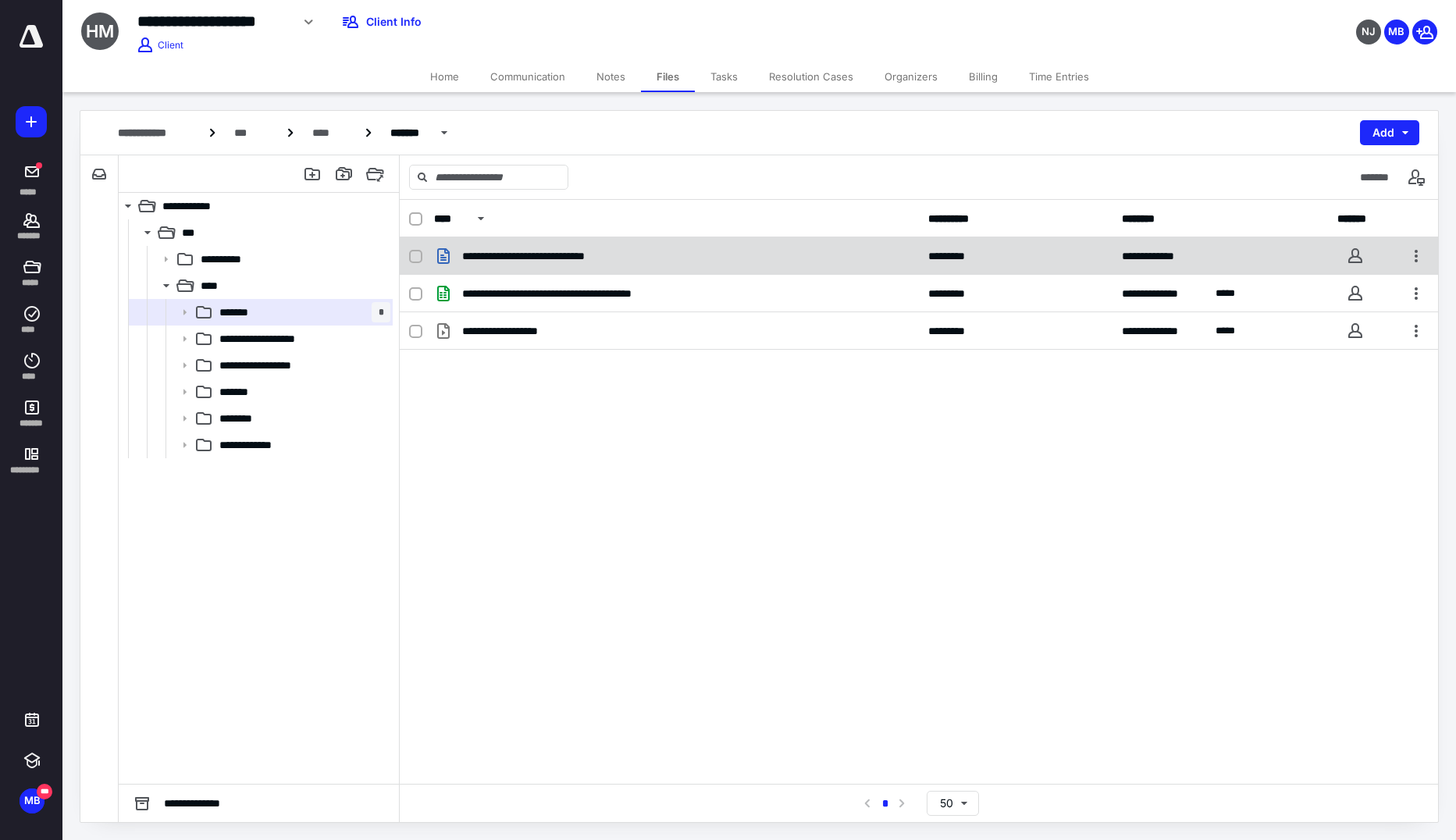 click on "**********" at bounding box center (676, 256) 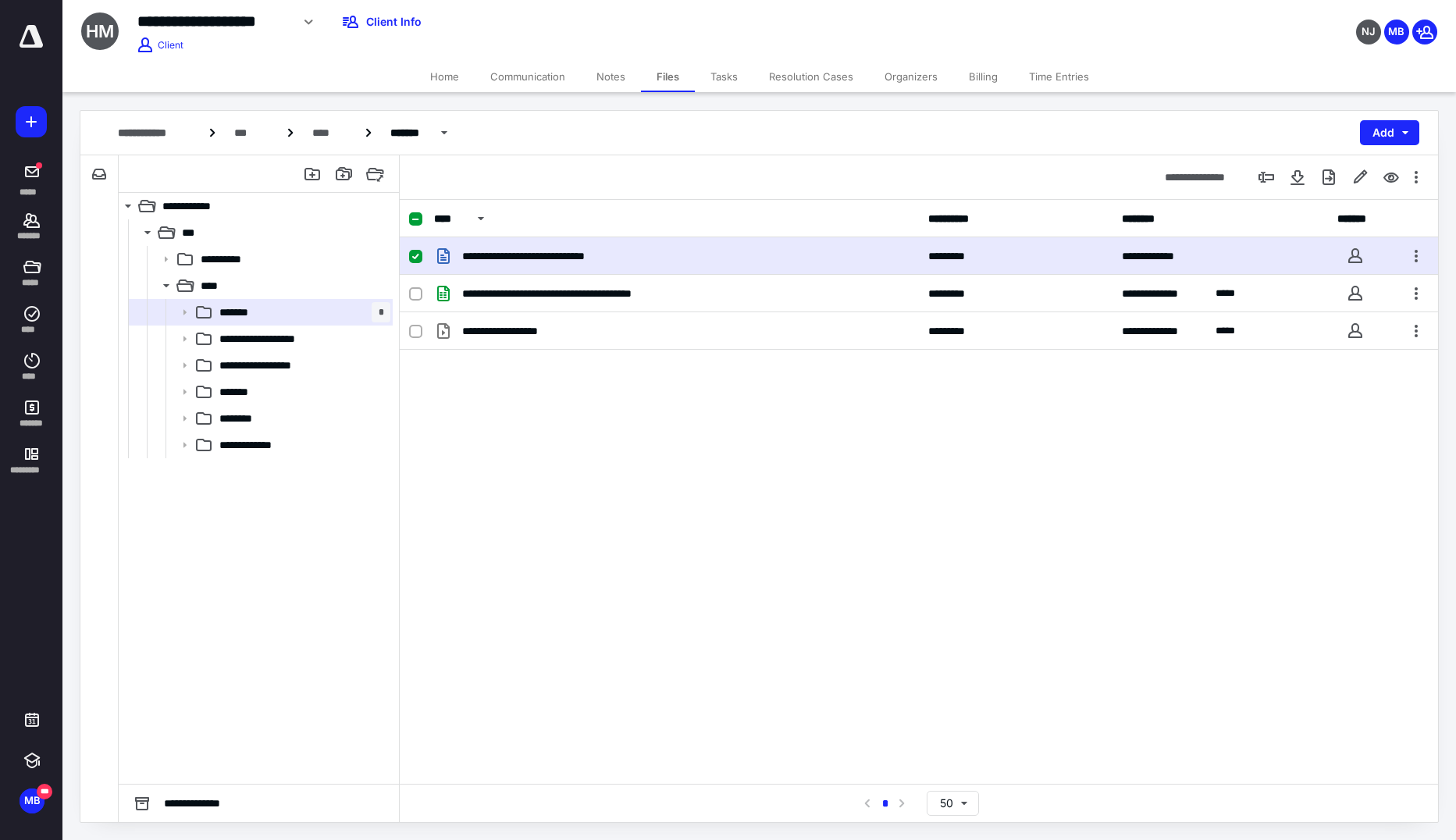 click on "**********" at bounding box center (676, 256) 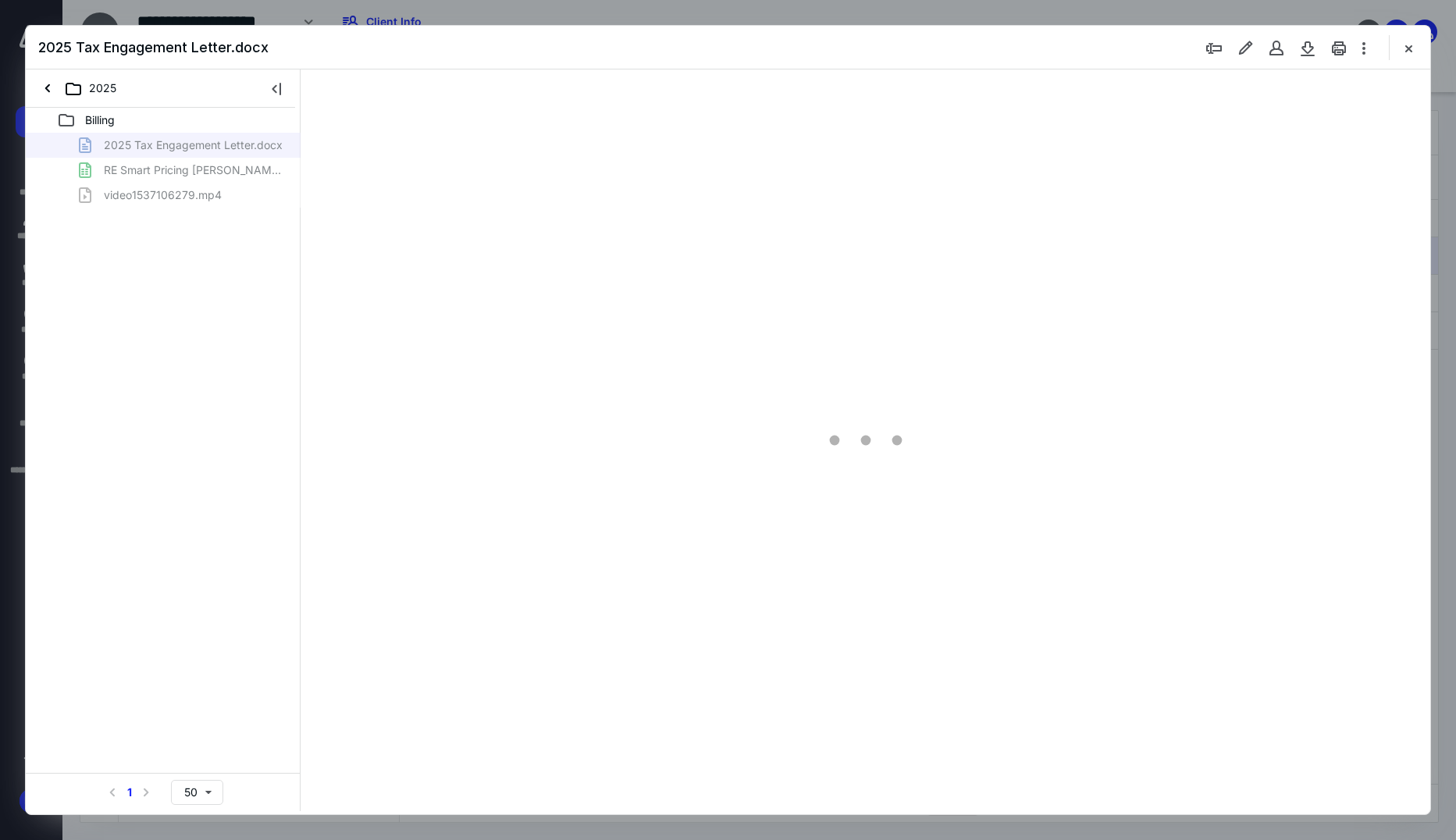 scroll, scrollTop: 0, scrollLeft: 0, axis: both 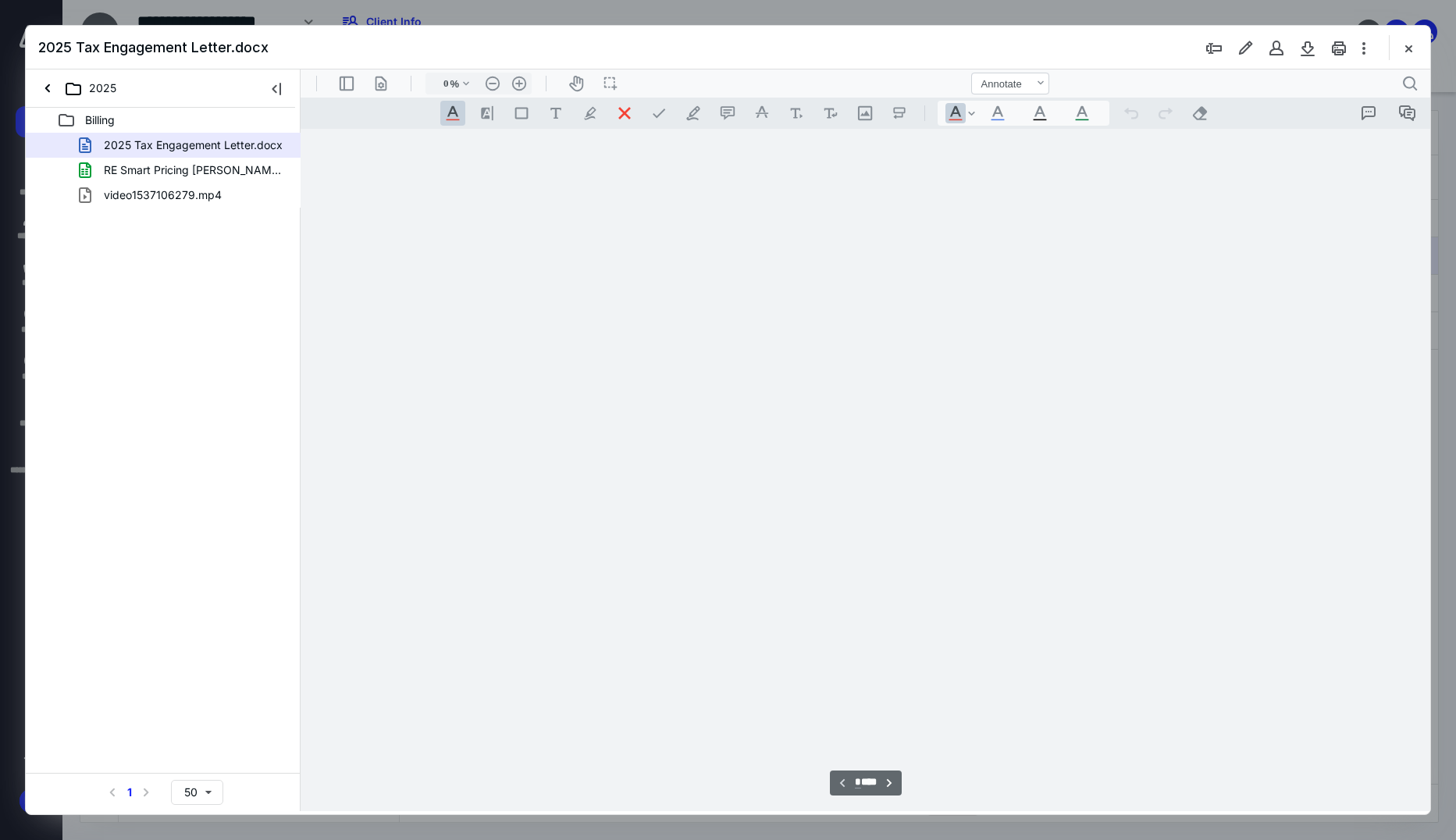 type on "232" 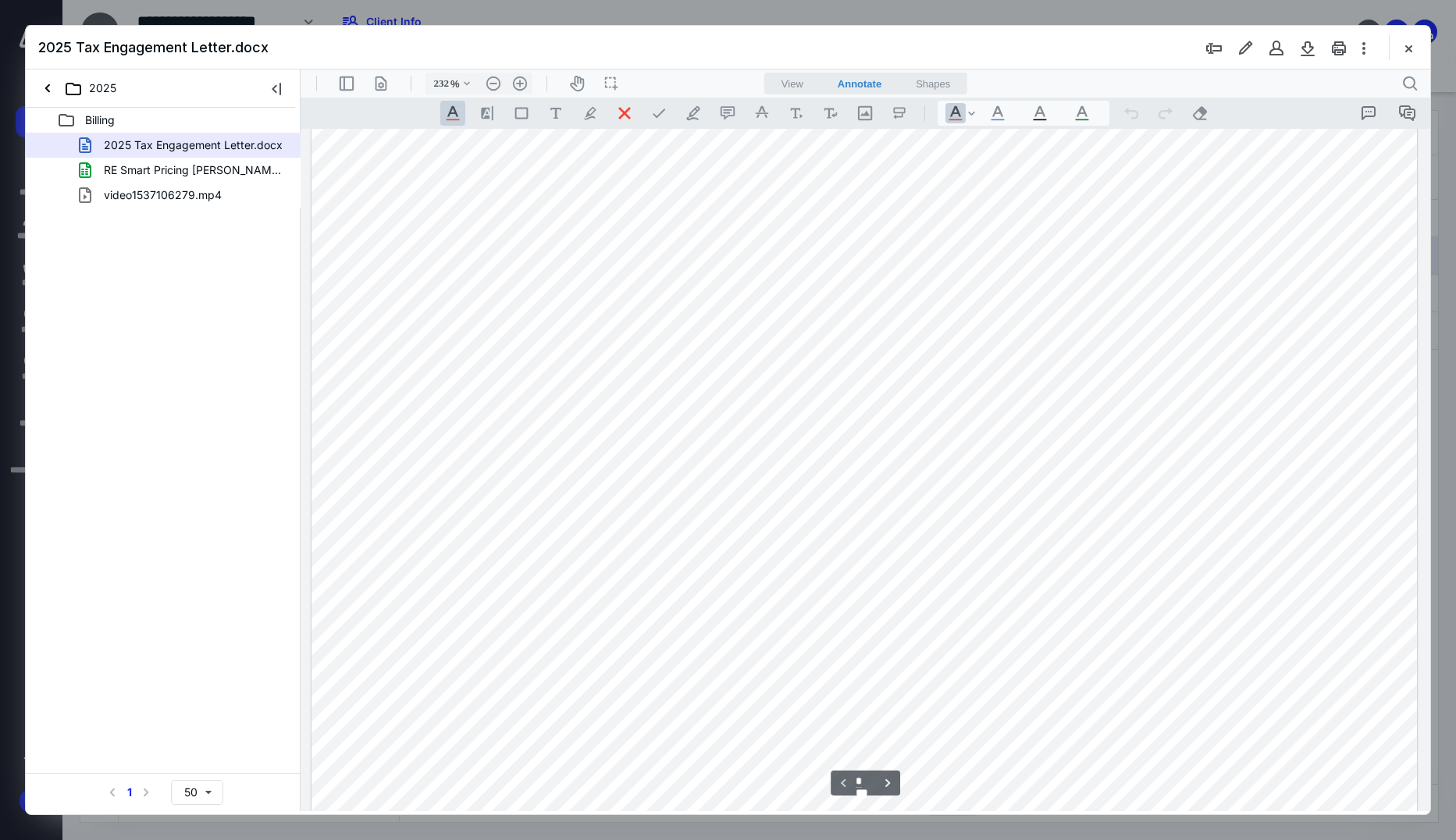 scroll, scrollTop: 744, scrollLeft: 0, axis: vertical 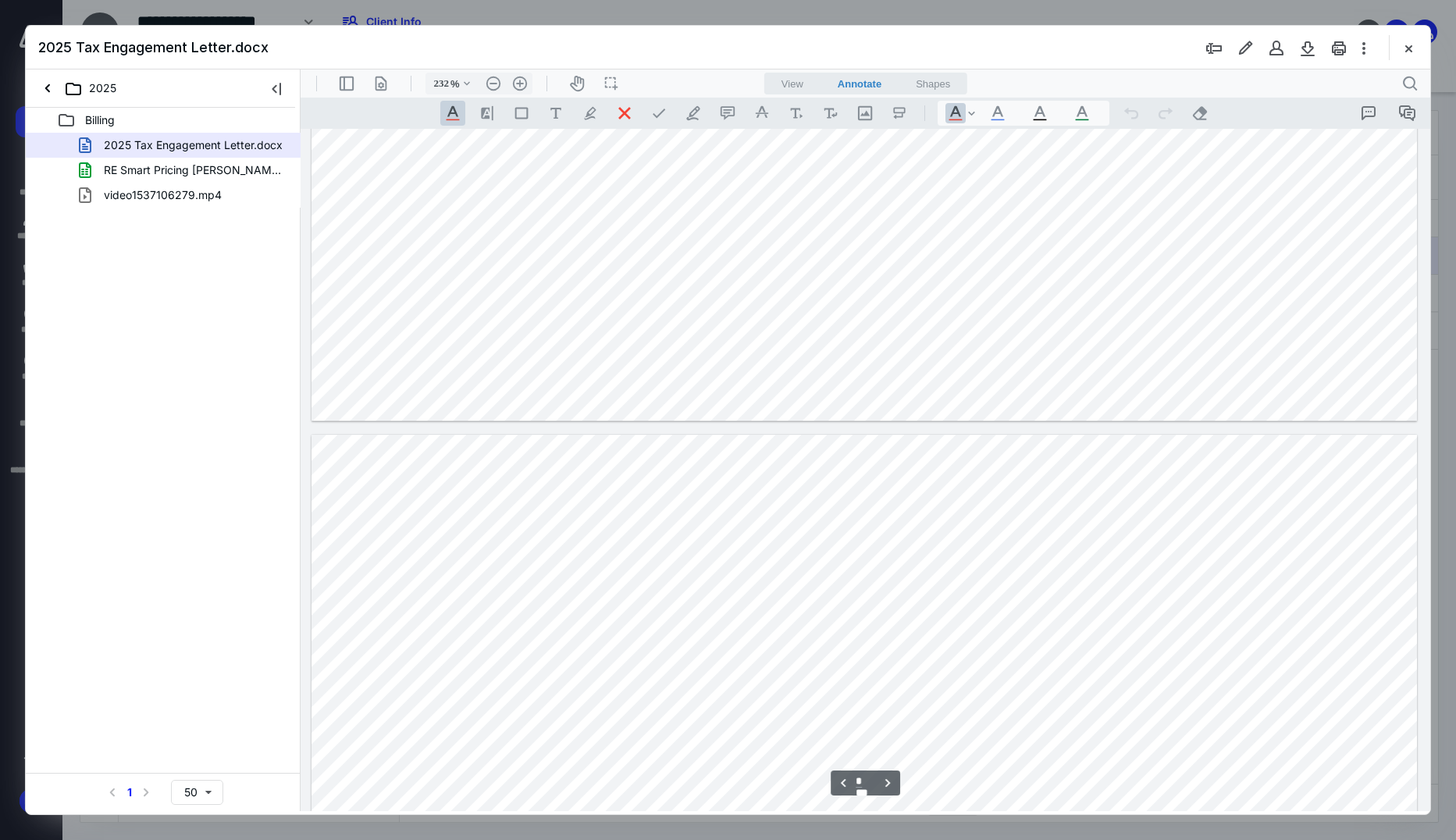 type on "*" 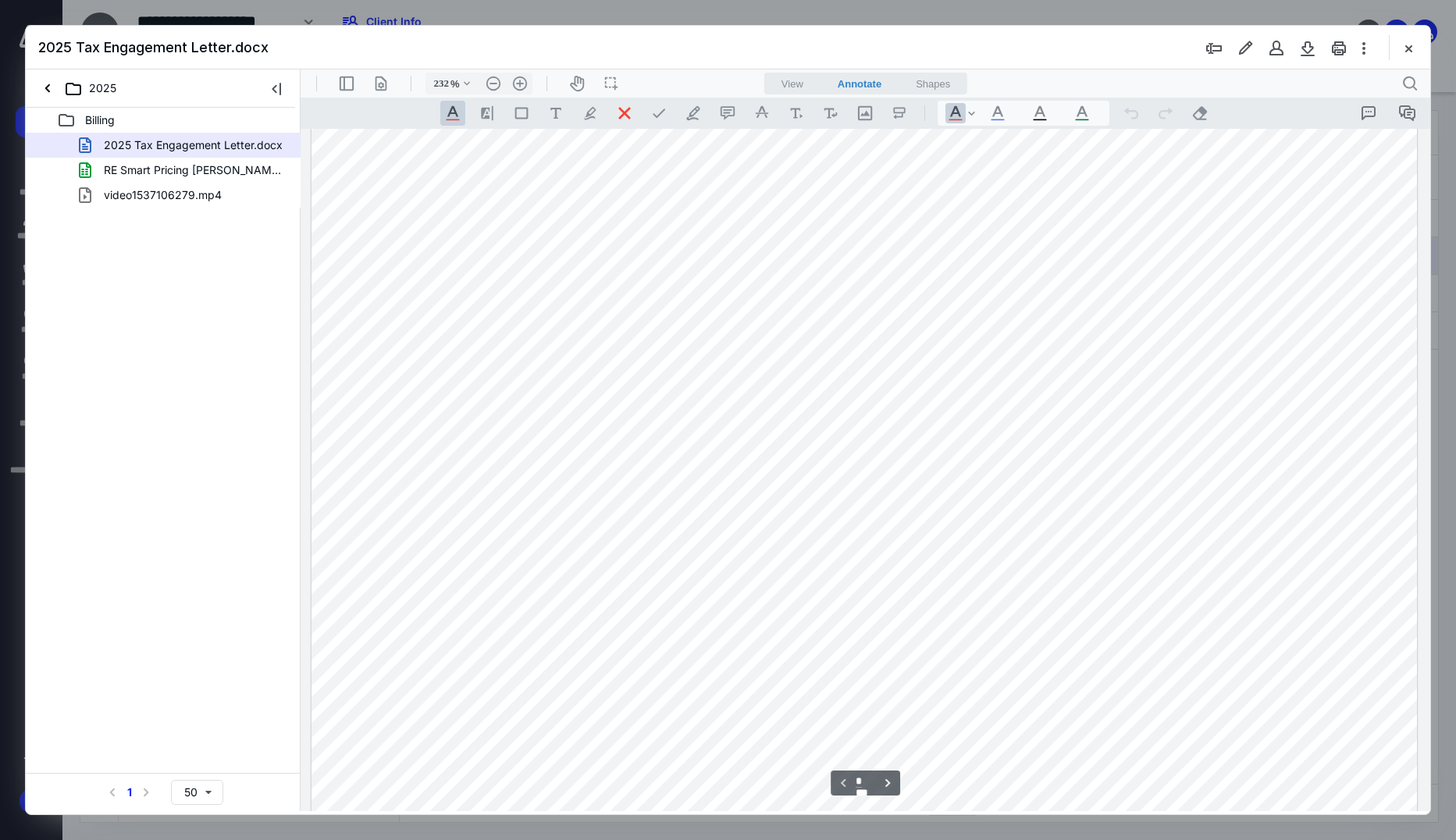 scroll, scrollTop: 414, scrollLeft: 0, axis: vertical 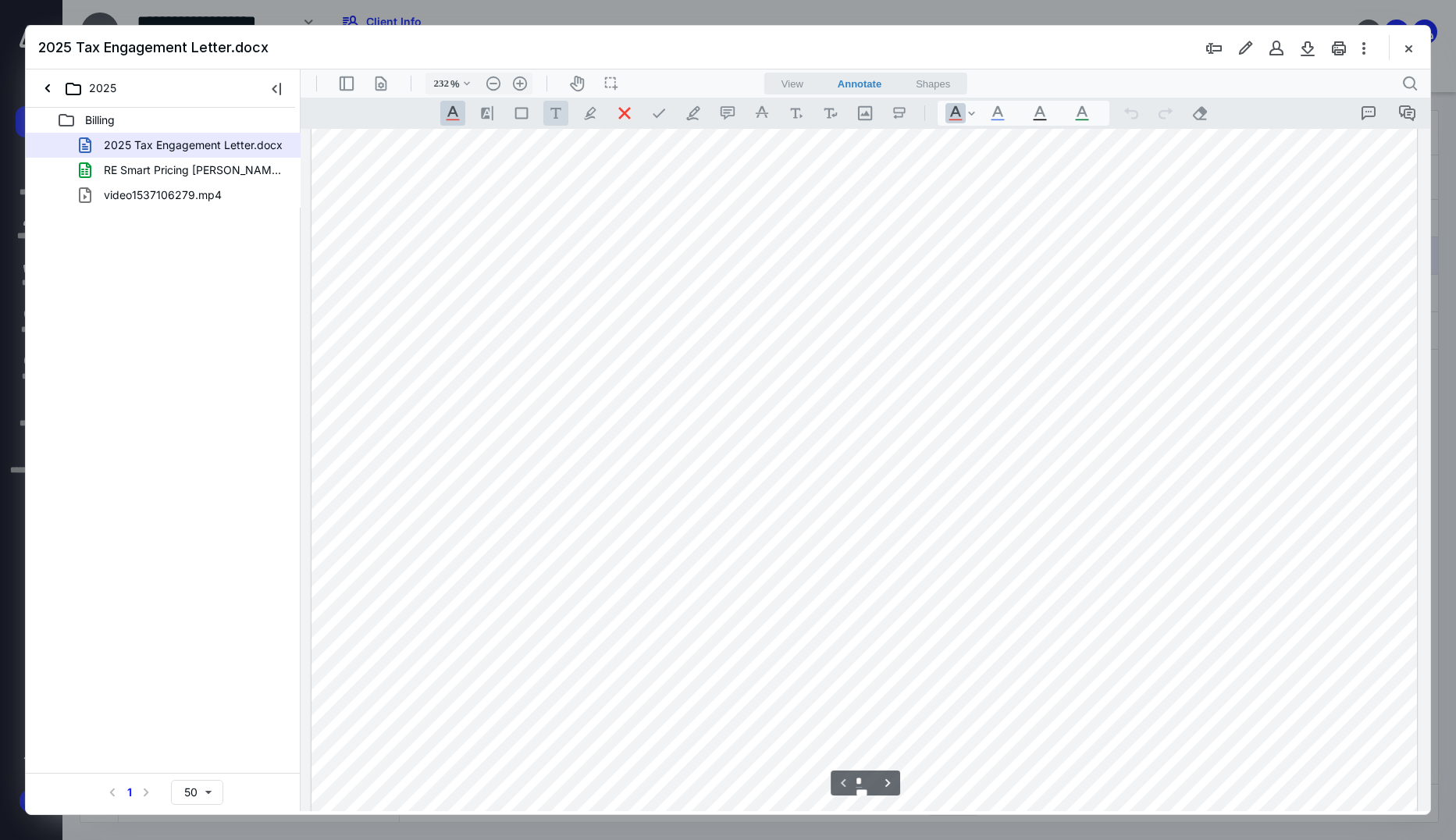 click on ".cls-1{fill:#abb0c4;} icon - tool - text - free text" at bounding box center [556, 113] 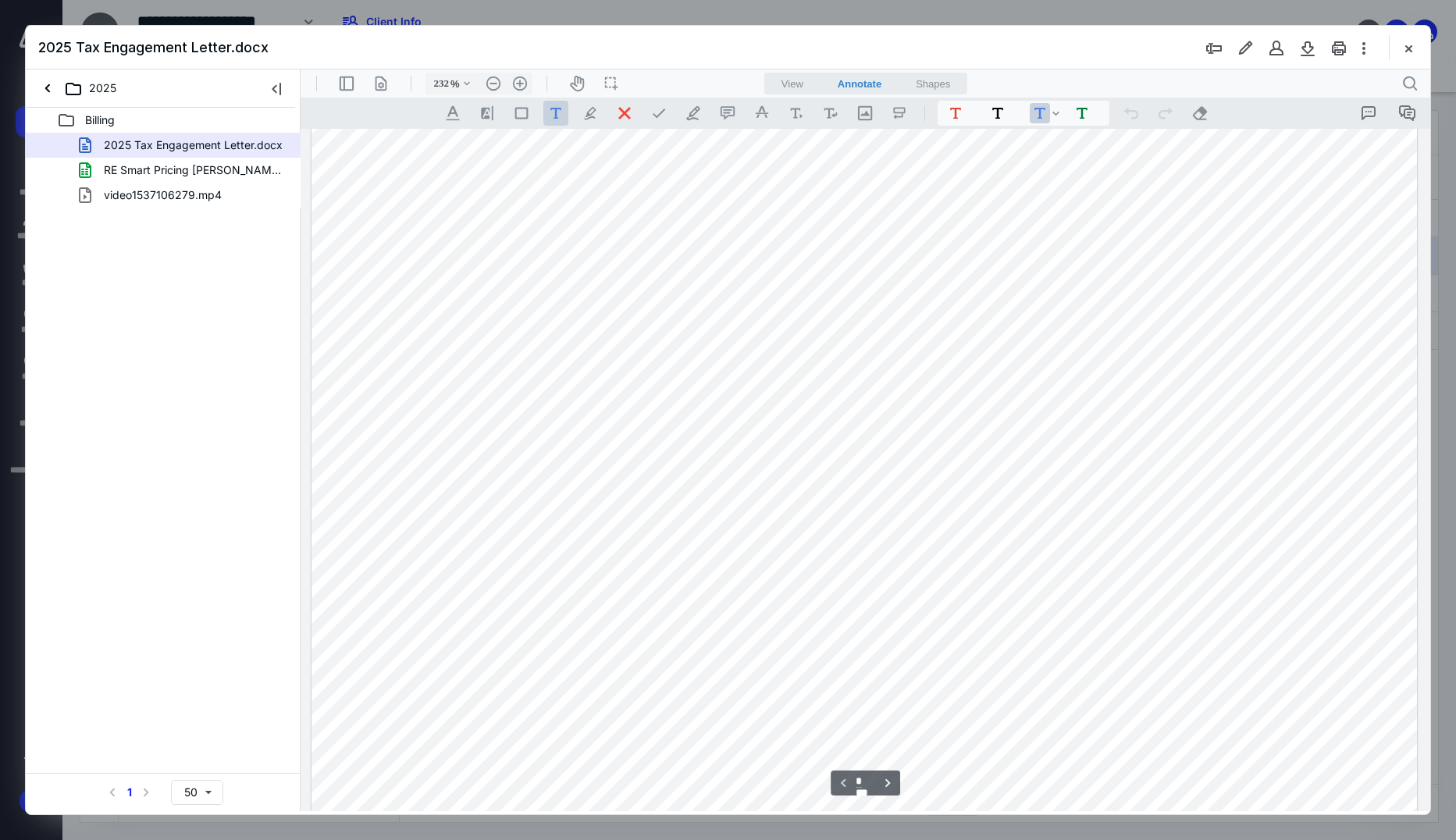 click at bounding box center (864, 437) 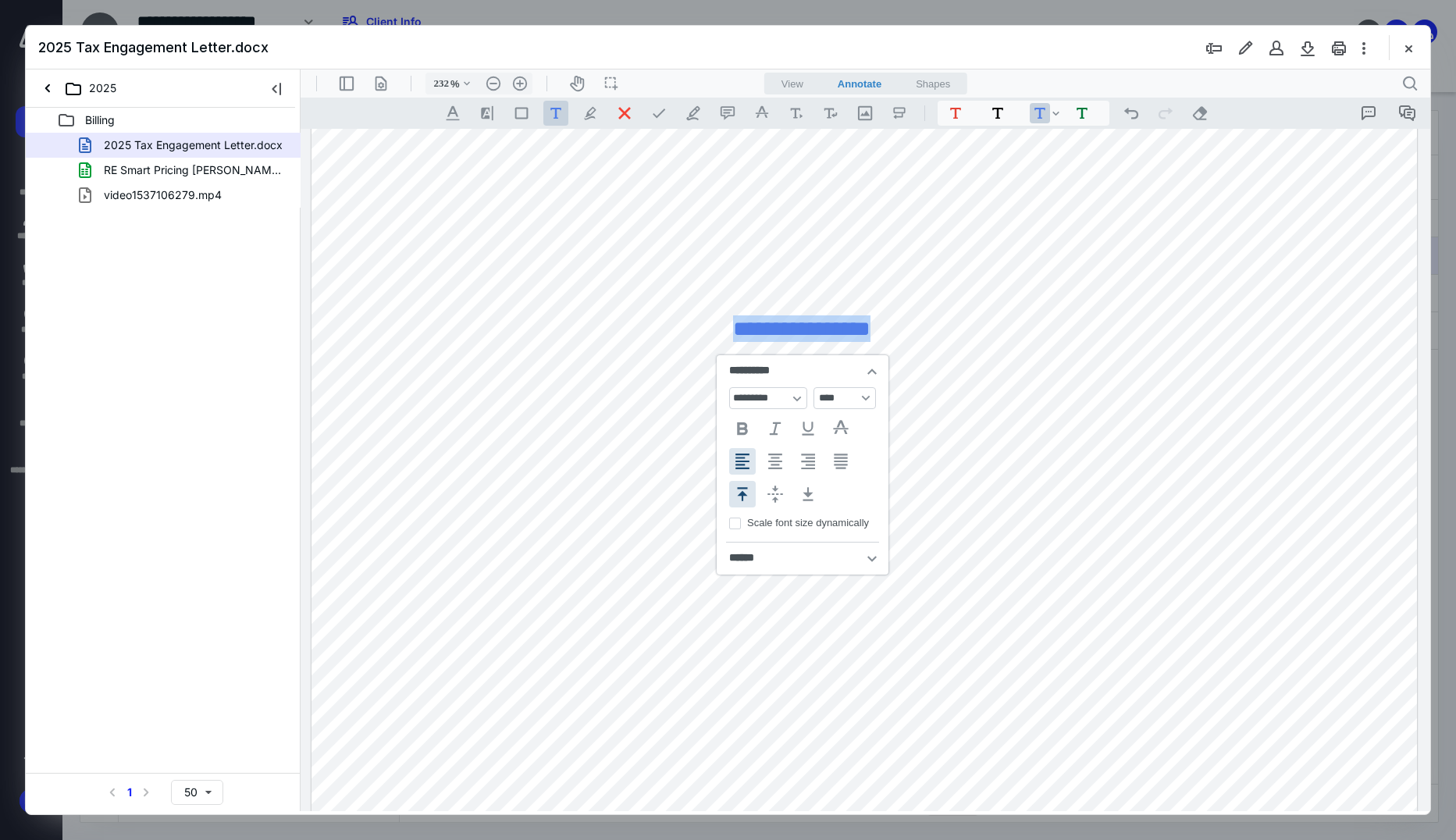type 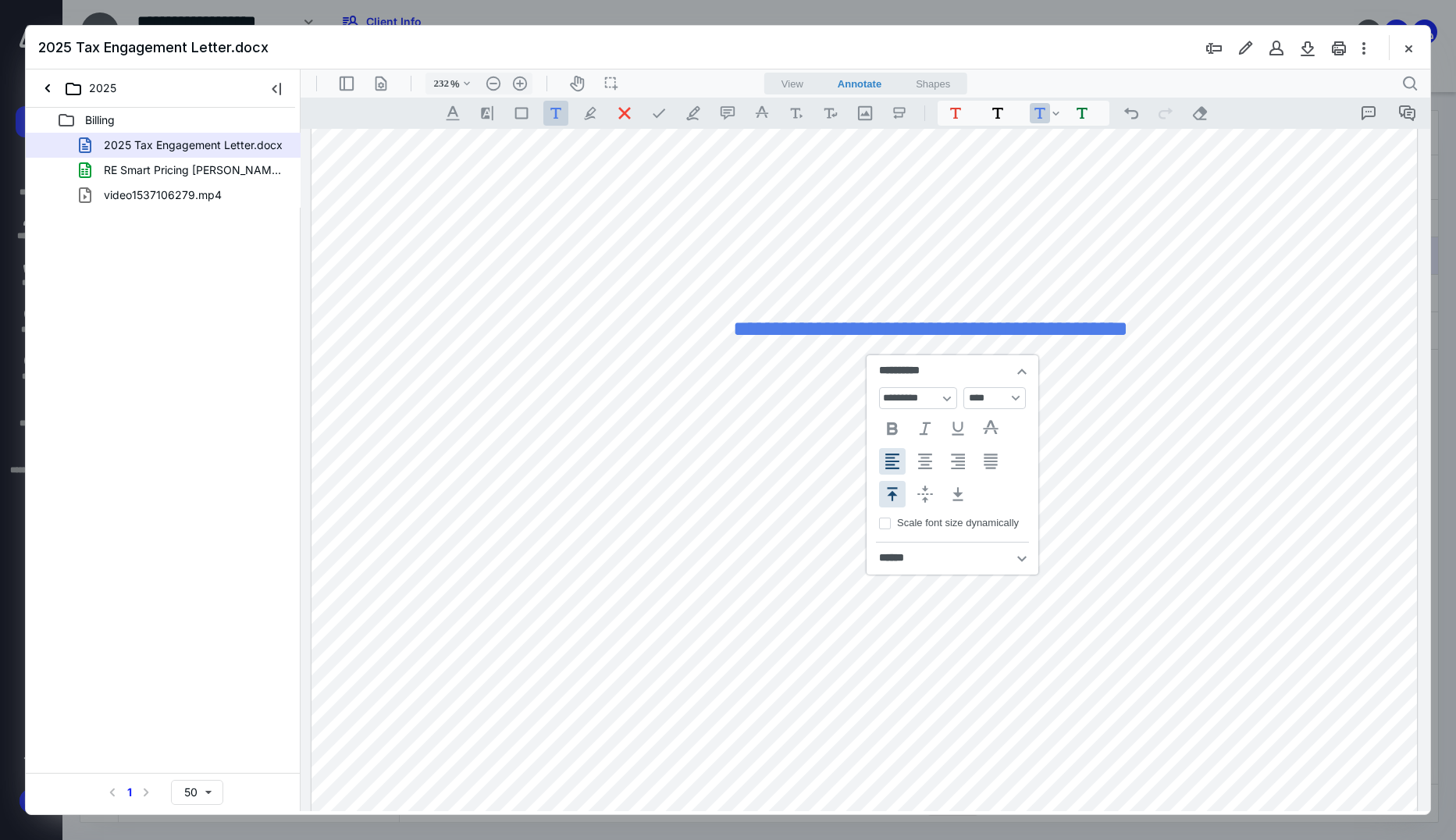 click on "**********" at bounding box center [864, 437] 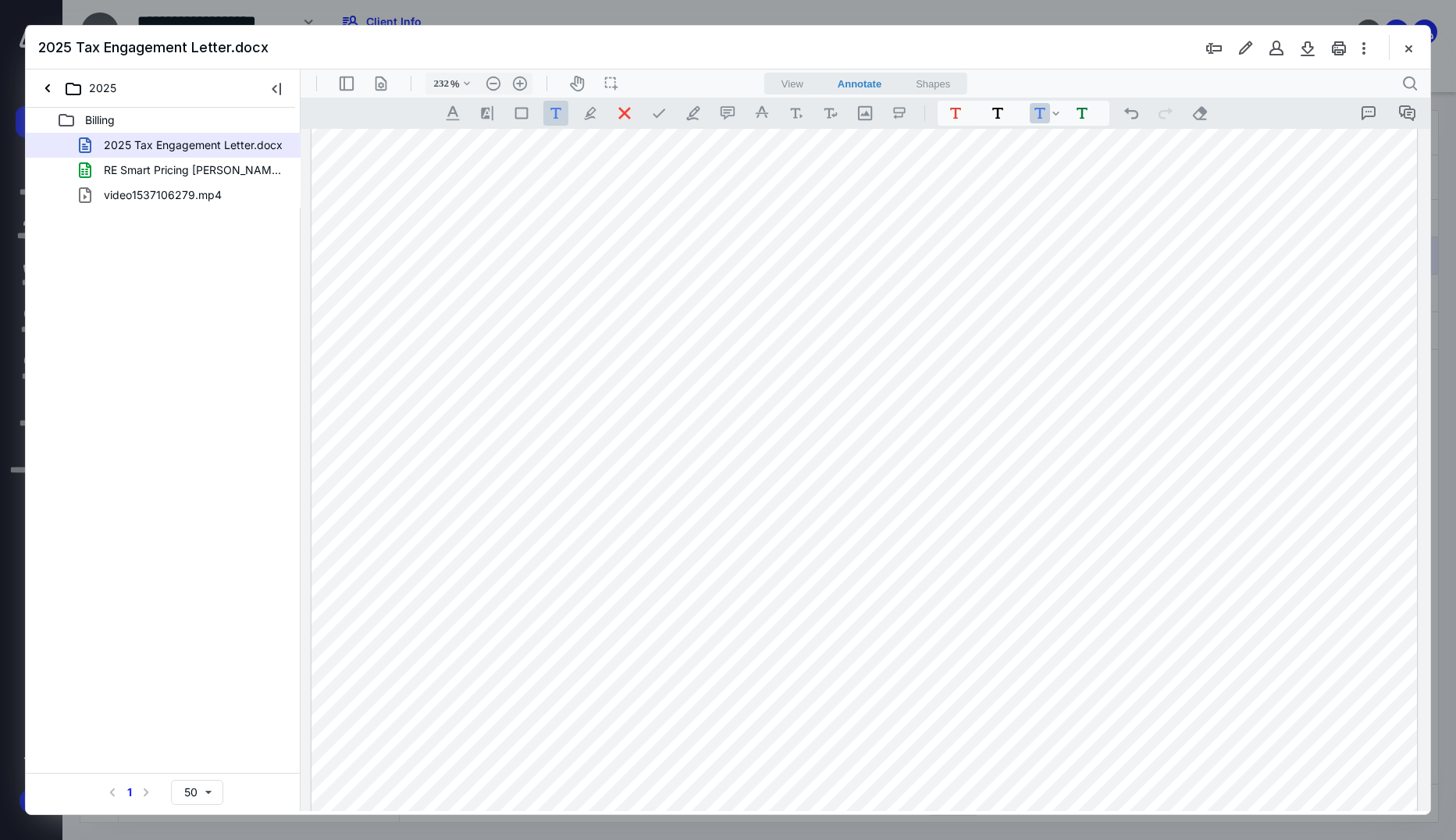 click on "**********" at bounding box center [864, 437] 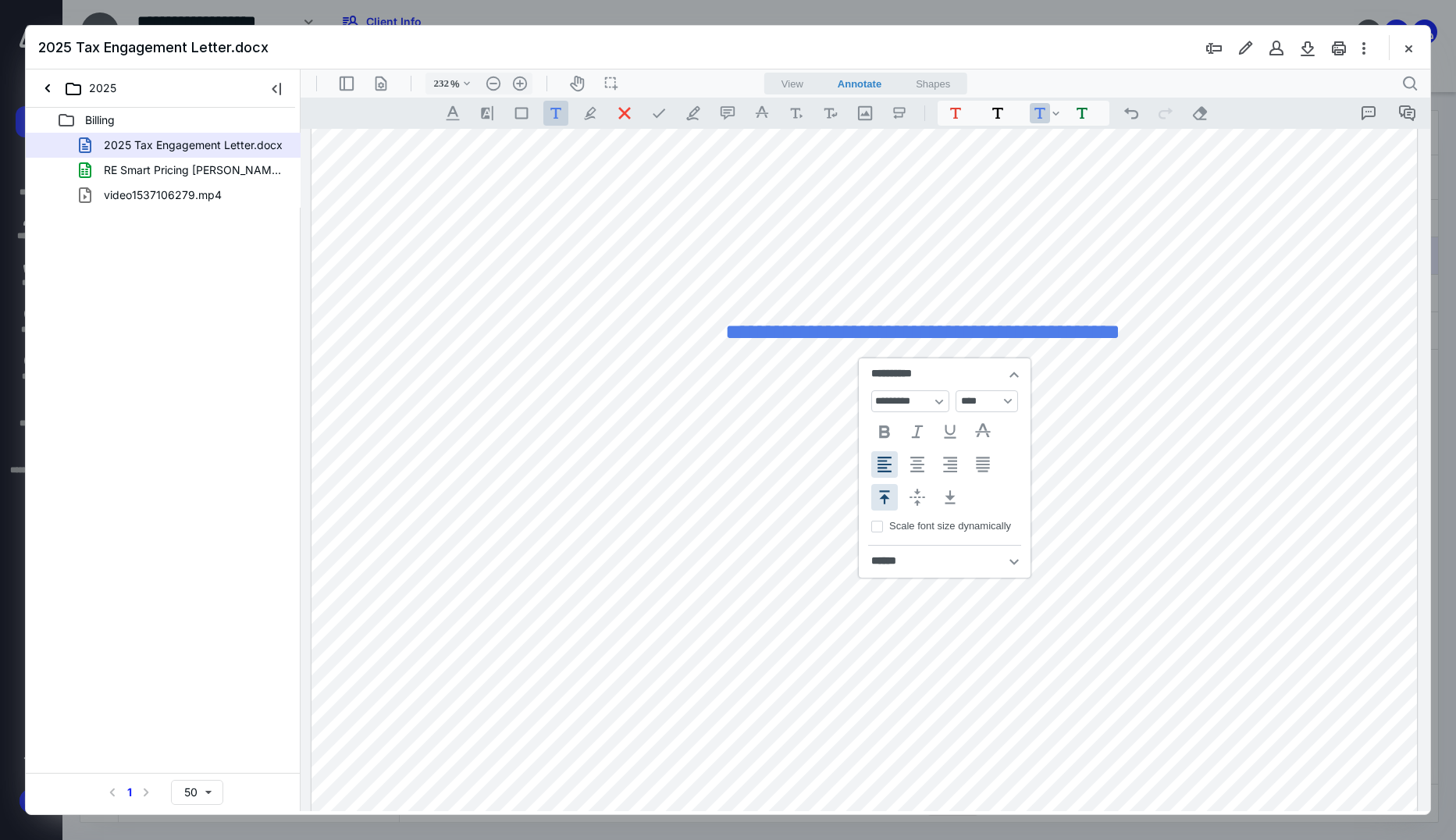 click on "**********" at bounding box center (923, 332) 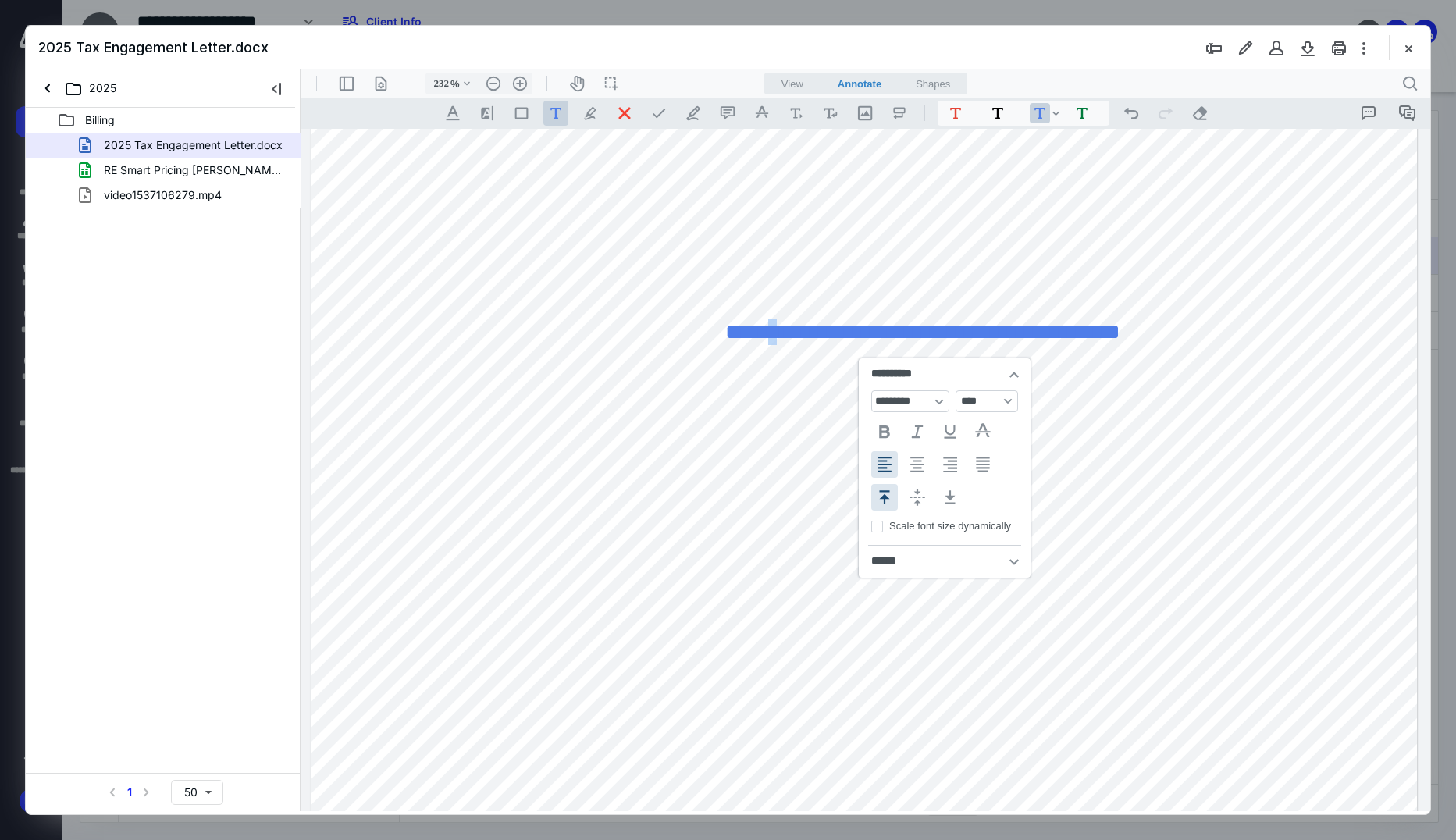 click on "**********" at bounding box center [923, 332] 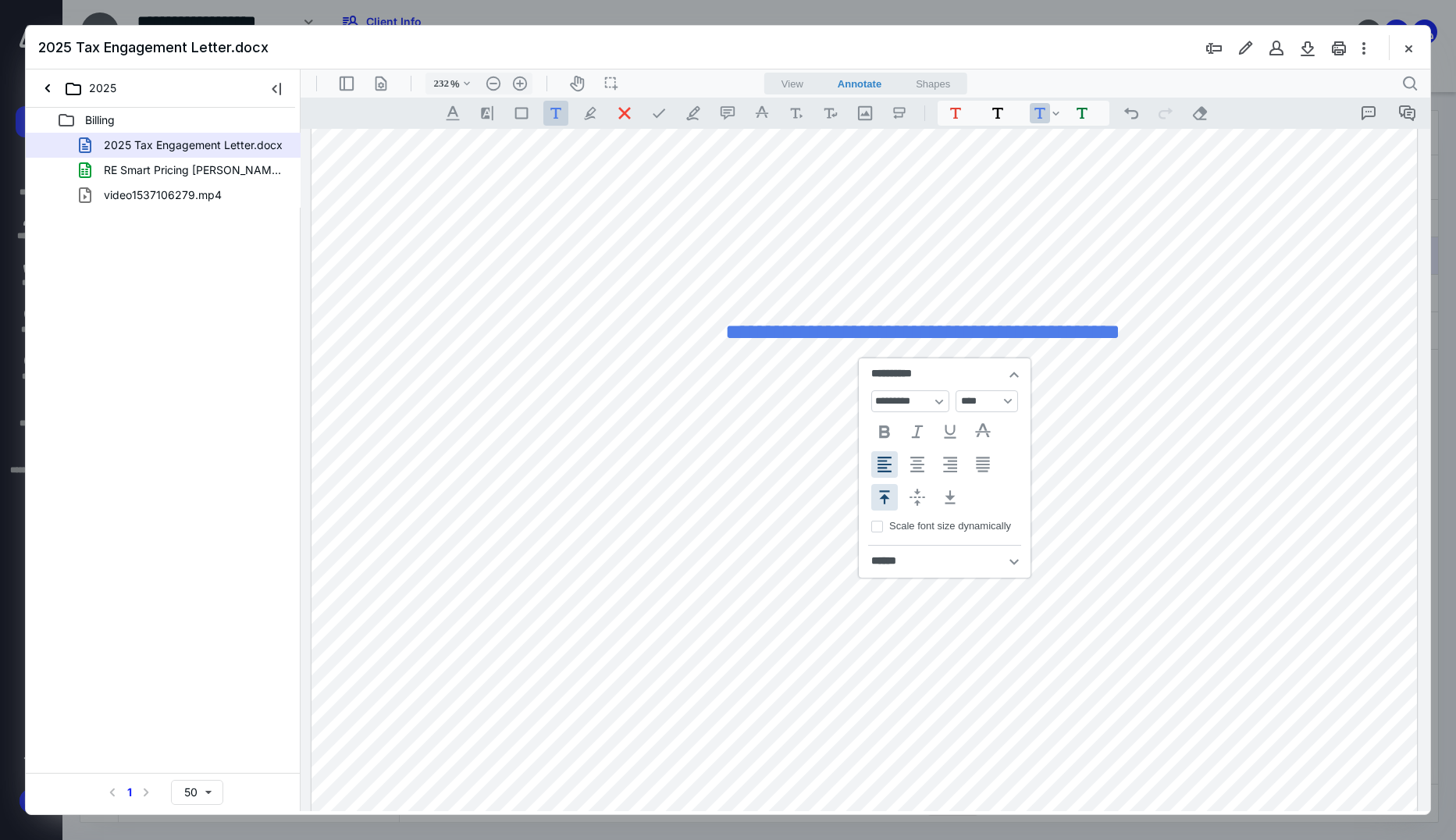click on "**********" at bounding box center (923, 332) 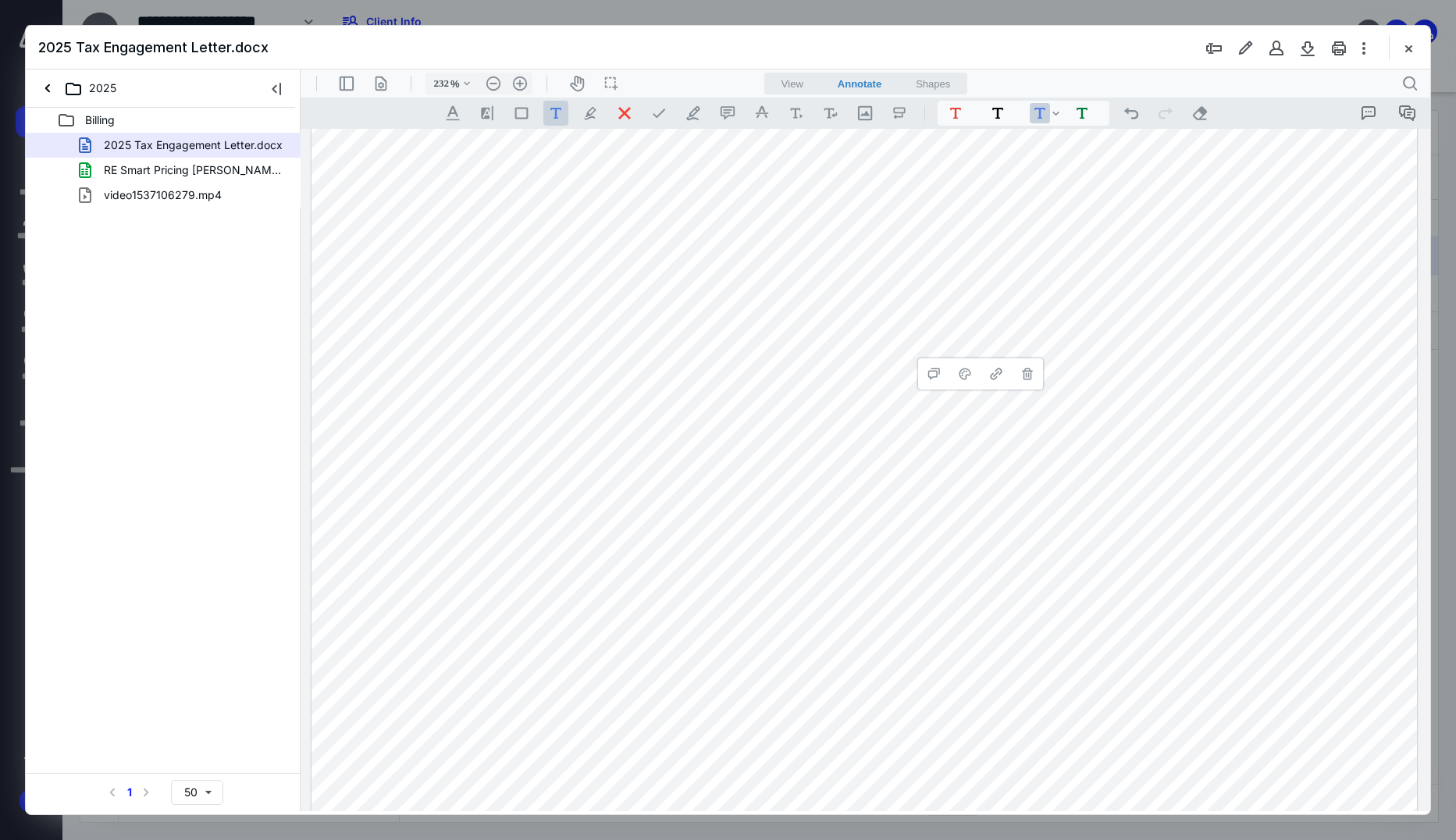 click on "**********" at bounding box center (864, 437) 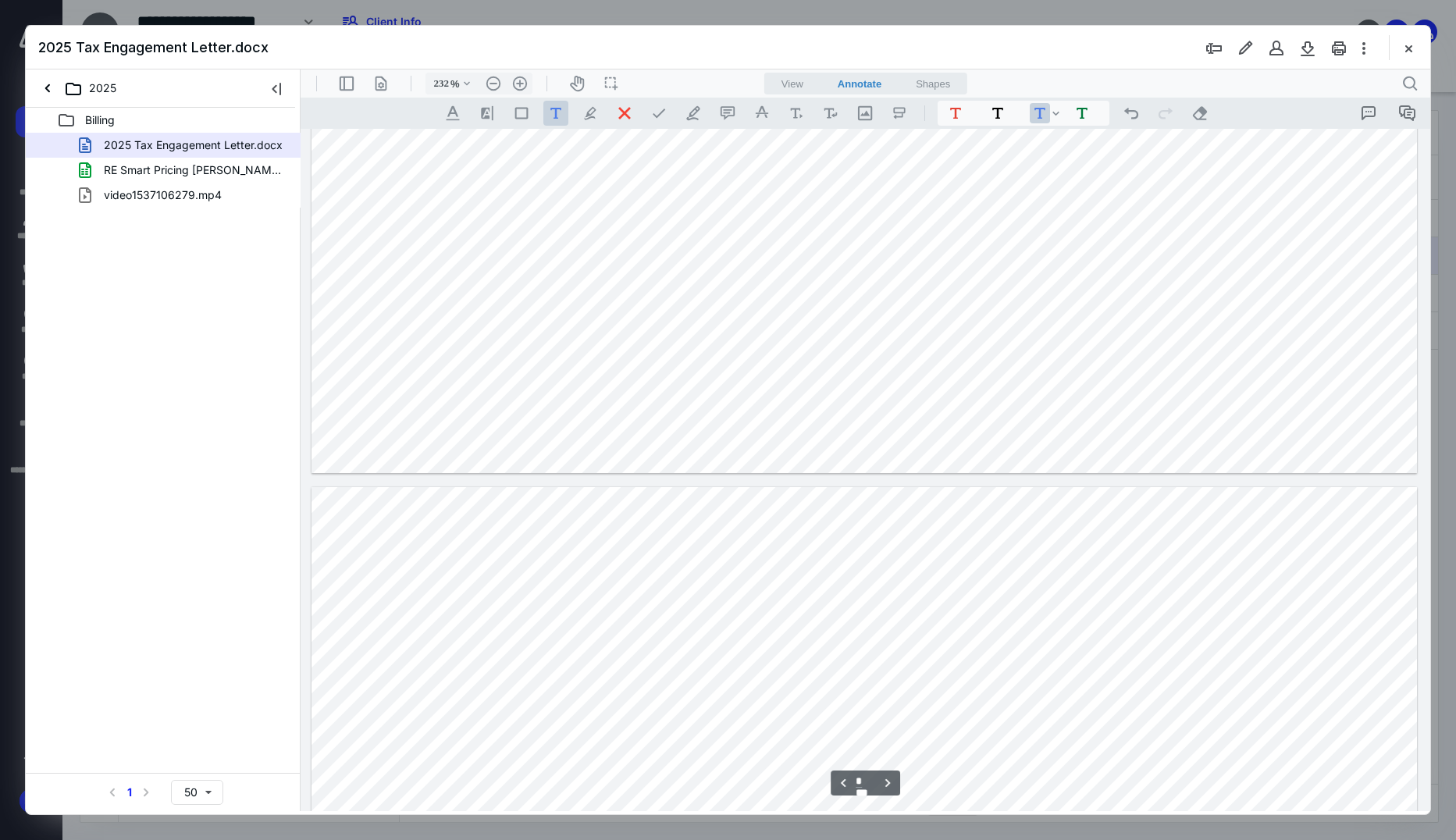 type on "*" 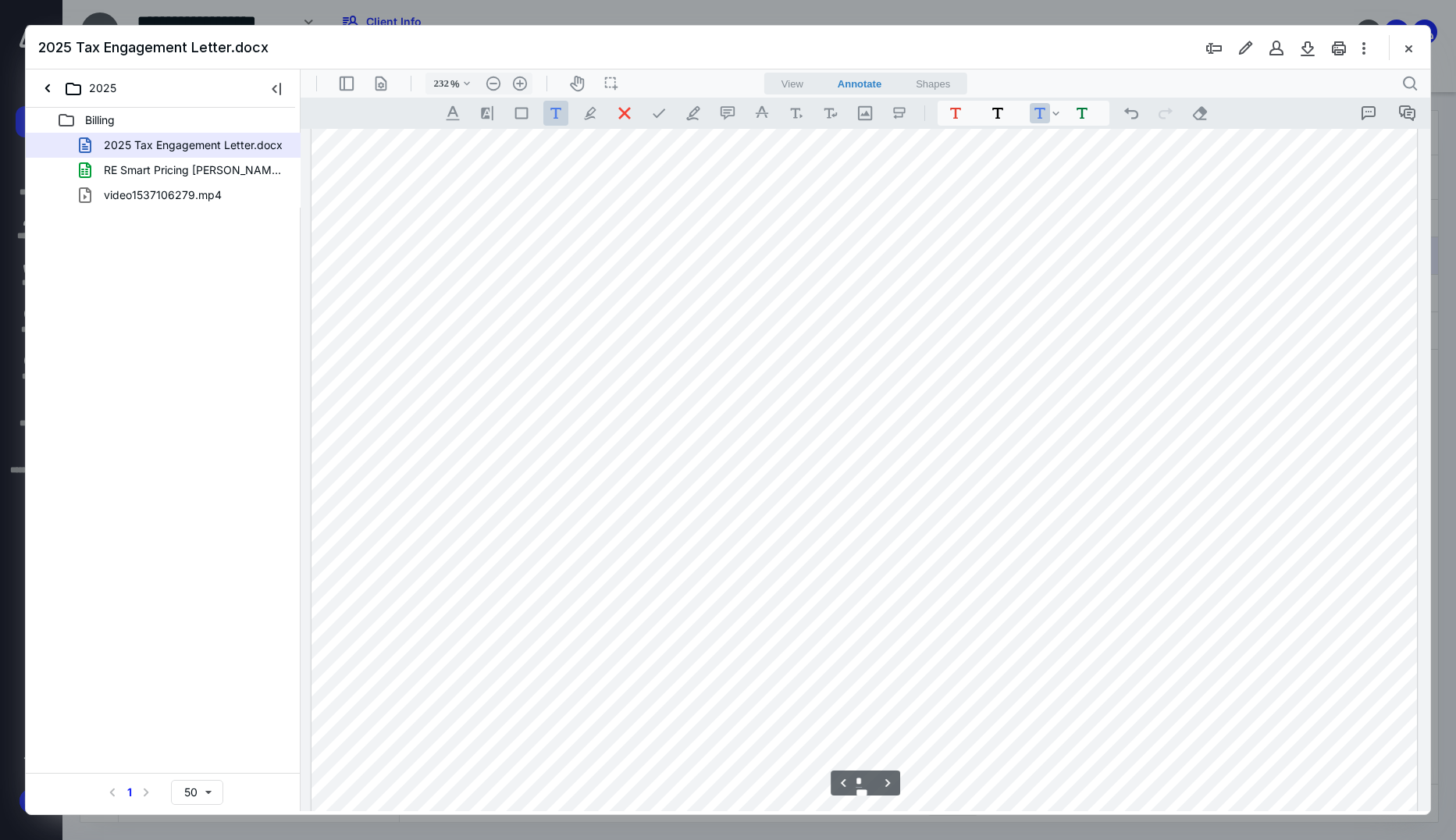 scroll, scrollTop: 3422, scrollLeft: 0, axis: vertical 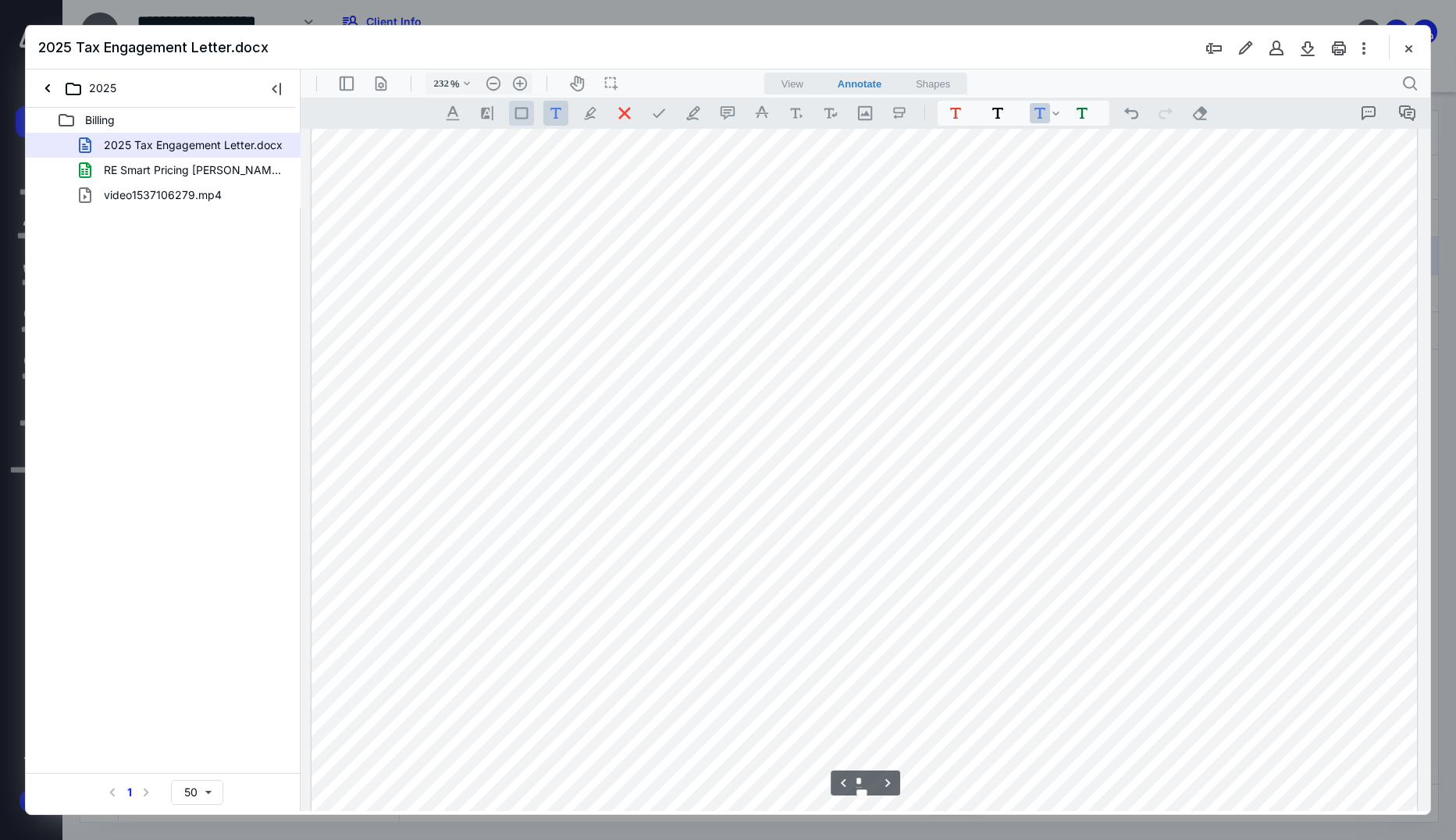 click on ".st0{fill:#868E96;}" at bounding box center [522, 113] 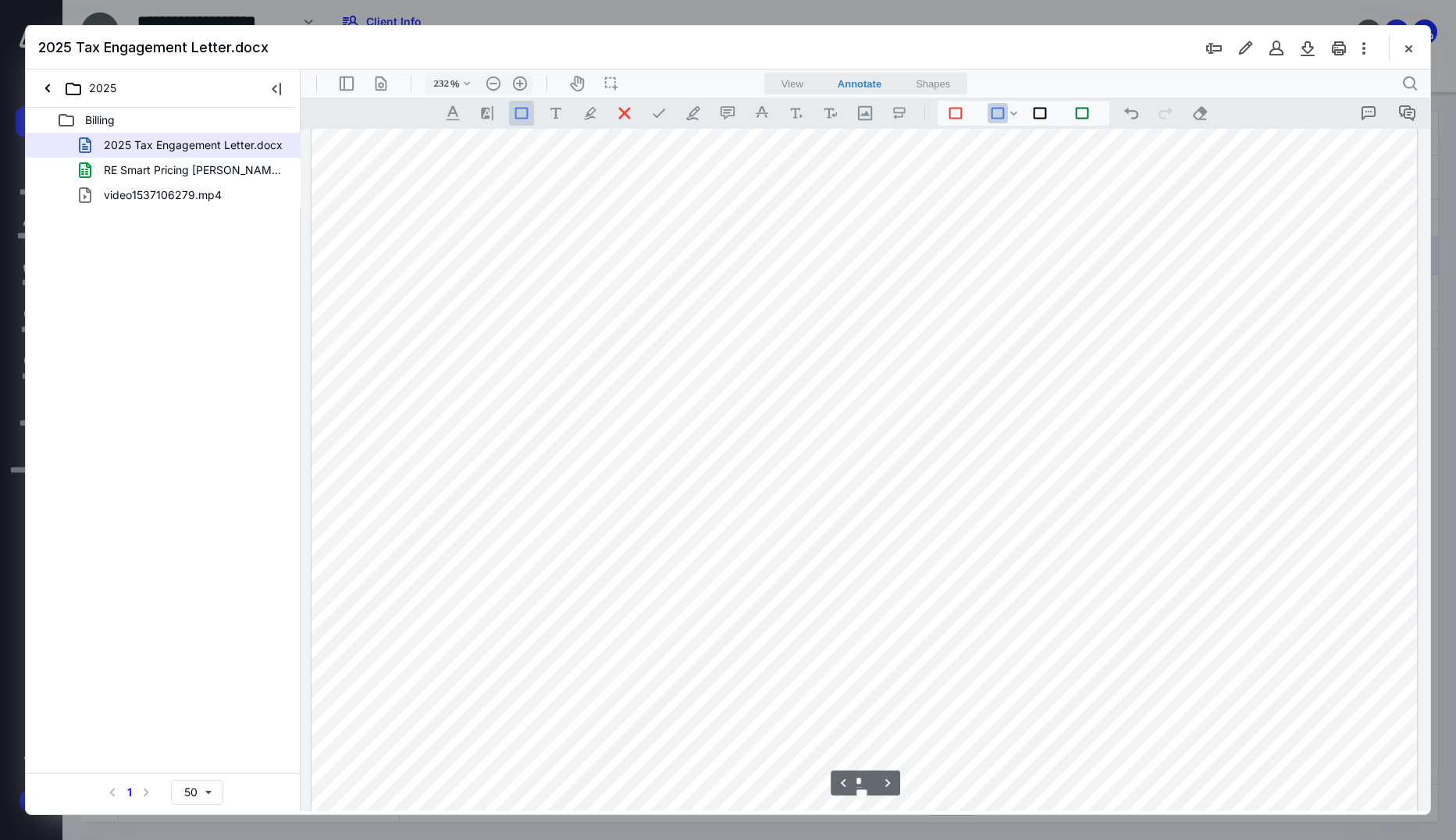 drag, startPoint x: 588, startPoint y: 349, endPoint x: 728, endPoint y: 367, distance: 141.1524 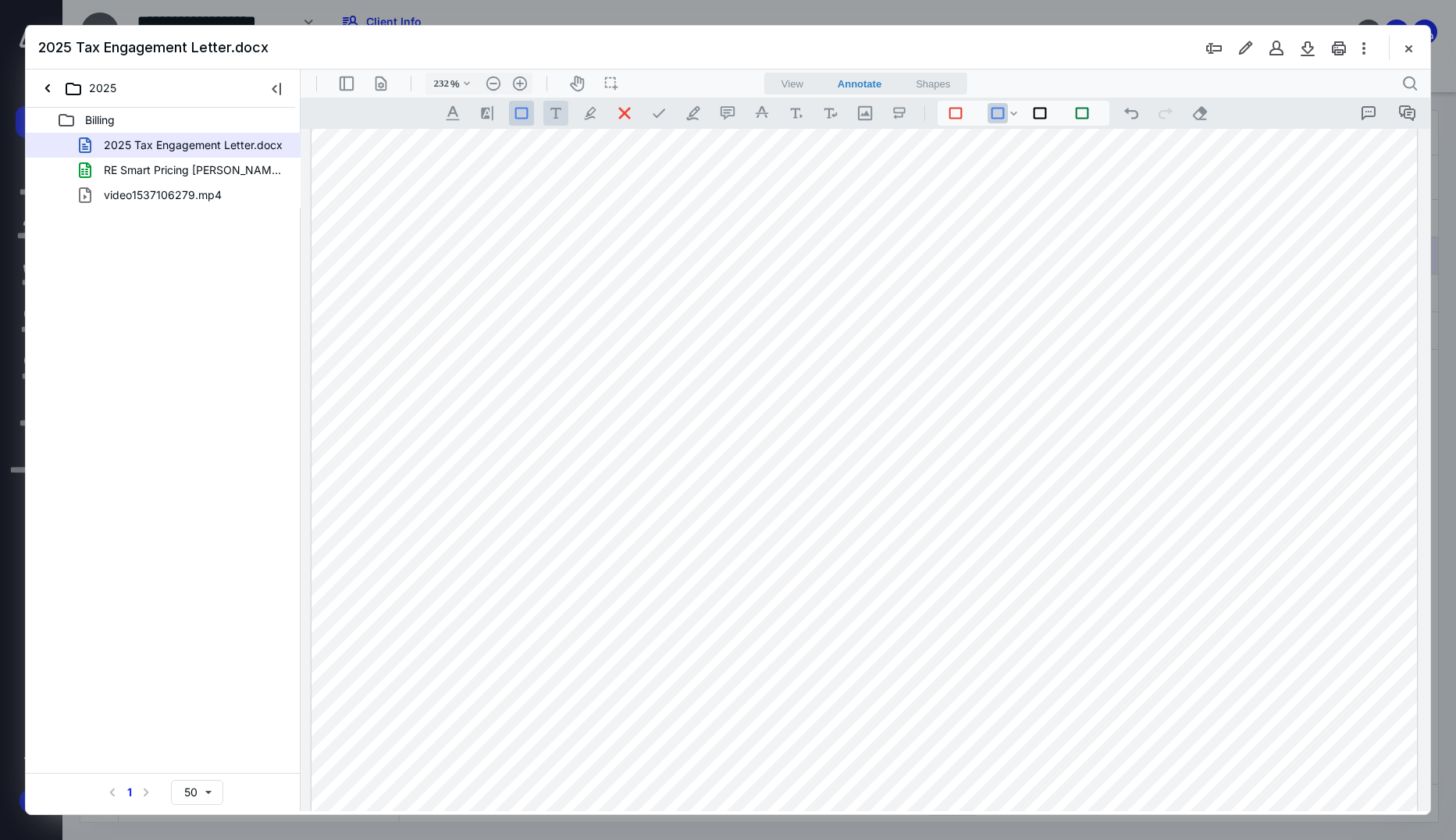 click on ".cls-1{fill:#abb0c4;} icon - tool - text - free text" at bounding box center (556, 113) 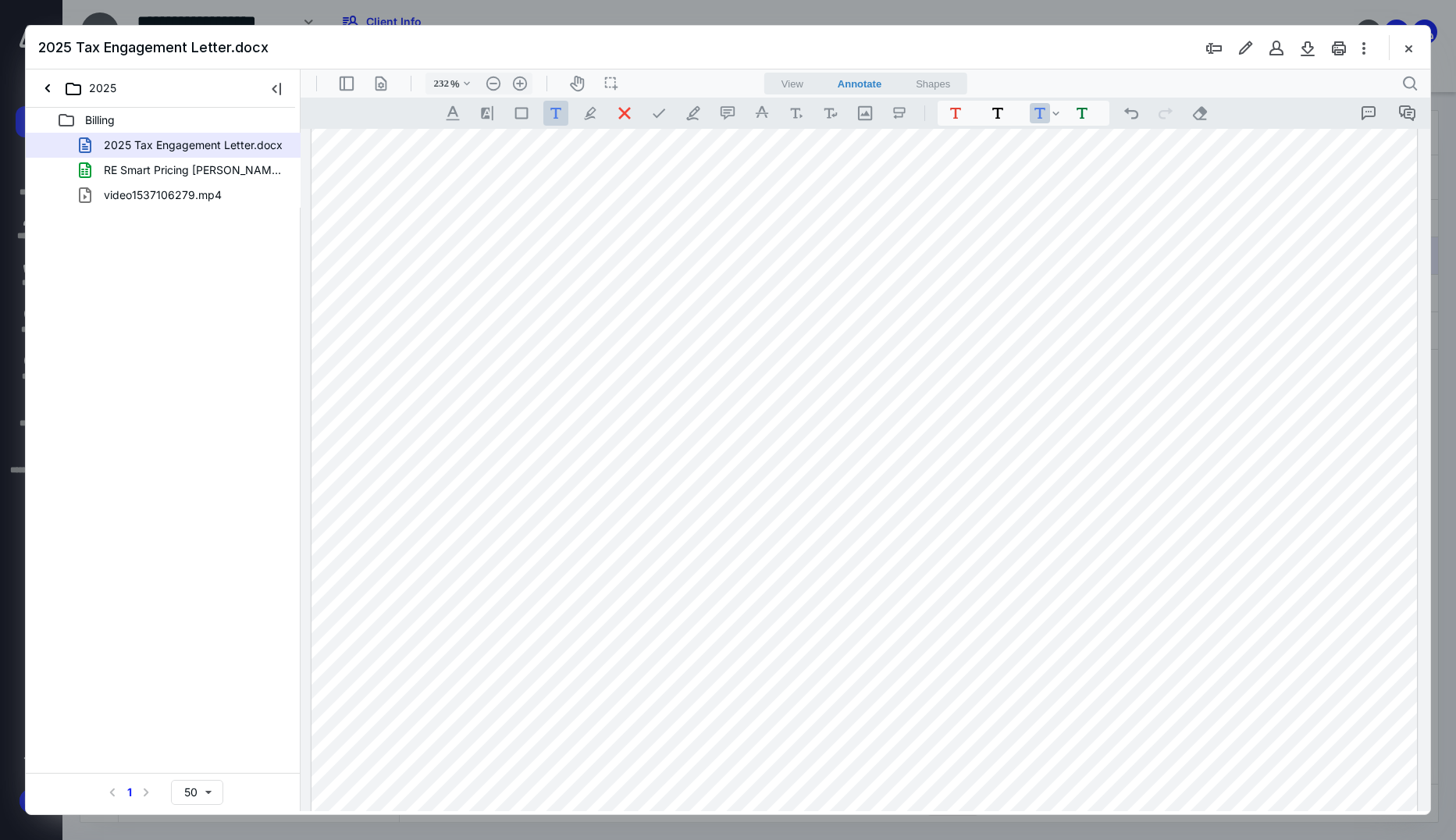 click at bounding box center [864, 318] 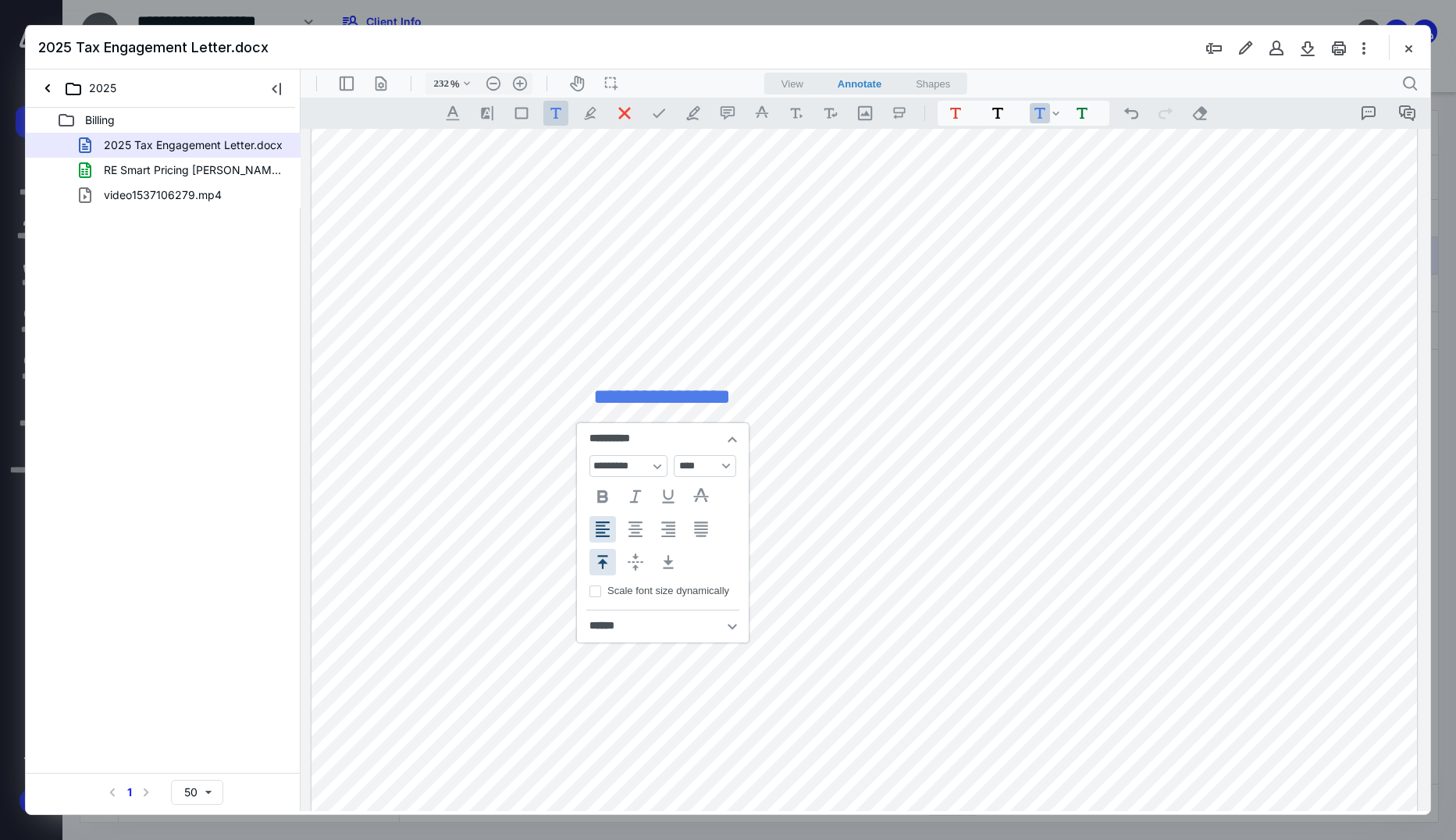type 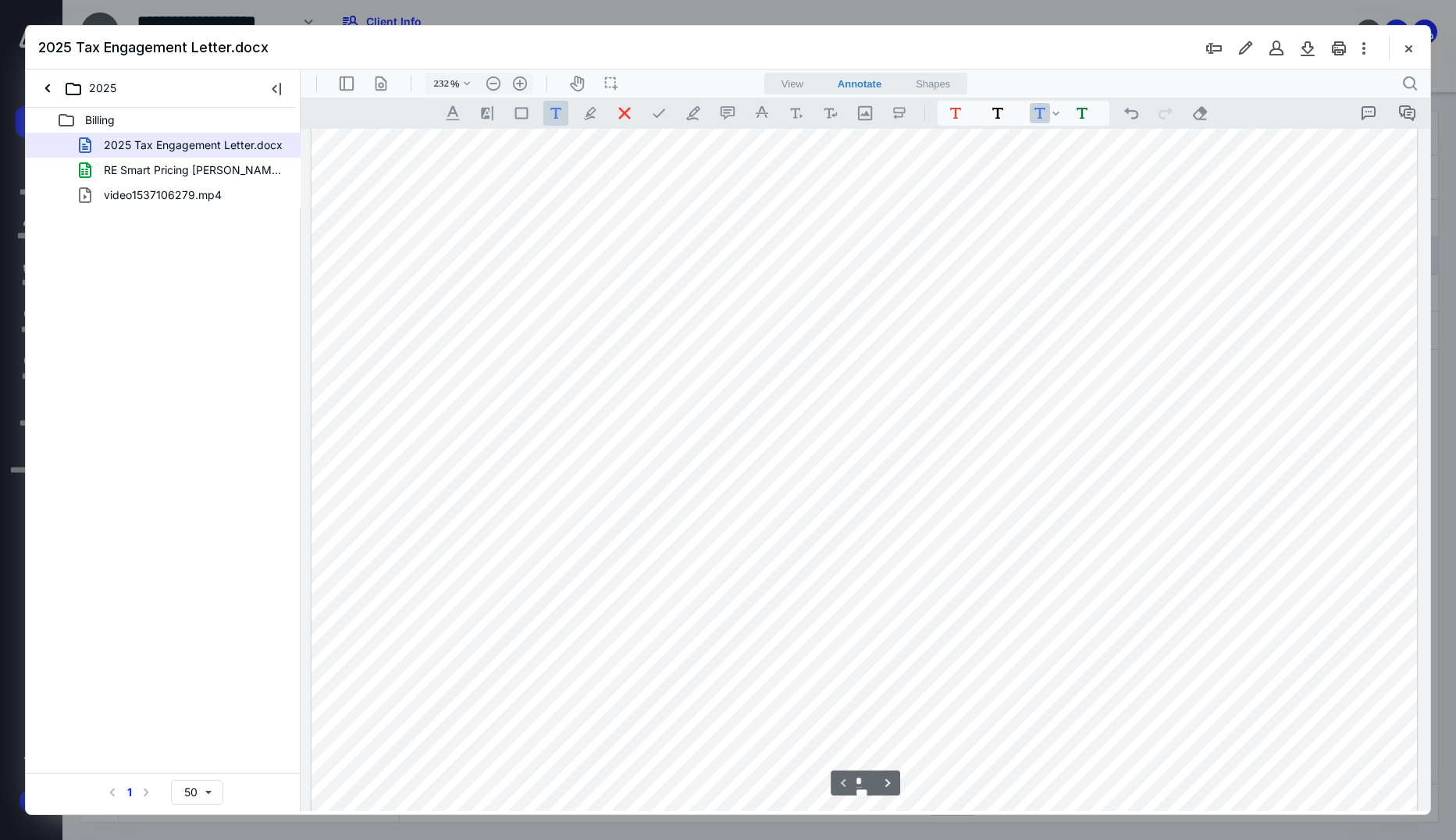 scroll, scrollTop: 0, scrollLeft: 0, axis: both 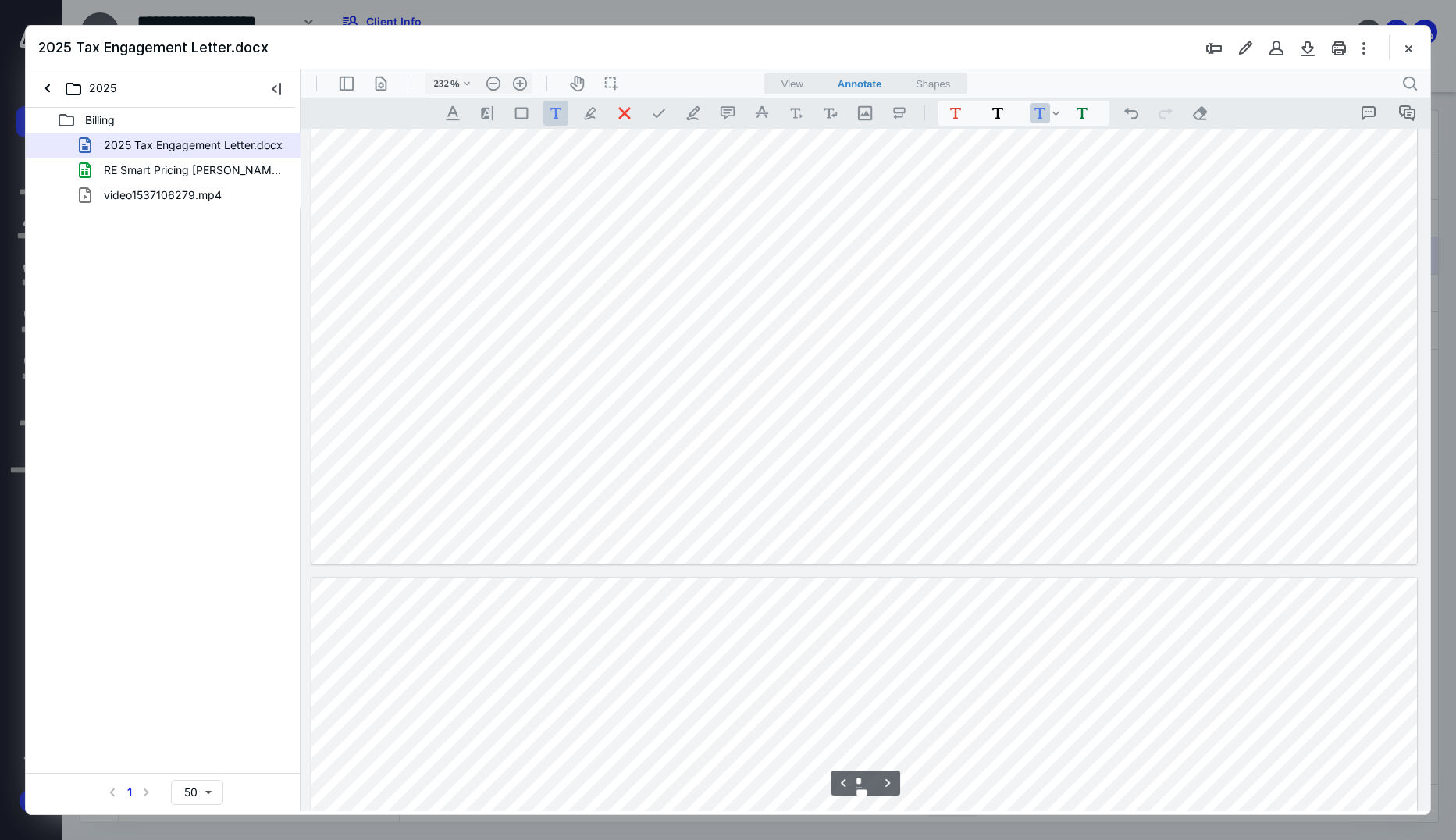 type on "*" 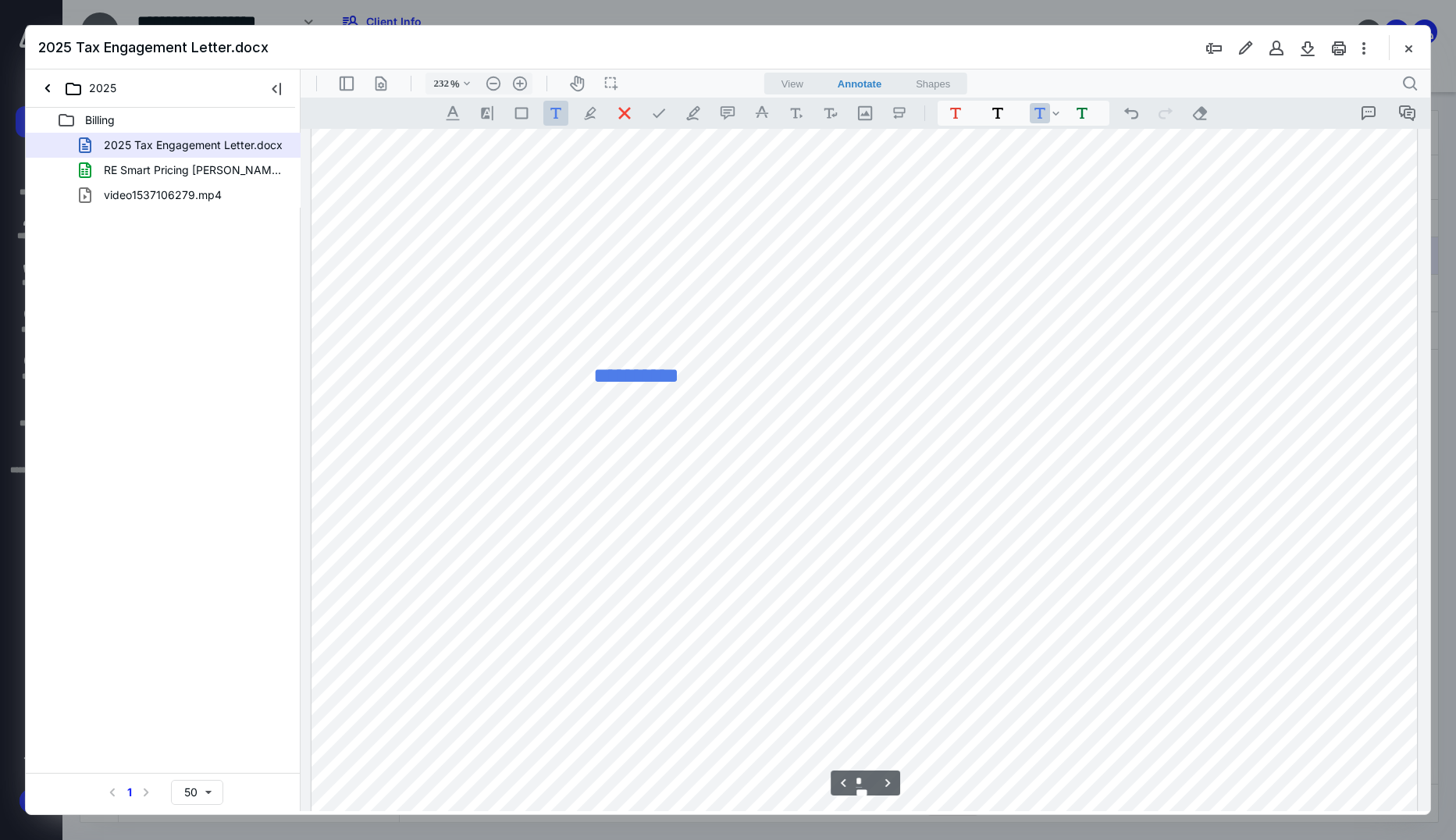 scroll, scrollTop: 3453, scrollLeft: 0, axis: vertical 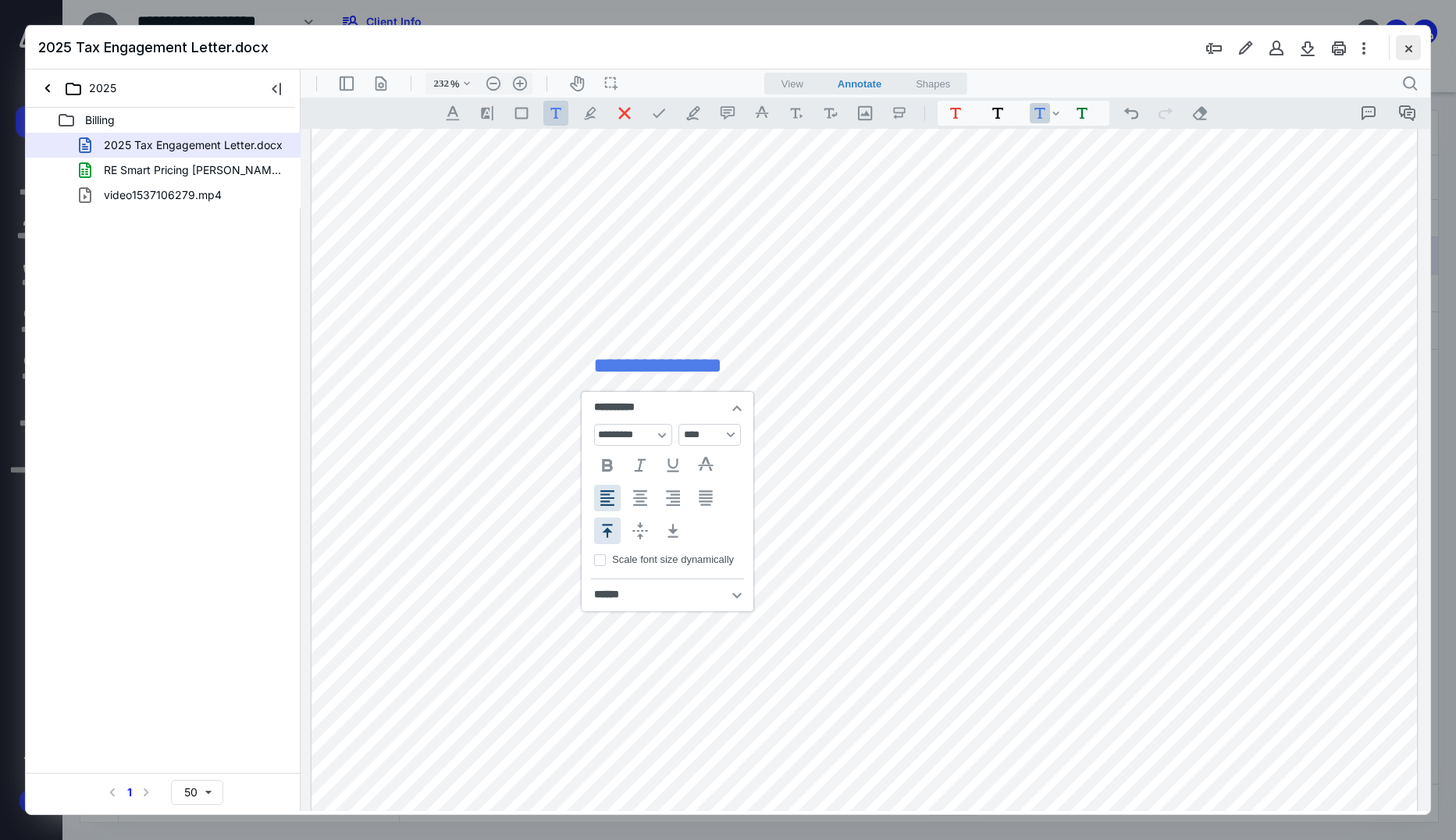 click at bounding box center [1408, 48] 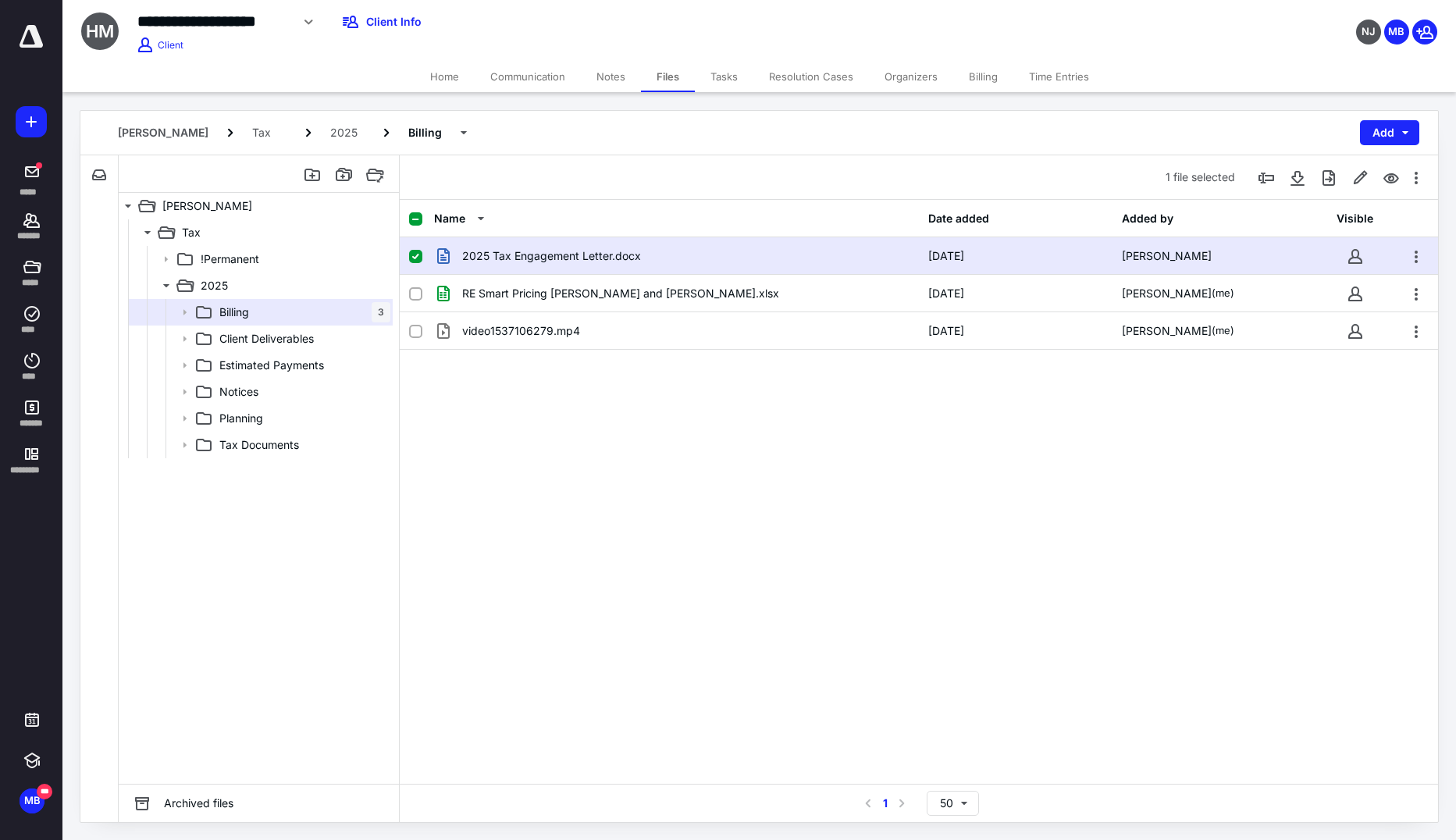 click on "Tasks" at bounding box center [724, 77] 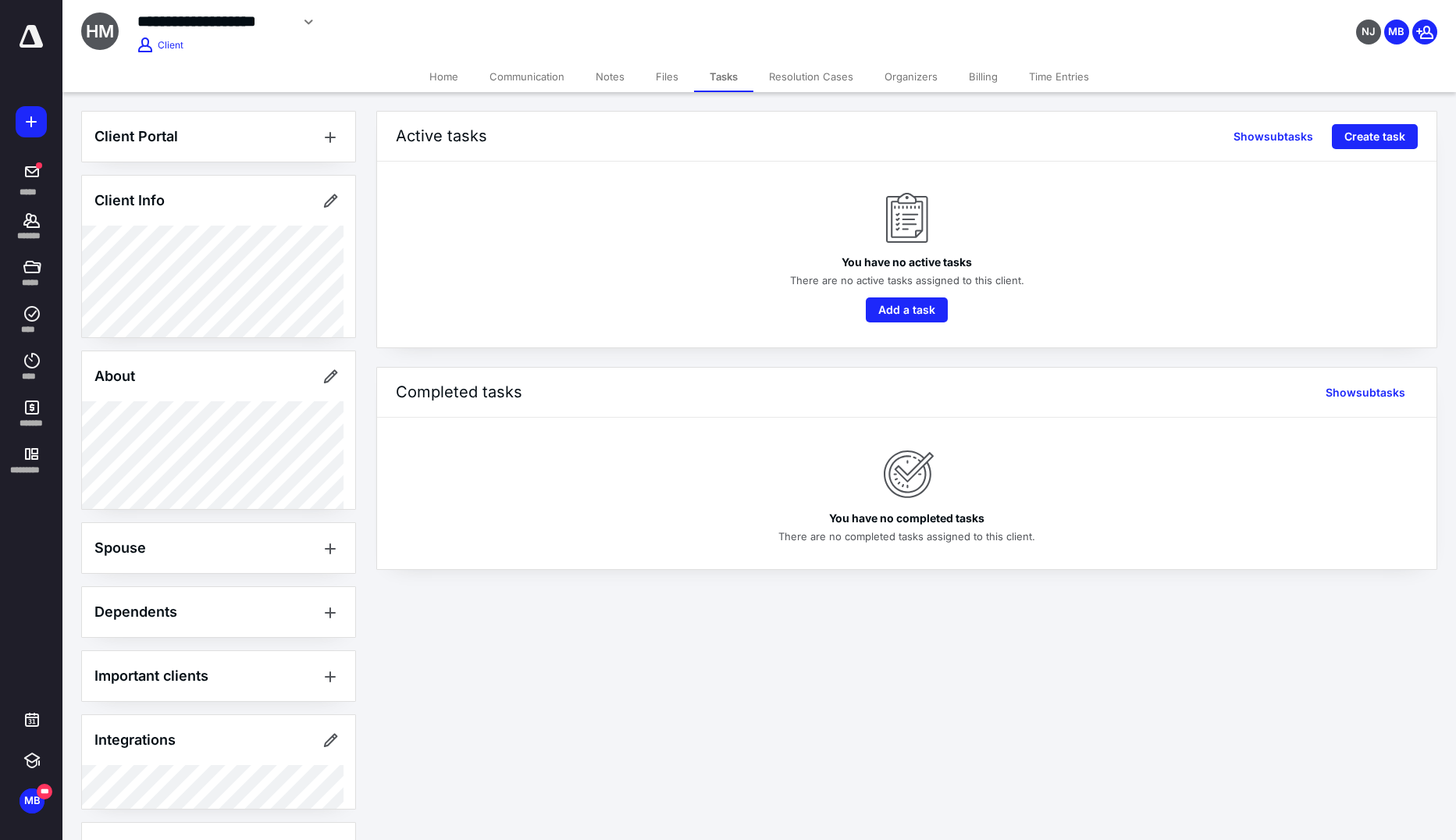 click at bounding box center (31, 122) 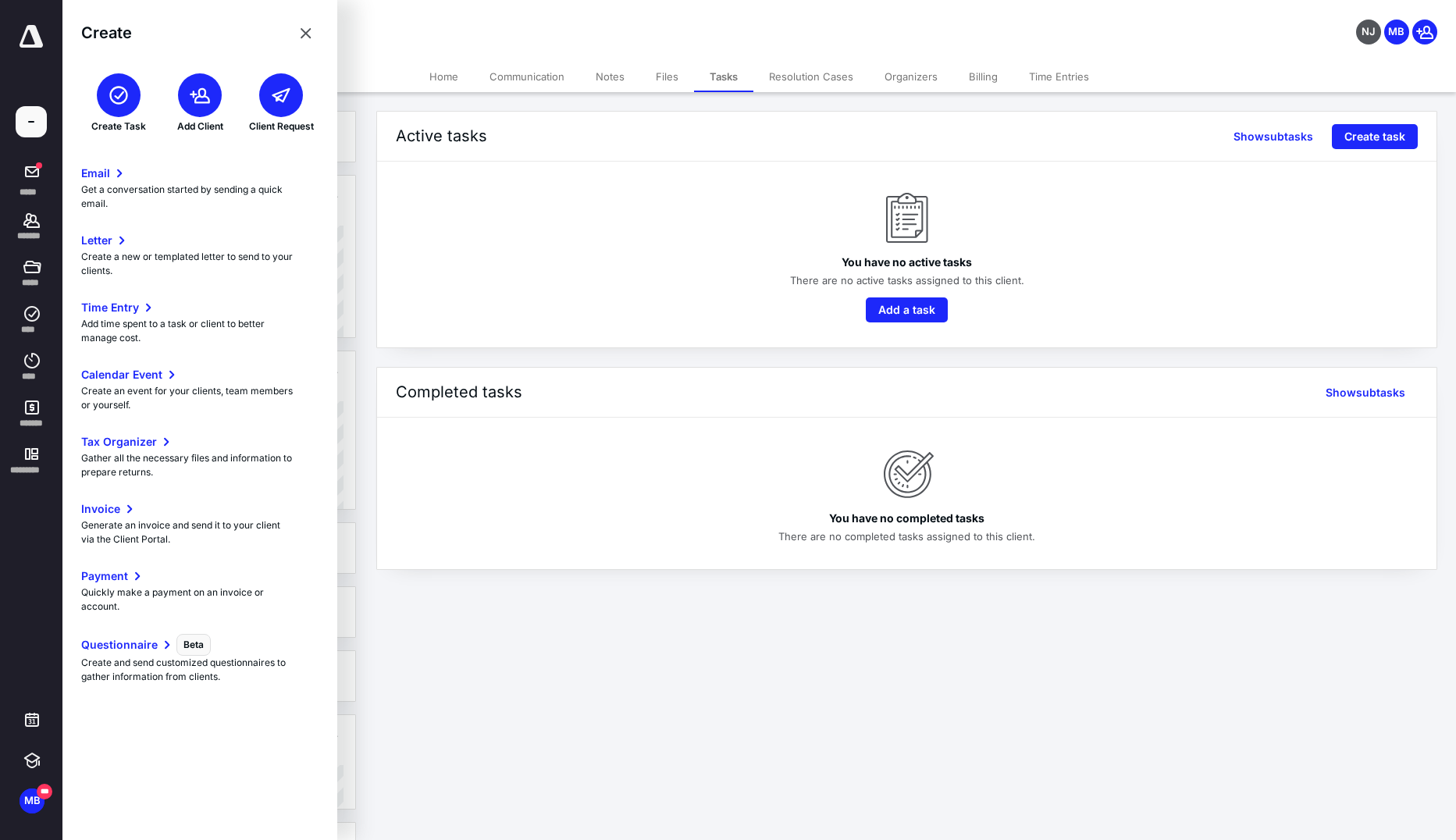 click 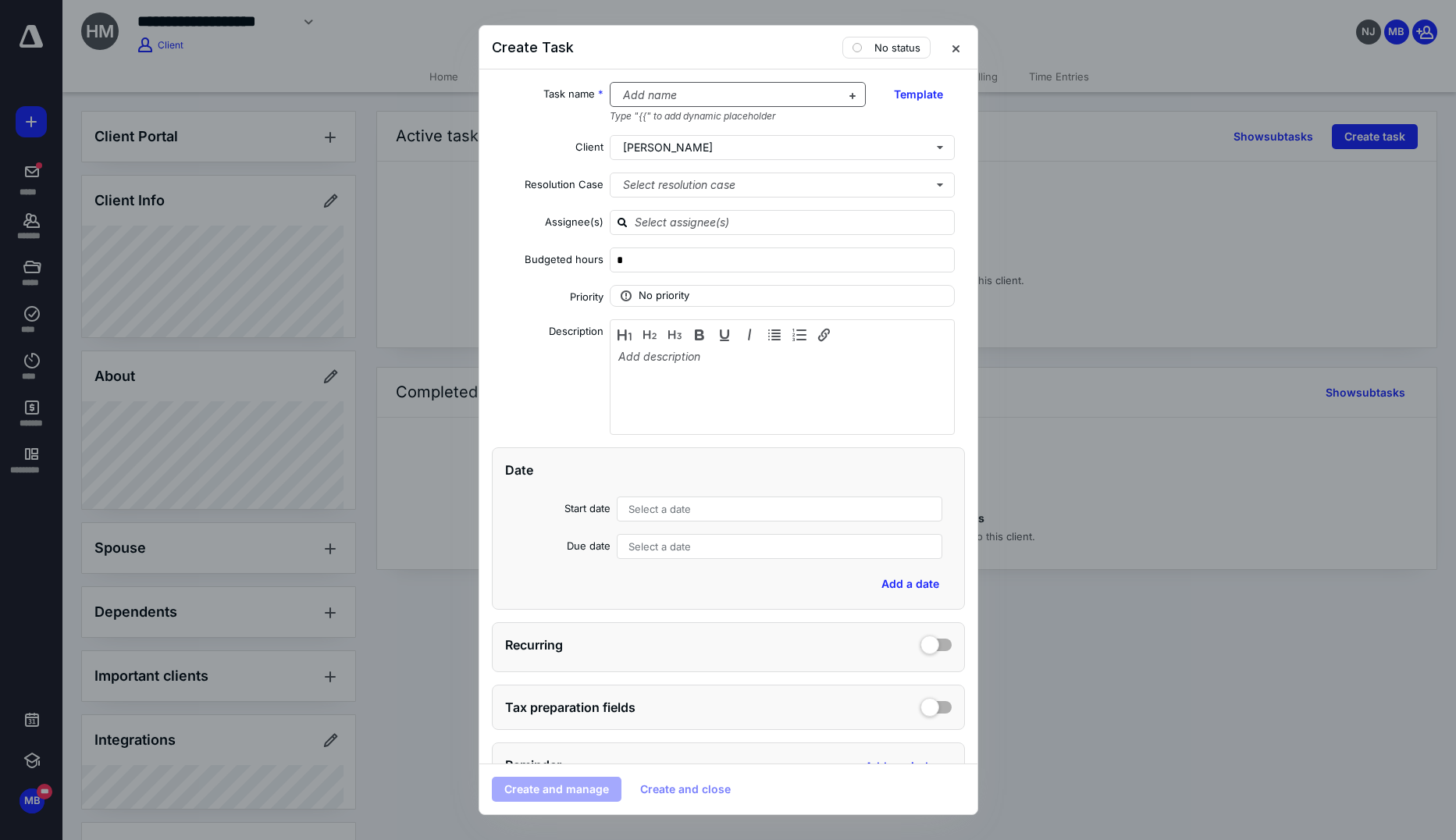 click at bounding box center (728, 95) 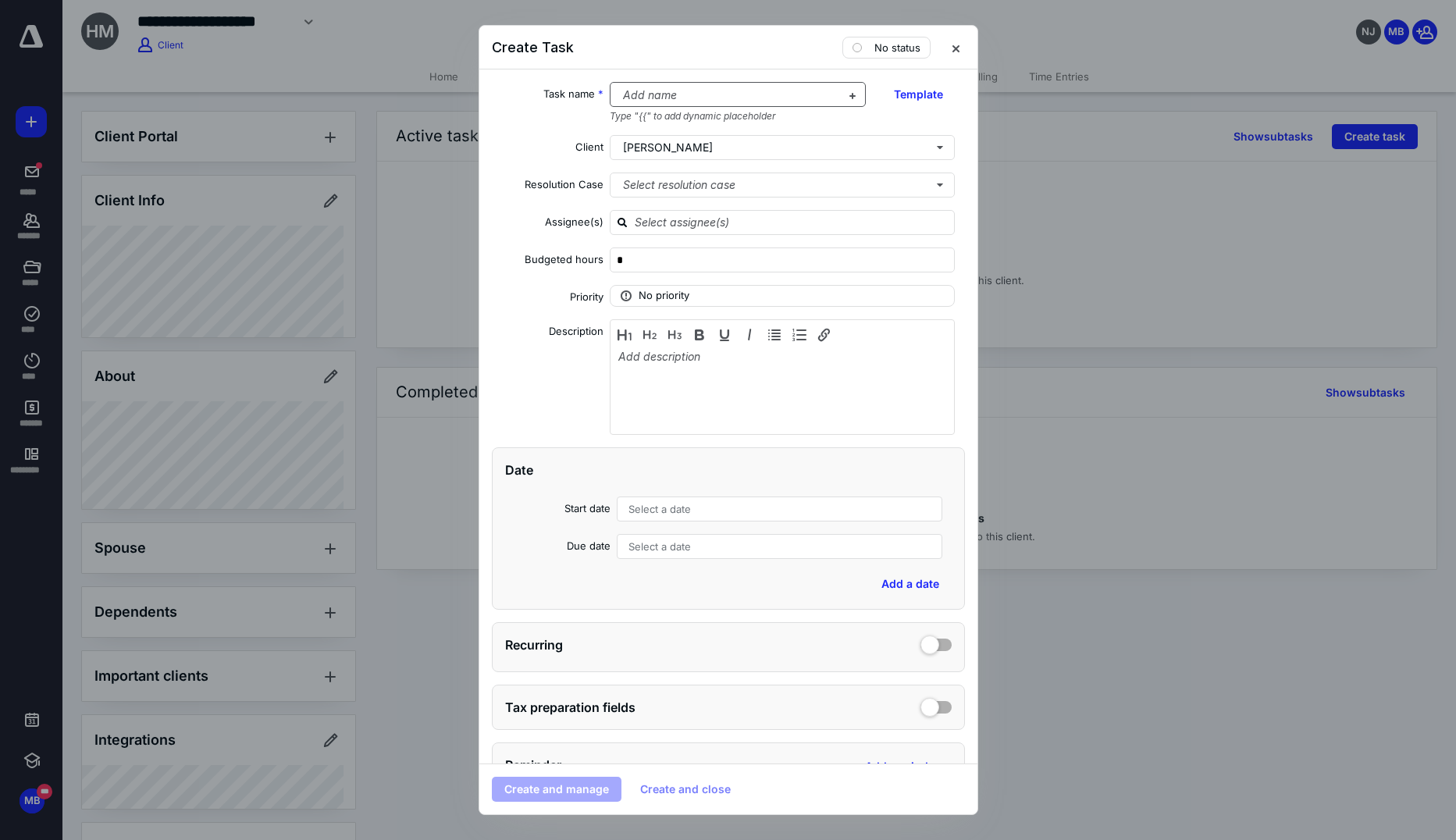 type 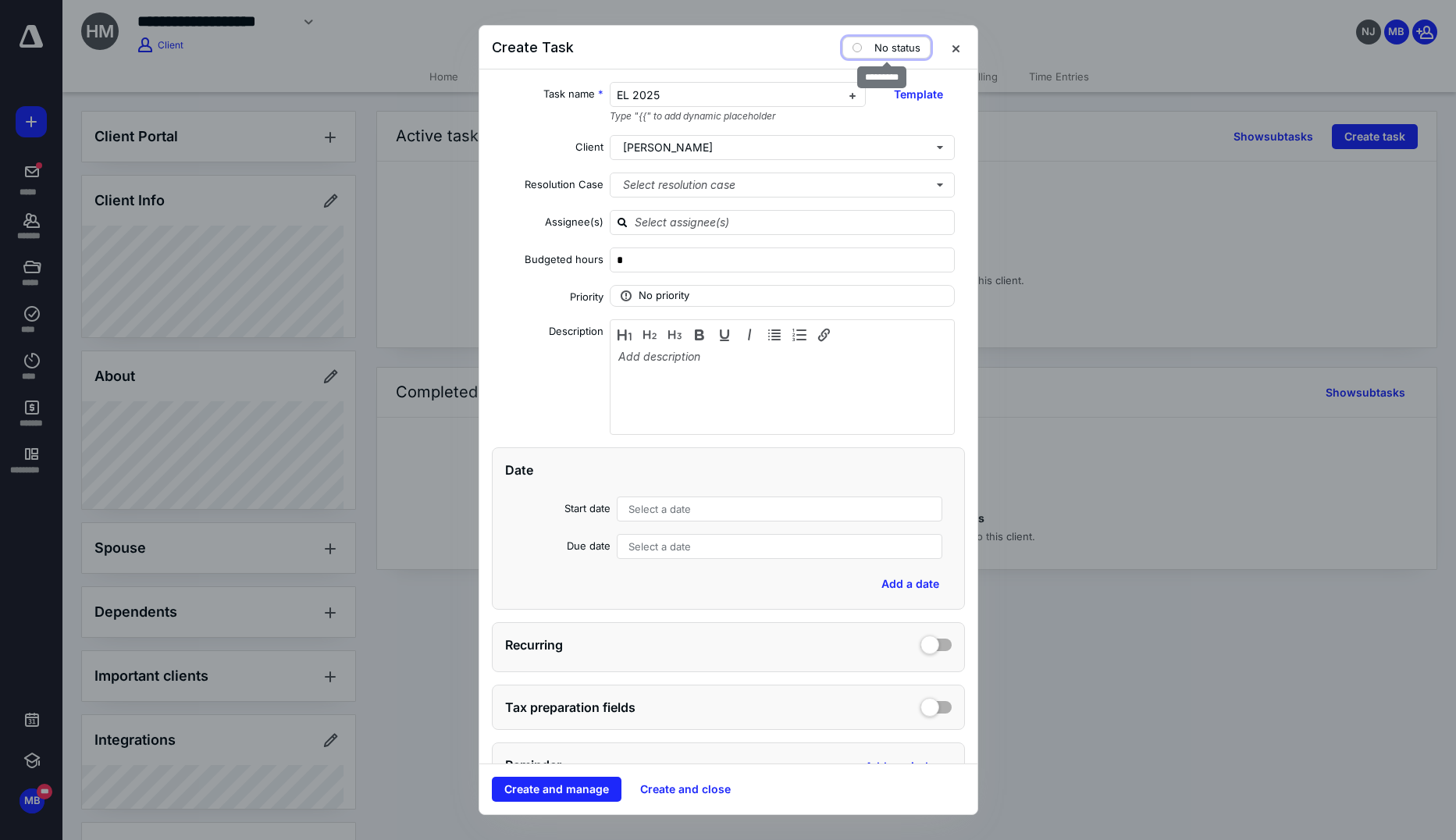 drag, startPoint x: 884, startPoint y: 36, endPoint x: 880, endPoint y: 48, distance: 12.649111 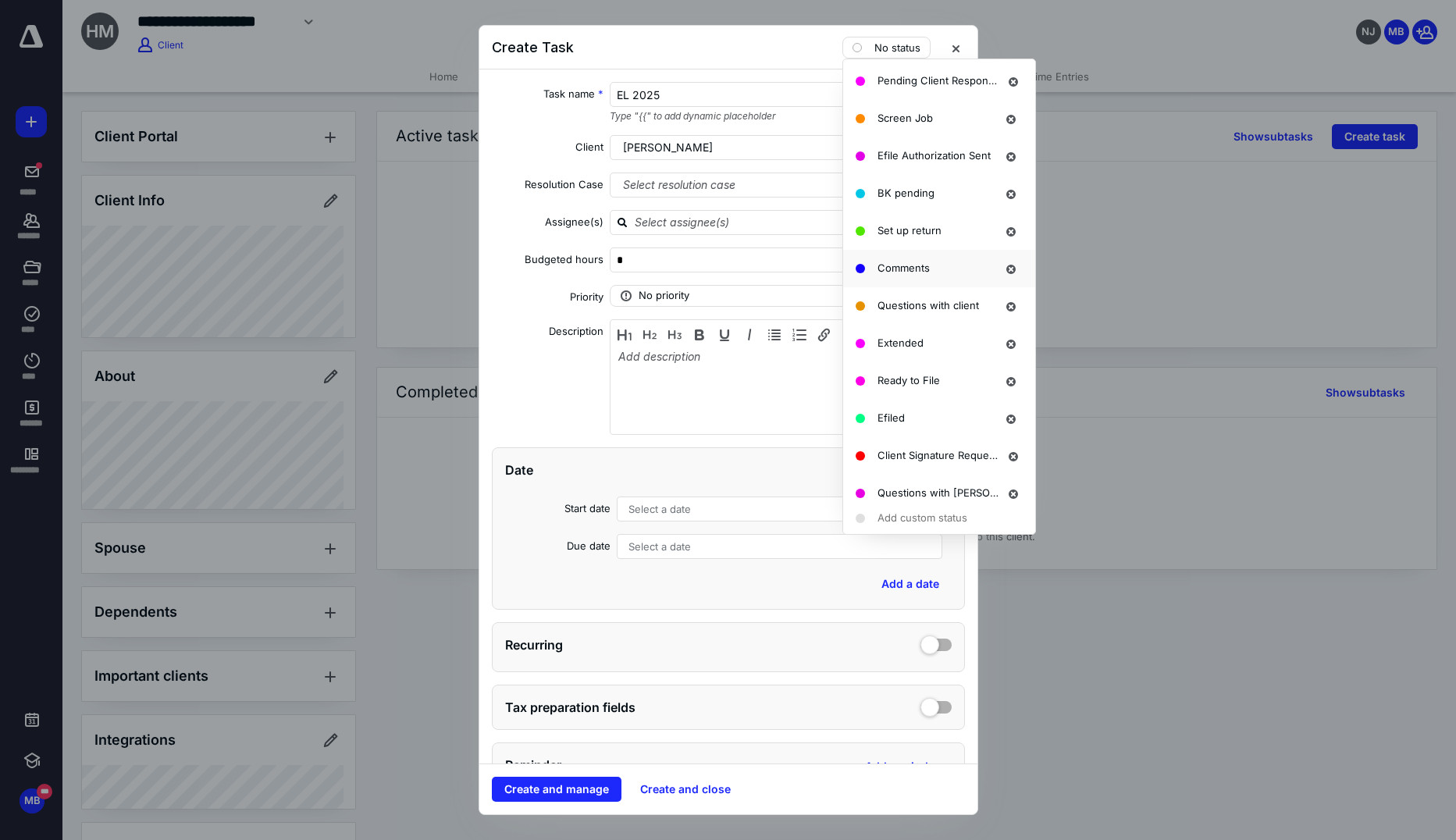 scroll, scrollTop: 287, scrollLeft: 0, axis: vertical 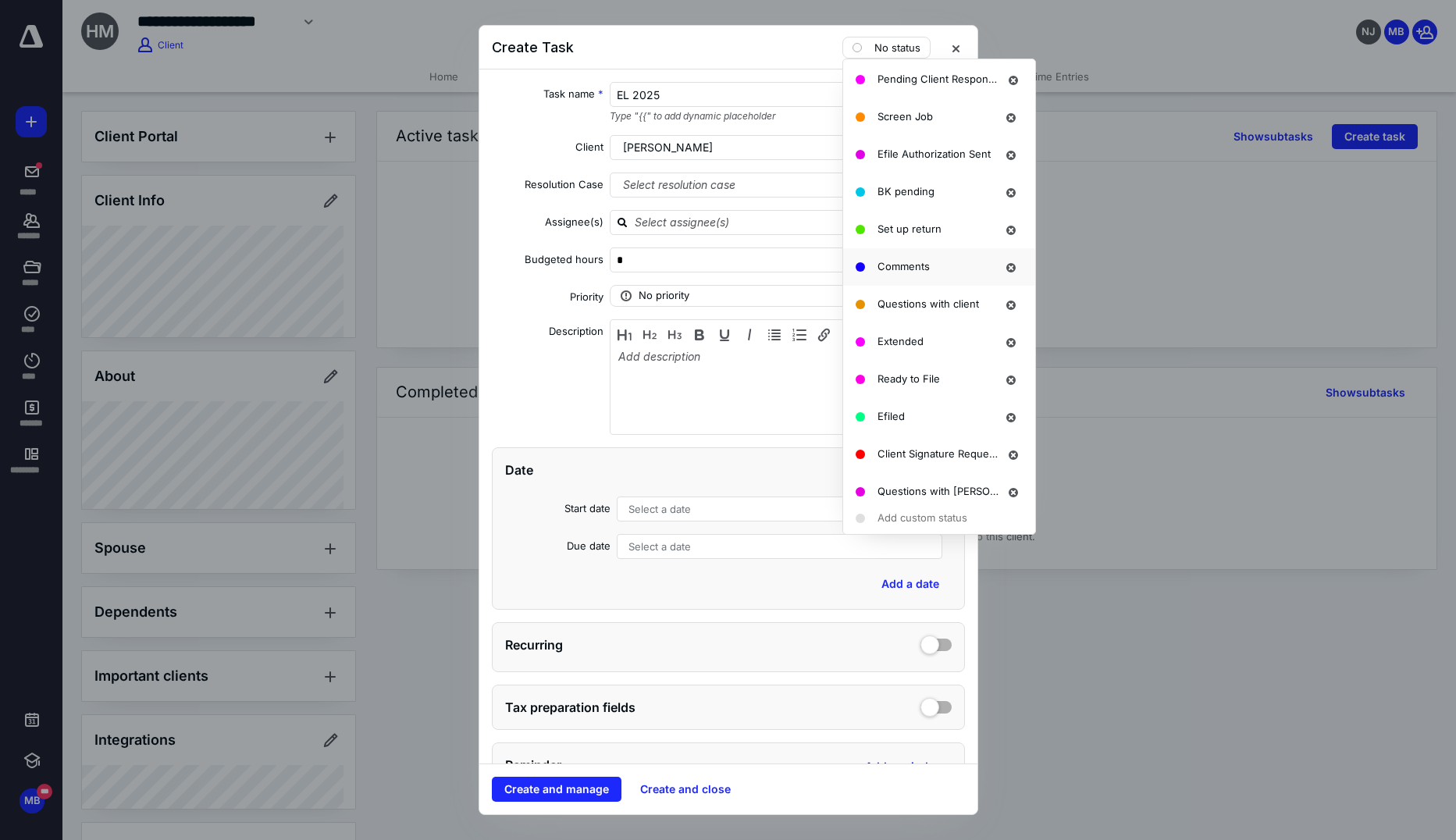click on "Comments" at bounding box center [903, 266] 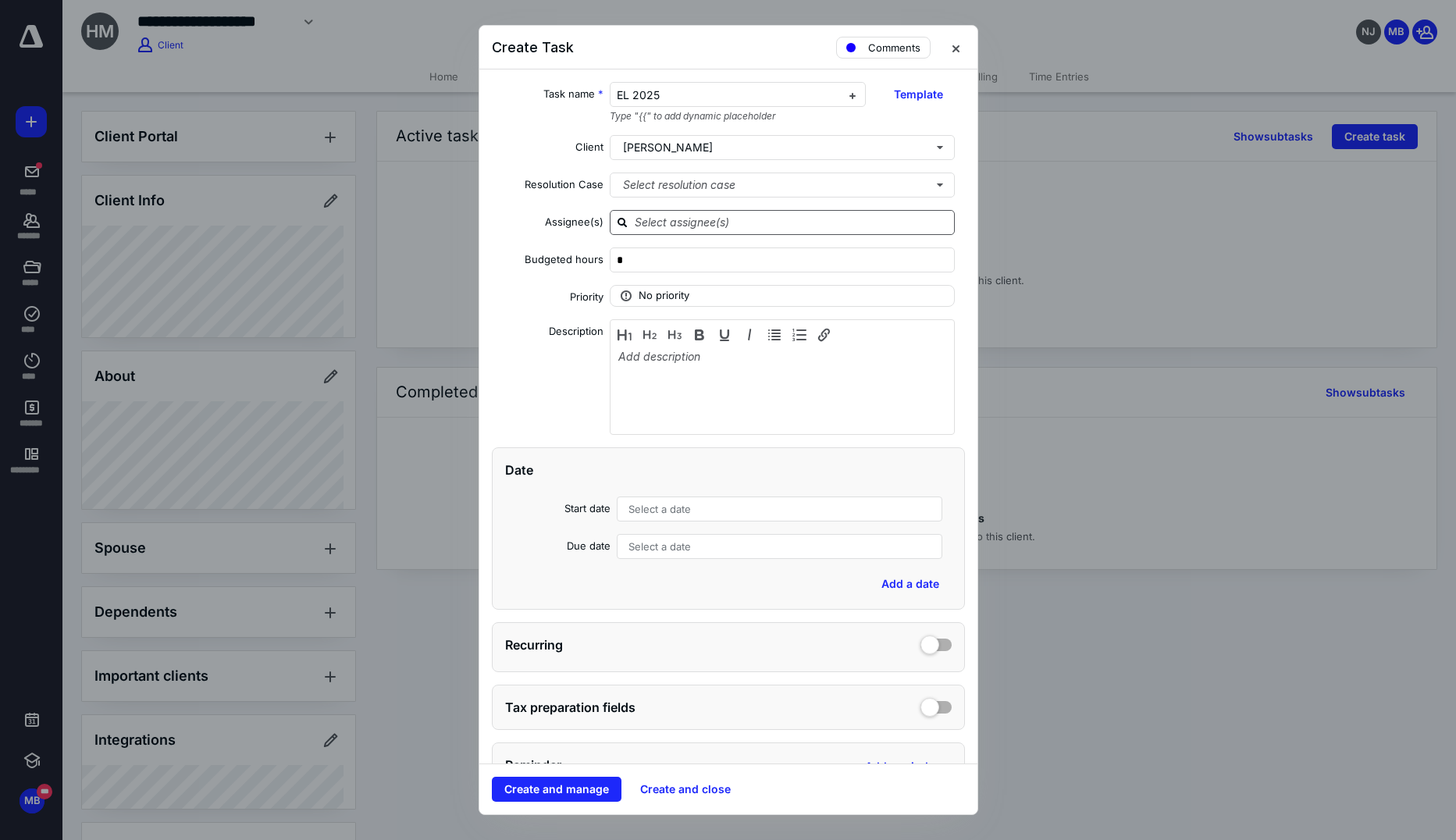 click at bounding box center (782, 222) 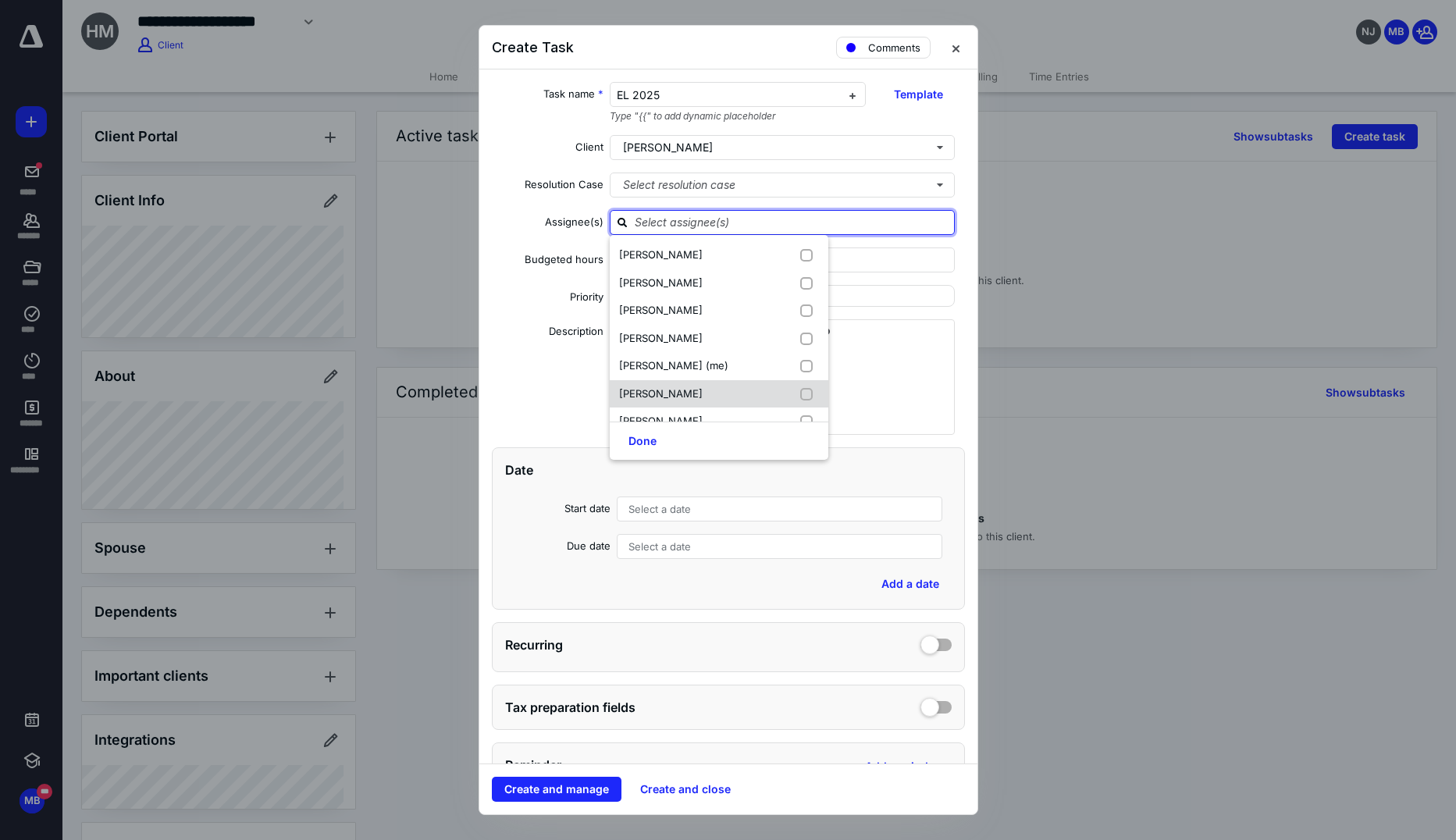 scroll, scrollTop: 20, scrollLeft: 0, axis: vertical 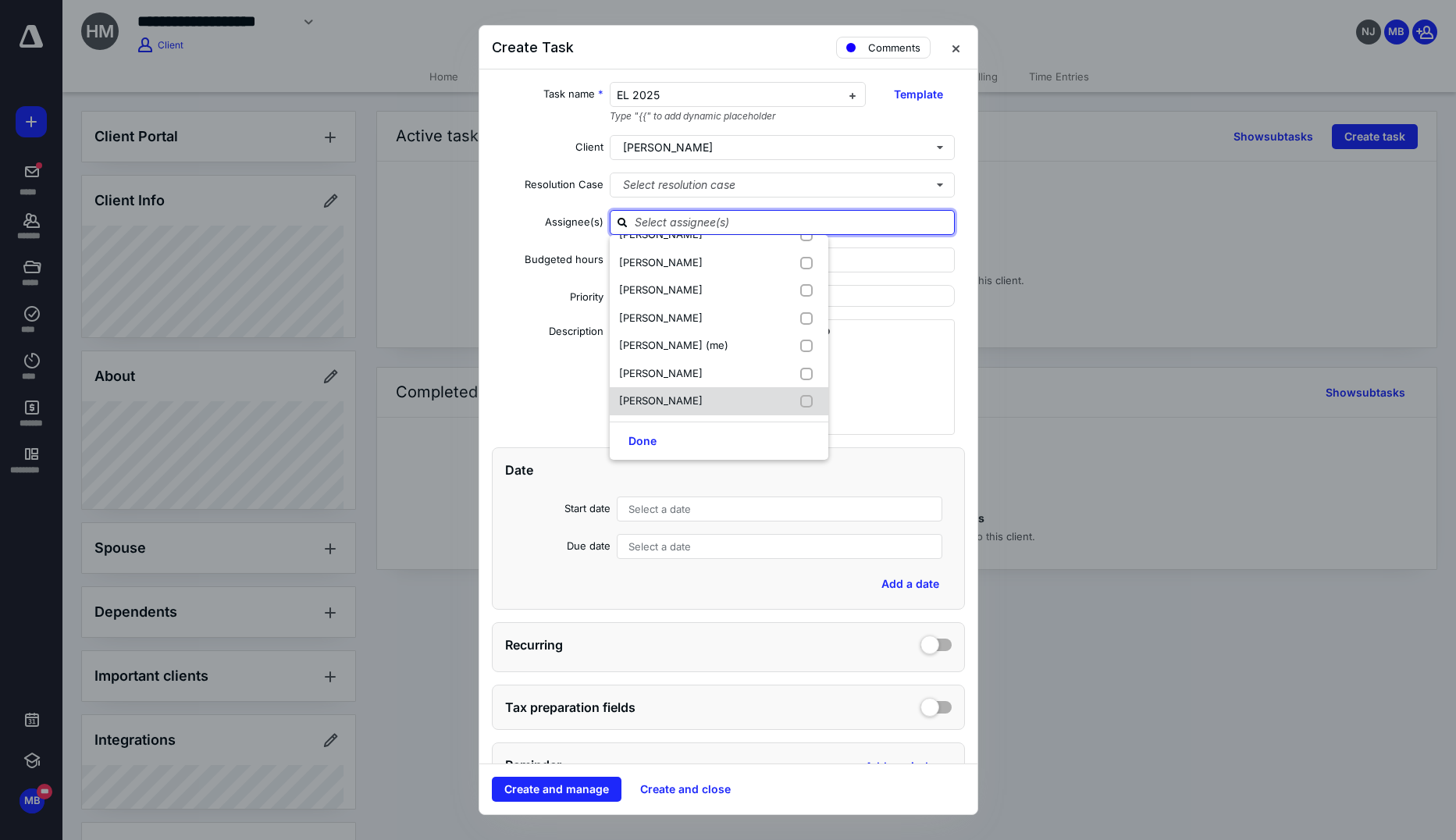 click on "[PERSON_NAME]" at bounding box center [660, 400] 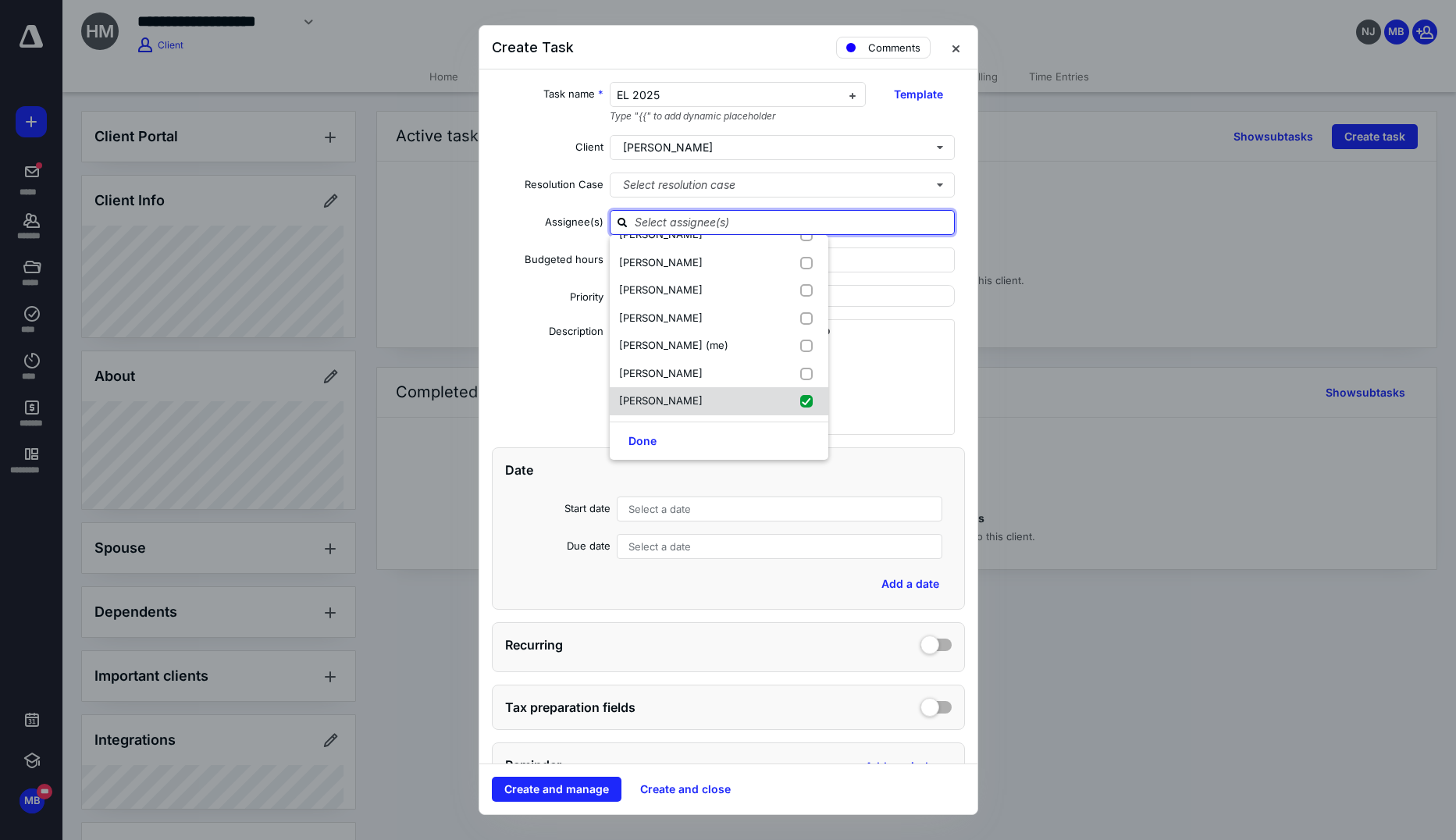 checkbox on "true" 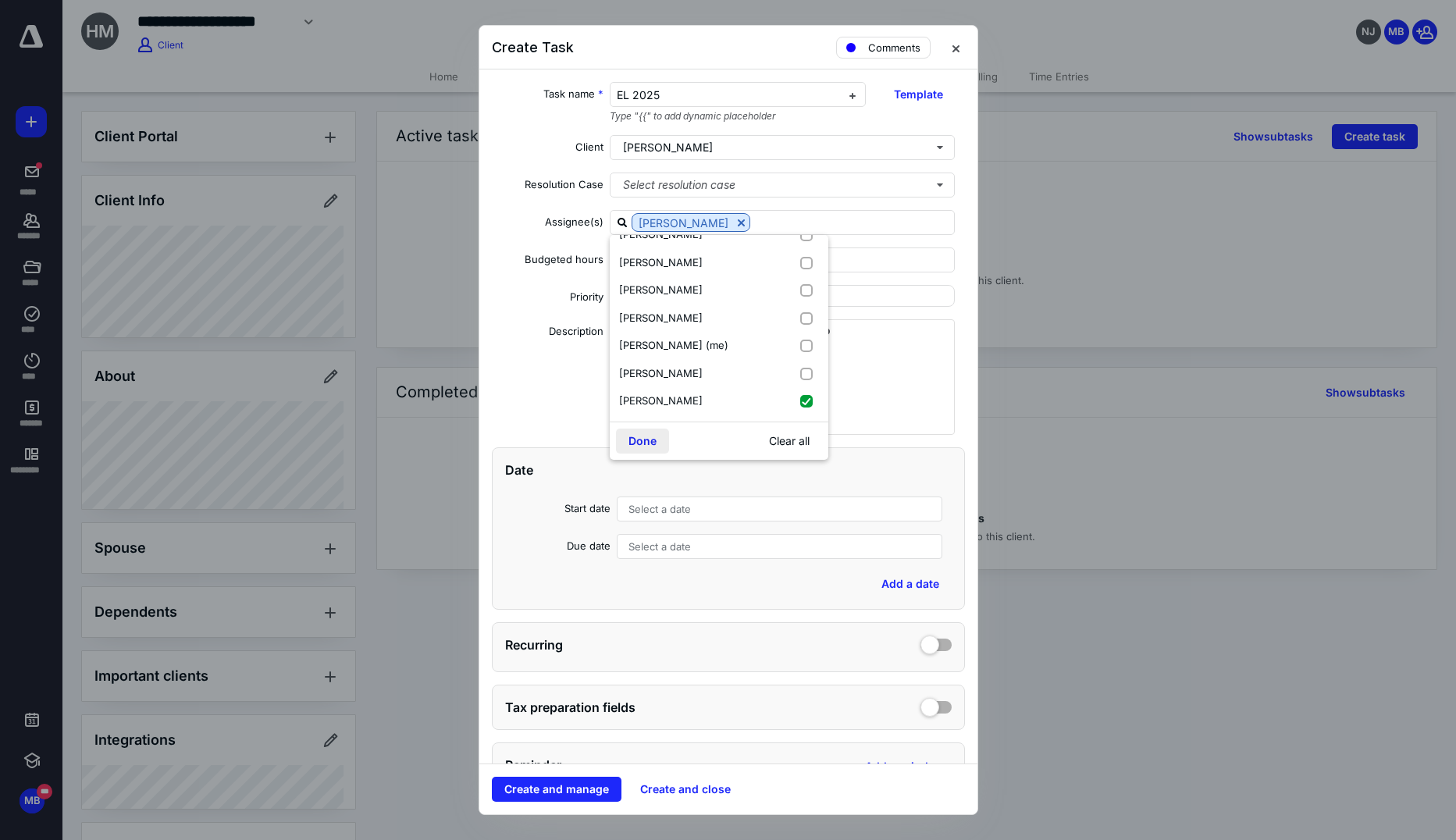 click on "Done" at bounding box center (643, 441) 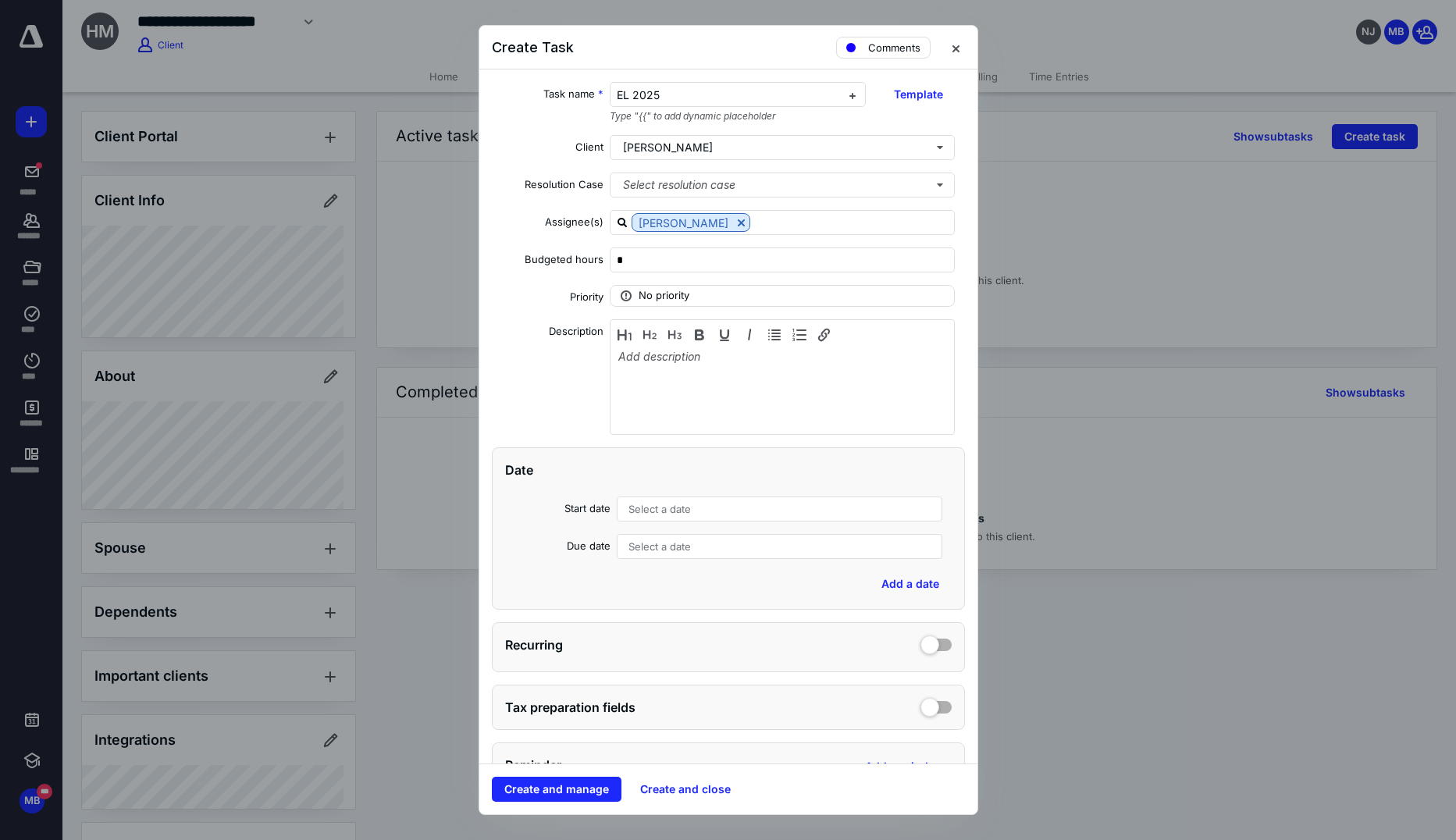 drag, startPoint x: 658, startPoint y: 564, endPoint x: 657, endPoint y: 553, distance: 11.045361 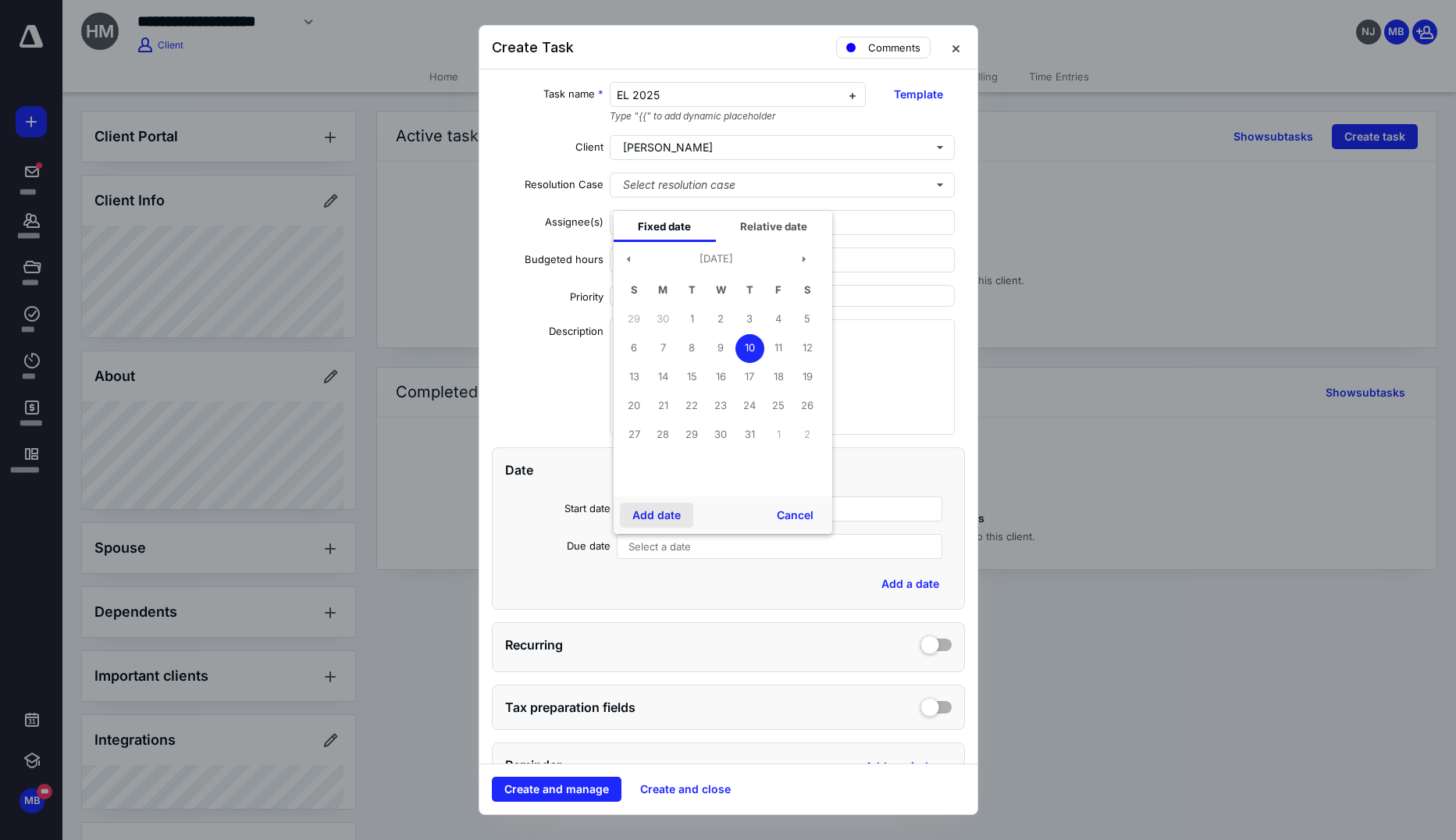 click on "Add date" at bounding box center (657, 515) 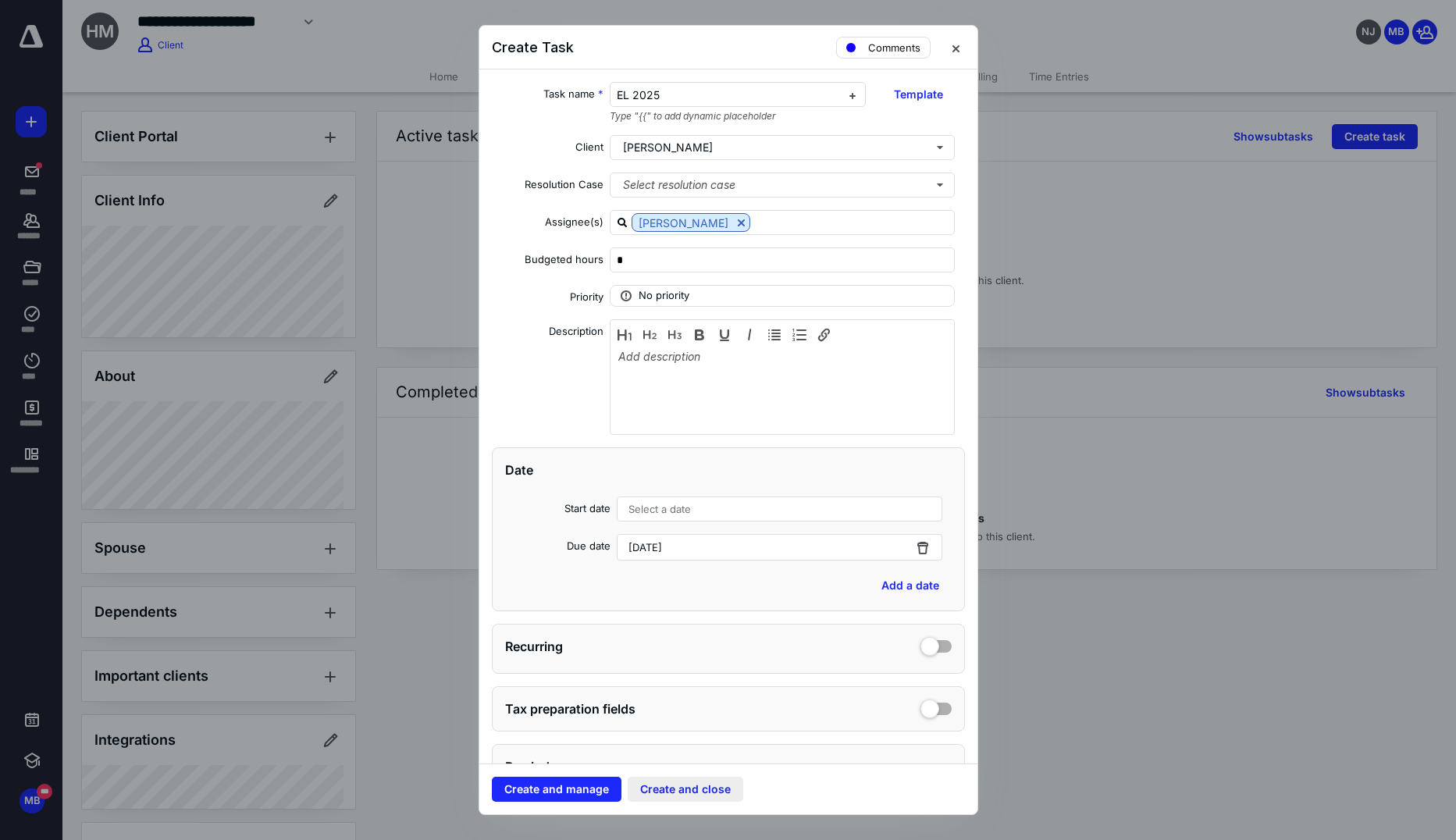 click on "Create and close" at bounding box center [685, 789] 